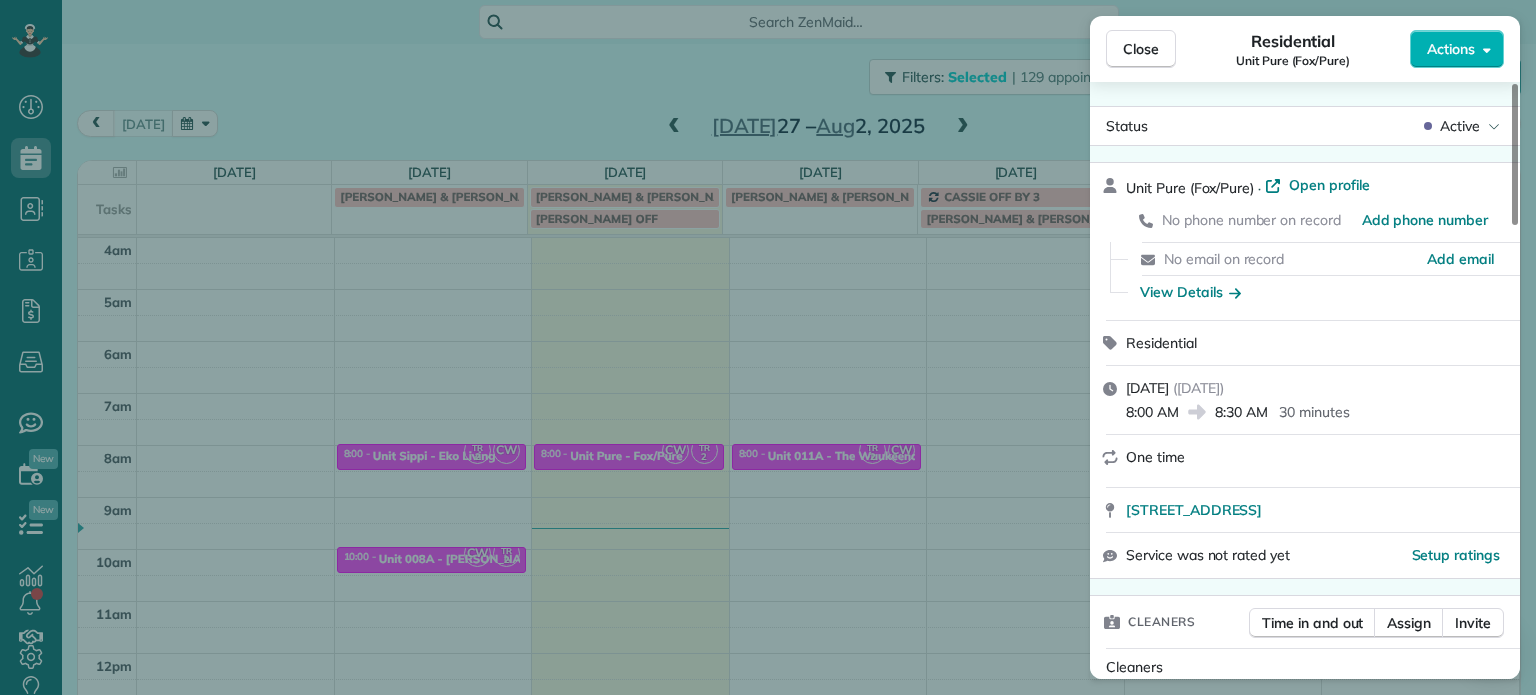 scroll, scrollTop: 0, scrollLeft: 0, axis: both 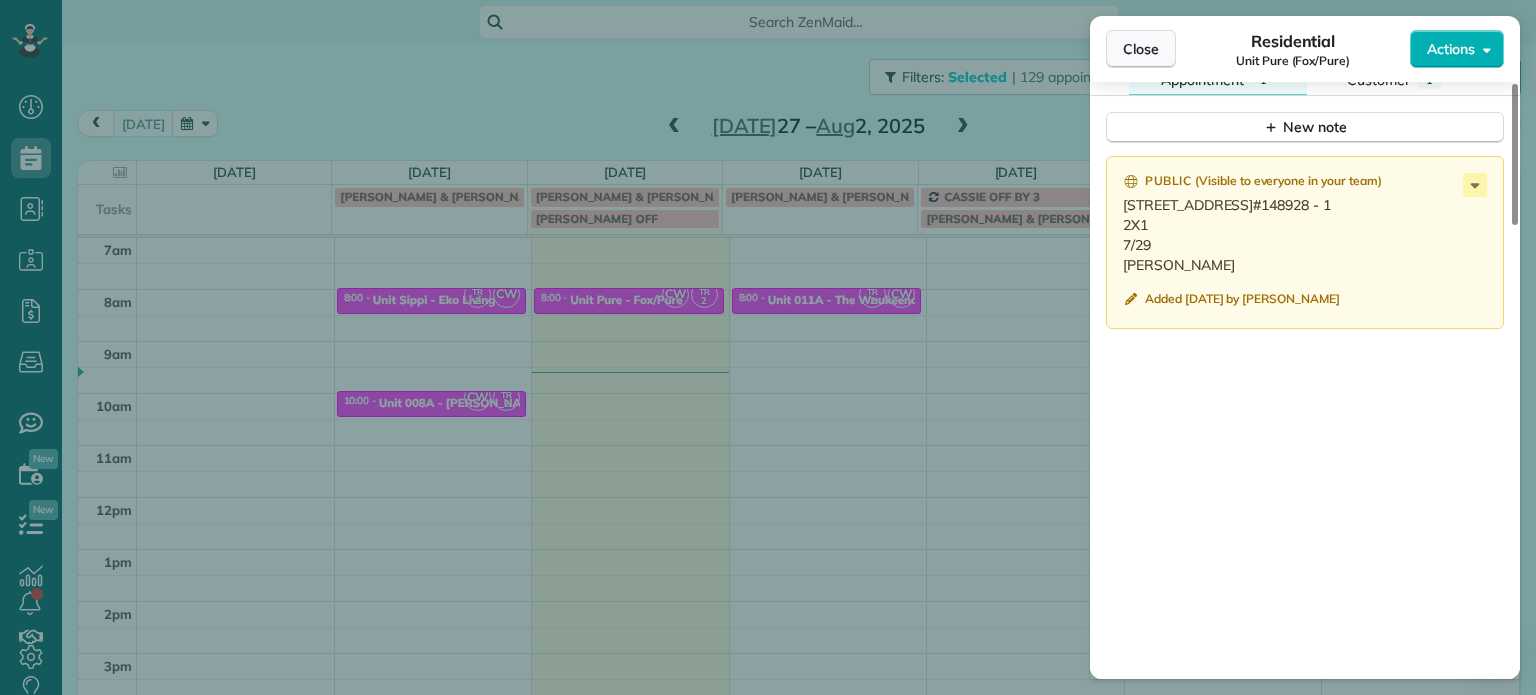 click on "Close" at bounding box center [1141, 49] 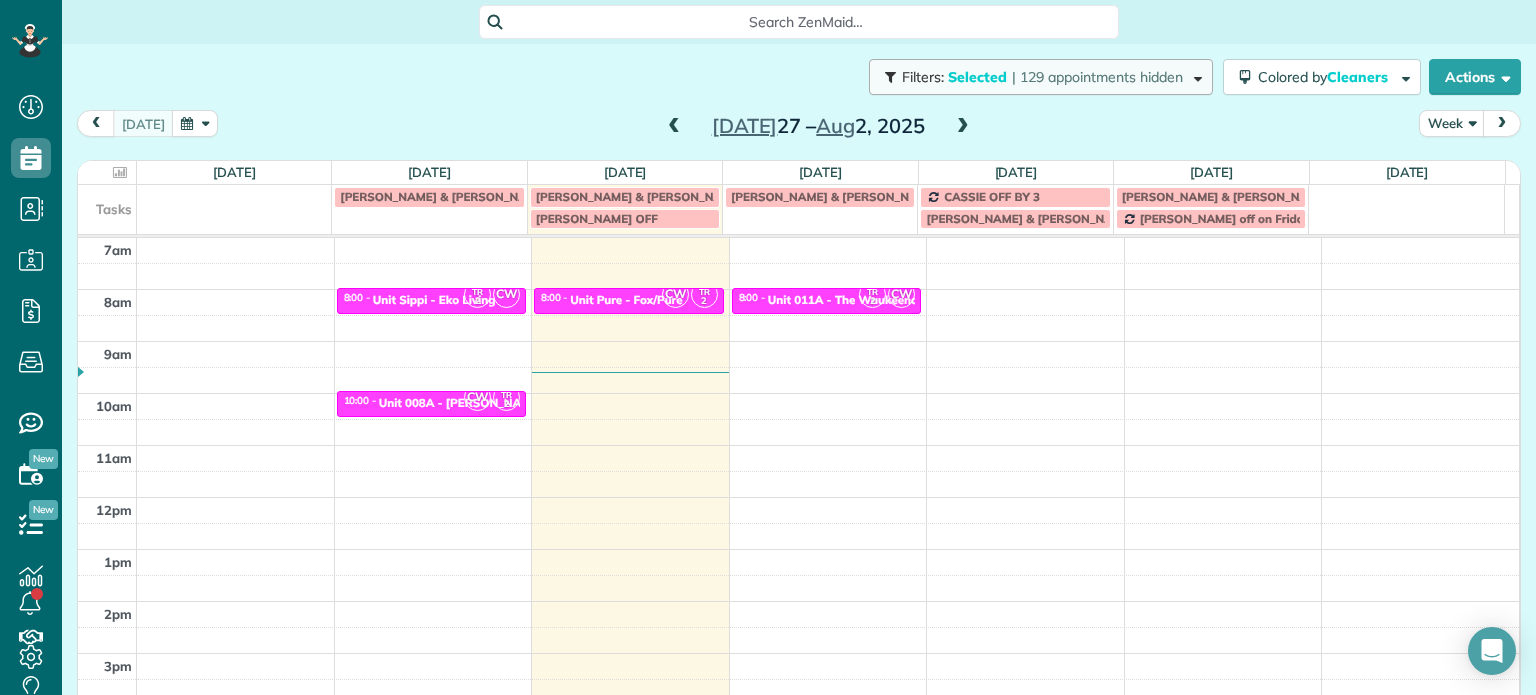 click on "|  129 appointments hidden" at bounding box center (1097, 77) 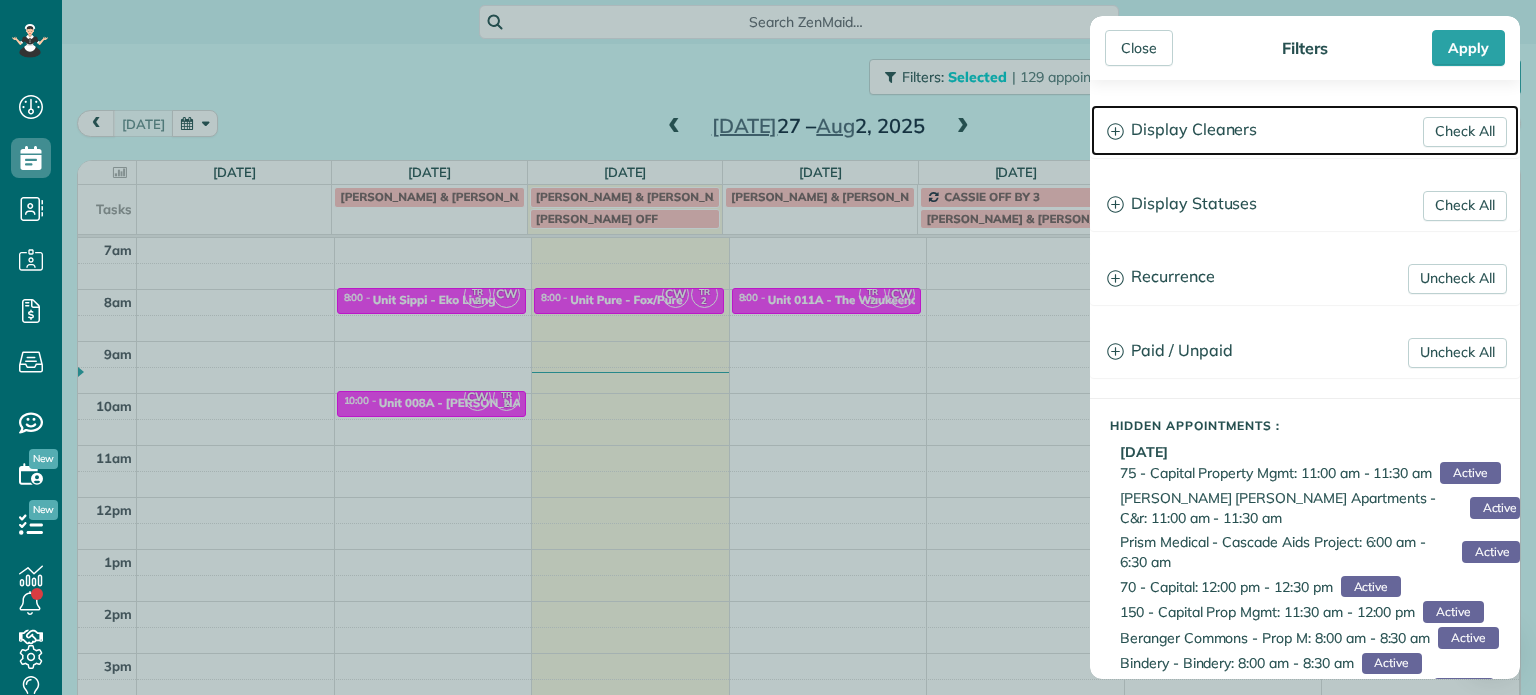 click on "Display Cleaners" at bounding box center (1305, 130) 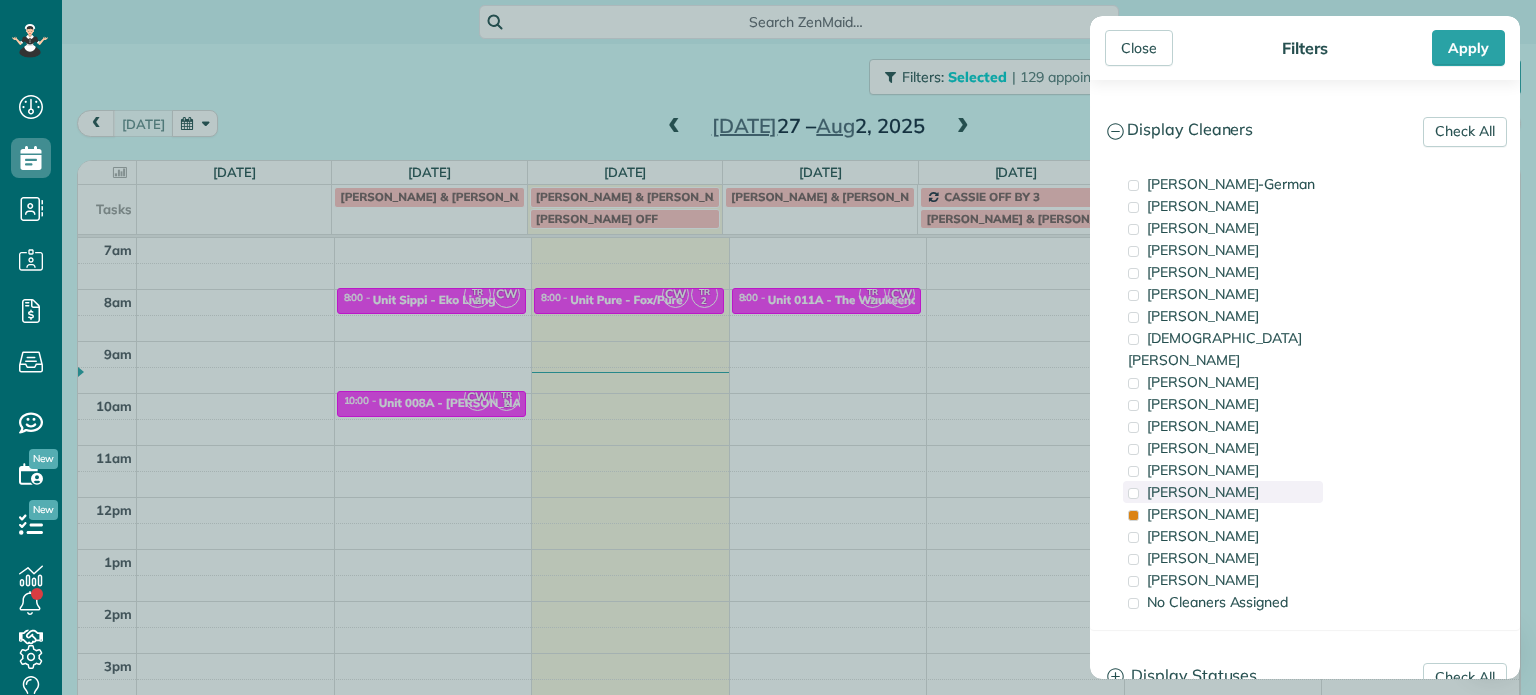 click on "Tammi Rue" at bounding box center [1203, 514] 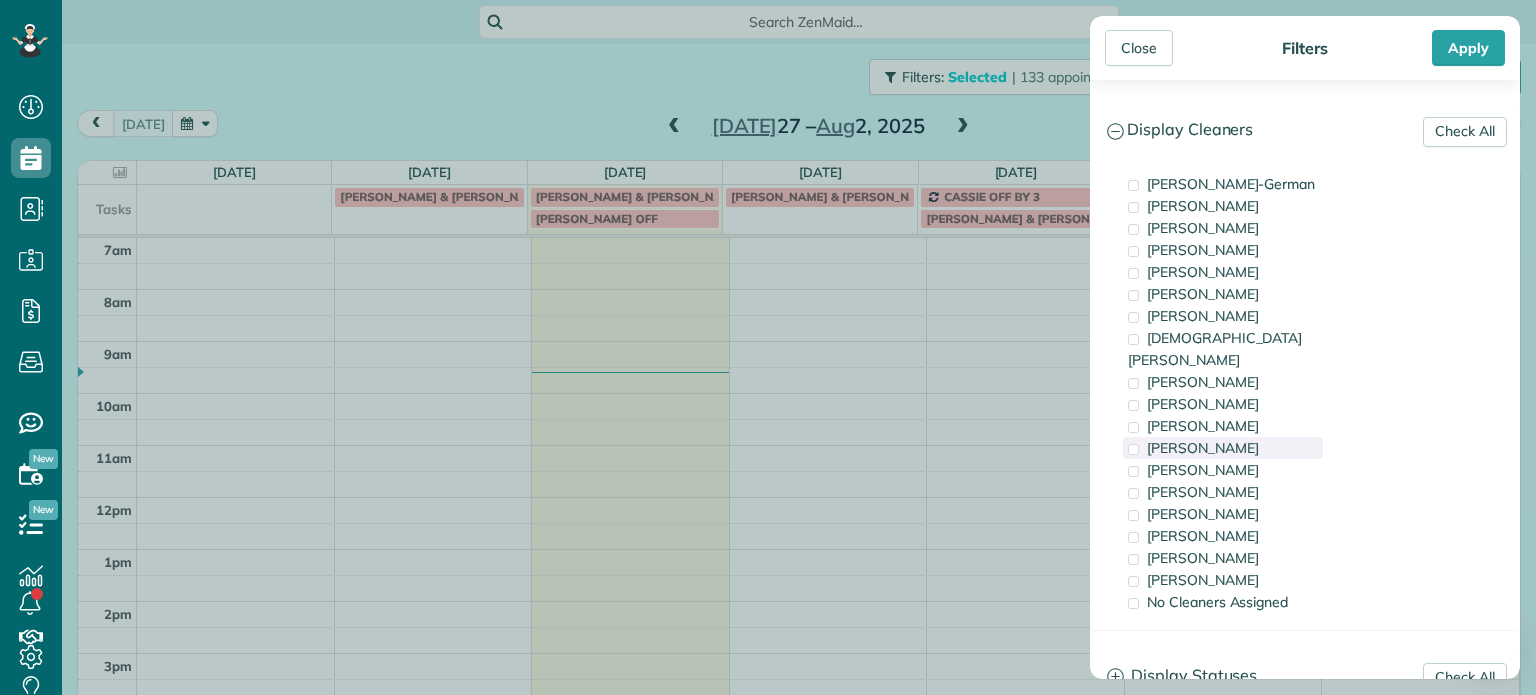 click on "Cyndi Holm" at bounding box center (1203, 448) 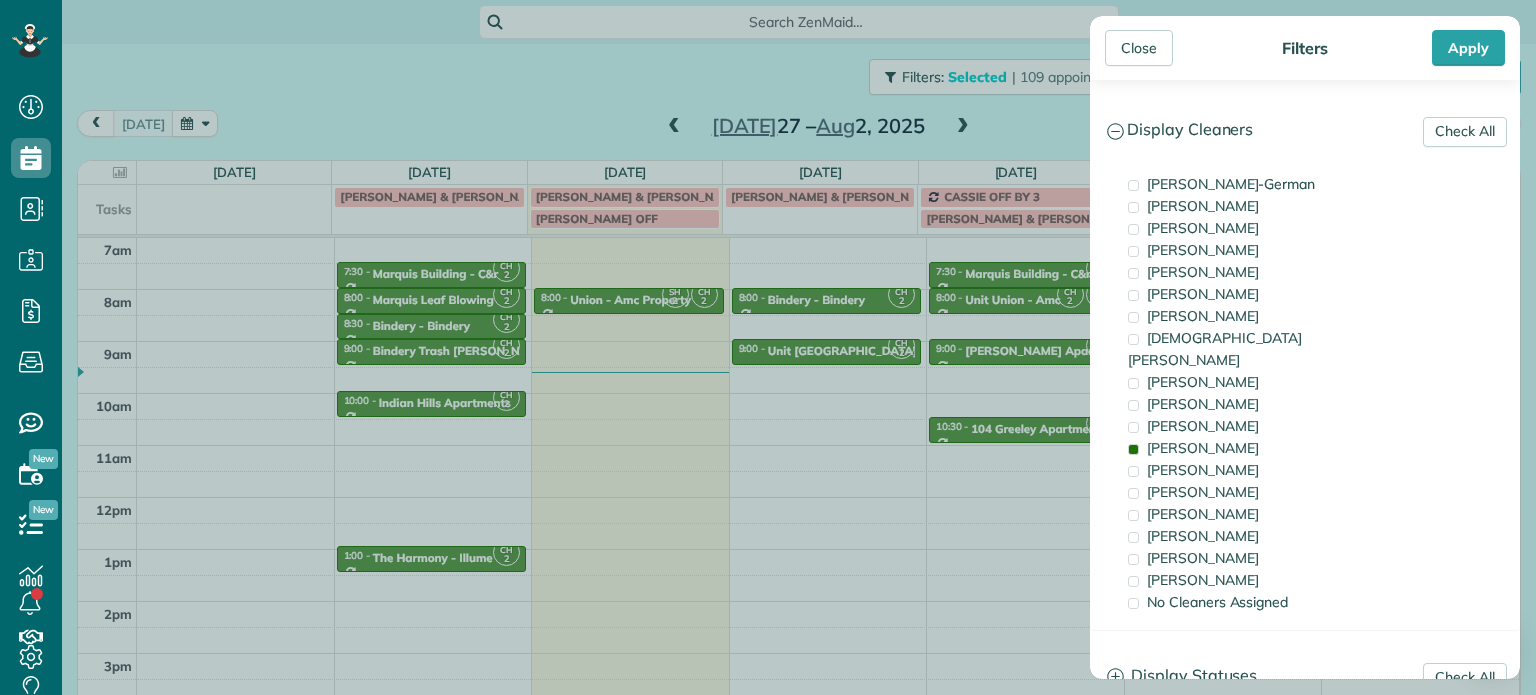 click on "Close
Filters
Apply
Check All
Display Cleaners
Christina Wright-German
Brie Killary
Cassie Feliciano
Tawnya Reynolds
Mark Zollo
Matthew Hatcher
Tony Middleton" at bounding box center (768, 347) 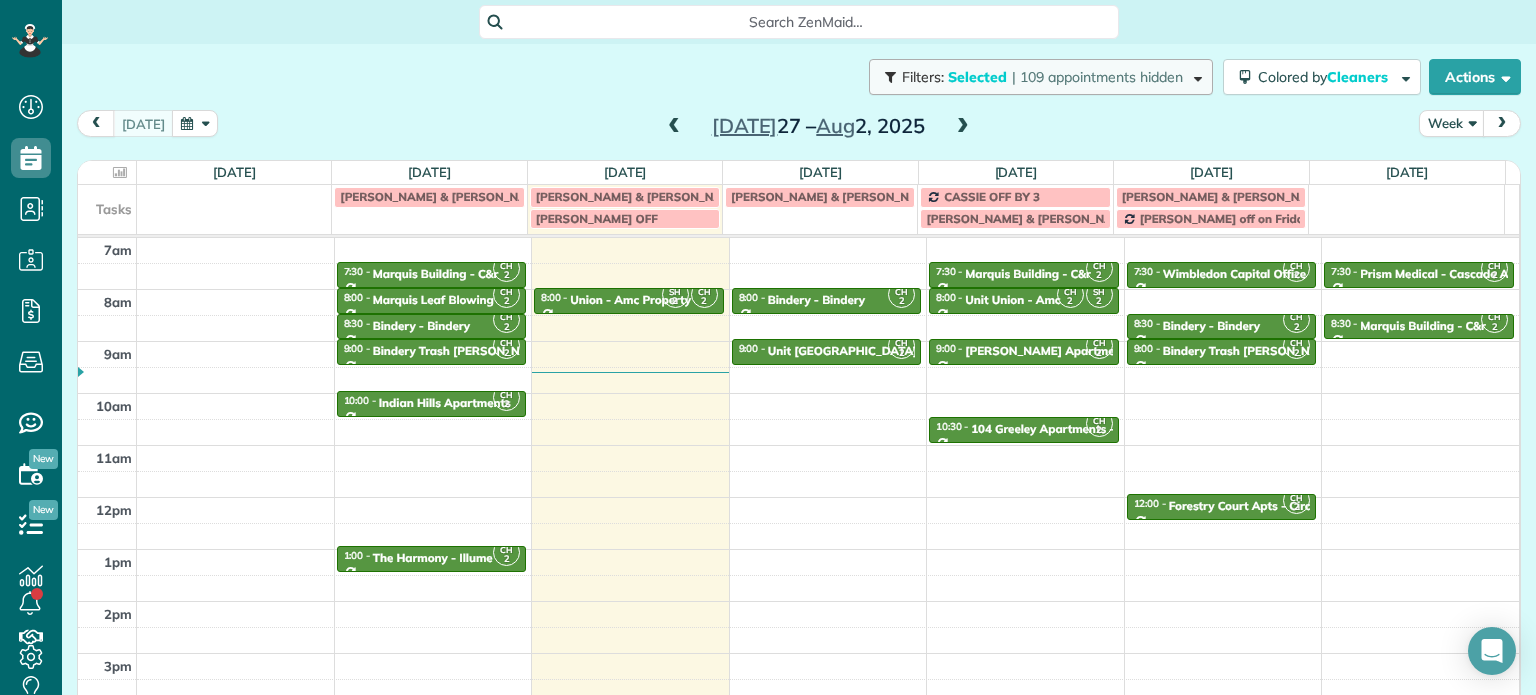 click on "|  109 appointments hidden" at bounding box center (1097, 77) 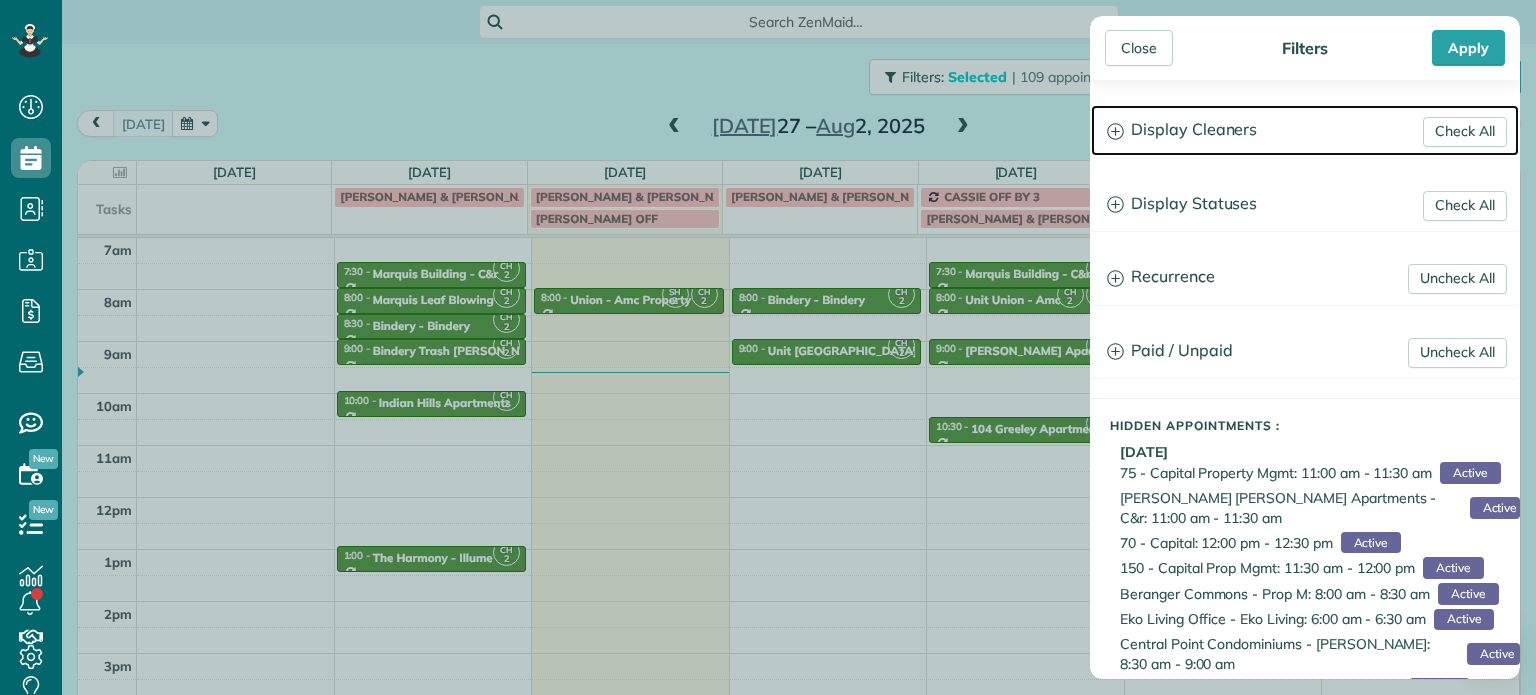 click on "Display Cleaners" at bounding box center [1305, 130] 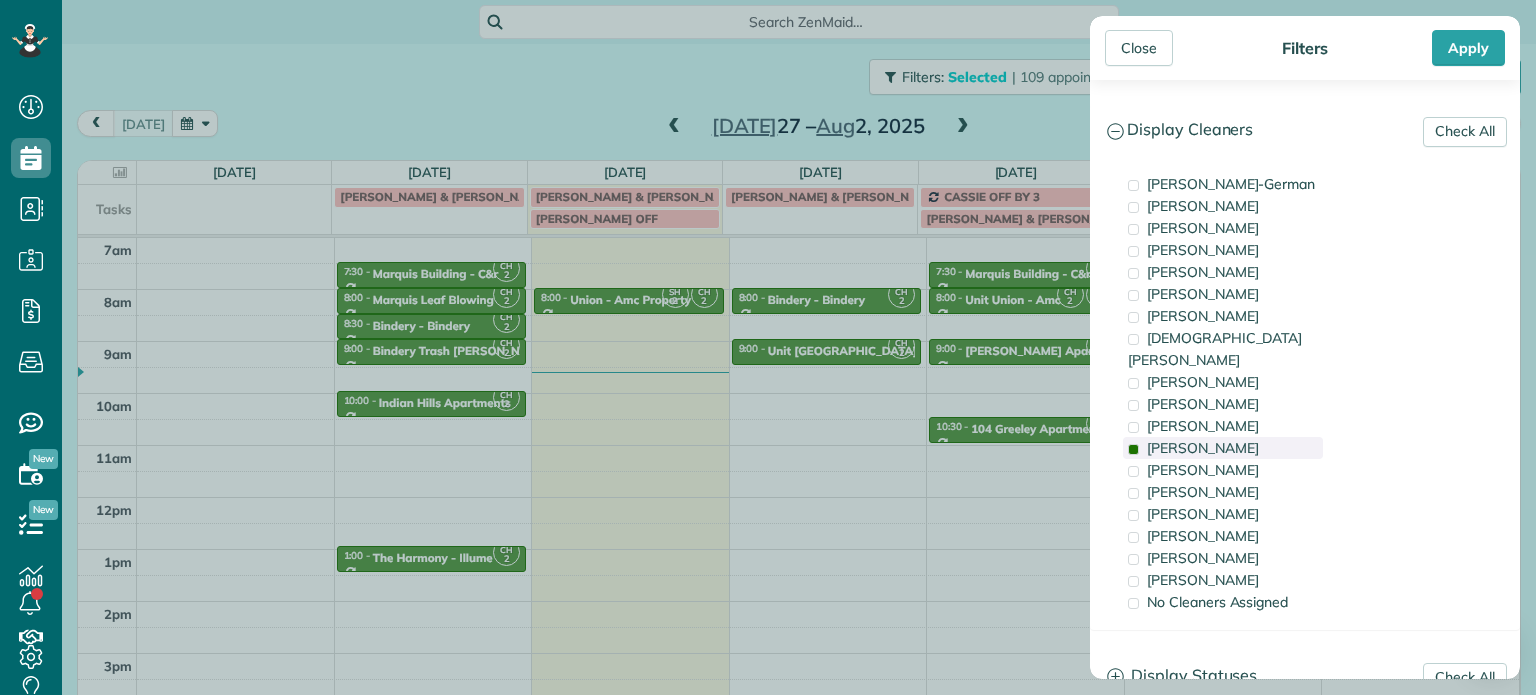 click on "Cyndi Holm" at bounding box center (1203, 448) 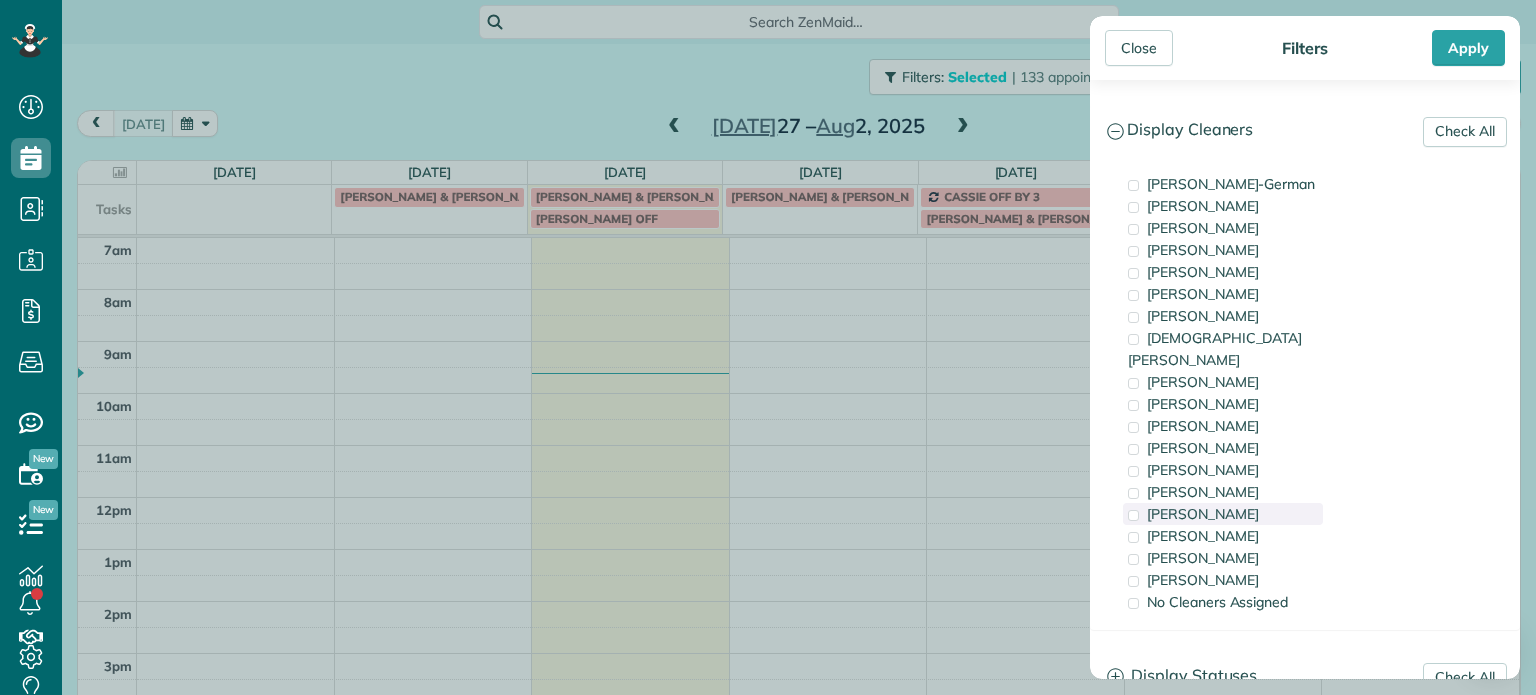 click on "Tammi Rue" at bounding box center [1203, 514] 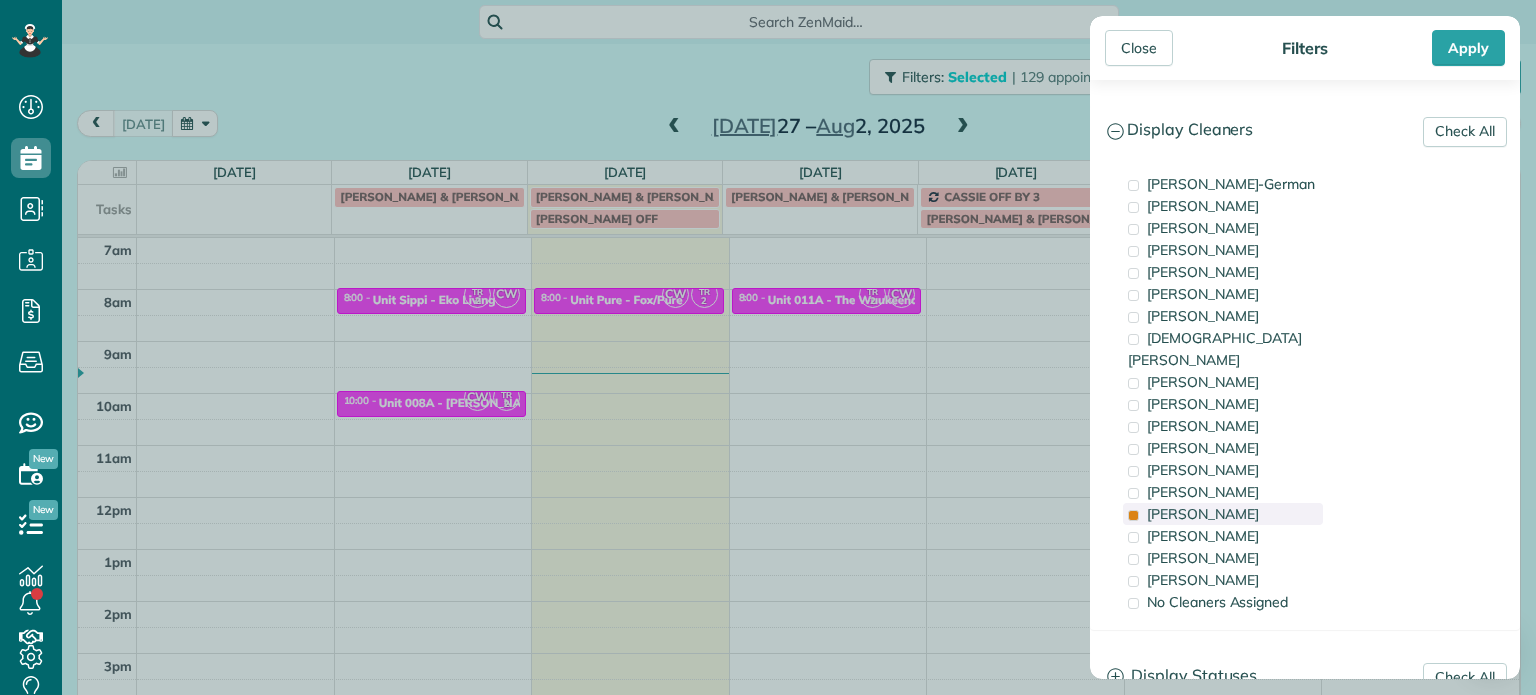 click on "[PERSON_NAME]" at bounding box center (1203, 514) 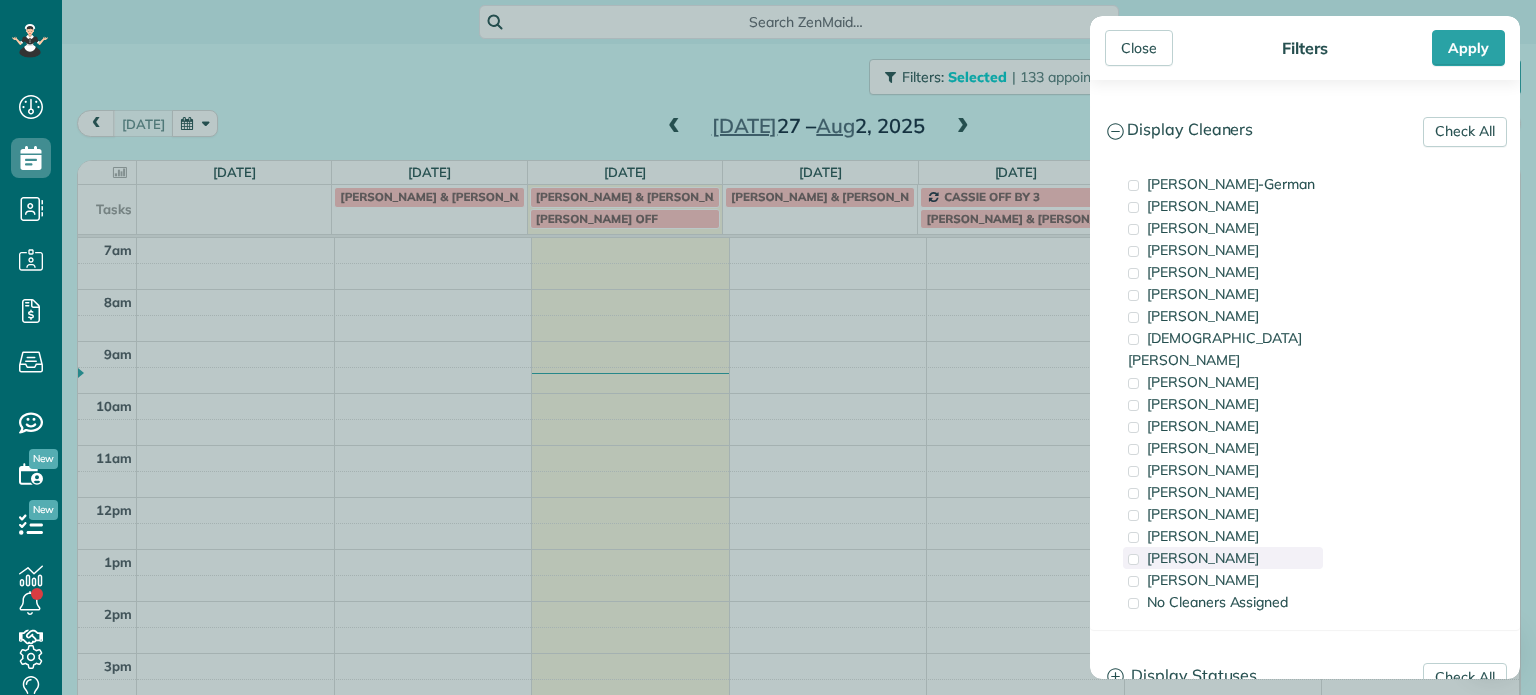 click on "[PERSON_NAME]" at bounding box center (1203, 558) 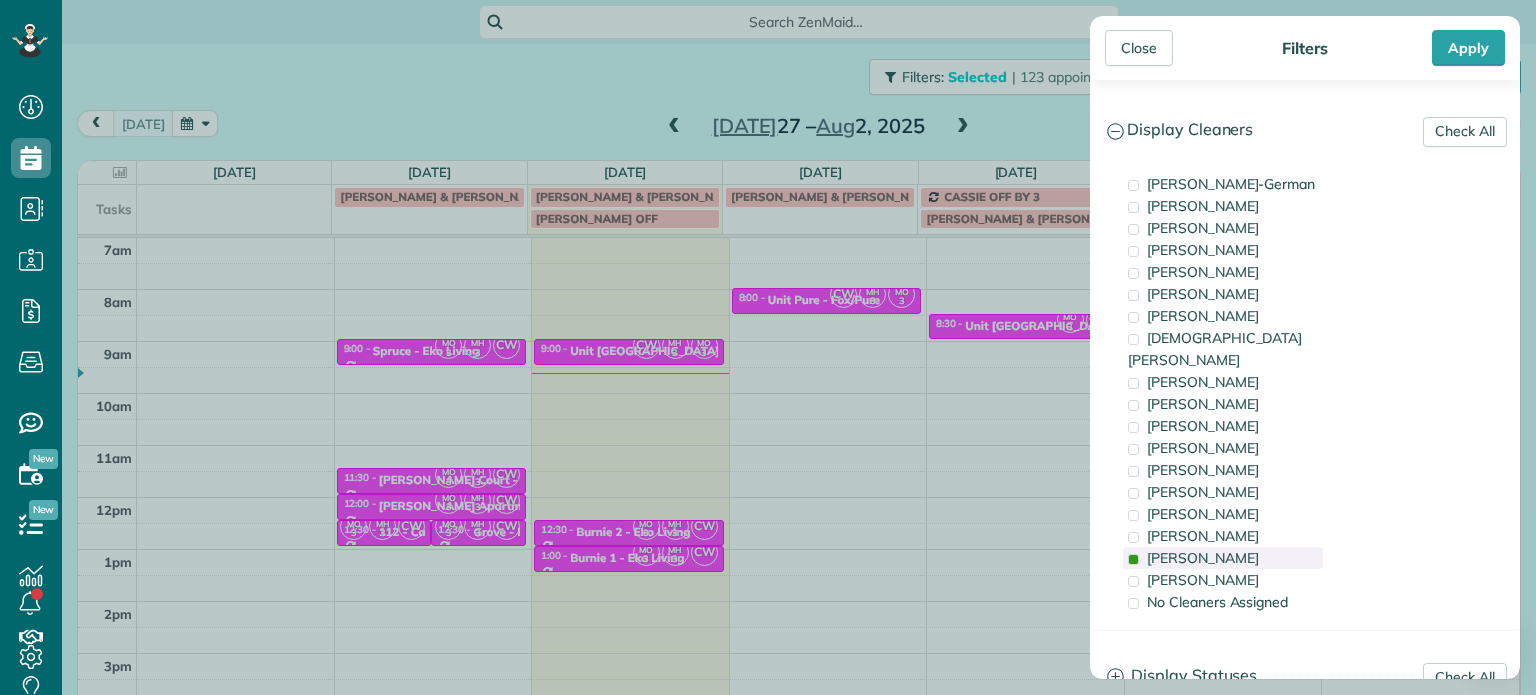 click on "[PERSON_NAME]" at bounding box center (1203, 558) 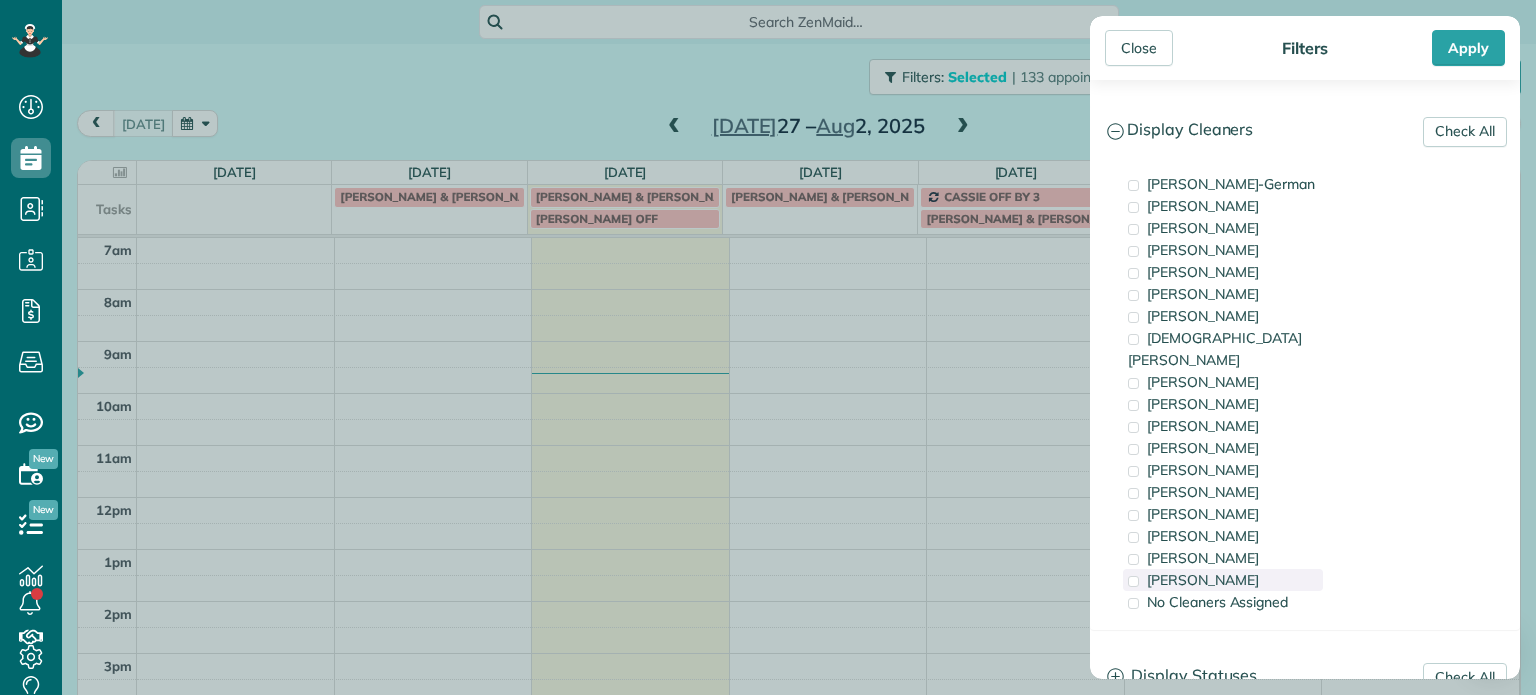click on "[PERSON_NAME]" at bounding box center (1203, 580) 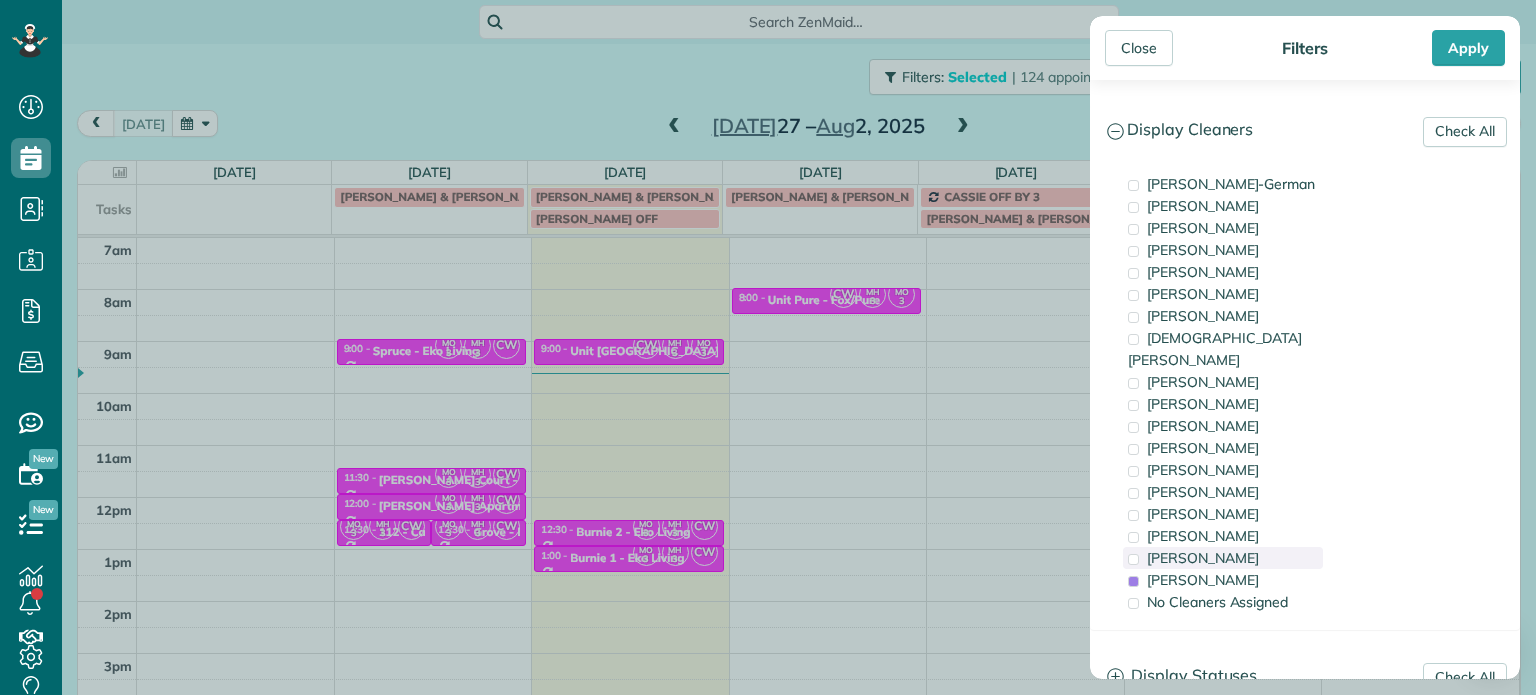 click on "[PERSON_NAME]" at bounding box center (1203, 558) 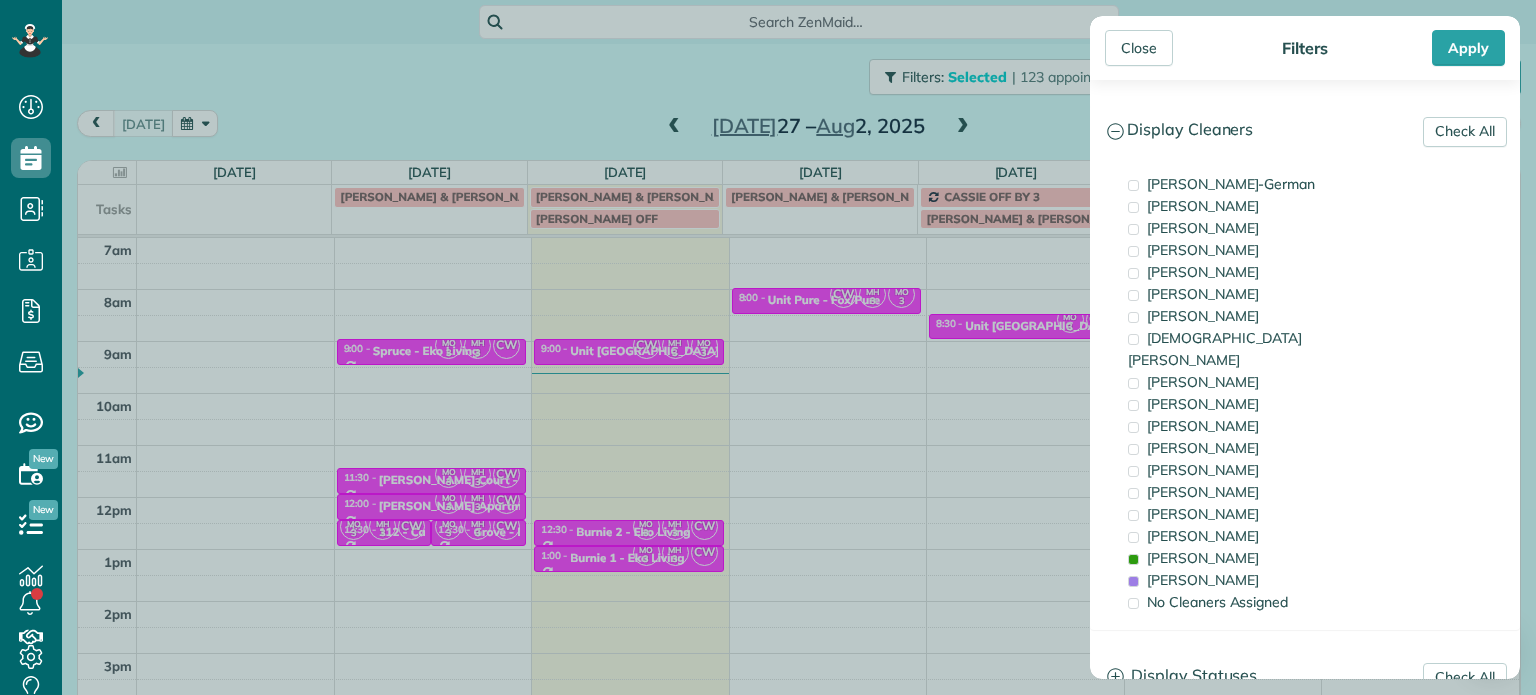 click on "Close
Filters
Apply
Check All
Display Cleaners
[PERSON_NAME]-German
[PERSON_NAME]
[PERSON_NAME]
[PERSON_NAME]
[PERSON_NAME]
[PERSON_NAME]
[PERSON_NAME]" at bounding box center (768, 347) 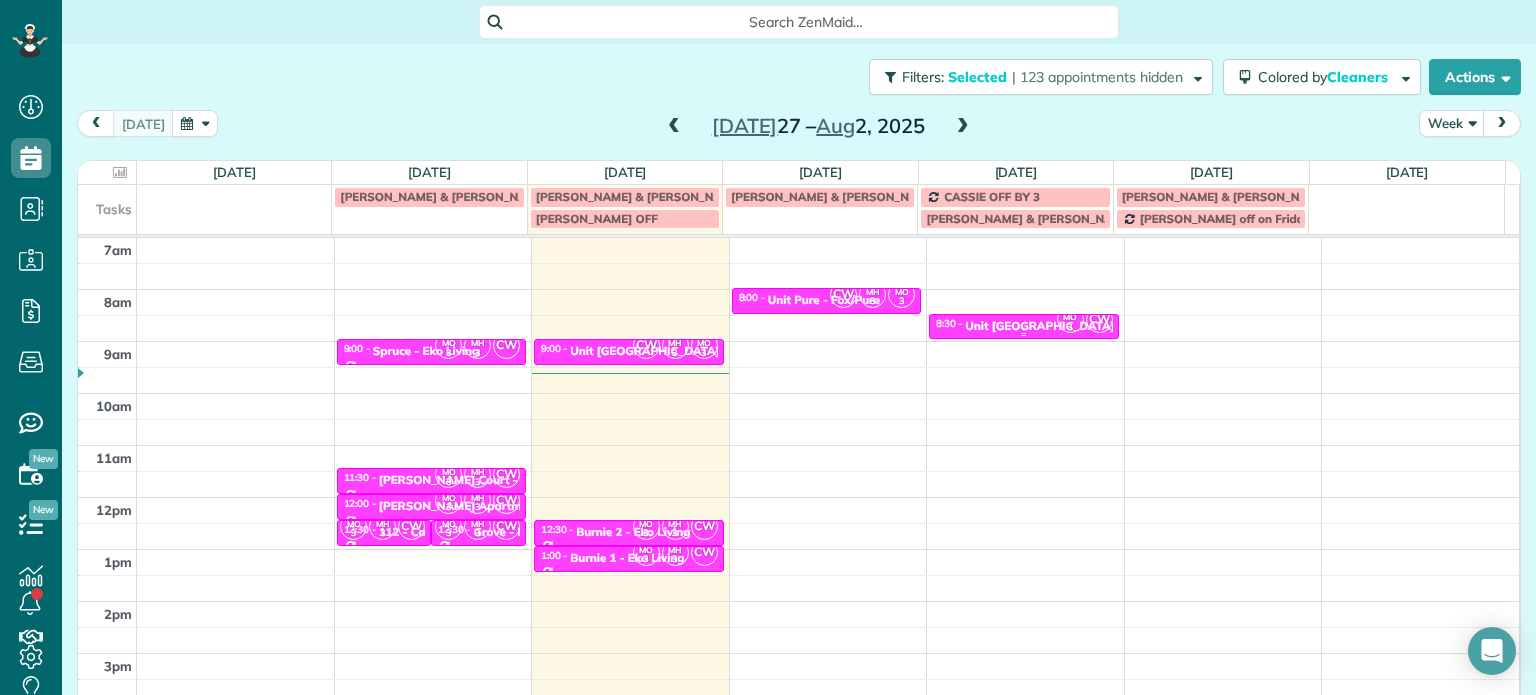 click on "Unit [GEOGRAPHIC_DATA][PERSON_NAME][GEOGRAPHIC_DATA]" at bounding box center [1150, 326] 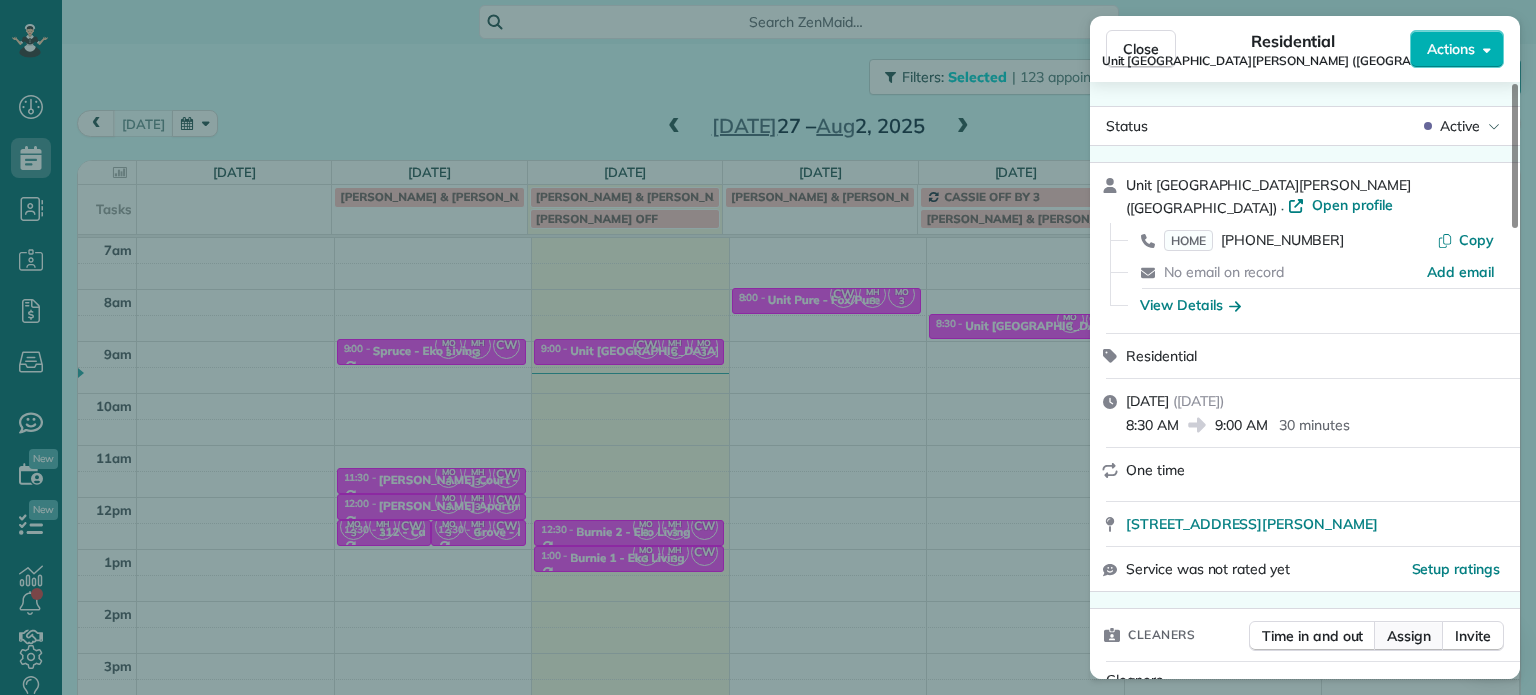 click on "Assign" at bounding box center [1409, 636] 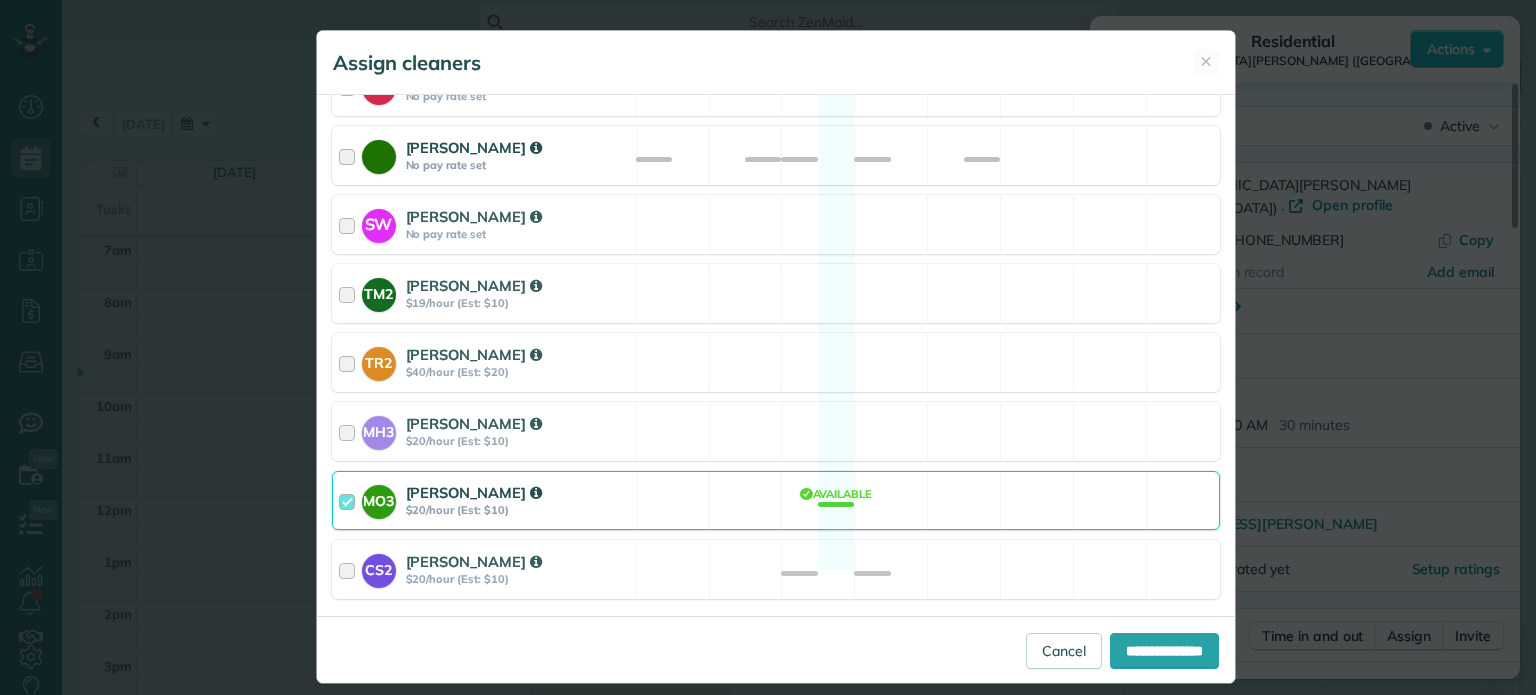 scroll, scrollTop: 1004, scrollLeft: 0, axis: vertical 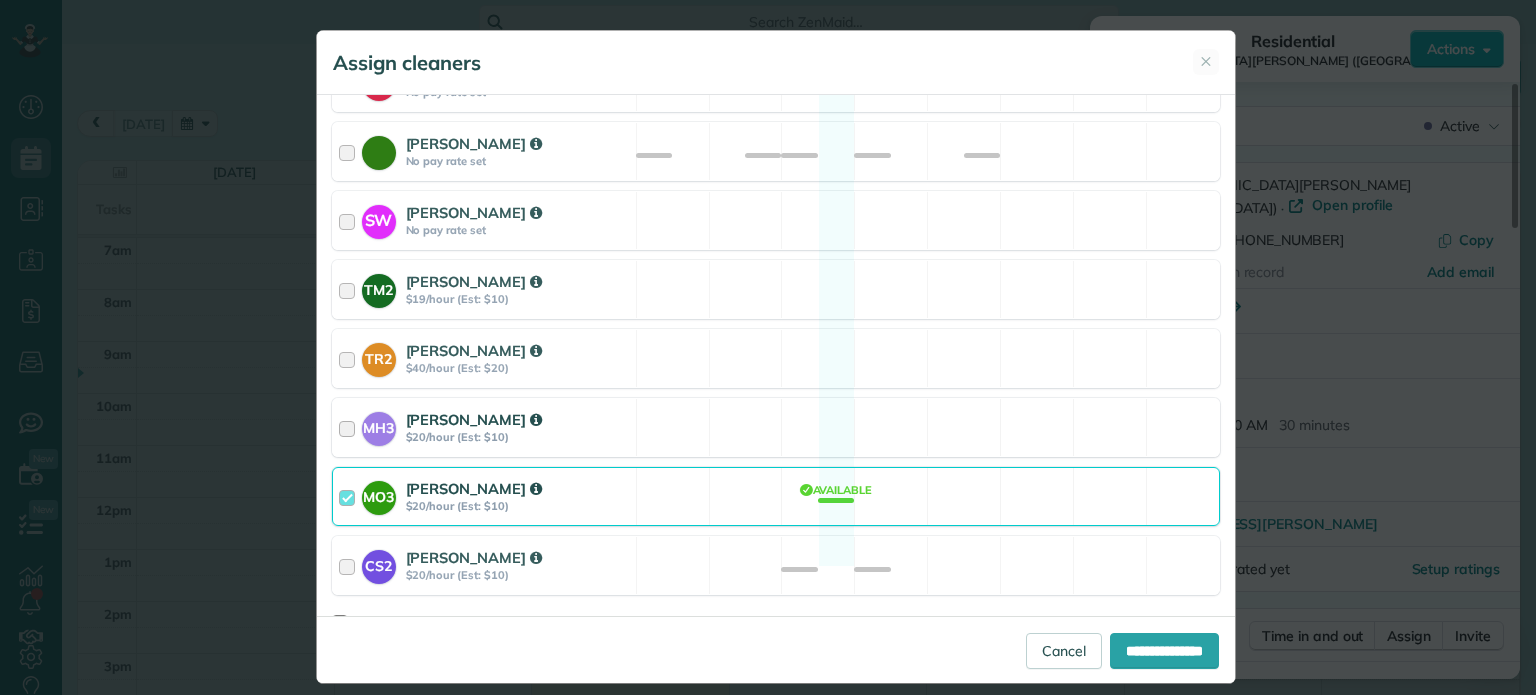 click on "MH3
Meralda Harris
$20/hour (Est: $10)
Available" at bounding box center (776, 427) 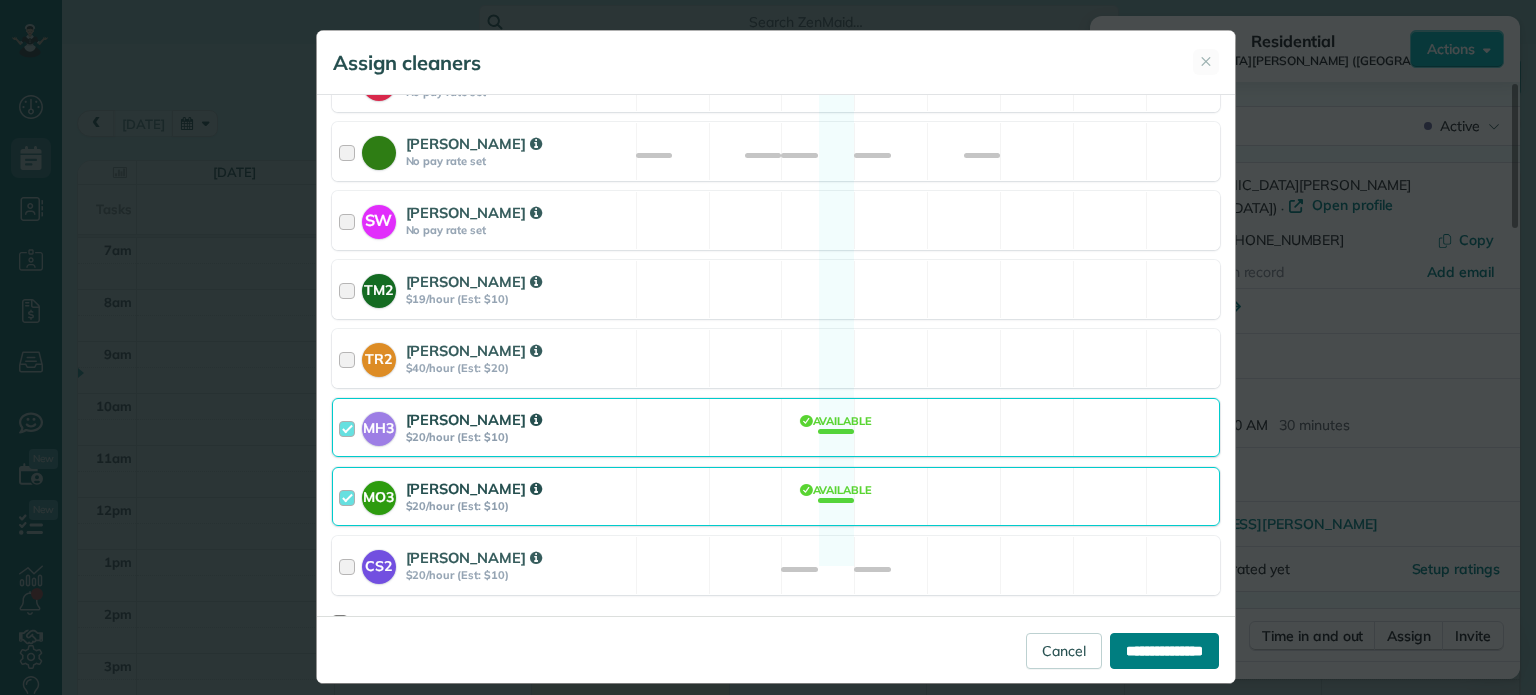 click on "**********" at bounding box center [1164, 651] 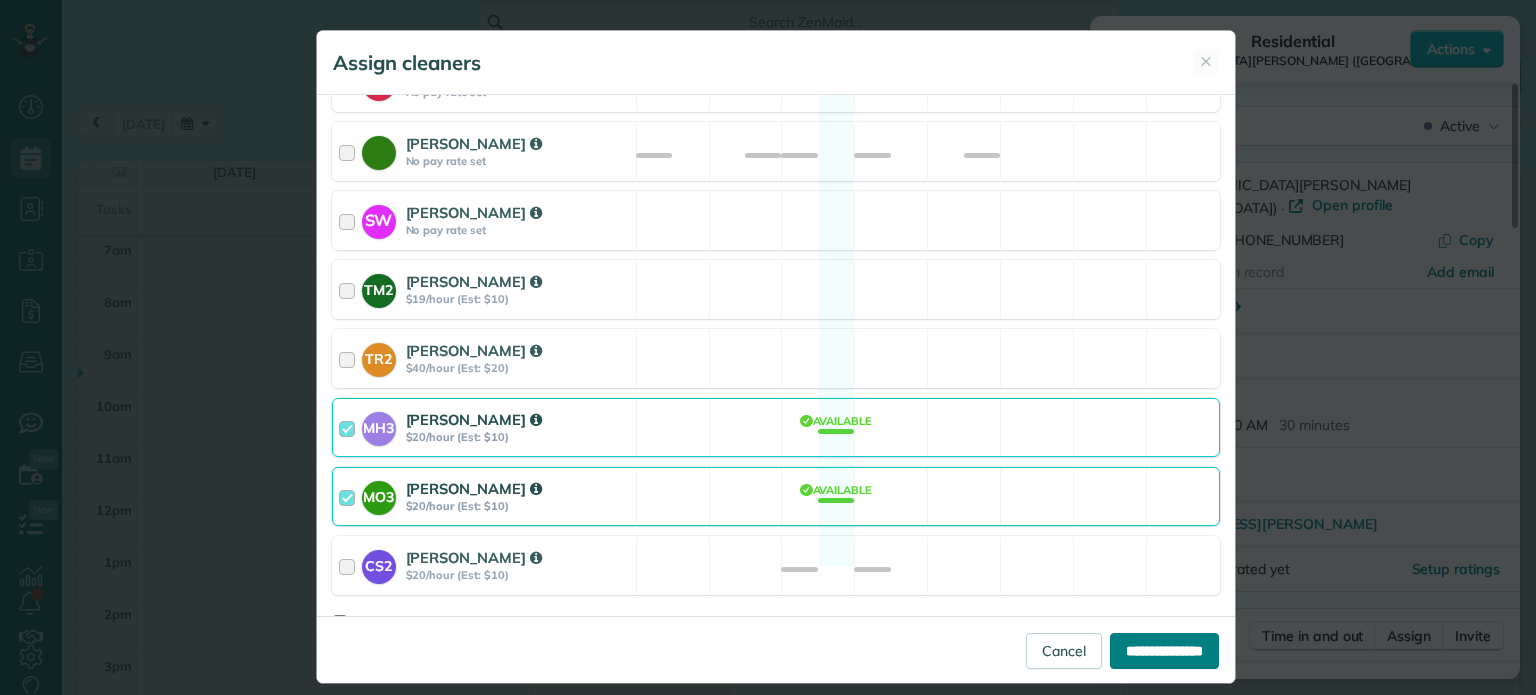 type on "**********" 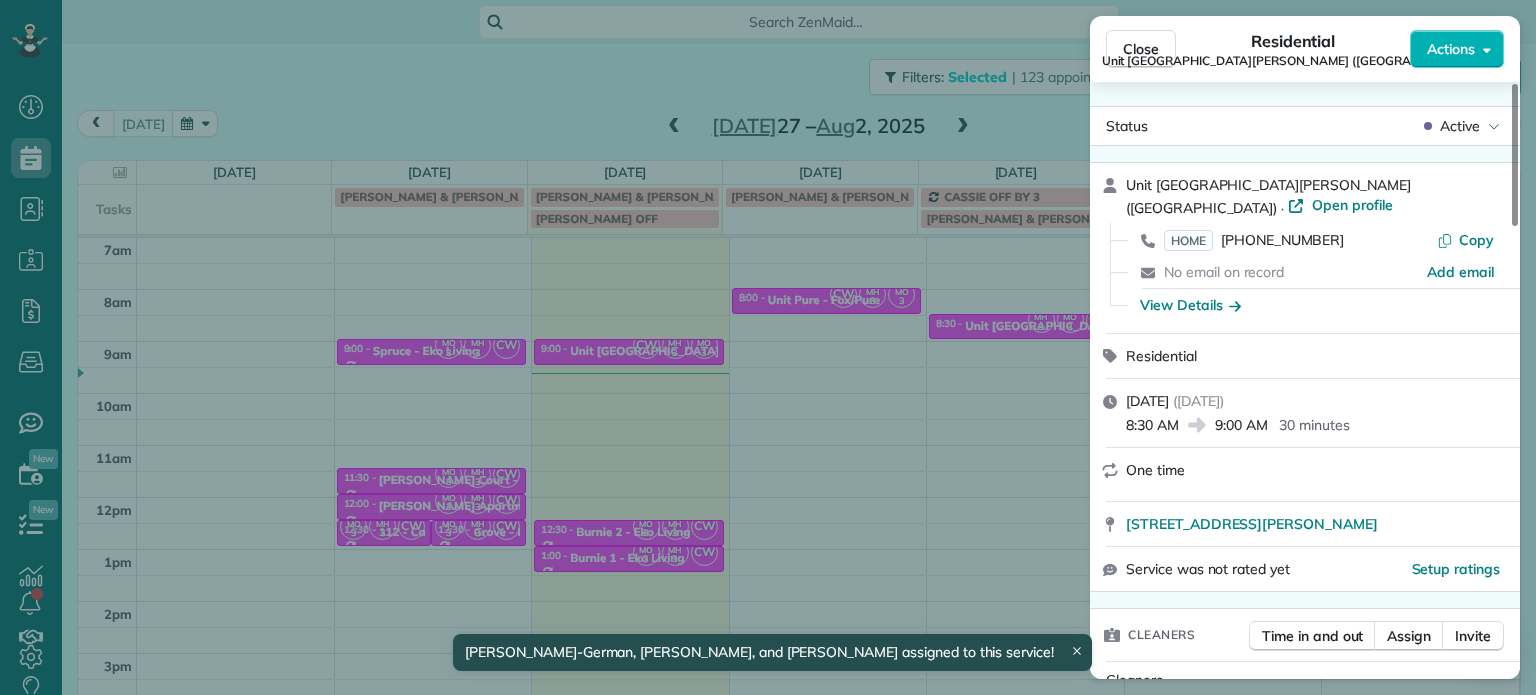 click on "Close Residential [GEOGRAPHIC_DATA][PERSON_NAME] ([GEOGRAPHIC_DATA]) Actions Status Active Unit [GEOGRAPHIC_DATA][PERSON_NAME] ([GEOGRAPHIC_DATA]) · Open profile HOME [PHONE_NUMBER] Copy No email on record Add email View Details Residential [DATE] ( [DATE] ) 8:30 AM 9:00 AM 30 minutes One time [STREET_ADDRESS][PERSON_NAME] Service was not rated yet Setup ratings Cleaners Time in and out Assign Invite Cleaners [PERSON_NAME] 8:30 AM 9:00 AM [PERSON_NAME] 8:30 AM 9:00 AM [PERSON_NAME]-German 8:30 AM 9:00 AM Checklist Try Now Keep this appointment up to your standards. Stay on top of every detail, keep your cleaners organised, and your client happy. Assign a checklist Watch a 5 min demo Billing Billing actions Service Add an item Overcharge $0.00 Discount $0.00 Coupon discount - Primary tax - Secondary tax - Total appointment price $0.00 Tips collected New feature! $0.00 [PERSON_NAME] as paid Total including tip $0.00 Get paid online in no-time! Send an invoice and reward your cleaners with tips Charge customer credit card" at bounding box center [768, 347] 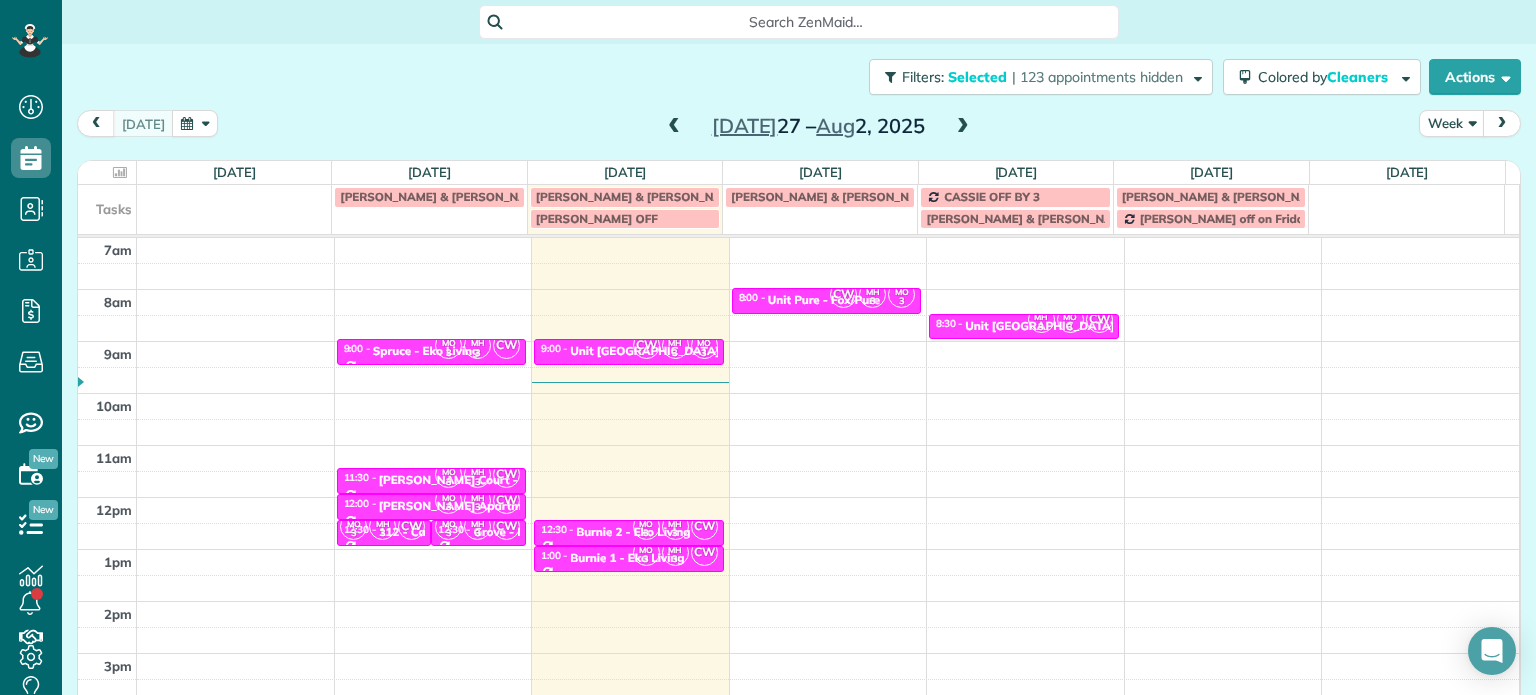 click at bounding box center [963, 127] 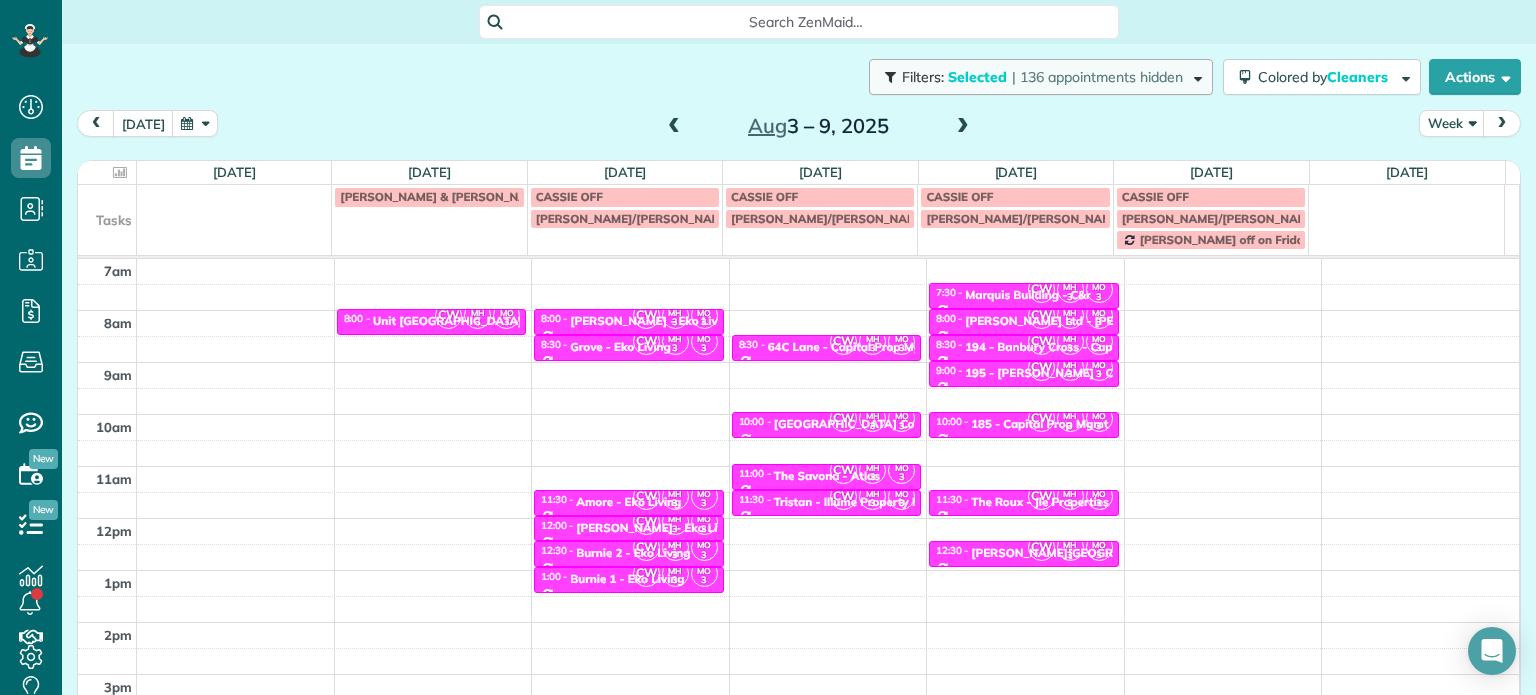 click on "|  136 appointments hidden" at bounding box center (1097, 77) 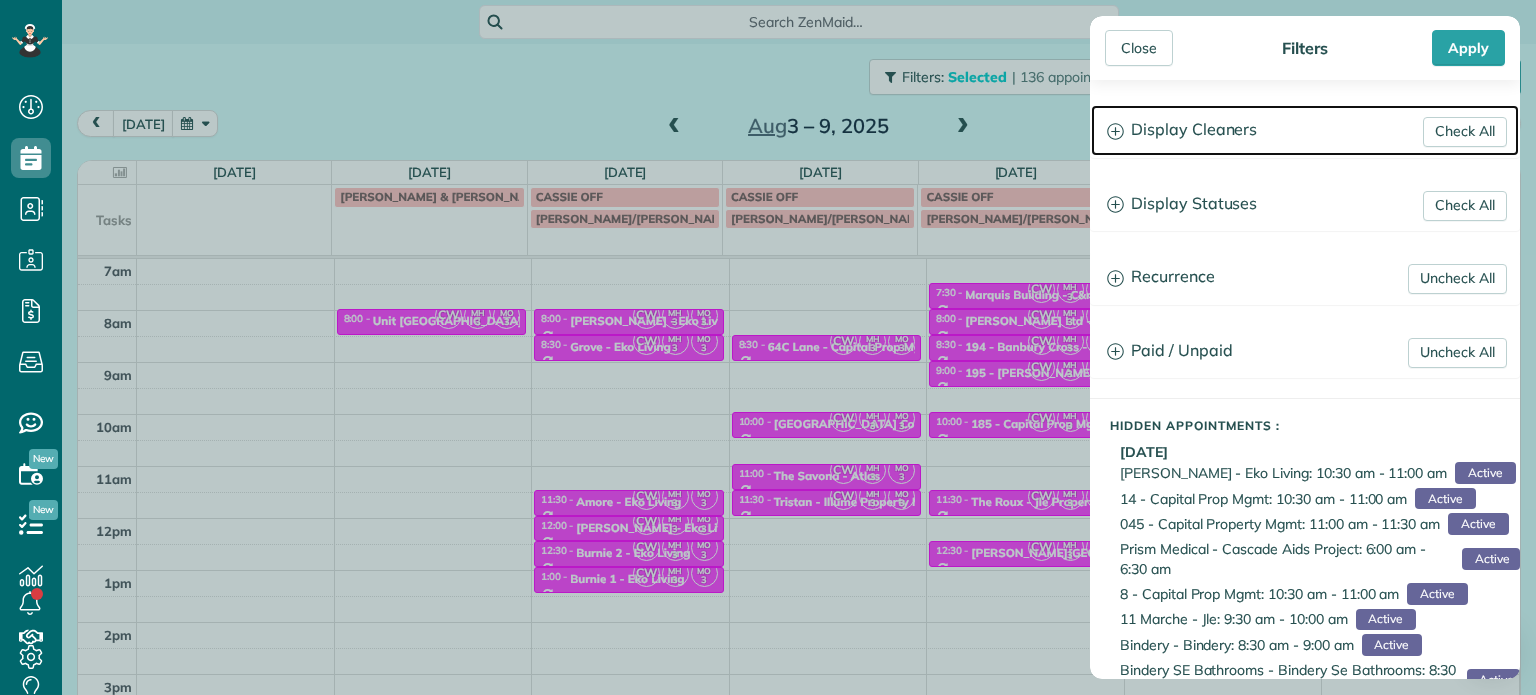 click on "Display Cleaners" at bounding box center [1305, 130] 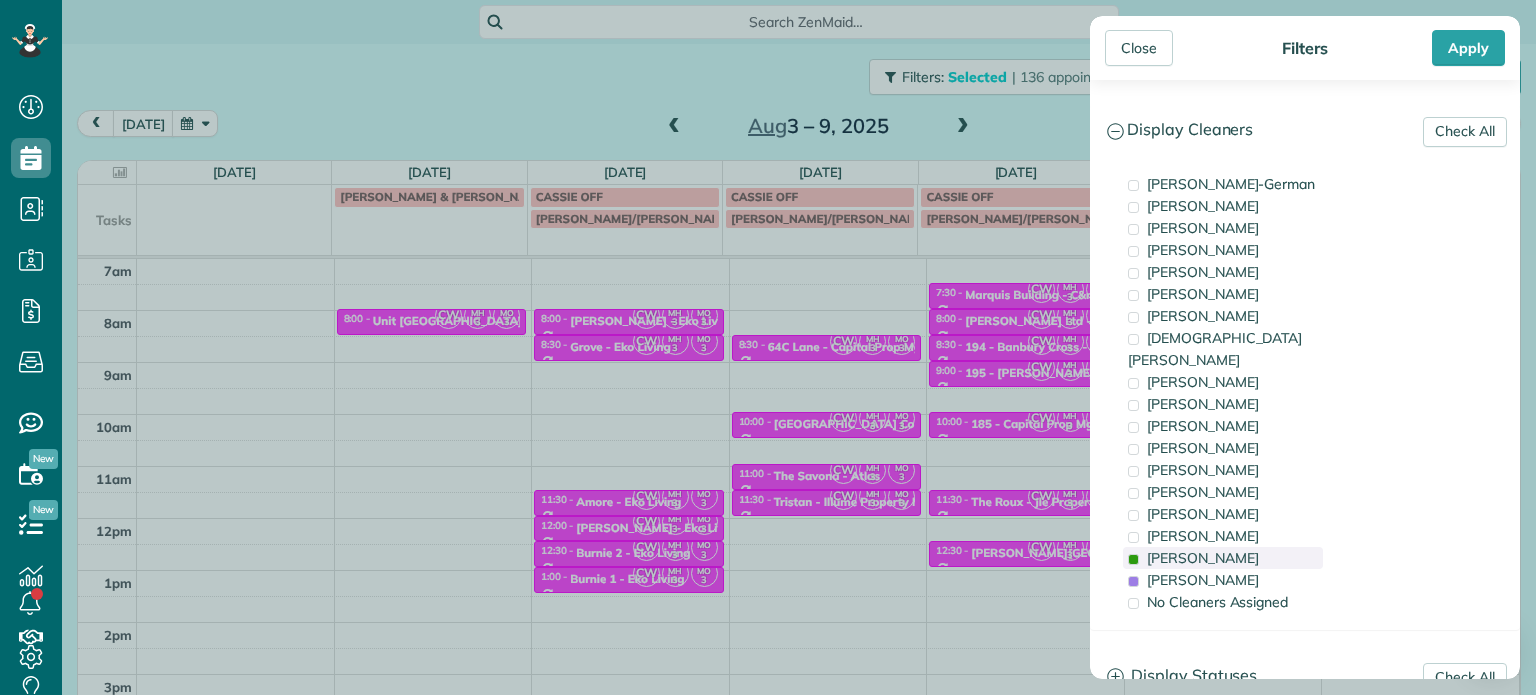 click on "[PERSON_NAME]" at bounding box center [1203, 558] 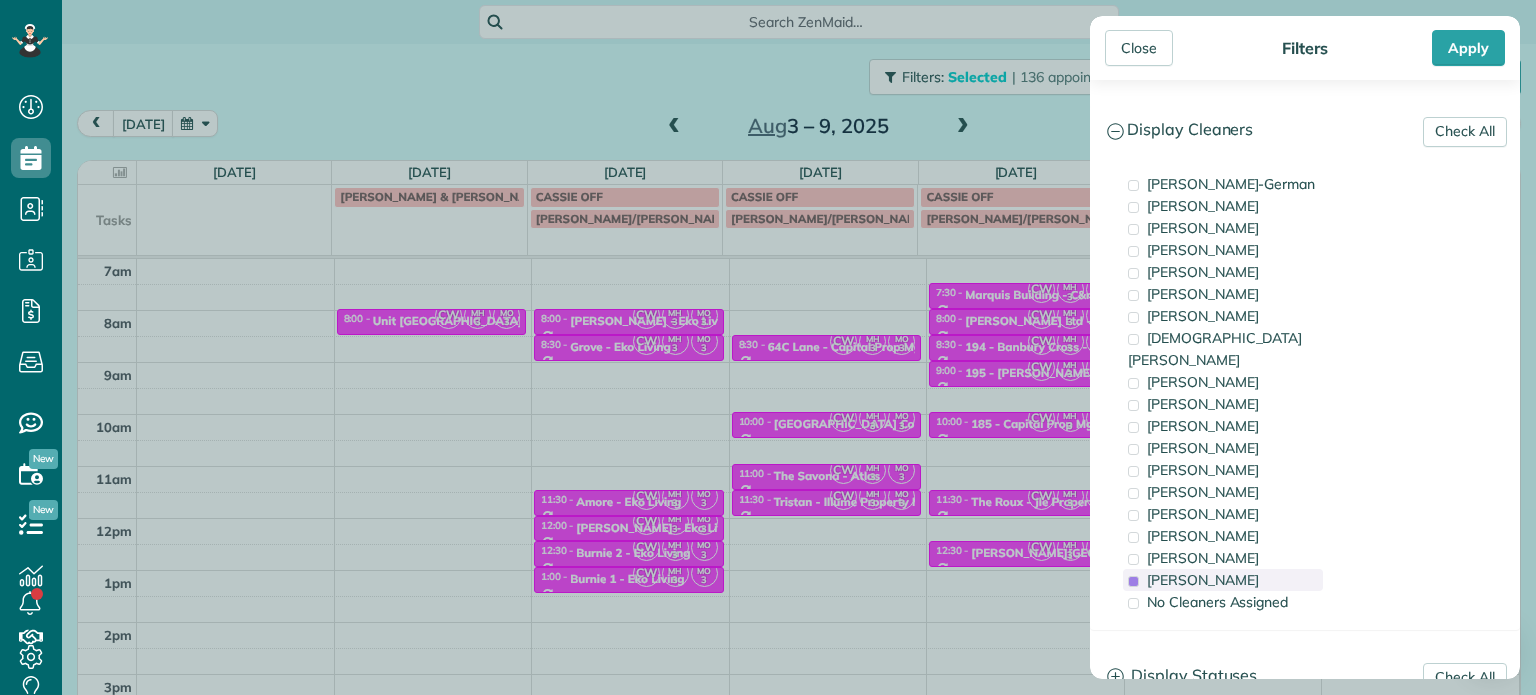 click on "[PERSON_NAME]" at bounding box center (1203, 580) 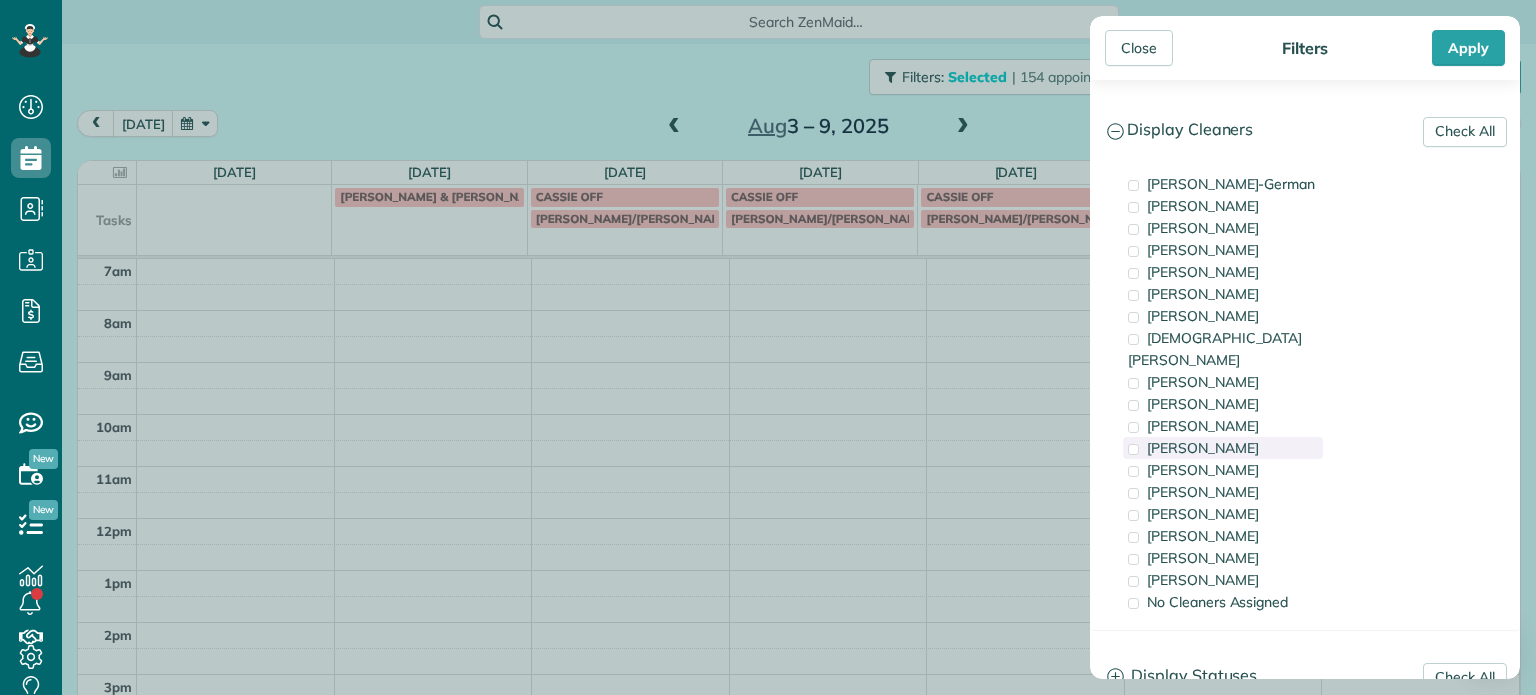 click on "[PERSON_NAME]" at bounding box center [1203, 448] 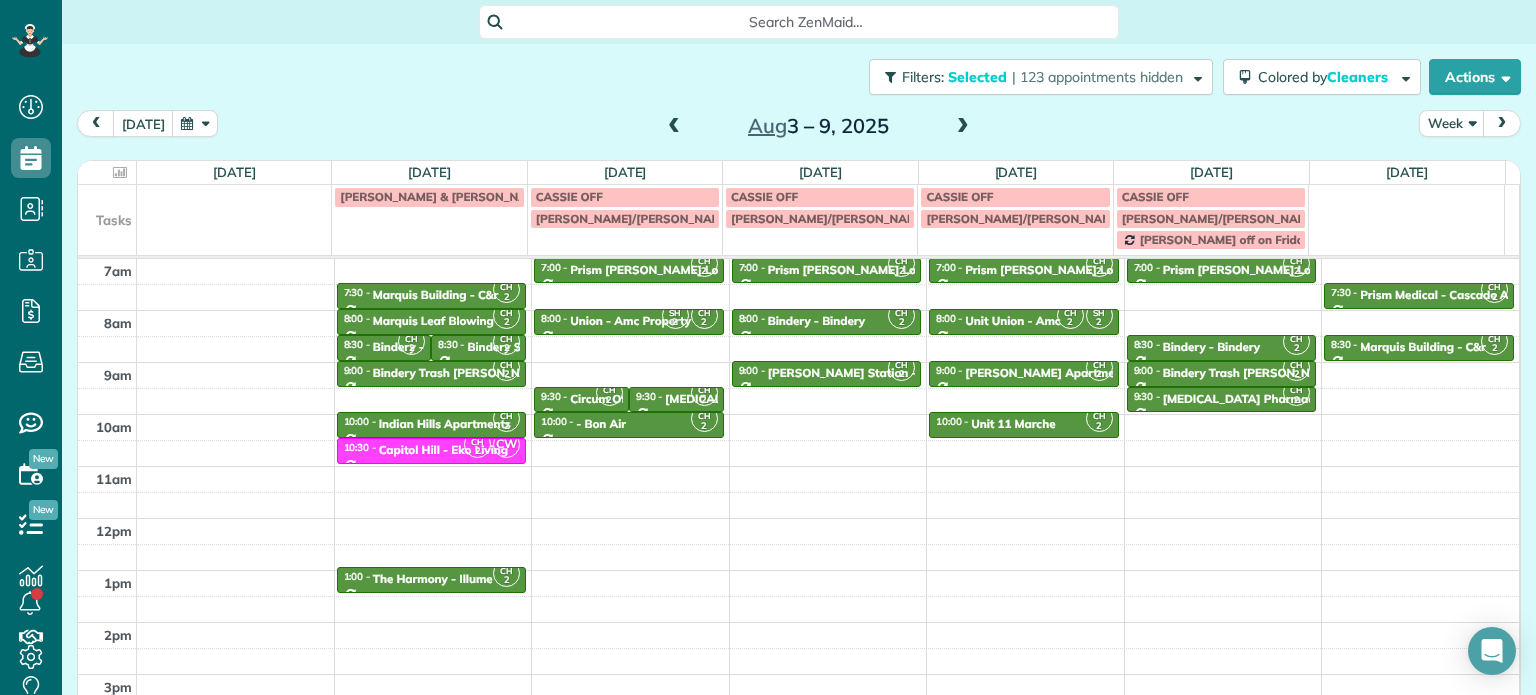 click on "Close
Filters
Apply
Check All
Display Cleaners
[PERSON_NAME]-German
[PERSON_NAME]
[PERSON_NAME]
[PERSON_NAME]
[PERSON_NAME]
[PERSON_NAME]
[PERSON_NAME]" at bounding box center [768, 347] 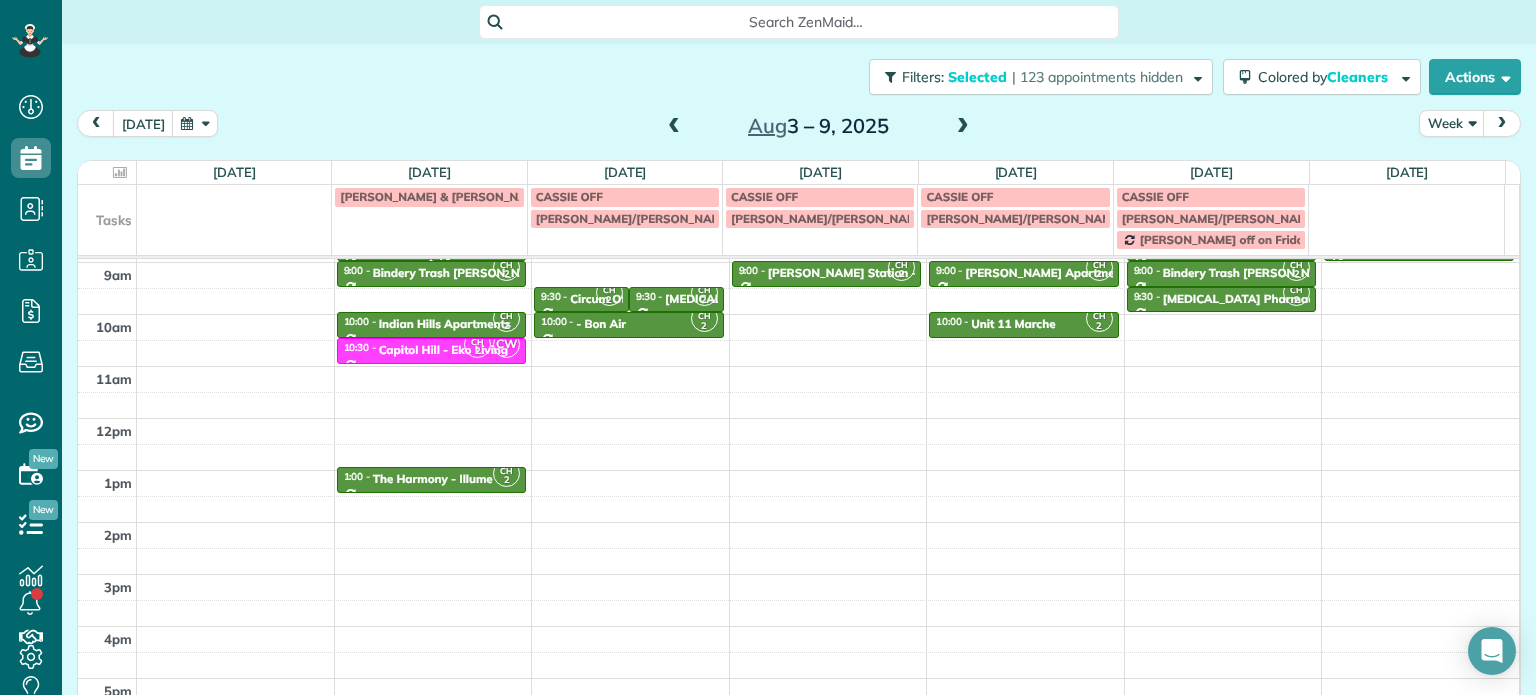 scroll, scrollTop: 156, scrollLeft: 0, axis: vertical 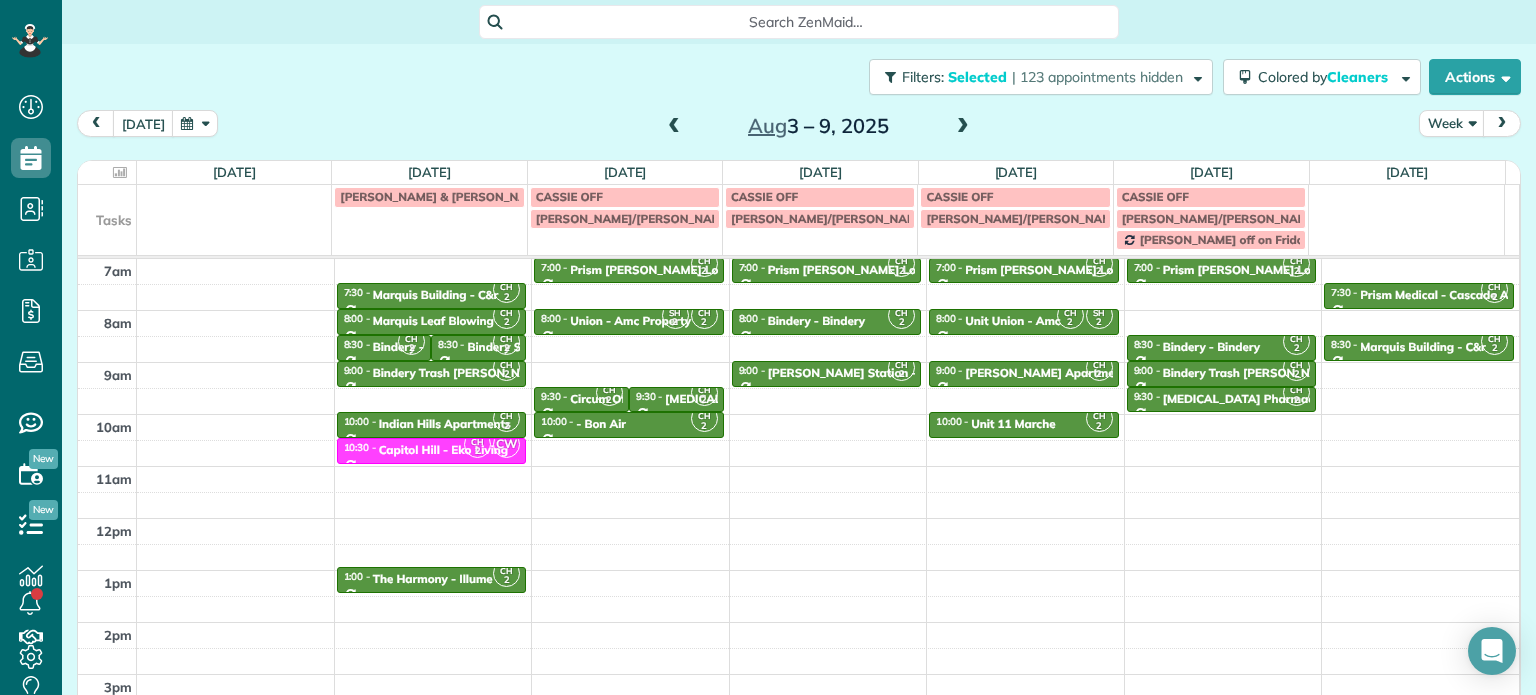 click at bounding box center [674, 127] 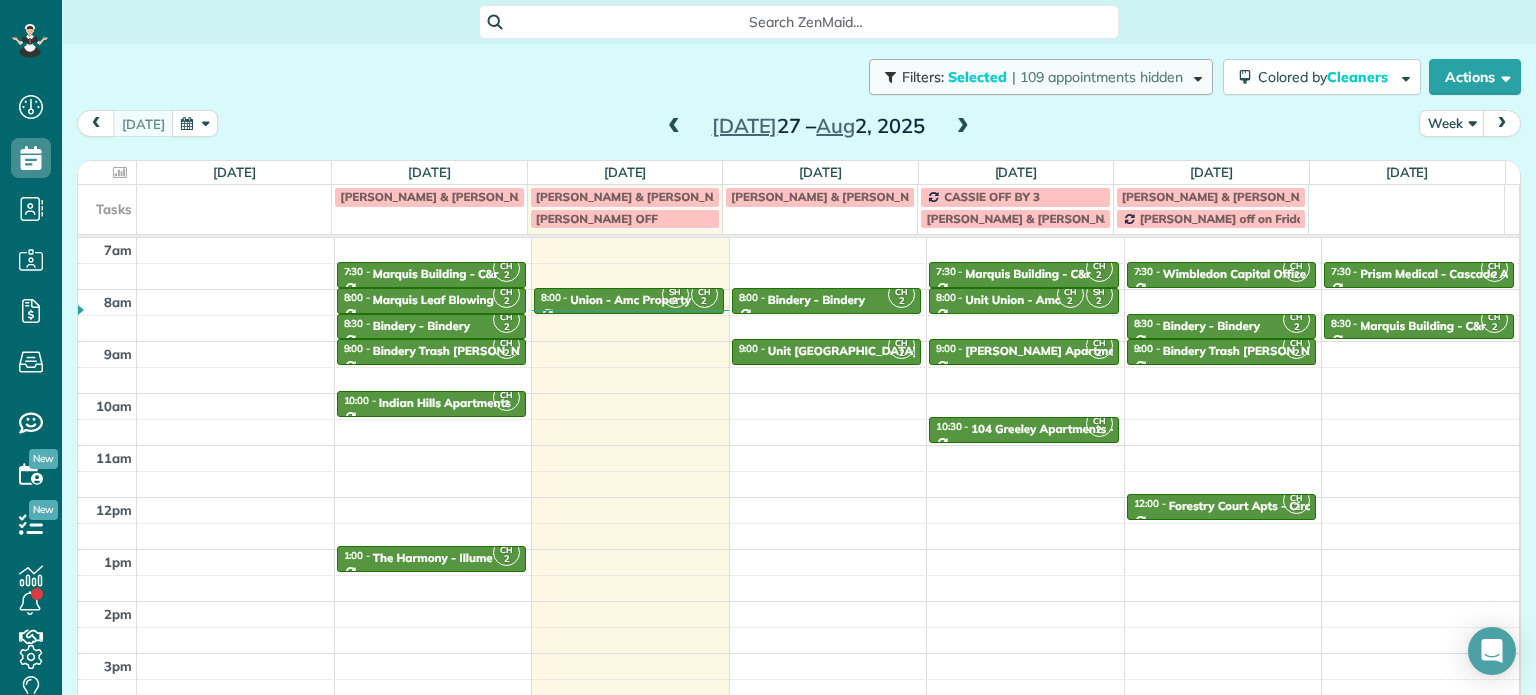 click on "|  109 appointments hidden" at bounding box center [1097, 77] 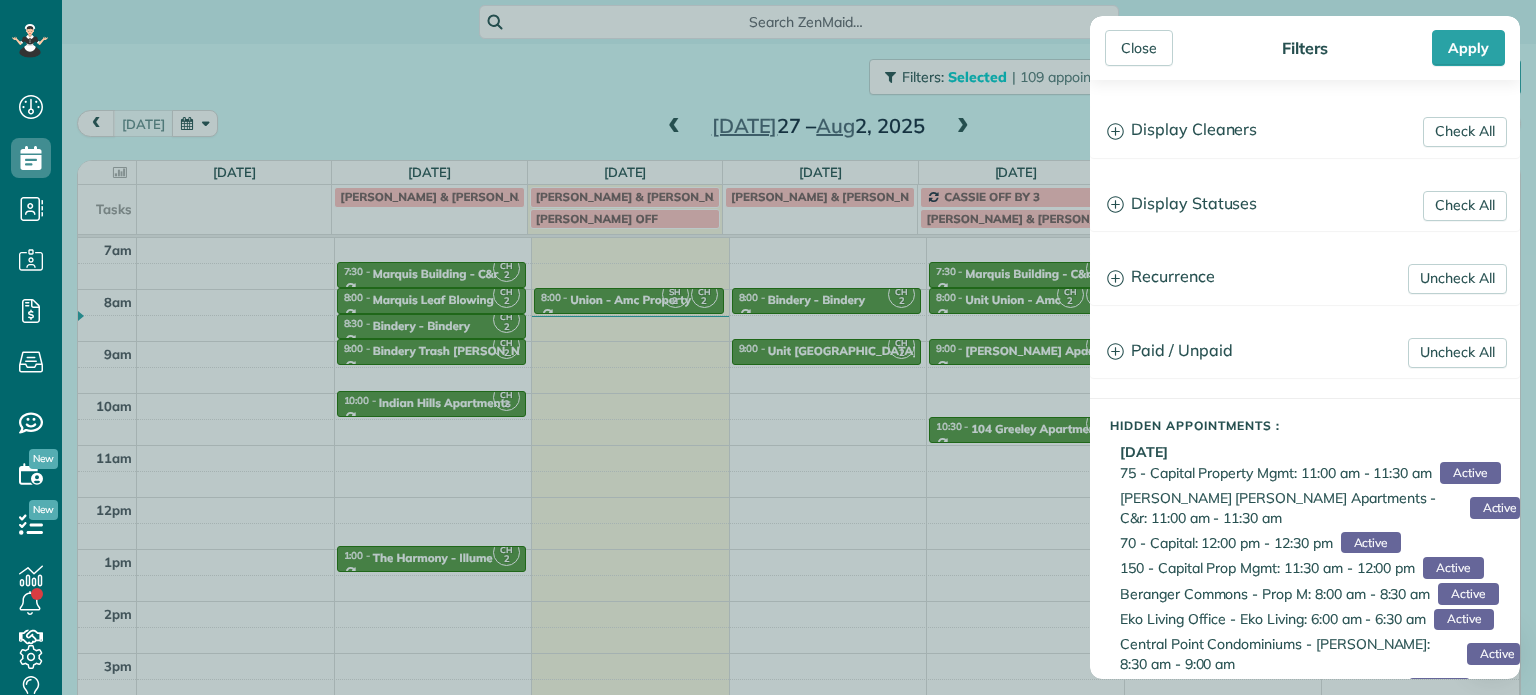 click on "Close
Filters
Apply
Check All
Display Cleaners
[PERSON_NAME]-German
[PERSON_NAME]
[PERSON_NAME]
[PERSON_NAME]
[PERSON_NAME]
[PERSON_NAME]
[PERSON_NAME]" at bounding box center [768, 347] 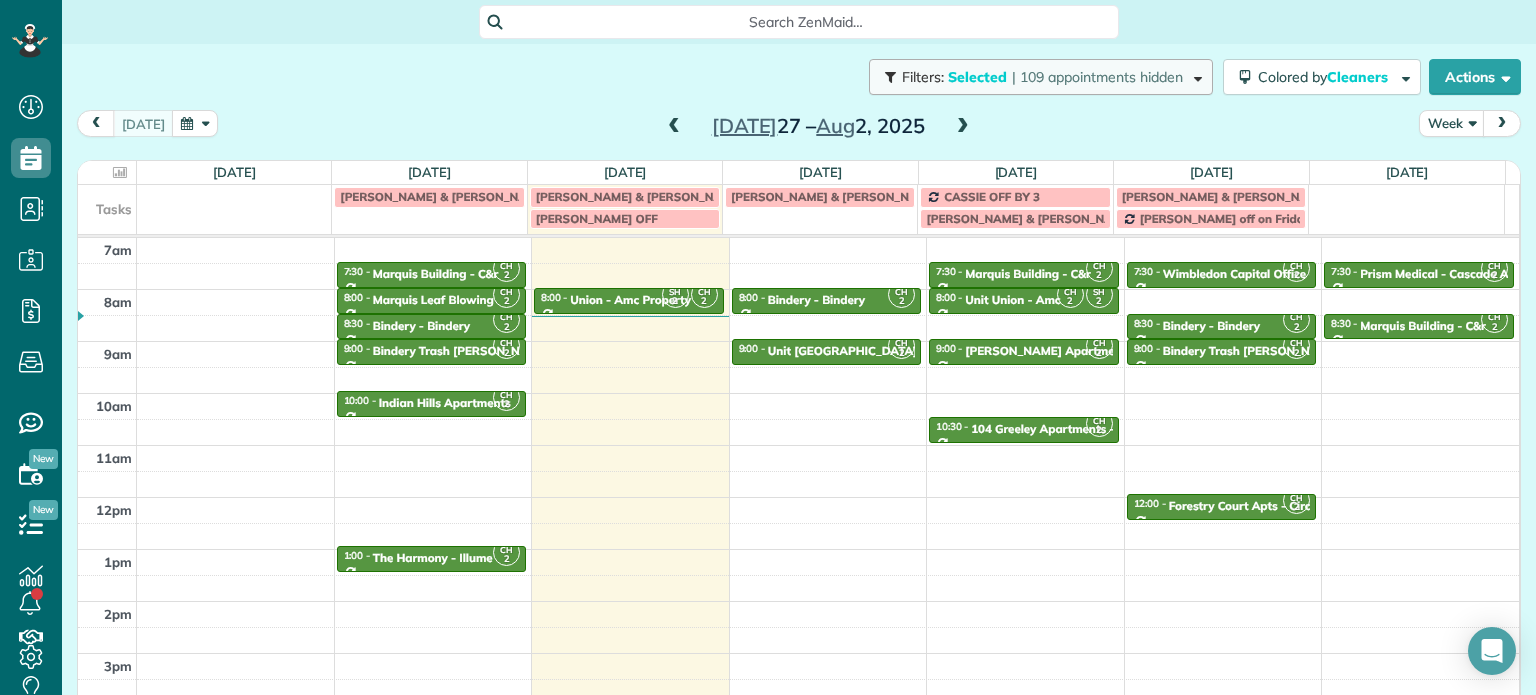 click on "Filters:   Selected
|  109 appointments hidden" at bounding box center [1041, 77] 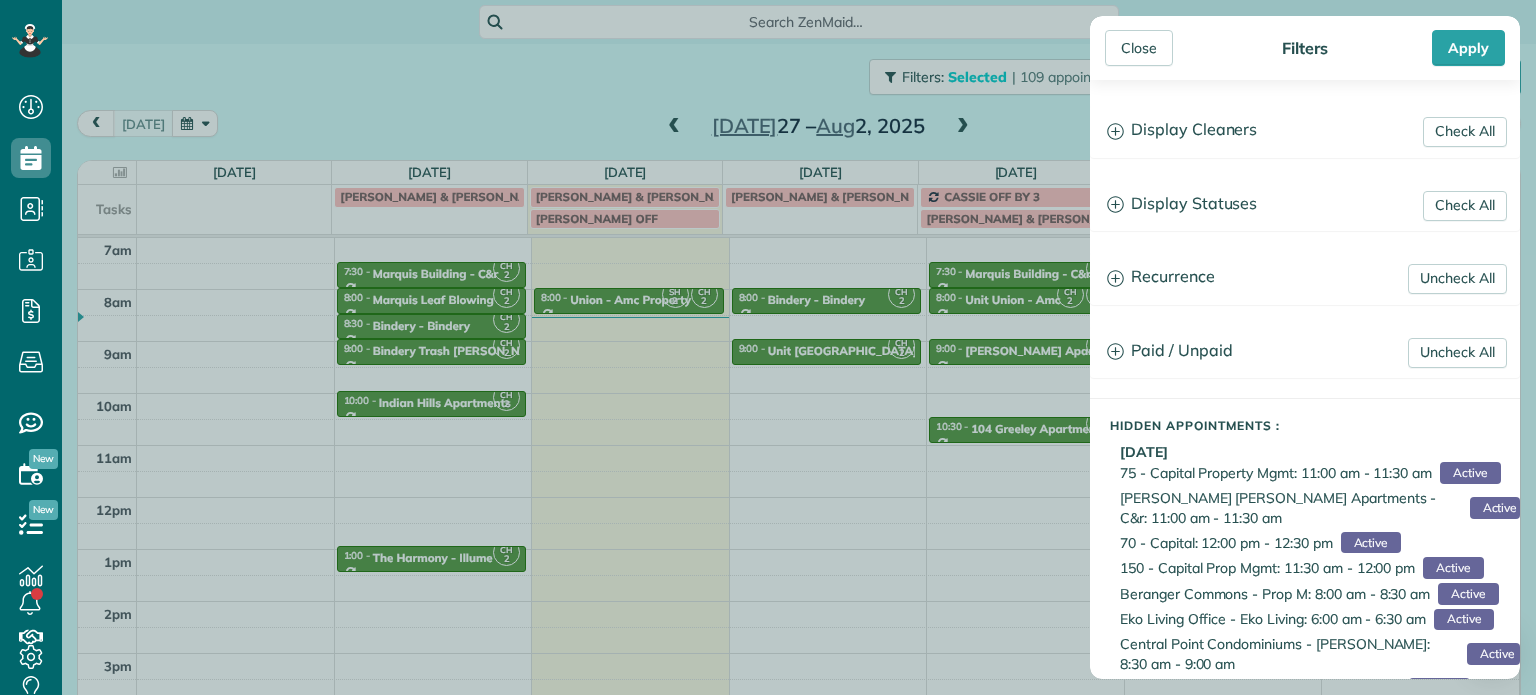 click on "Close
Filters
Apply
Check All
Display Cleaners
[PERSON_NAME]-German
[PERSON_NAME]
[PERSON_NAME]
[PERSON_NAME]
[PERSON_NAME]
[PERSON_NAME]
[PERSON_NAME]" at bounding box center (768, 347) 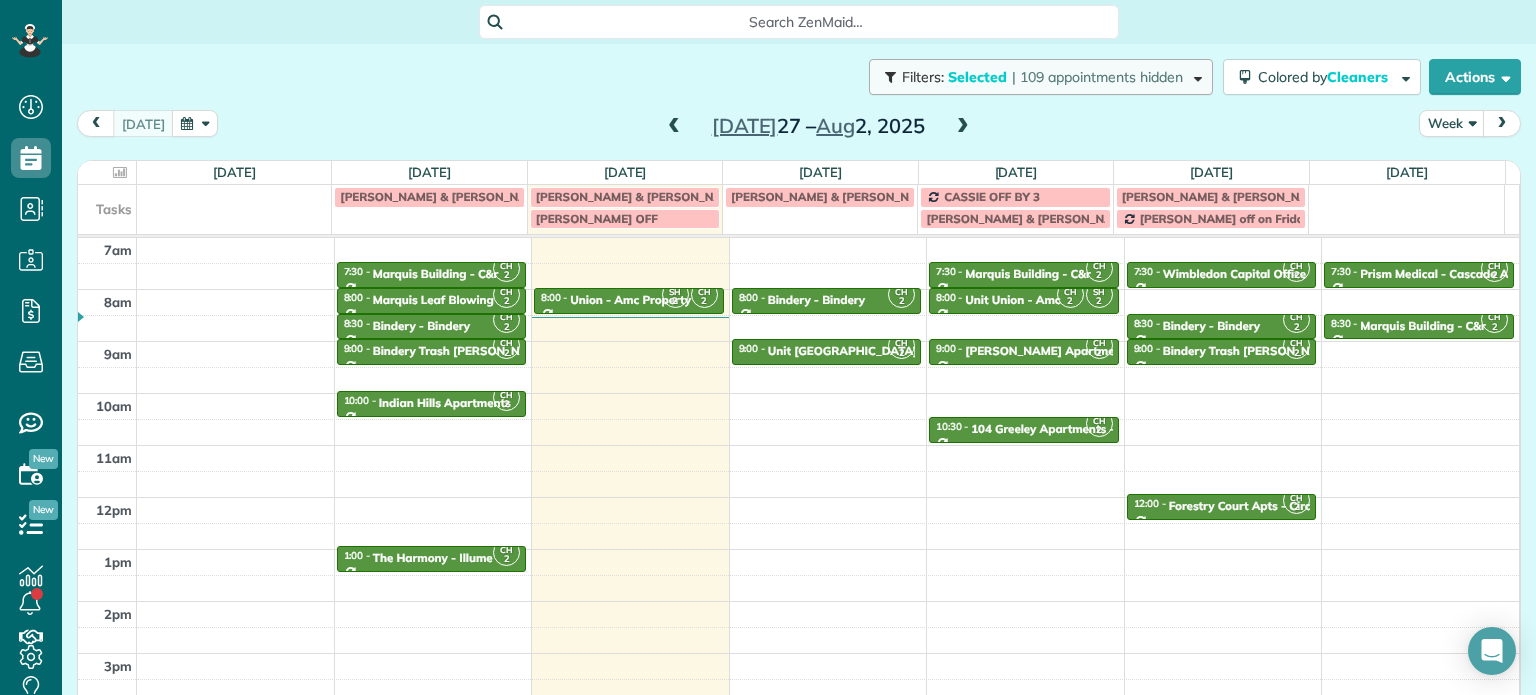 click on "|  109 appointments hidden" at bounding box center (1097, 77) 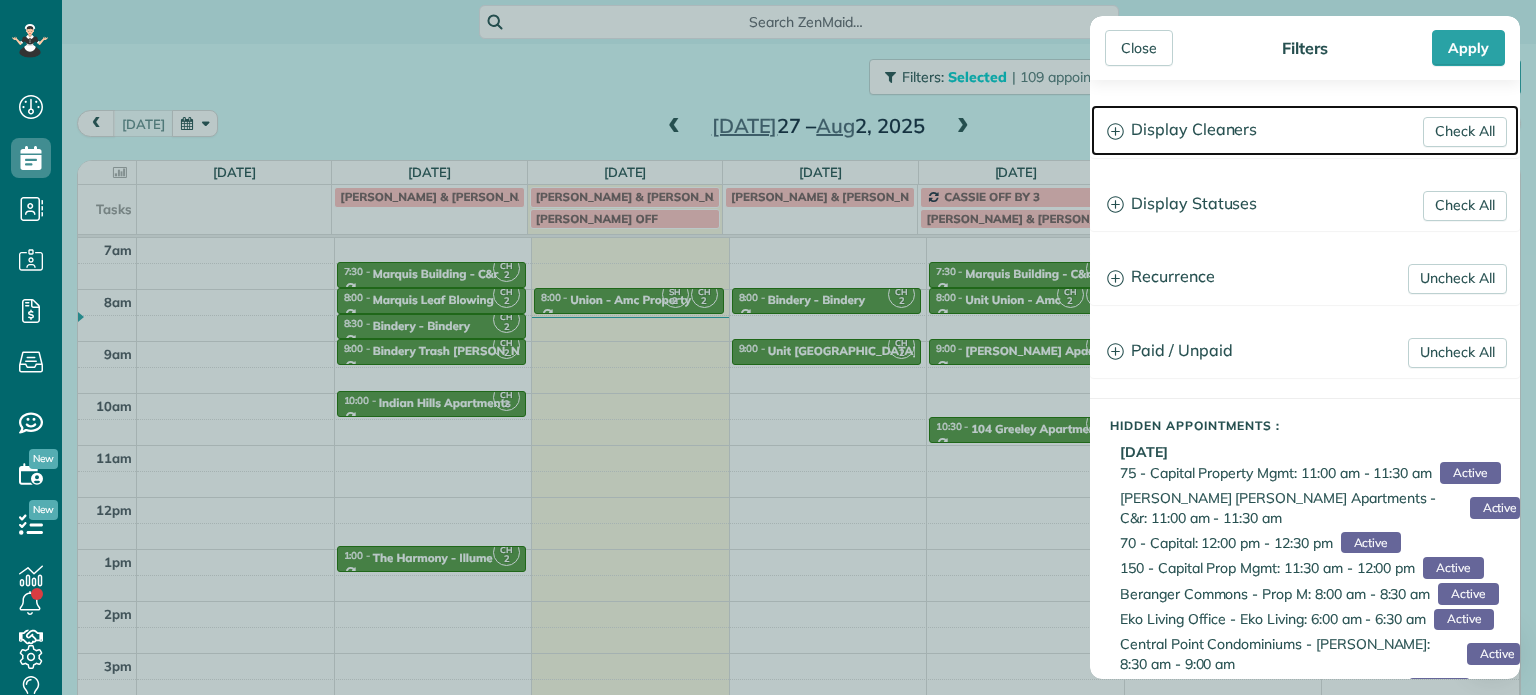 click on "Display Cleaners" at bounding box center (1305, 130) 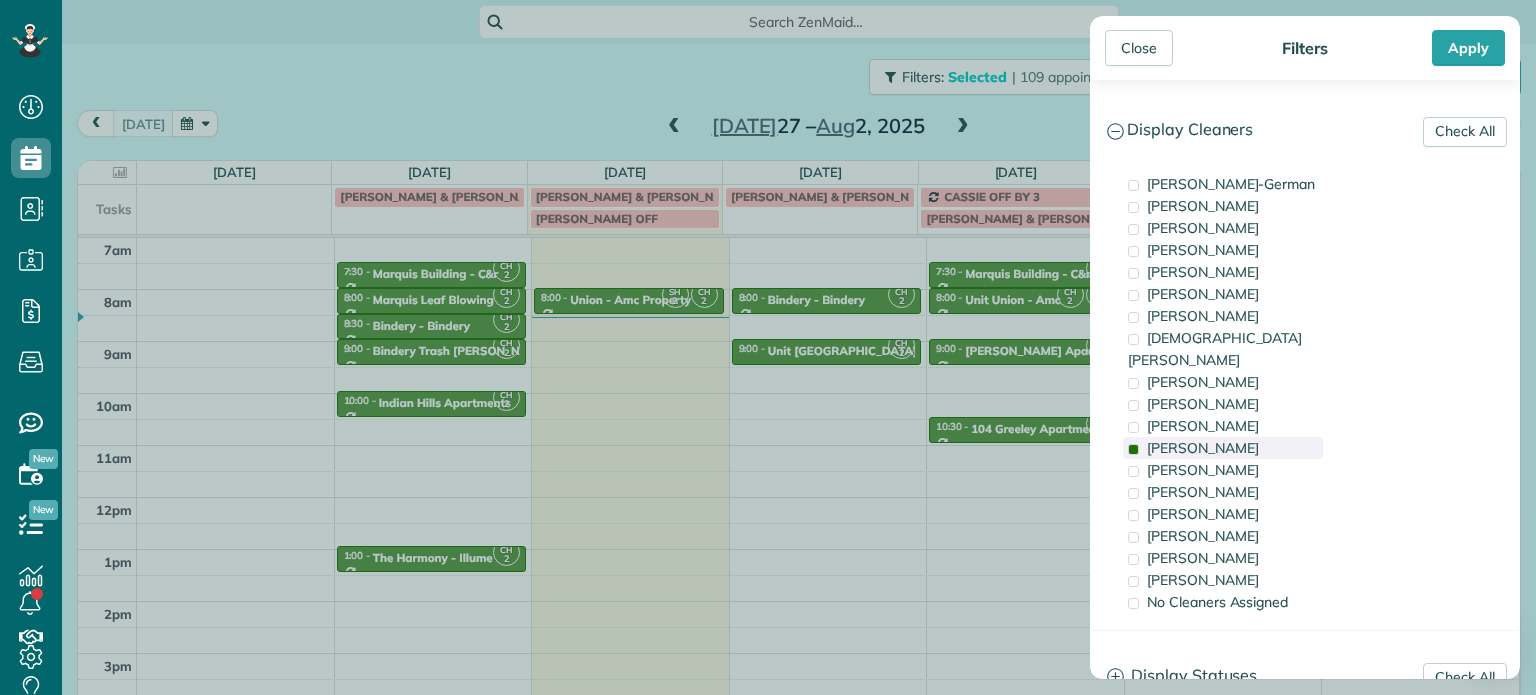 click on "[PERSON_NAME]" at bounding box center [1223, 448] 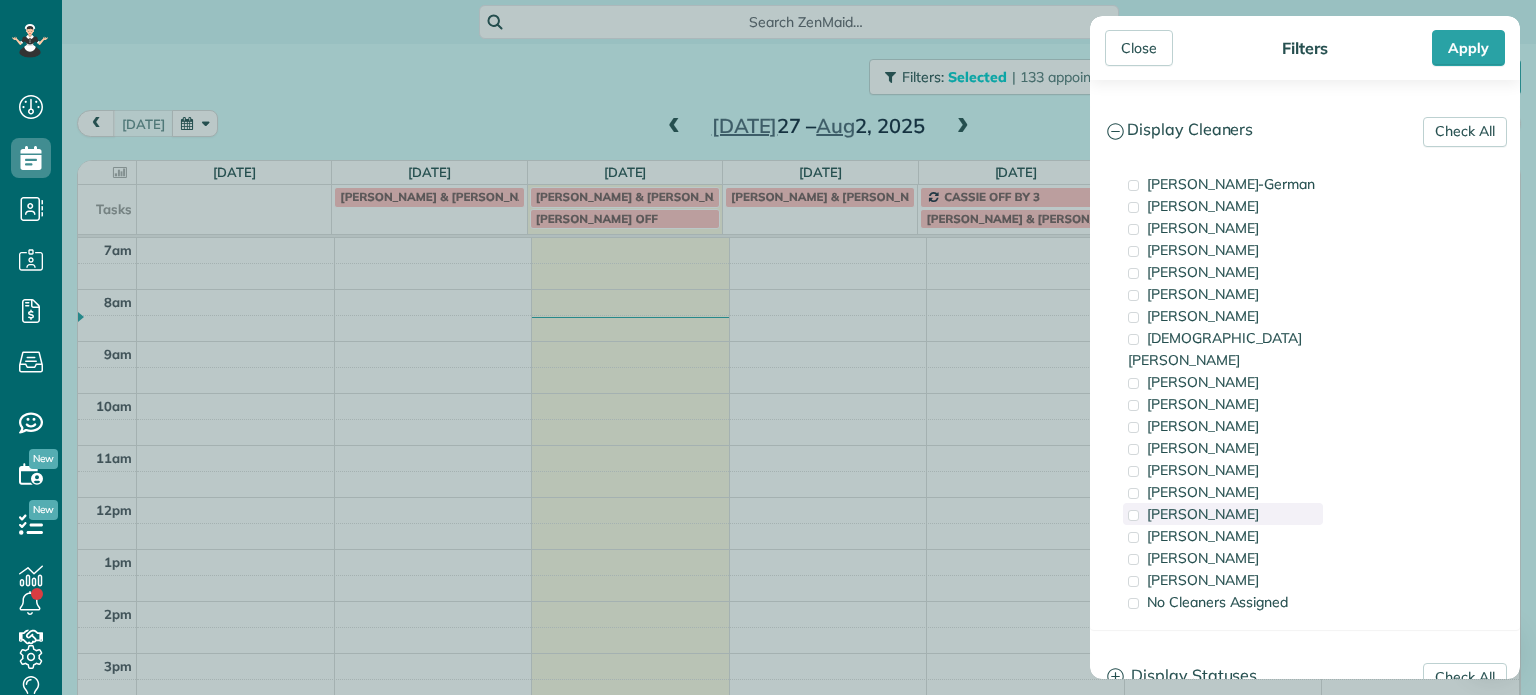 click on "[PERSON_NAME]" at bounding box center [1223, 514] 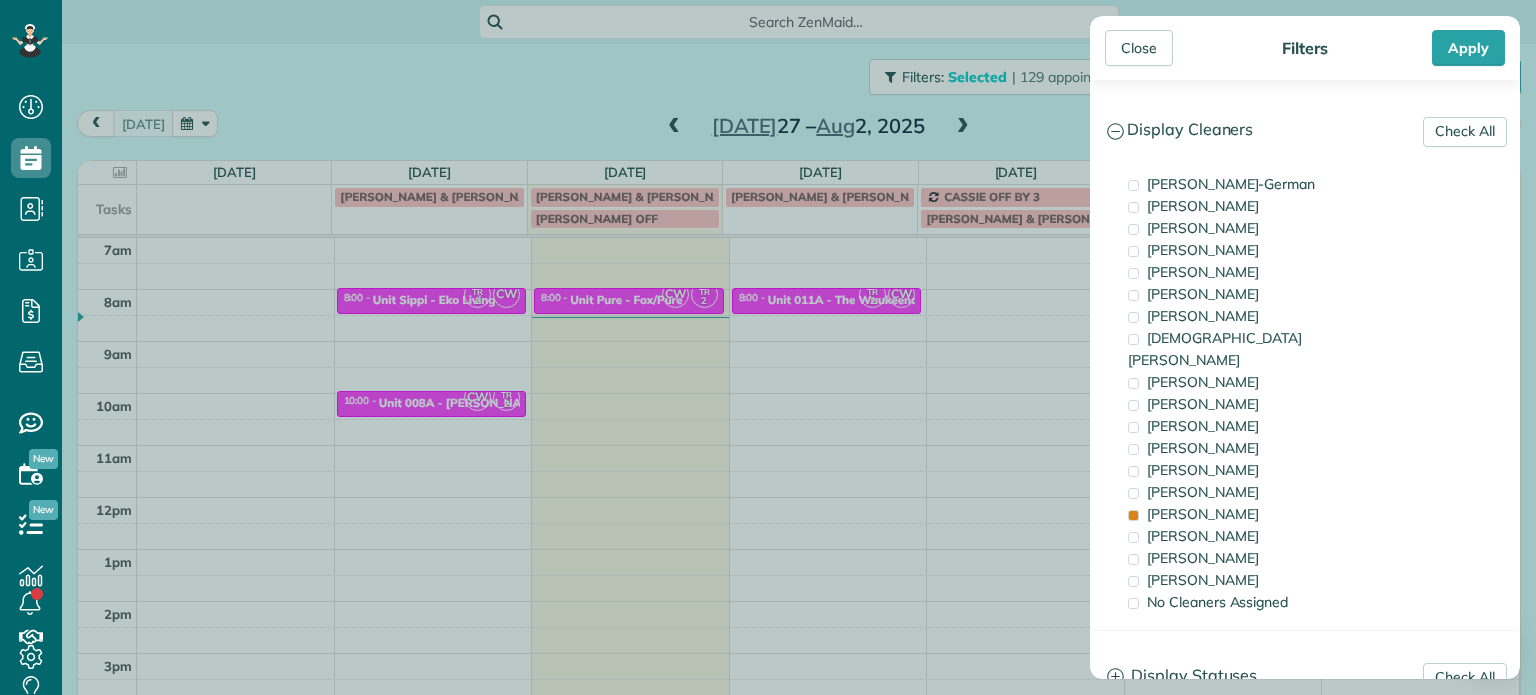 click on "Close
Filters
Apply
Check All
Display Cleaners
[PERSON_NAME]-German
[PERSON_NAME]
[PERSON_NAME]
[PERSON_NAME]
[PERSON_NAME]
[PERSON_NAME]
[PERSON_NAME]" at bounding box center [768, 347] 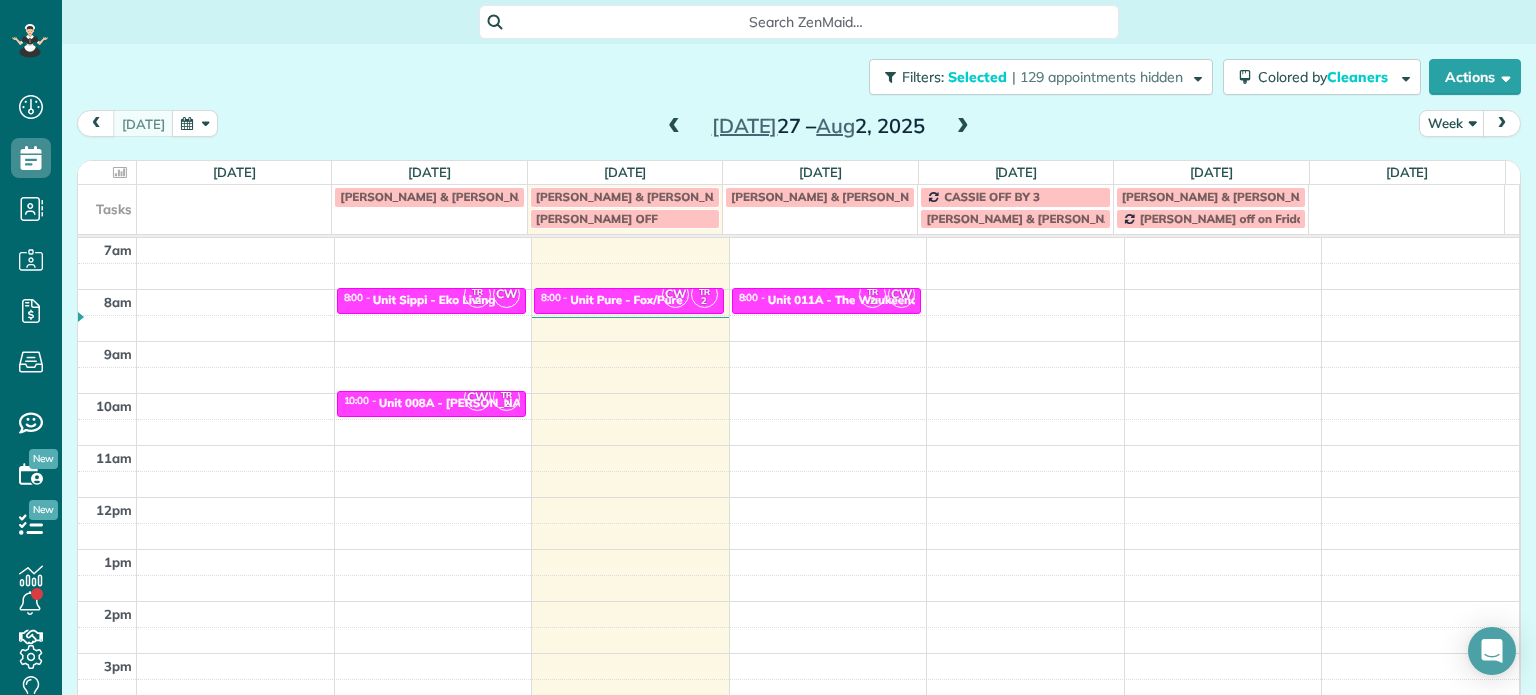 click on "4am 5am 6am 7am 8am 9am 10am 11am 12pm 1pm 2pm 3pm 4pm 5pm TR 2 CW 8:00 - 8:30 Unit Sippi - Eko Living 3875 North Mississippi Avenue Portland, OR 97227 CW TR 2 10:00 - 10:30 Unit 008A - Marshall Arms - Capital 1715 Northwest Marshall Street Portland, OR 97209 CW TR 2 8:00 - 8:30 Unit Pure - Fox/Pure 2615 Southeast 125th Avenue Portland, OR 97236 TR 2 CW 8:00 - 8:30 Unit 011A - The Waukeena - Capital 1904 Northeast Couch Street Portland, OR 97232" at bounding box center [798, 445] 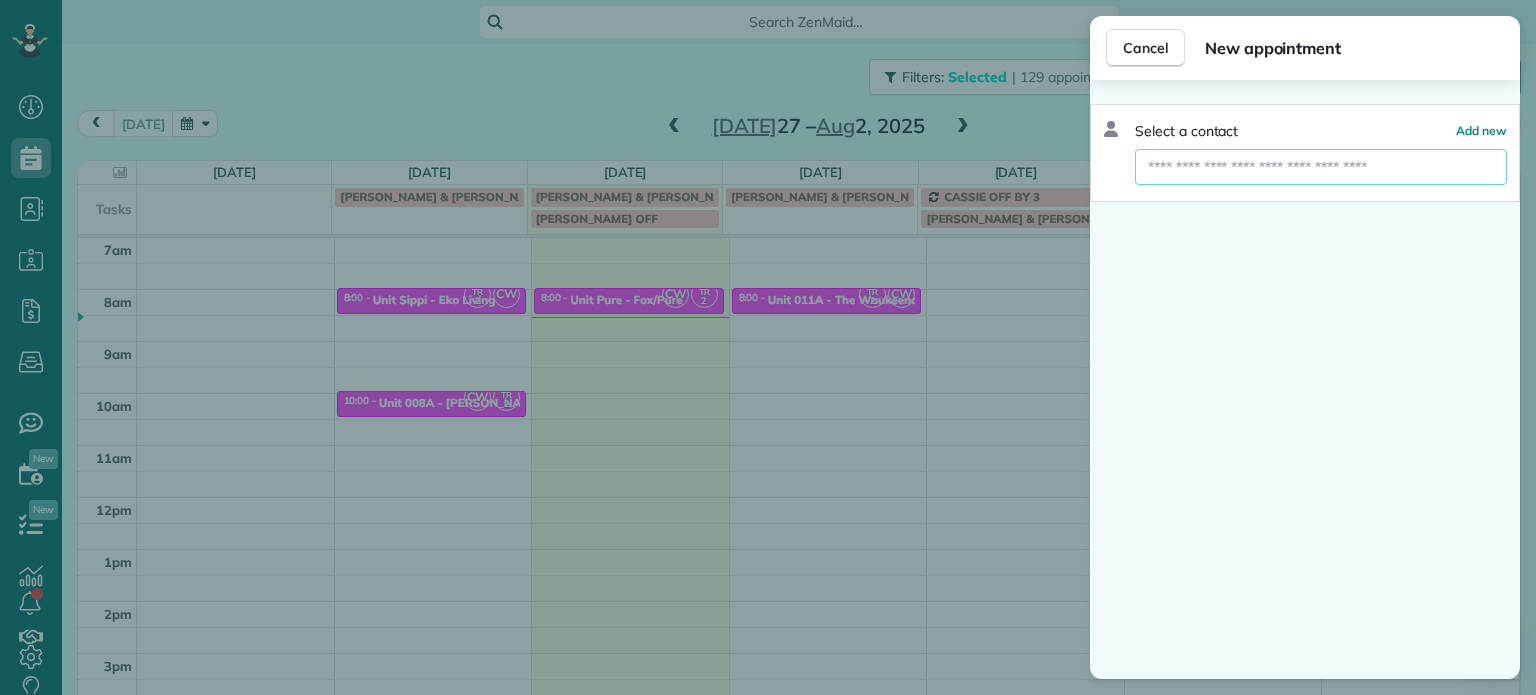 click at bounding box center [1321, 167] 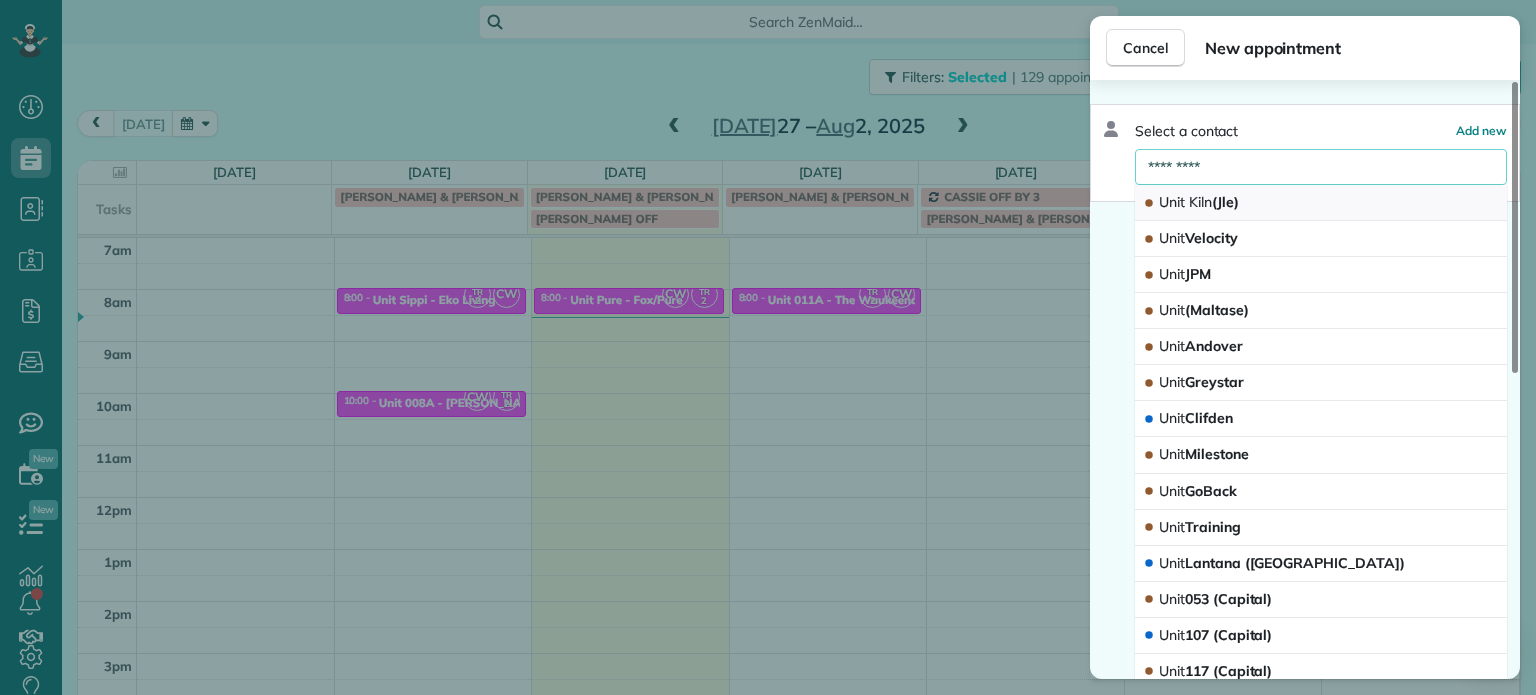 type on "*********" 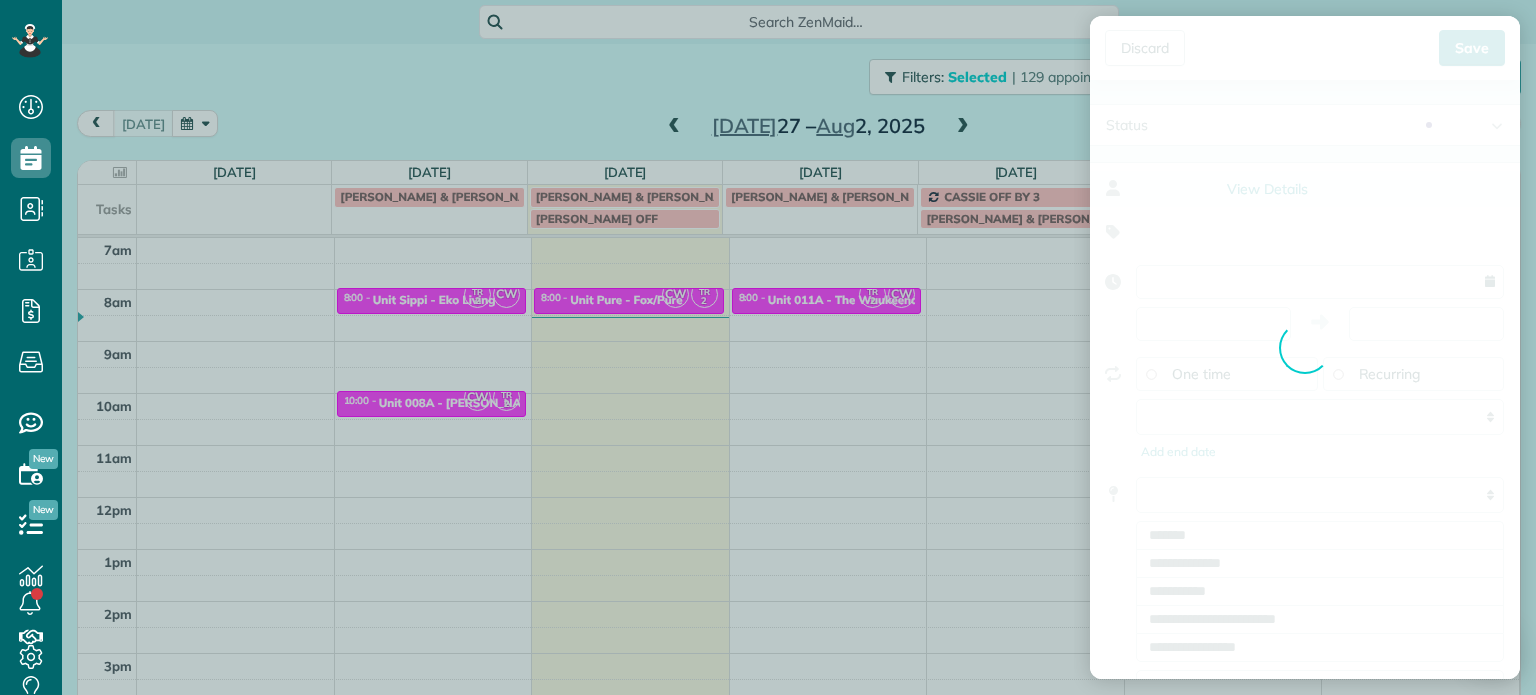 type on "**********" 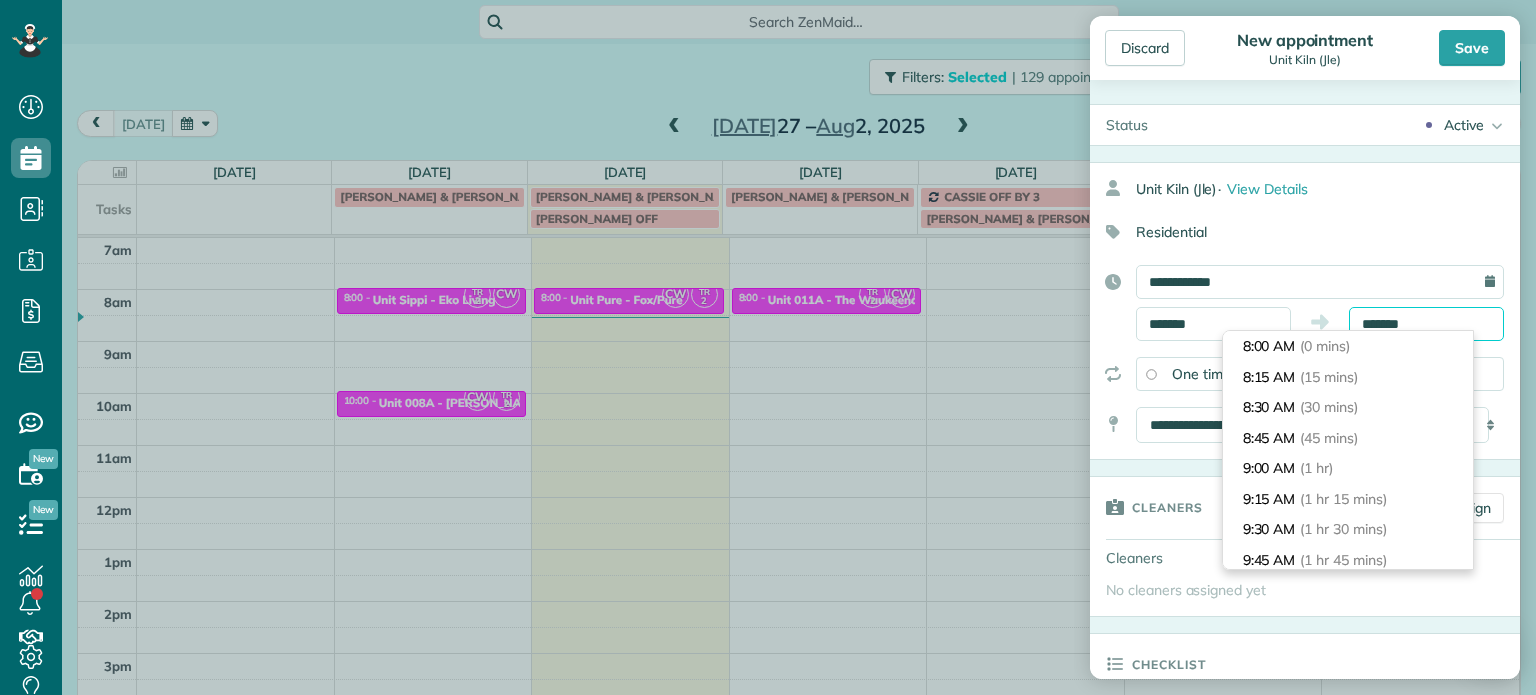 click on "*******" at bounding box center [1426, 324] 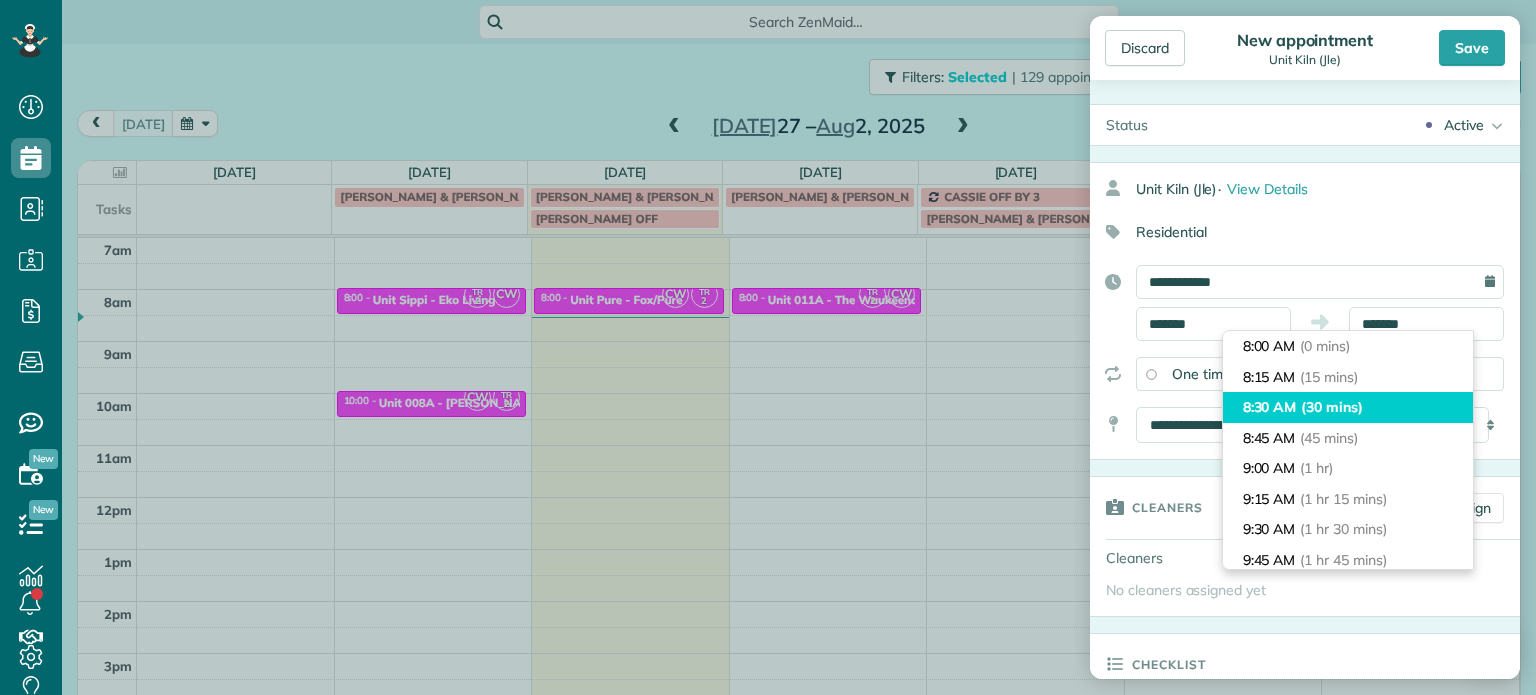 type on "*******" 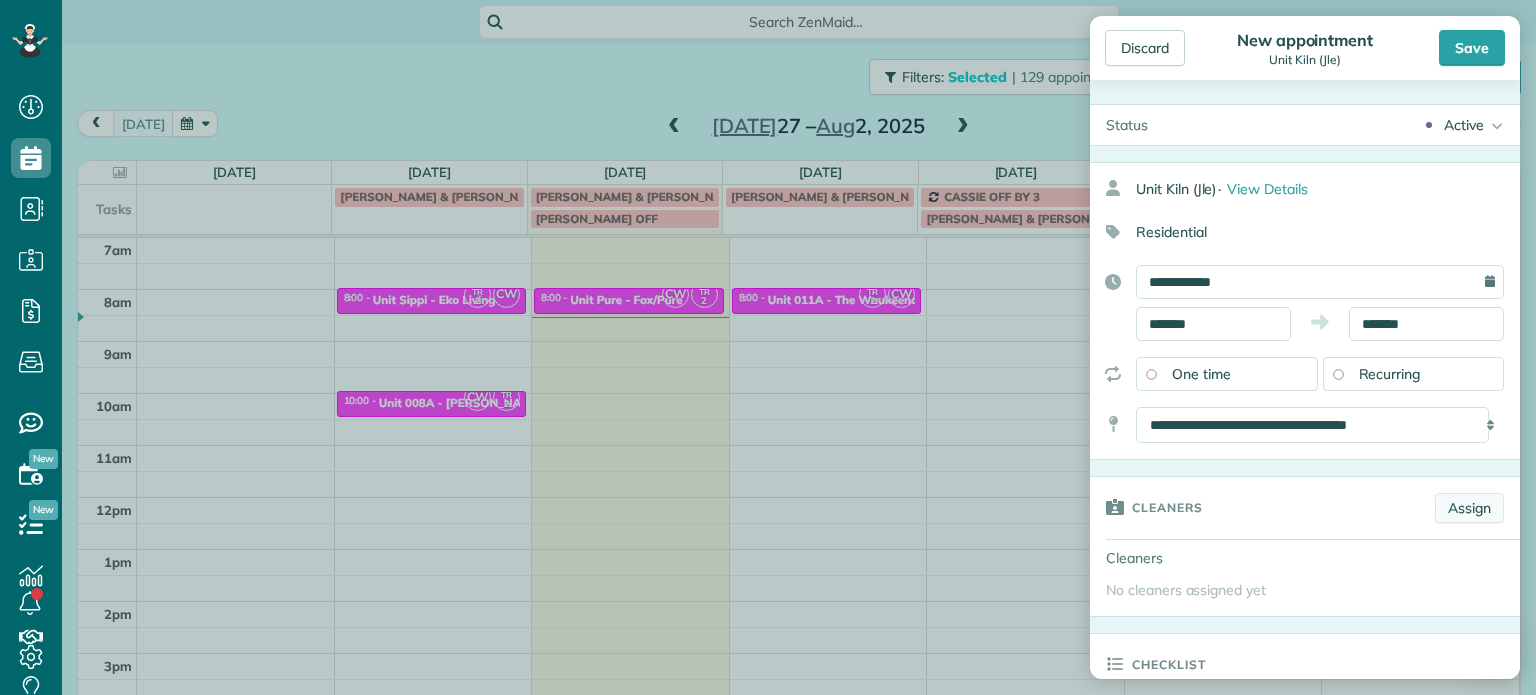 click on "Assign" at bounding box center (1469, 508) 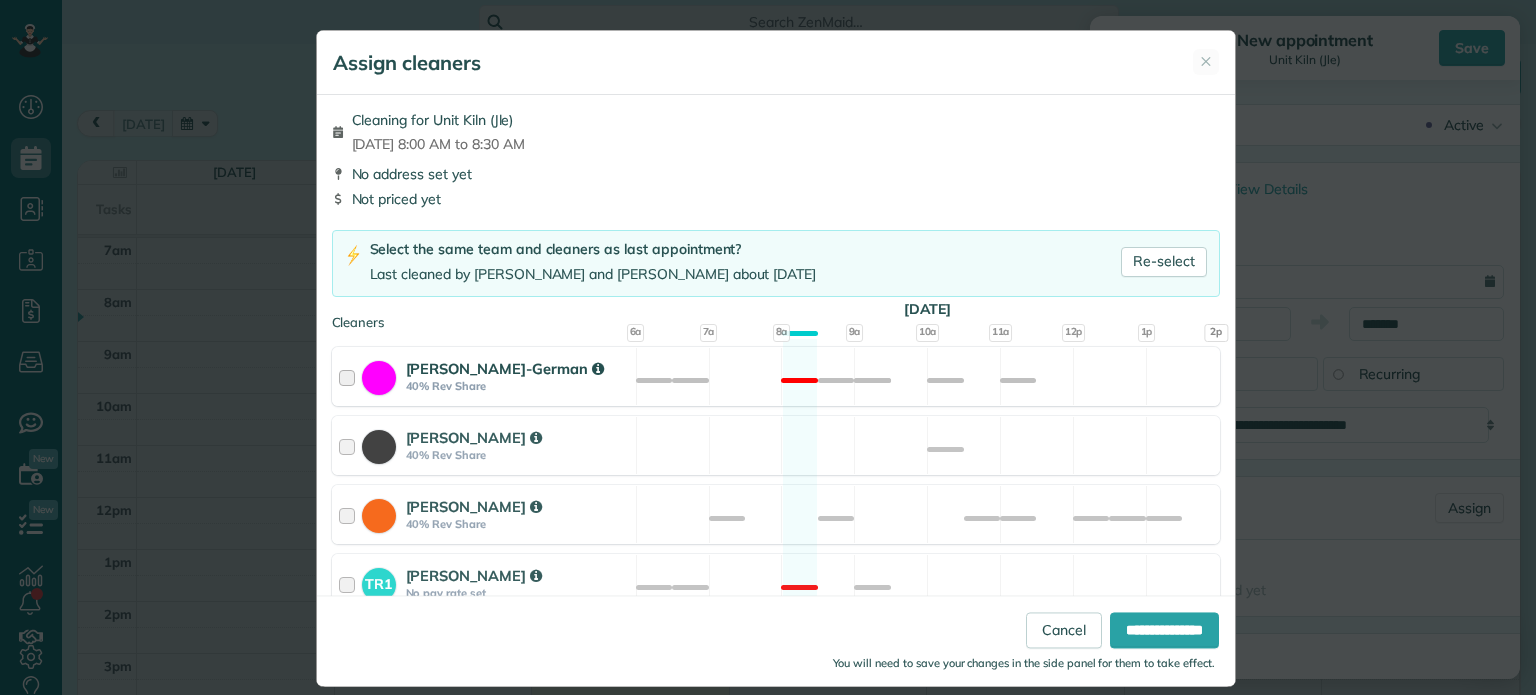 click on "Christina Wright-German
40% Rev Share
Not available" at bounding box center [776, 376] 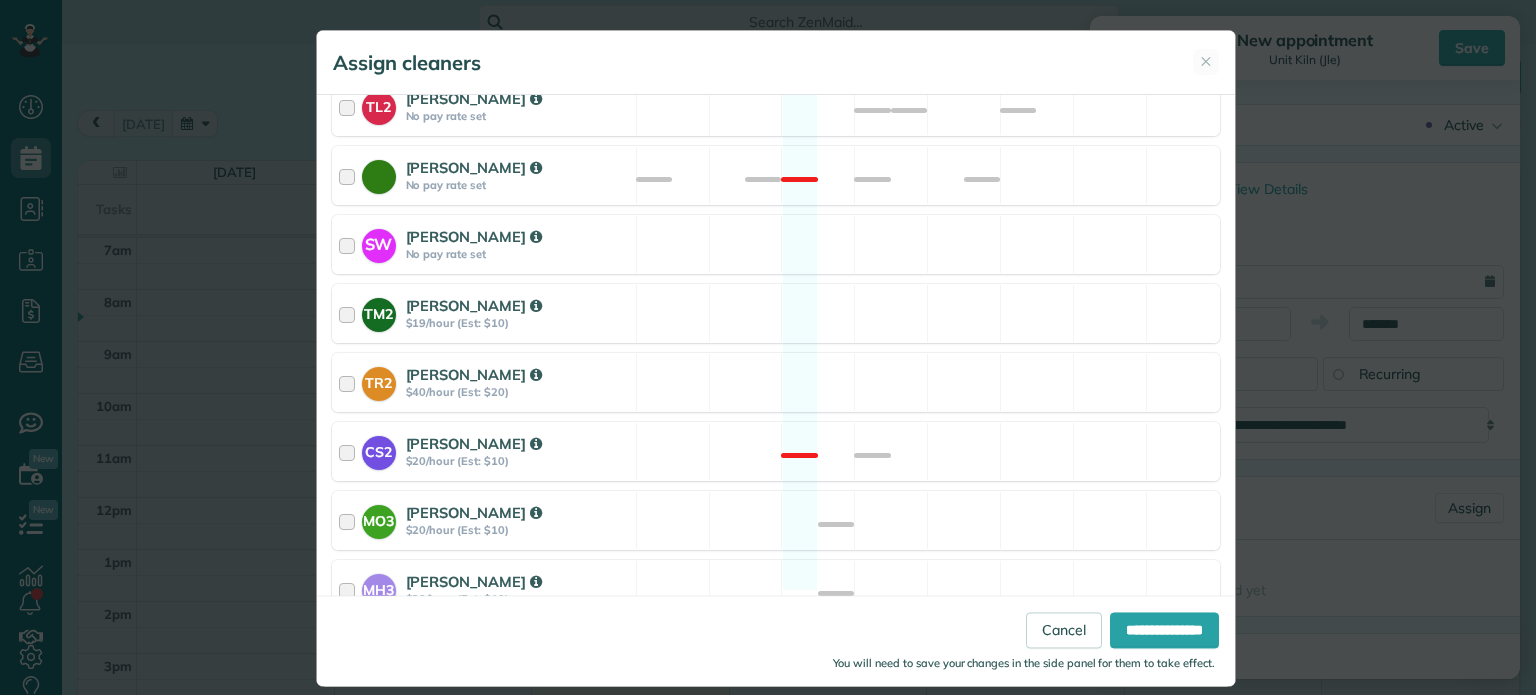 scroll, scrollTop: 980, scrollLeft: 0, axis: vertical 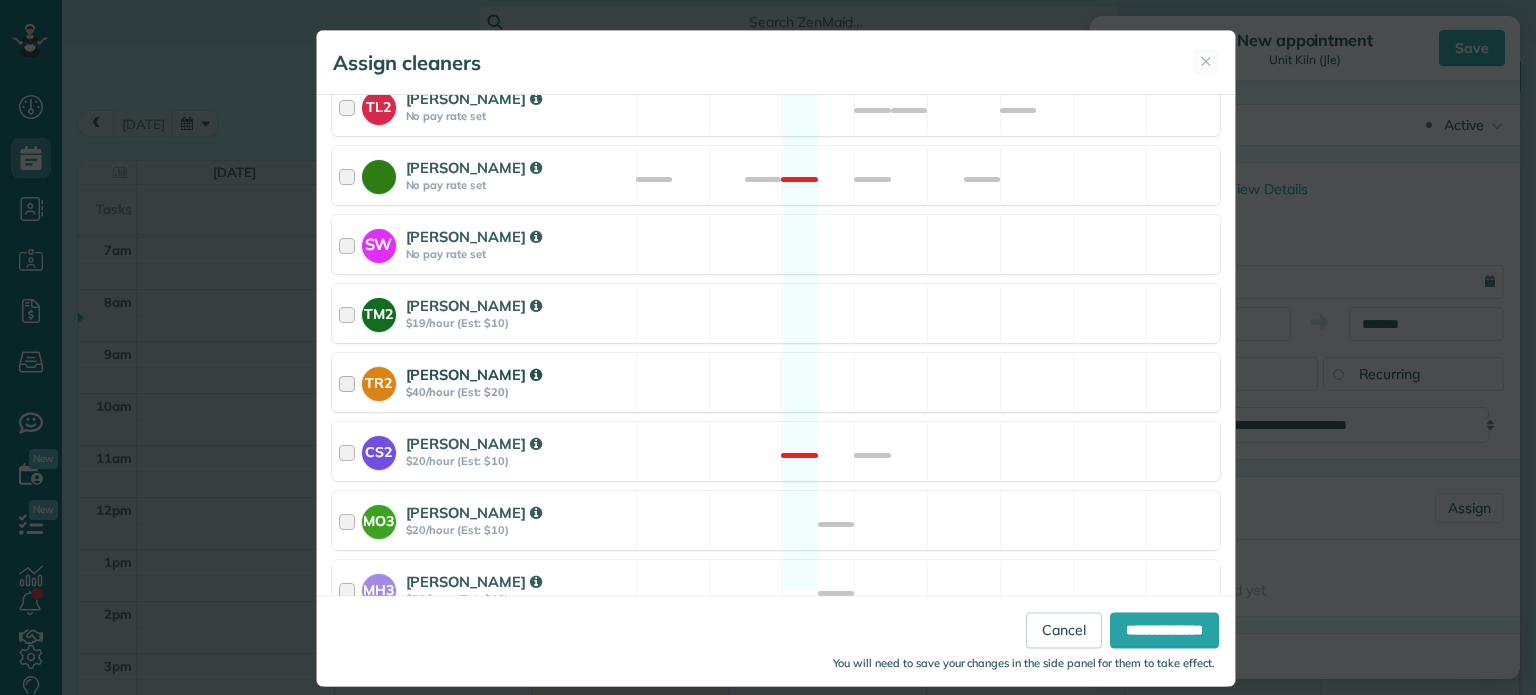 click on "TR2
Tammi Rue
$40/hour (Est: $20)
Available" at bounding box center [776, 382] 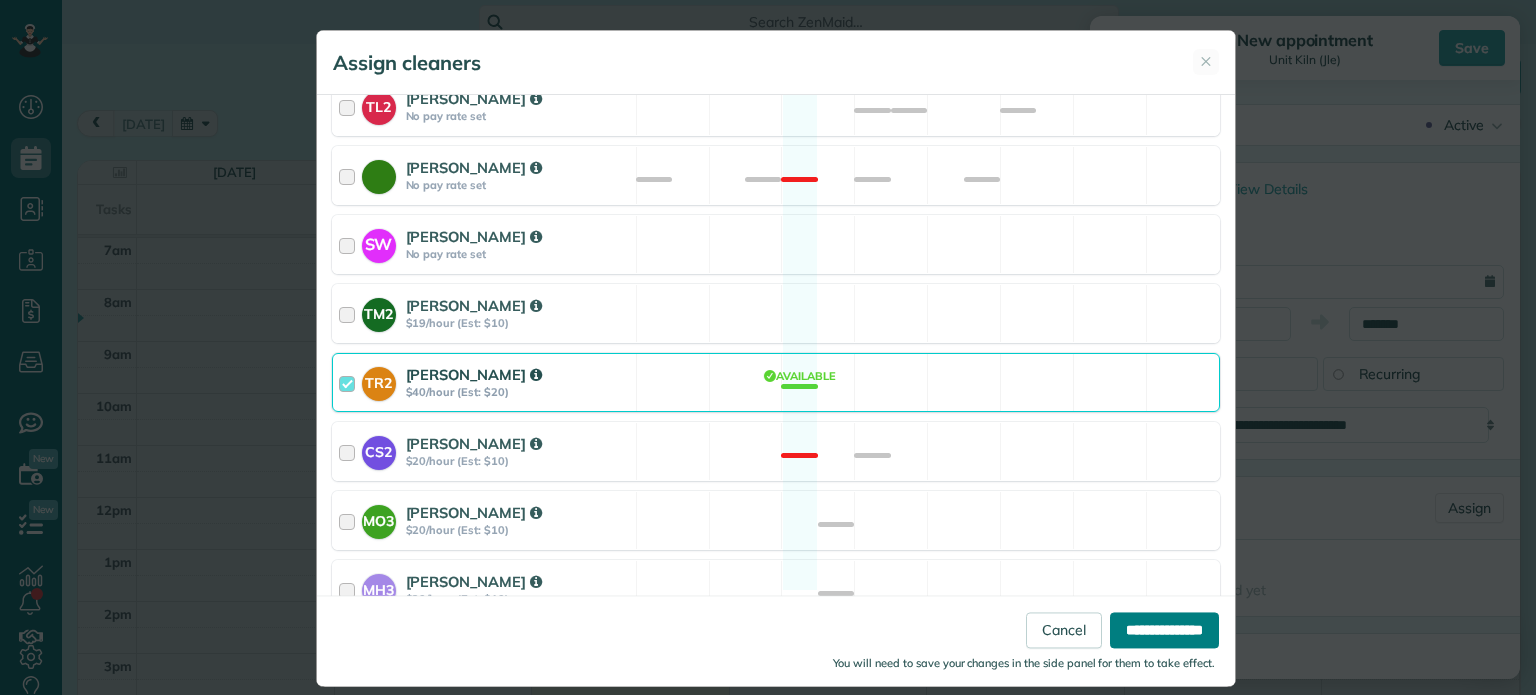 click on "**********" at bounding box center [1164, 631] 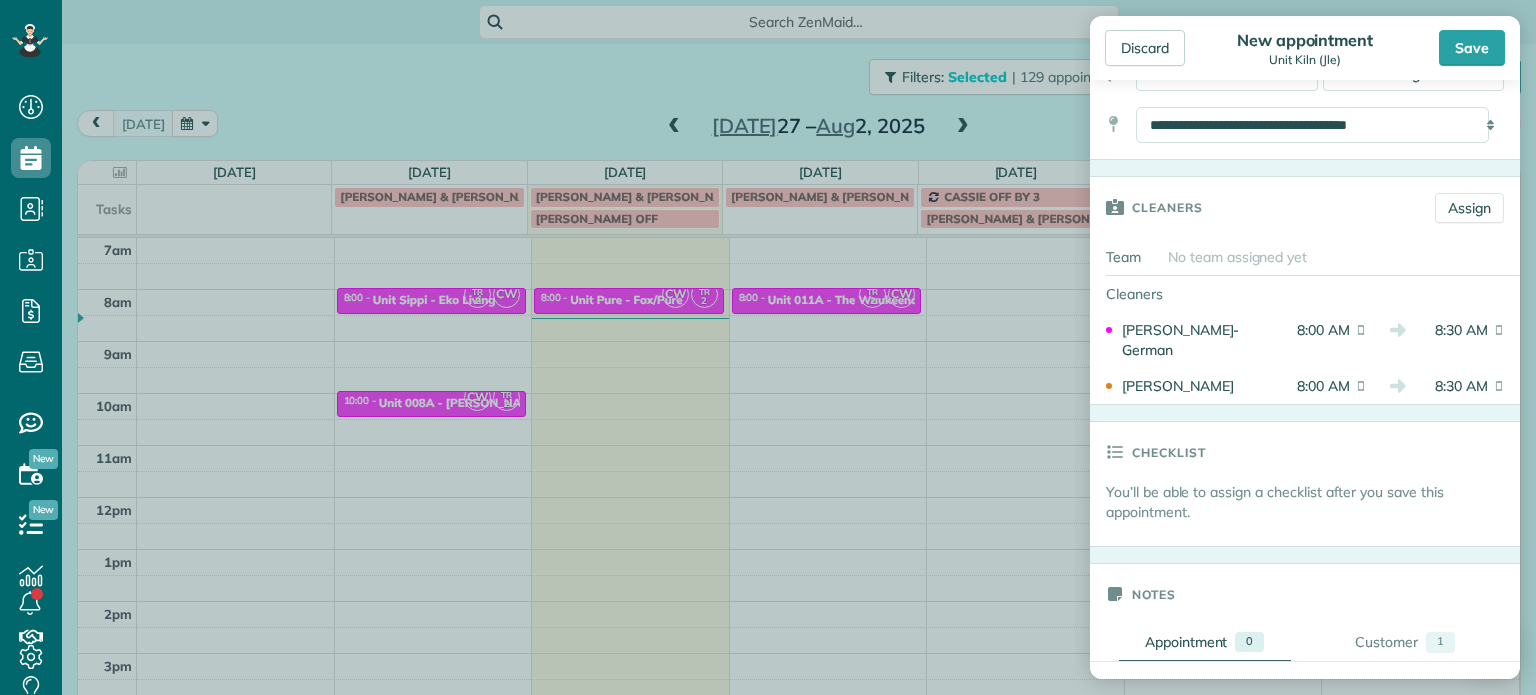 scroll, scrollTop: 500, scrollLeft: 0, axis: vertical 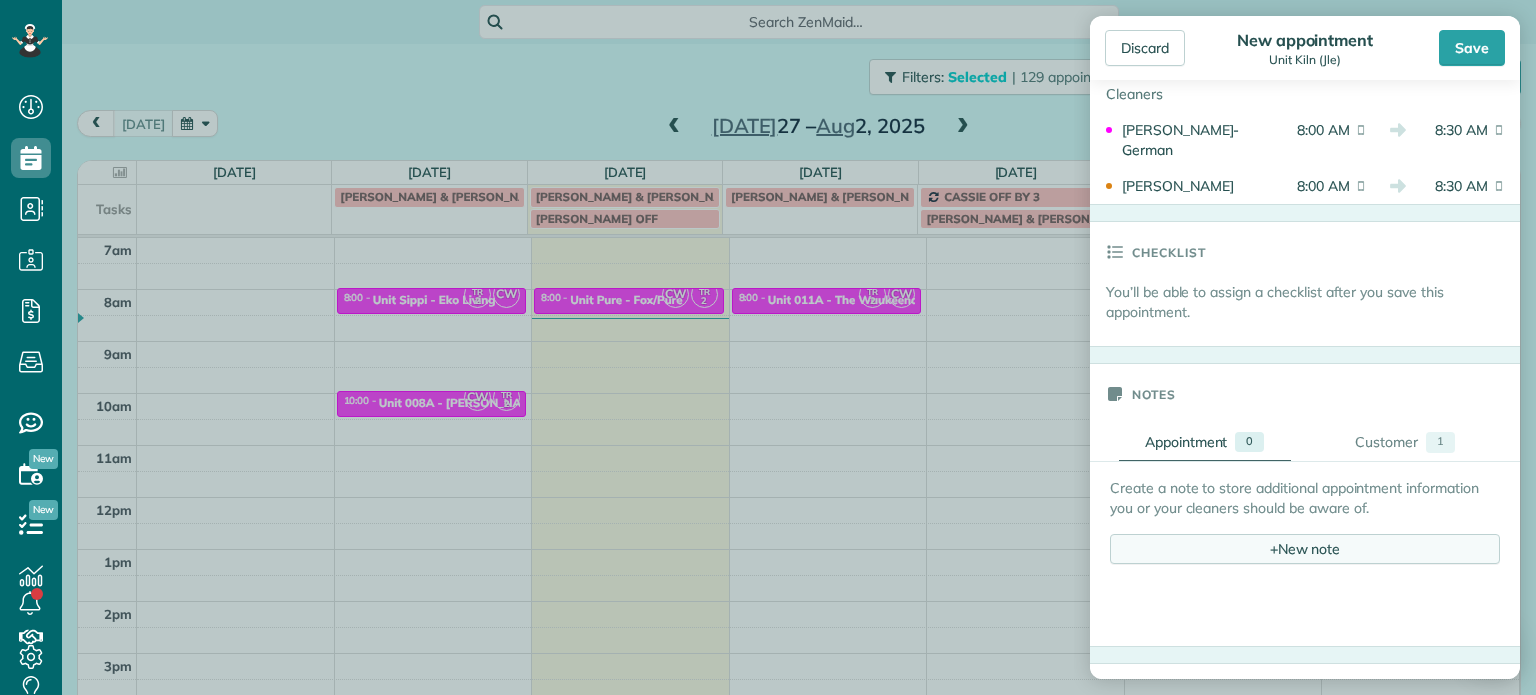 click on "+ New note" at bounding box center [1305, 549] 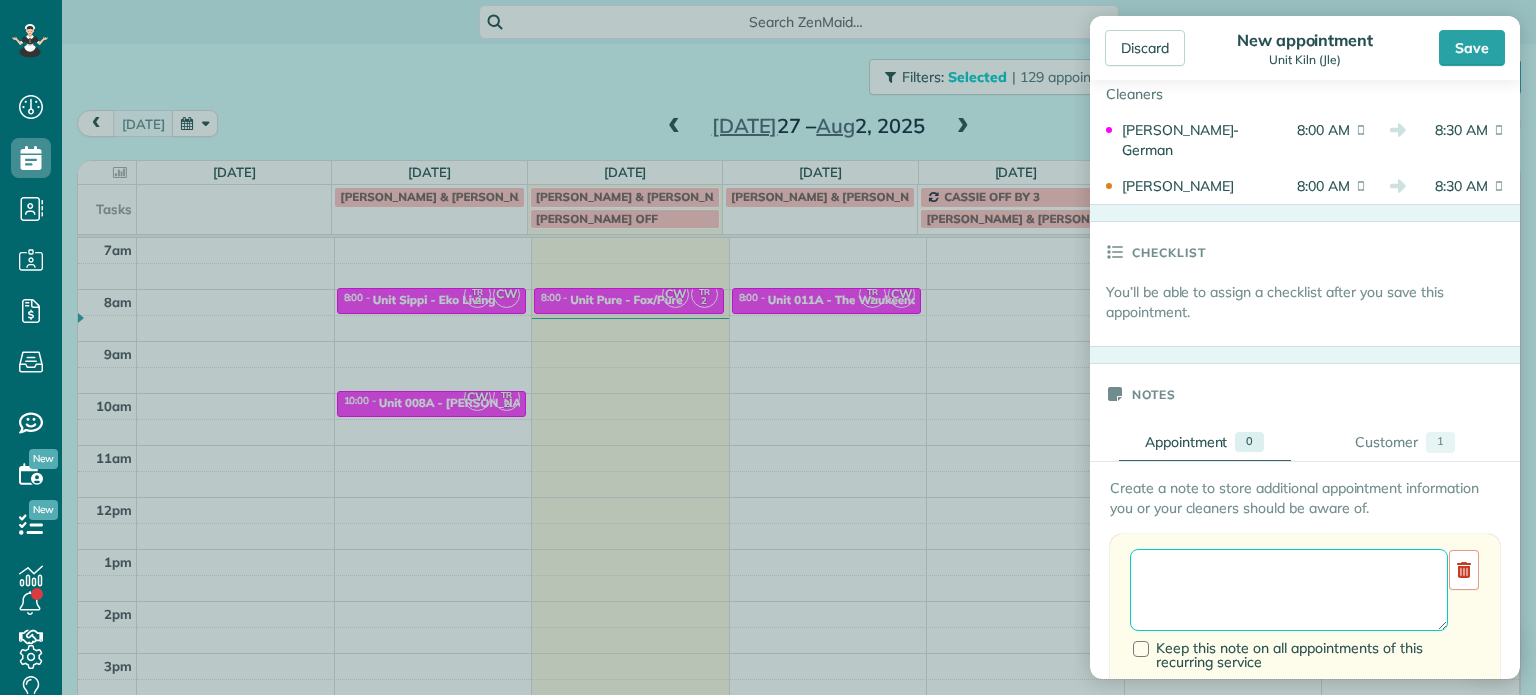 click at bounding box center [1289, 590] 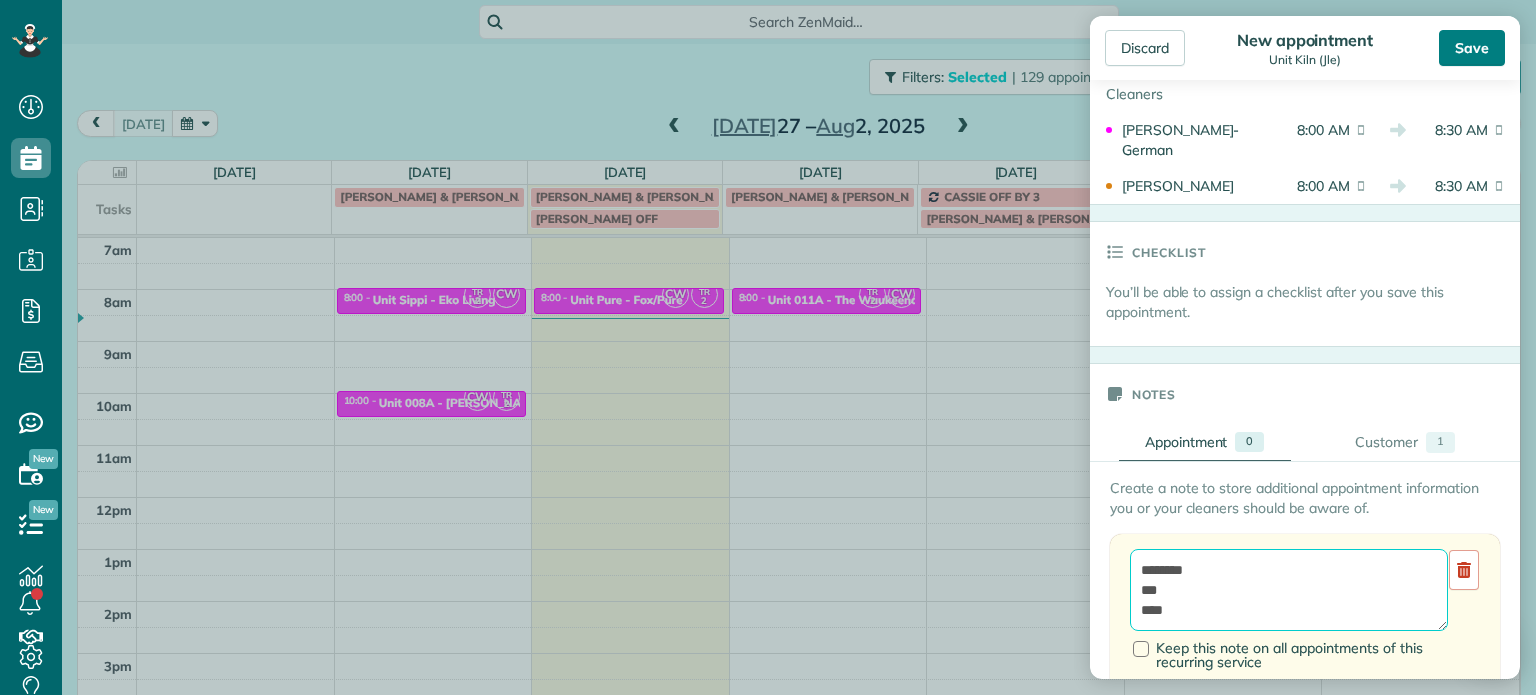 type on "********
***
****" 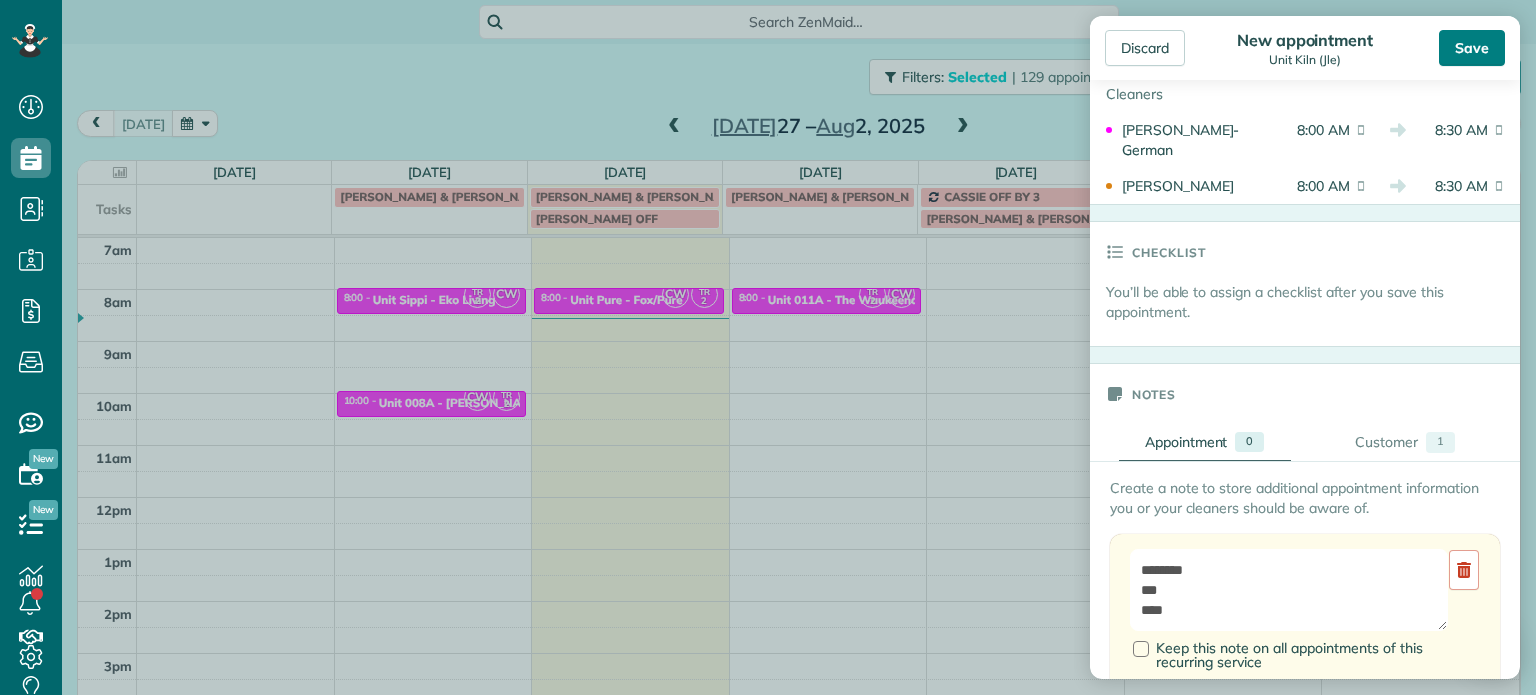 click on "Save" at bounding box center (1472, 48) 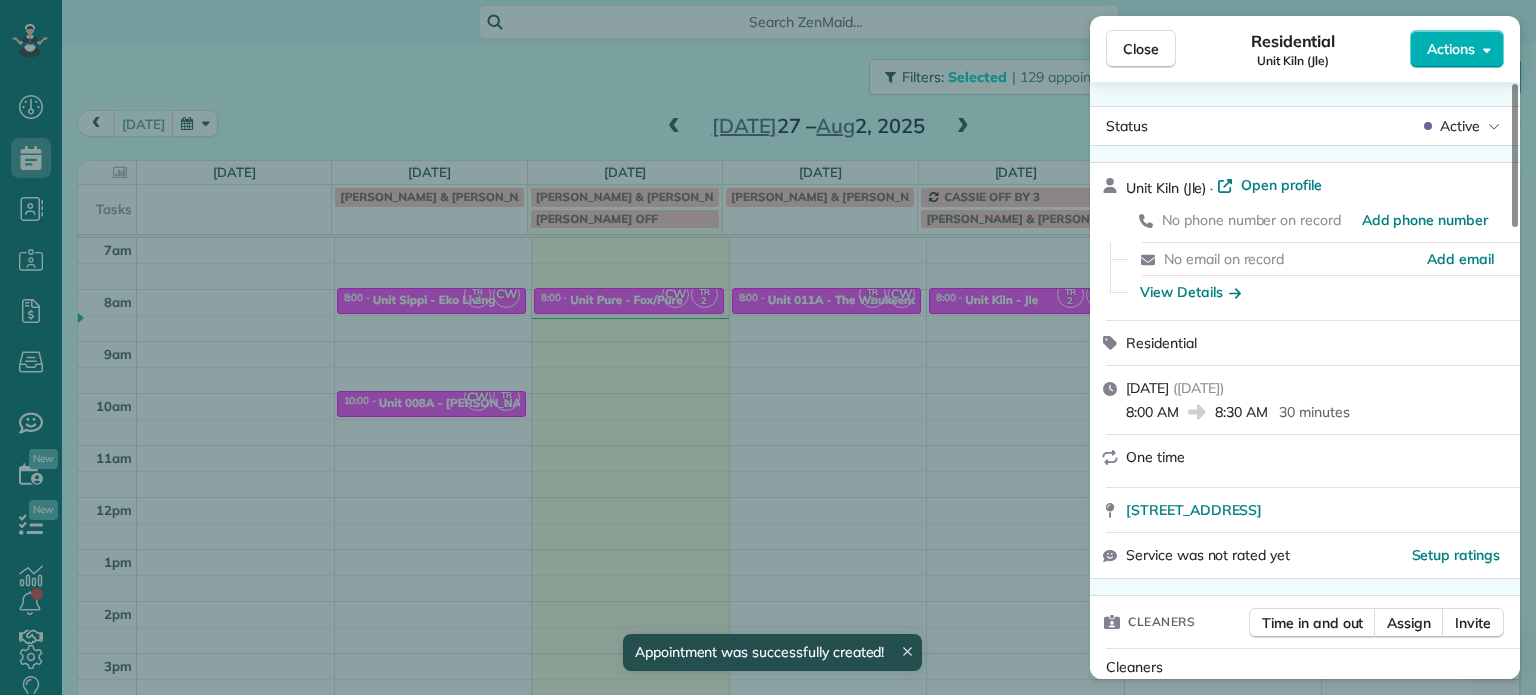 click on "Close Residential Unit Kiln (Jle) Actions Status Active Unit Kiln (Jle) · Open profile No phone number on record Add phone number No email on record Add email View Details Residential Thursday, July 31, 2025 ( in 2 days ) 8:00 AM 8:30 AM 30 minutes One time 33 North Beech Street Portland OR 97227 Service was not rated yet Setup ratings Cleaners Time in and out Assign Invite Cleaners Tammi   Rue 8:00 AM 8:30 AM Christina   Wright-German 8:00 AM 8:30 AM Checklist Try Now Keep this appointment up to your standards. Stay on top of every detail, keep your cleaners organised, and your client happy. Assign a checklist Watch a 5 min demo Billing Billing actions Service Service Price (1x $0.00) $0.00 Add an item Overcharge $0.00 Discount $0.00 Coupon discount - Primary tax - Secondary tax - Total appointment price $0.00 Tips collected New feature! $0.00 Mark as paid Total including tip $0.00 Get paid online in no-time! Send an invoice and reward your cleaners with tips Charge customer credit card Work items Notes 1 1" at bounding box center (768, 347) 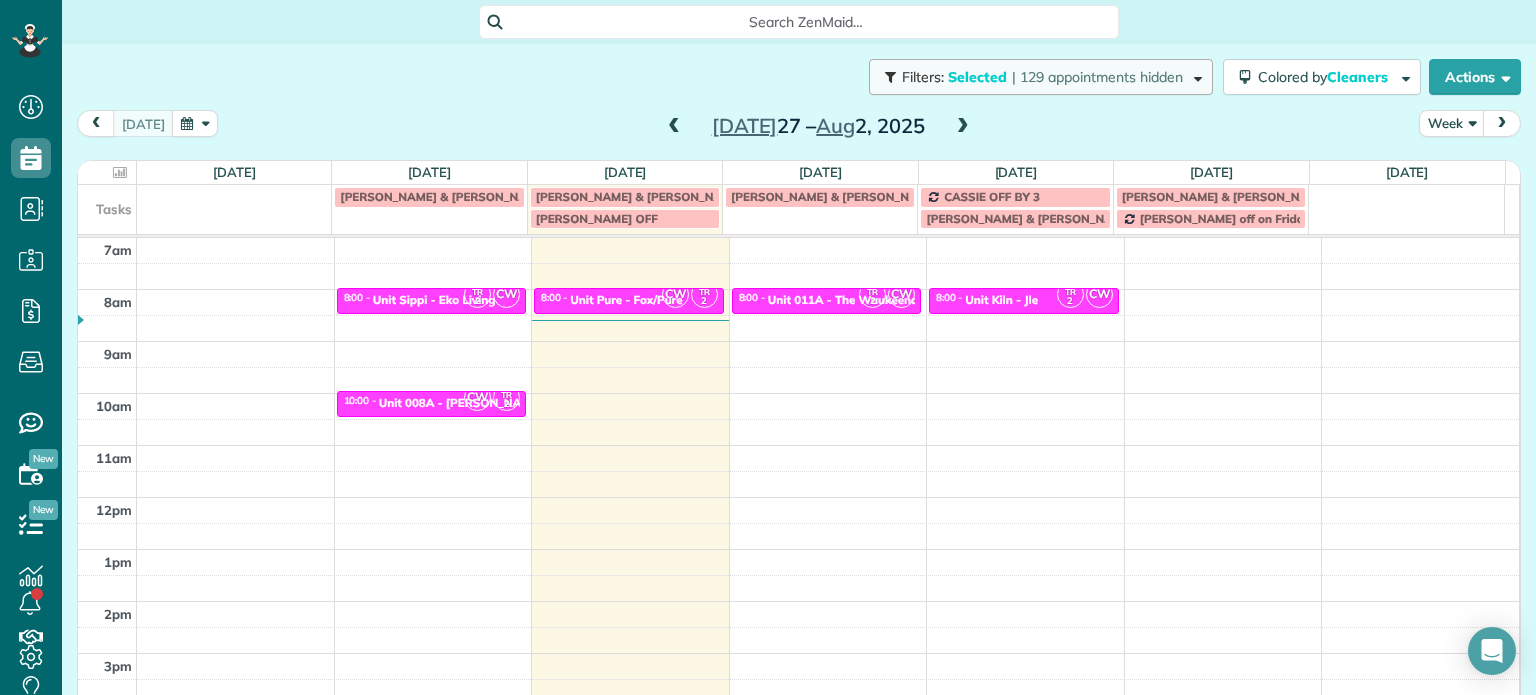 click on "|  129 appointments hidden" at bounding box center (1097, 77) 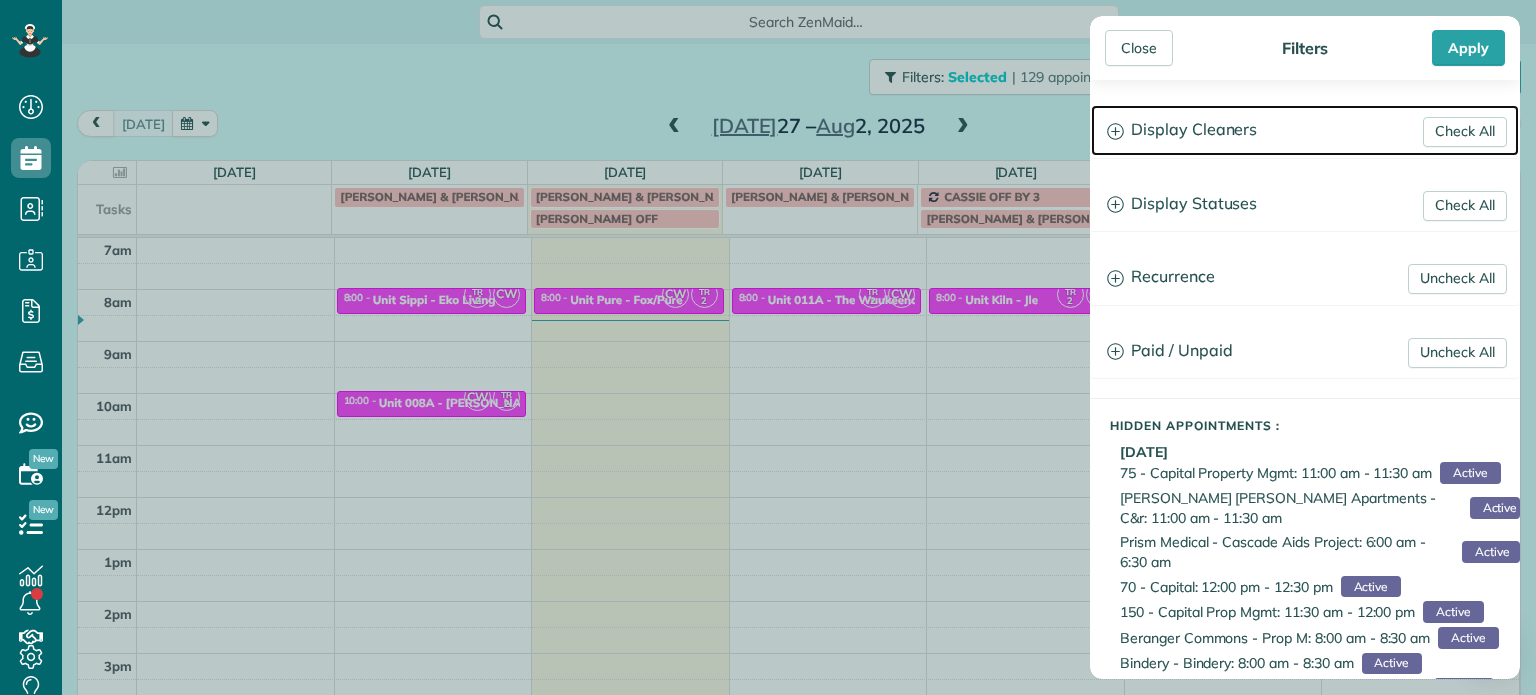 click on "Display Cleaners" at bounding box center (1305, 130) 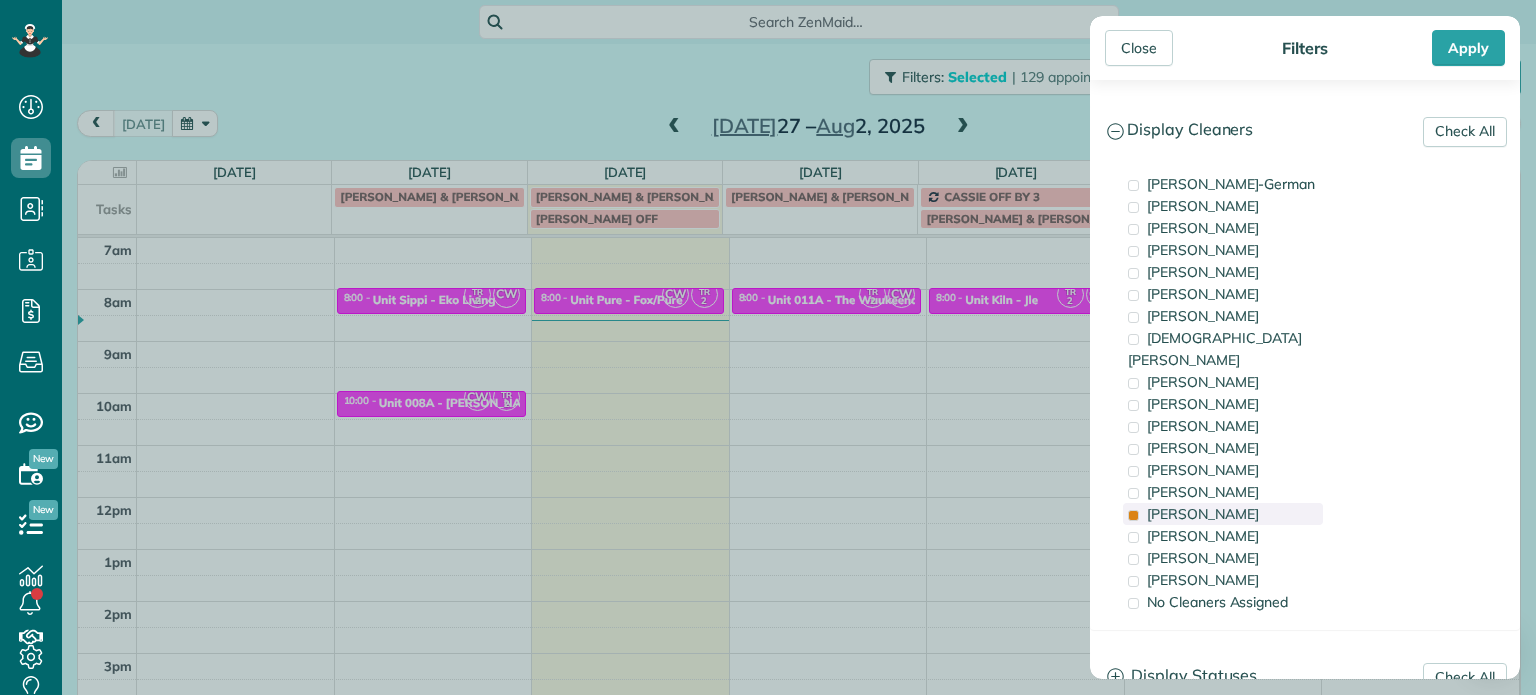 click on "[PERSON_NAME]" at bounding box center [1223, 514] 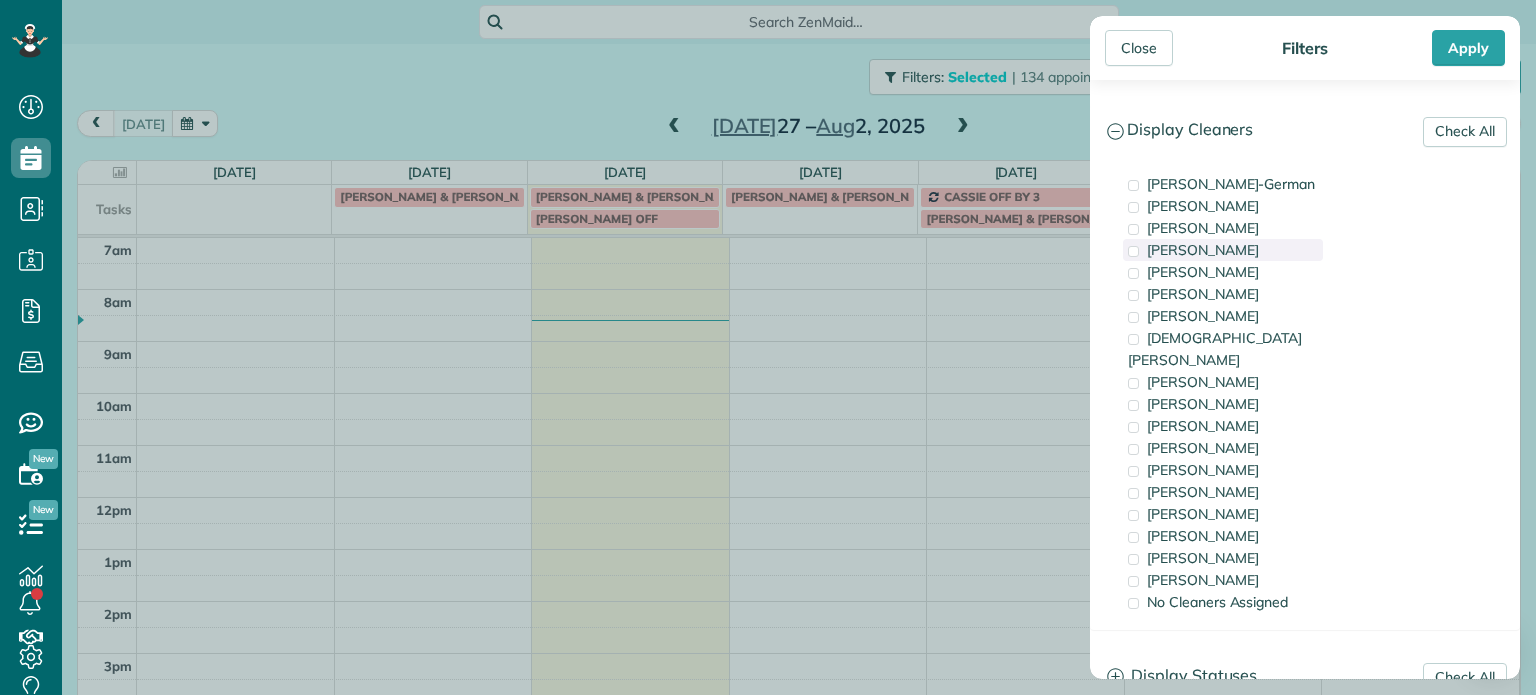 click on "[PERSON_NAME]" at bounding box center (1203, 250) 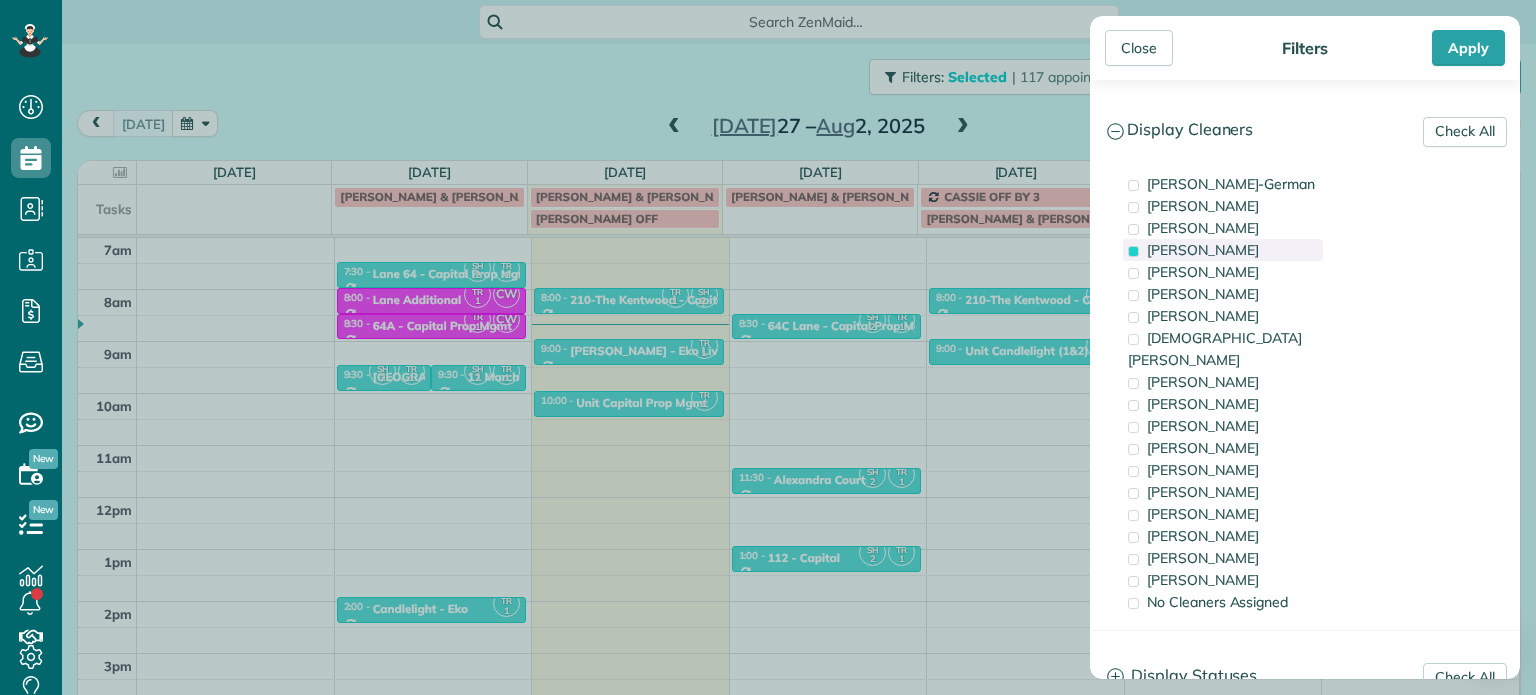 click on "[PERSON_NAME]" at bounding box center (1223, 250) 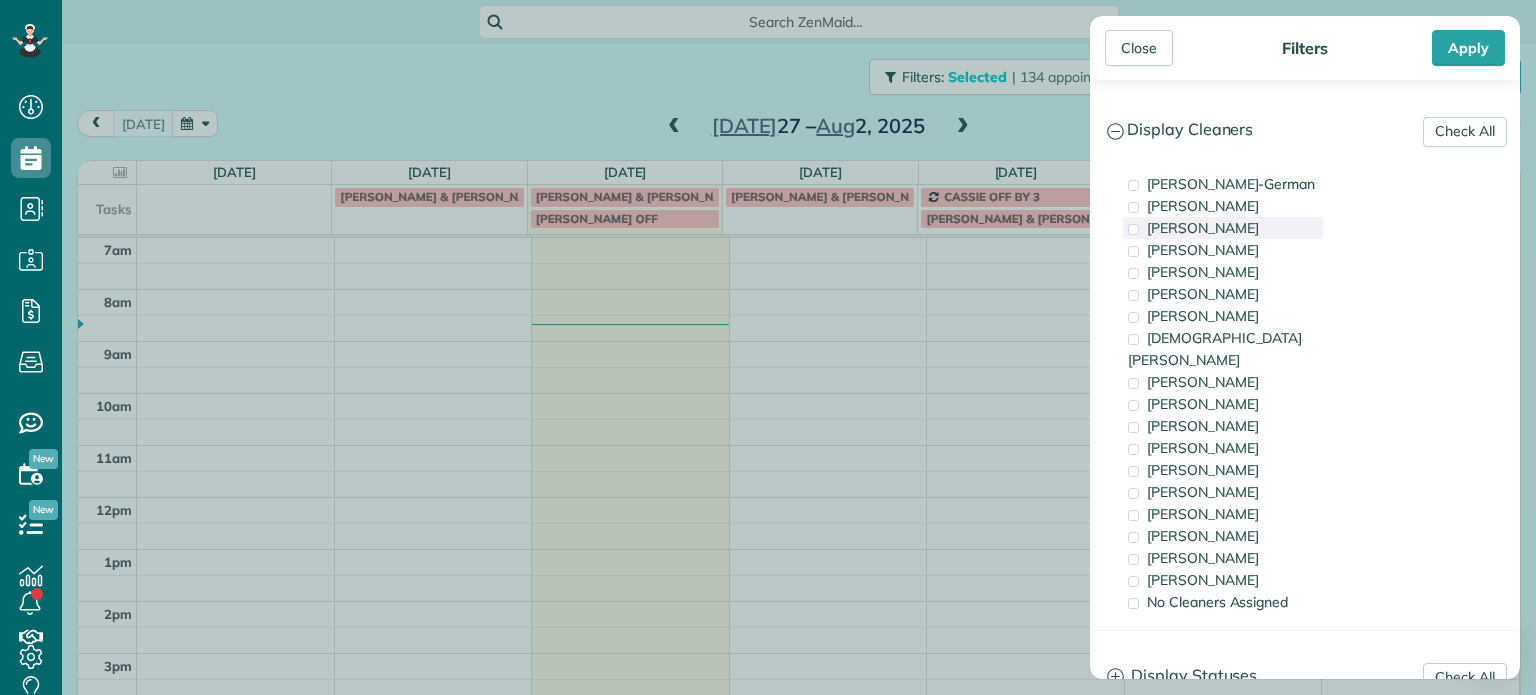 click on "[PERSON_NAME]" at bounding box center (1203, 228) 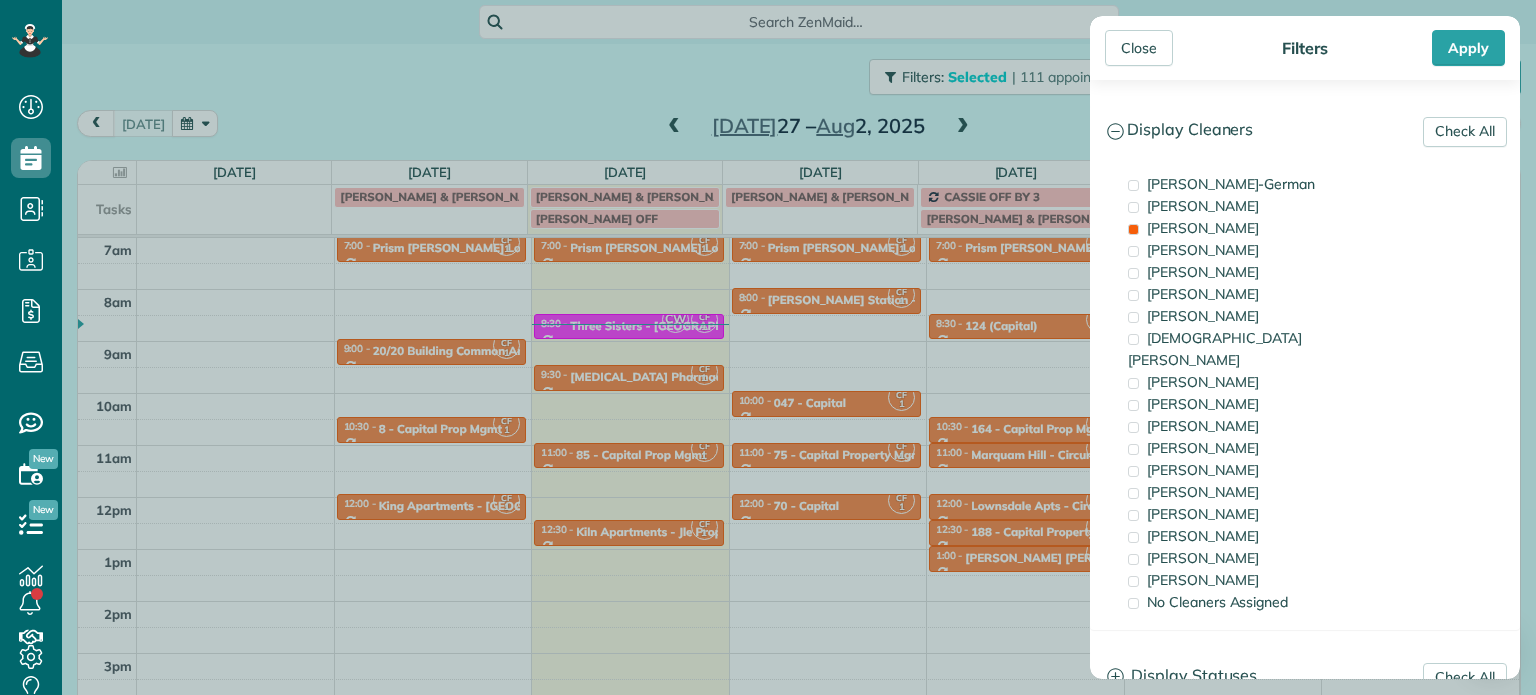 click on "Close
Filters
Apply
Check All
Display Cleaners
[PERSON_NAME]-German
[PERSON_NAME]
[PERSON_NAME]
[PERSON_NAME]
[PERSON_NAME]
[PERSON_NAME]
[PERSON_NAME]" at bounding box center [768, 347] 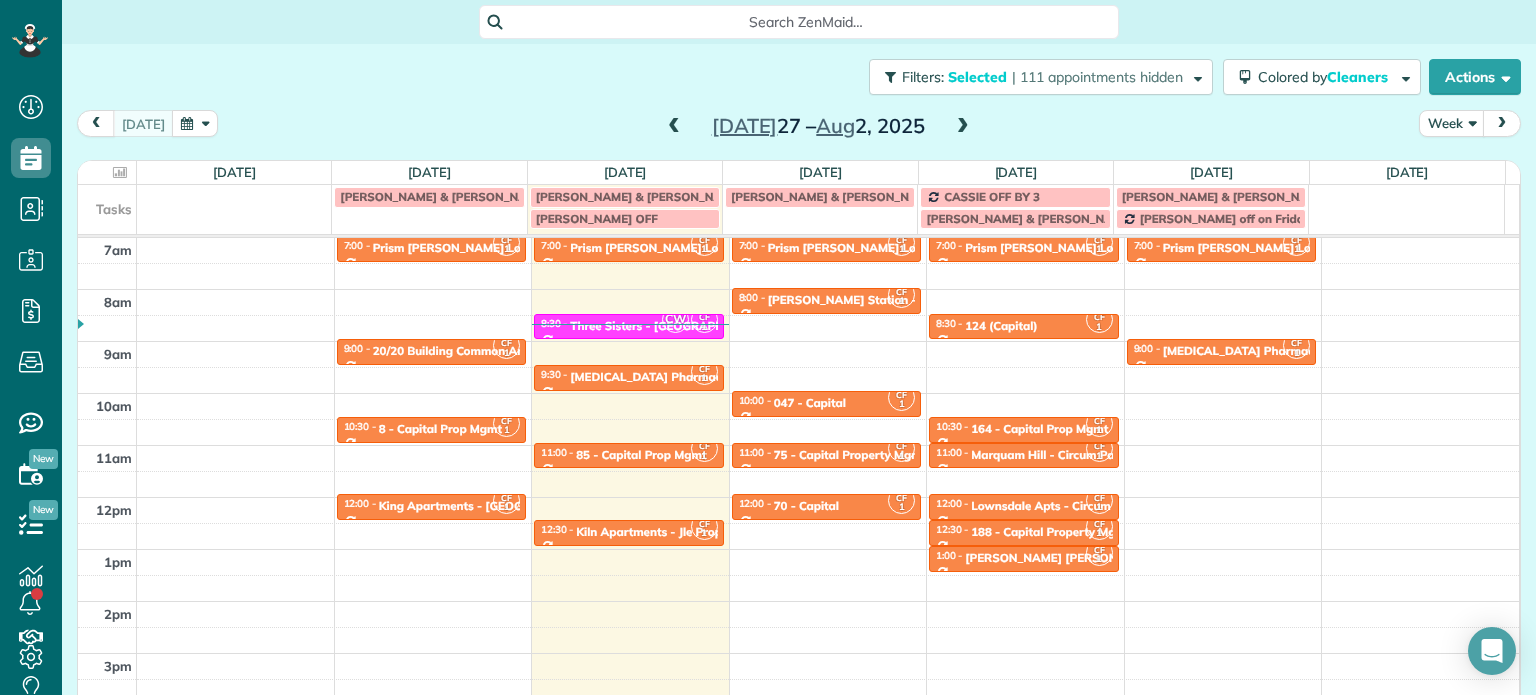 click at bounding box center (963, 127) 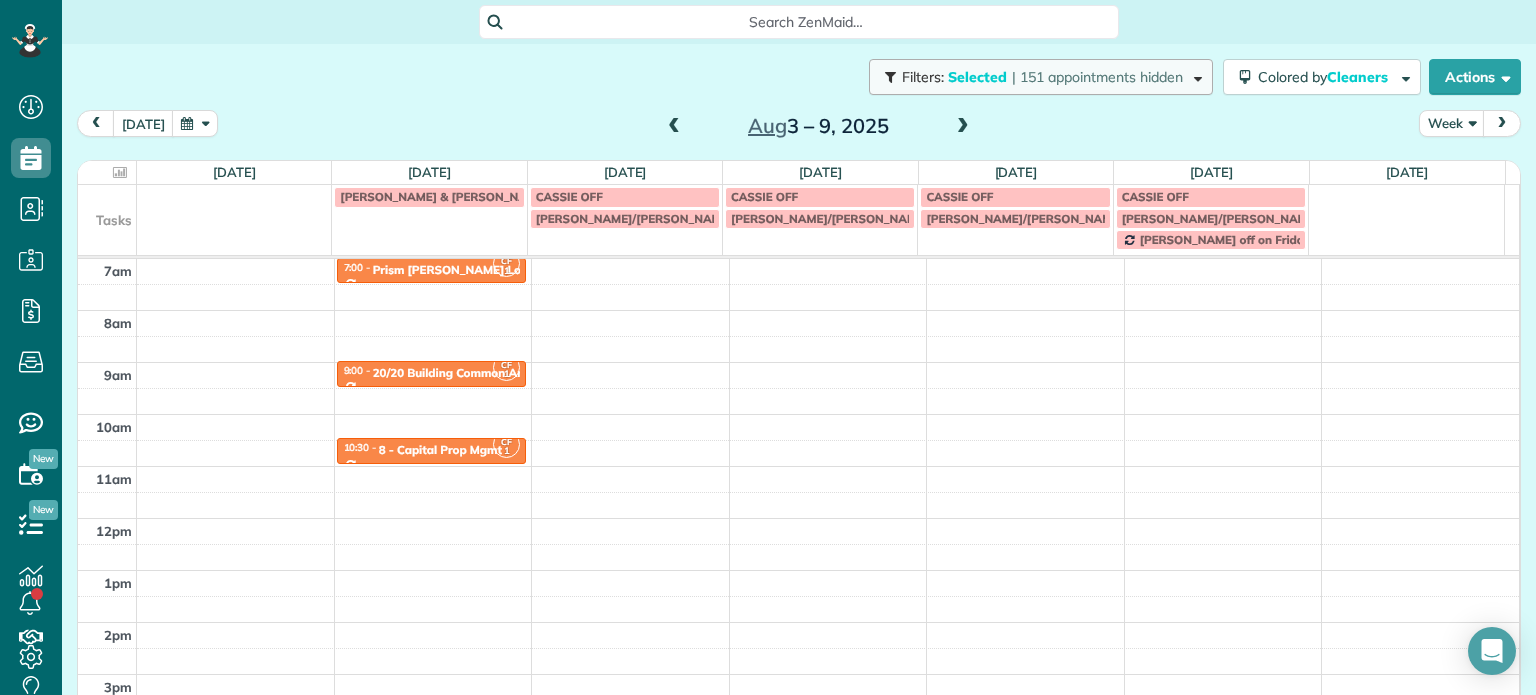 click on "Selected" at bounding box center (978, 77) 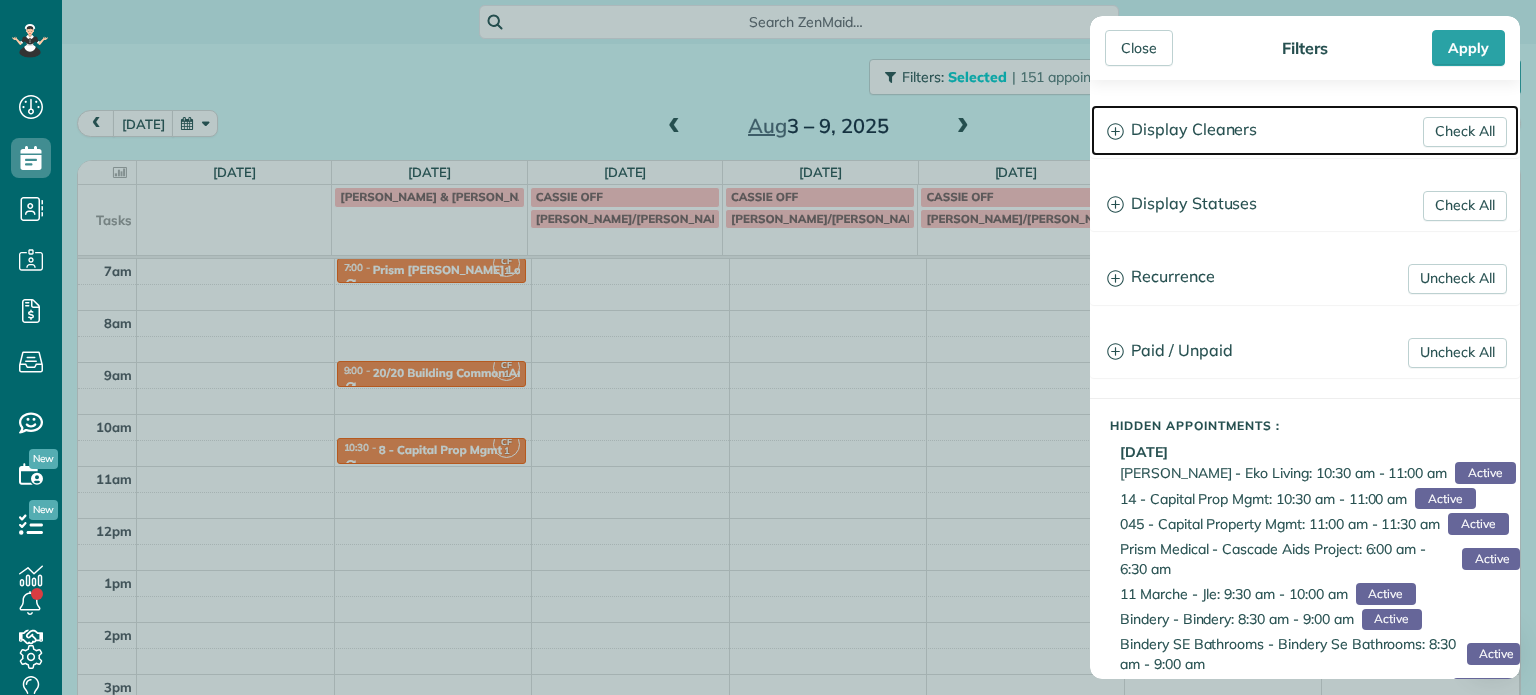 click on "Display Cleaners" at bounding box center [1305, 130] 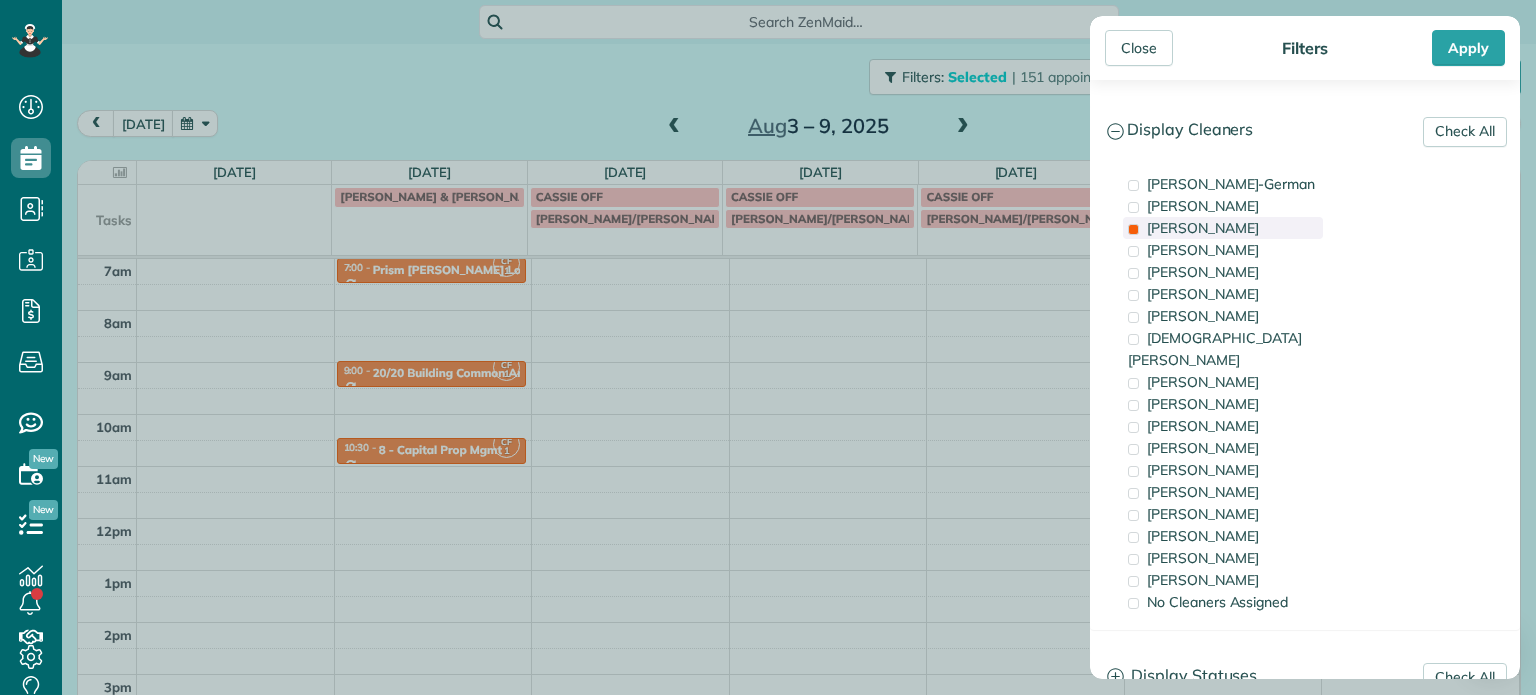 click on "[PERSON_NAME]" at bounding box center (1203, 228) 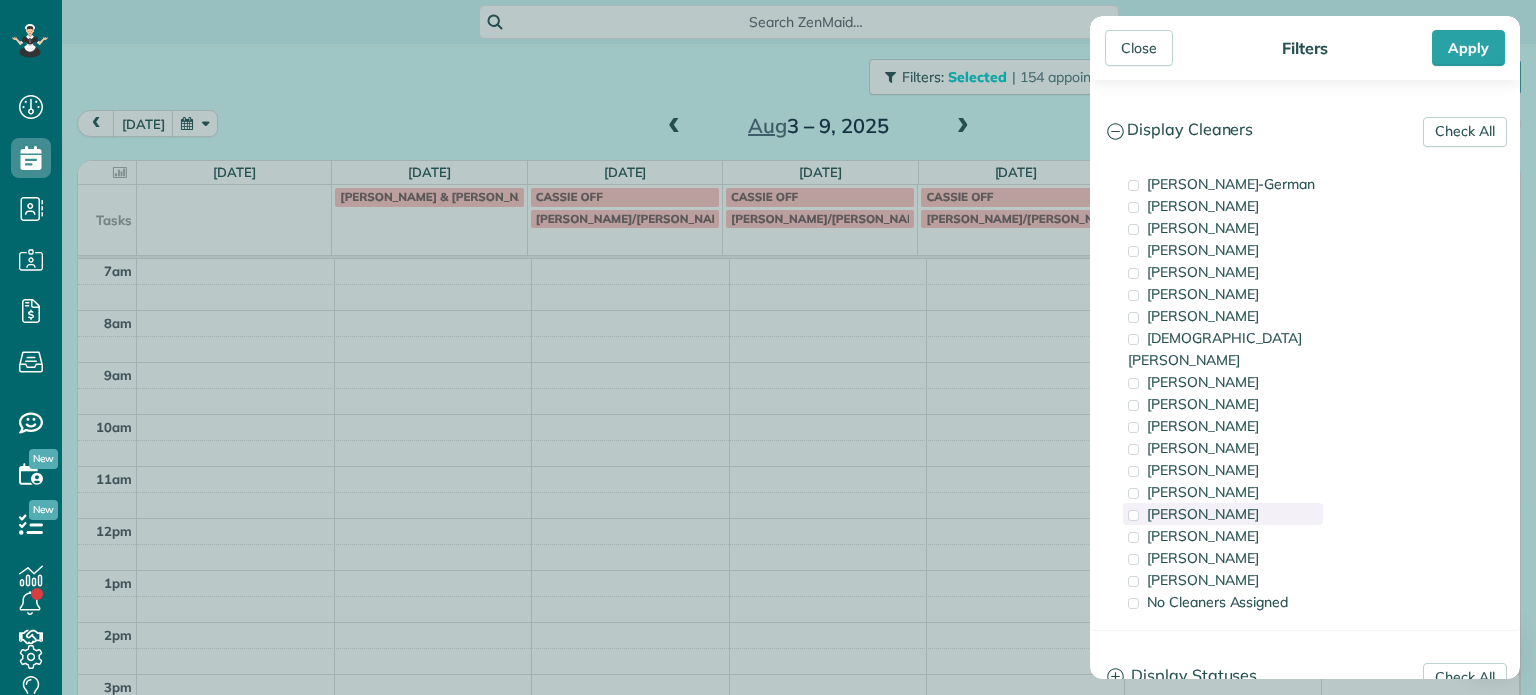 click on "[PERSON_NAME]" at bounding box center [1223, 514] 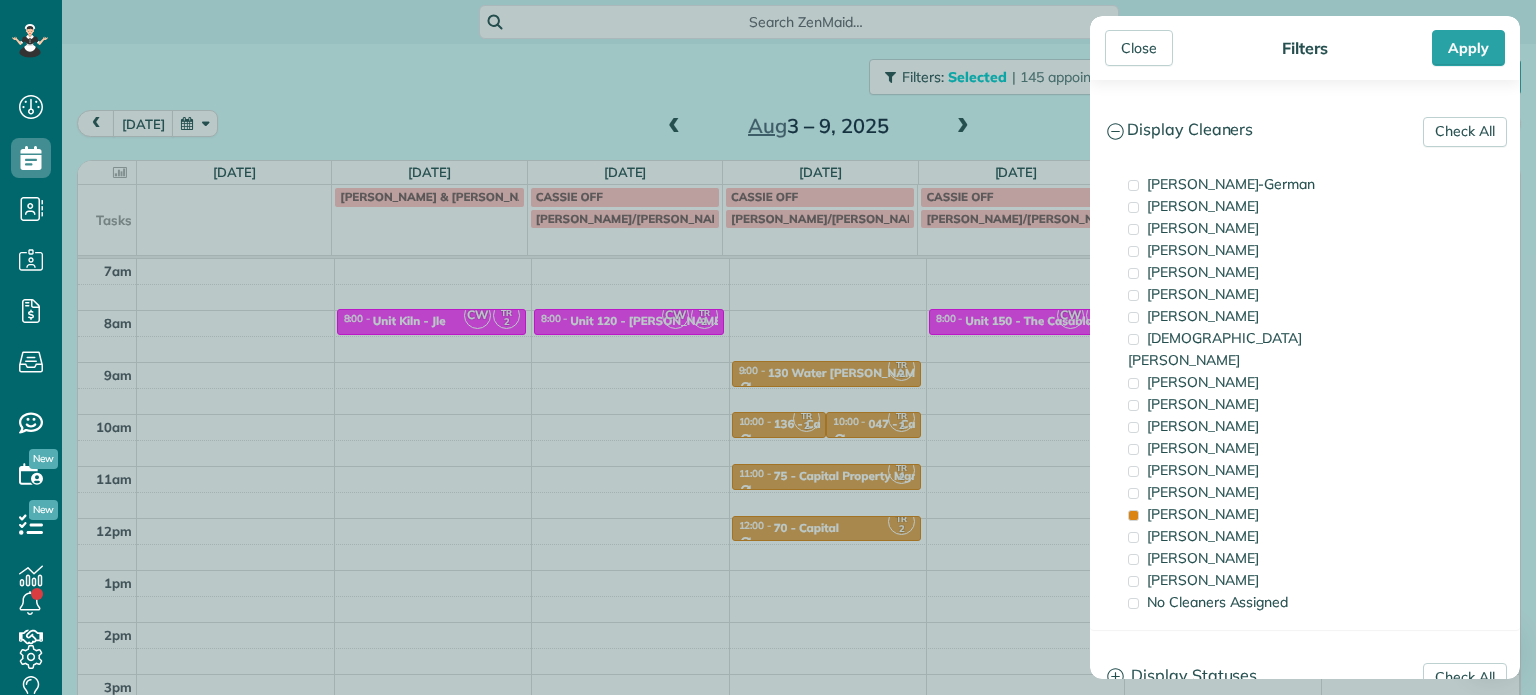 click on "Close
Filters
Apply
Check All
Display Cleaners
[PERSON_NAME]-German
[PERSON_NAME]
[PERSON_NAME]
[PERSON_NAME]
[PERSON_NAME]
[PERSON_NAME]
[PERSON_NAME]" at bounding box center [768, 347] 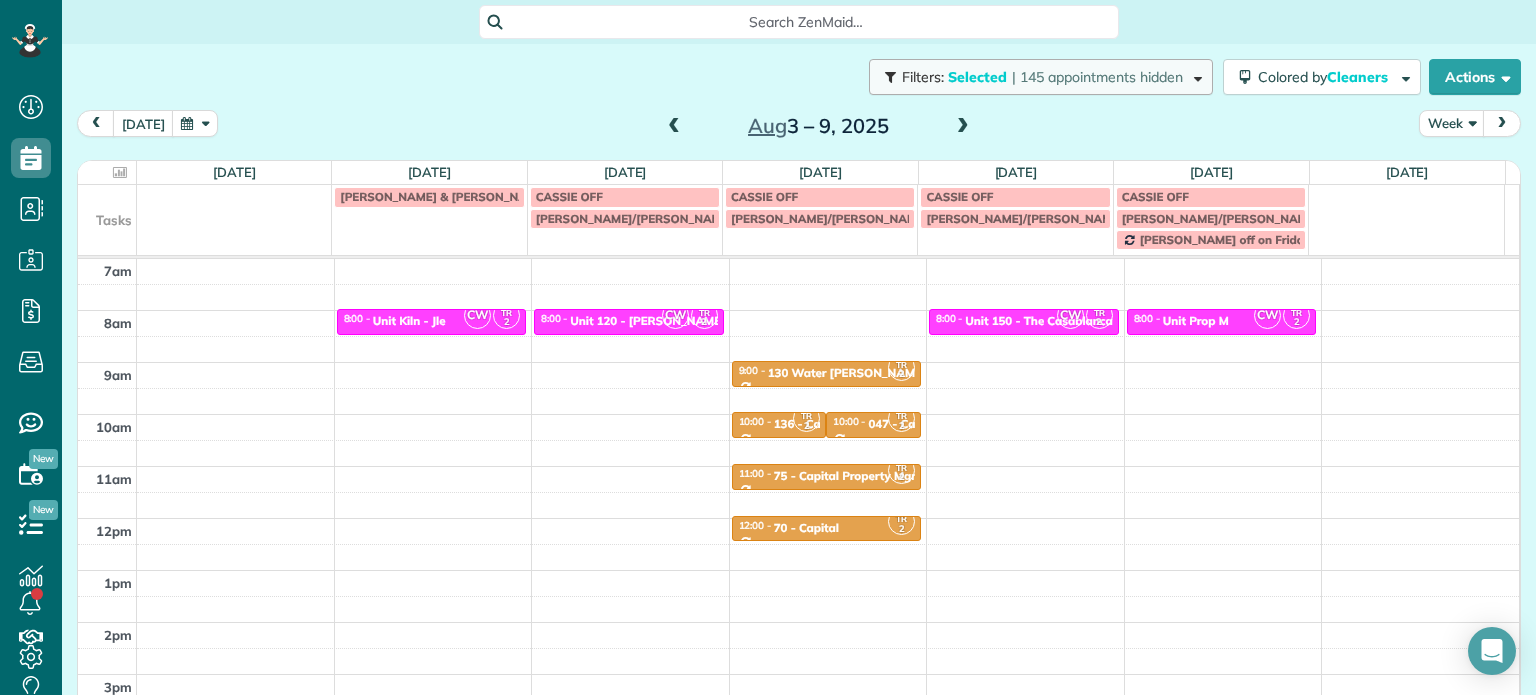 click on "Filters:   Selected
|  145 appointments hidden" at bounding box center (1041, 77) 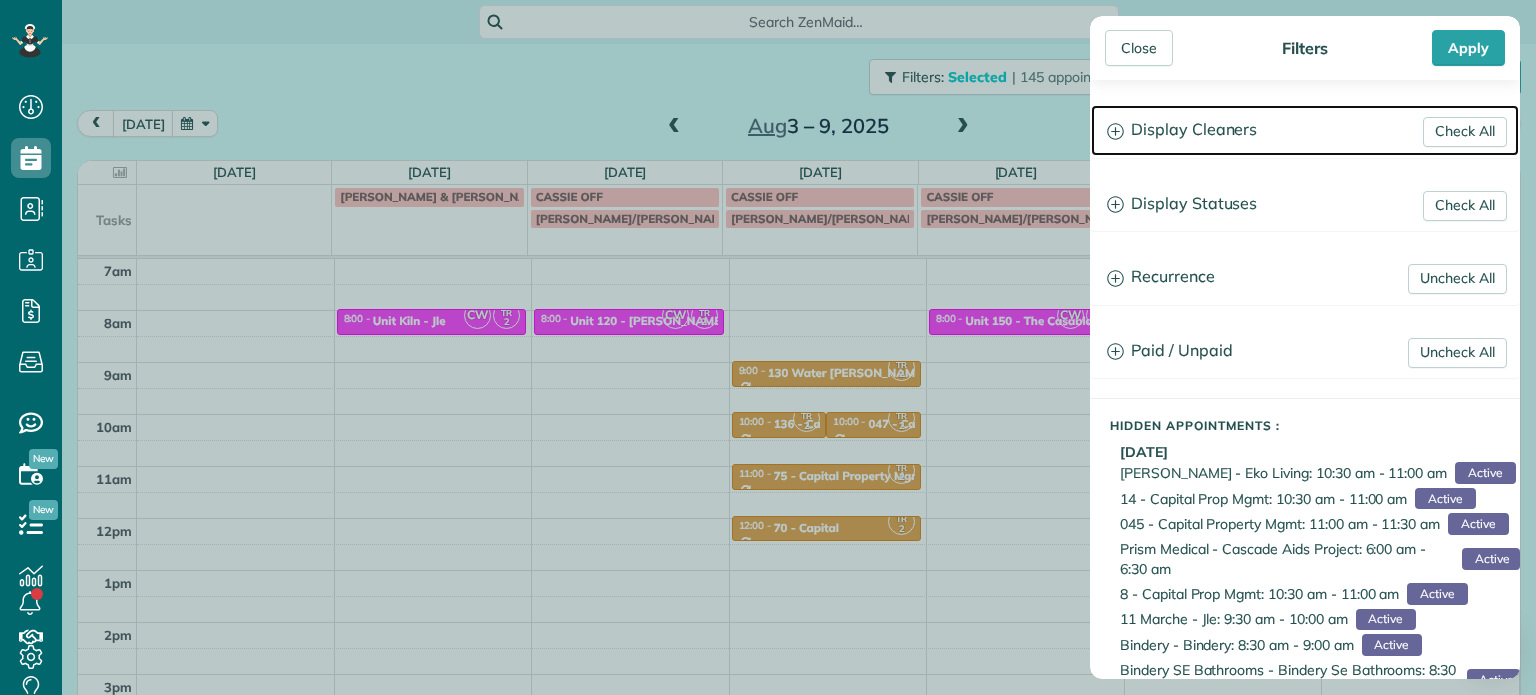 click on "Display Cleaners" at bounding box center (1305, 130) 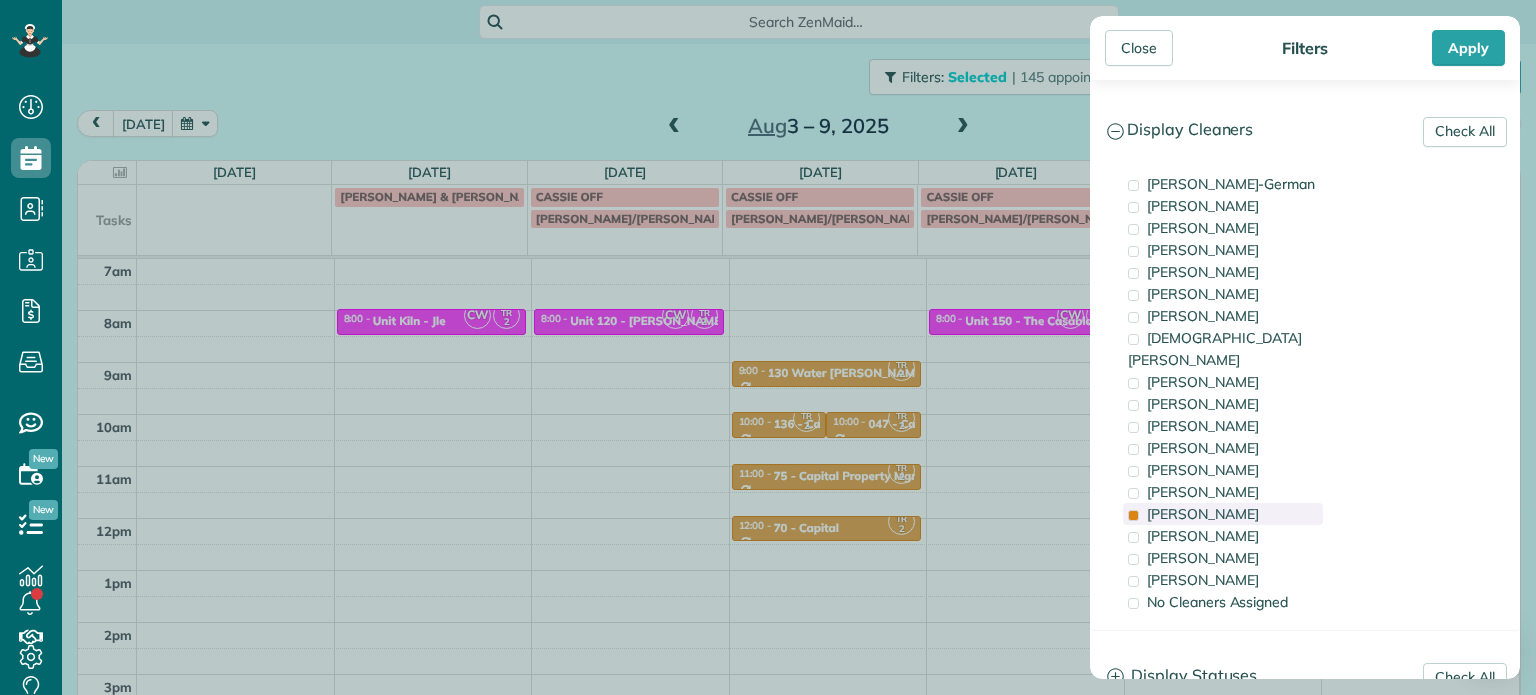 click on "[PERSON_NAME]" at bounding box center (1223, 514) 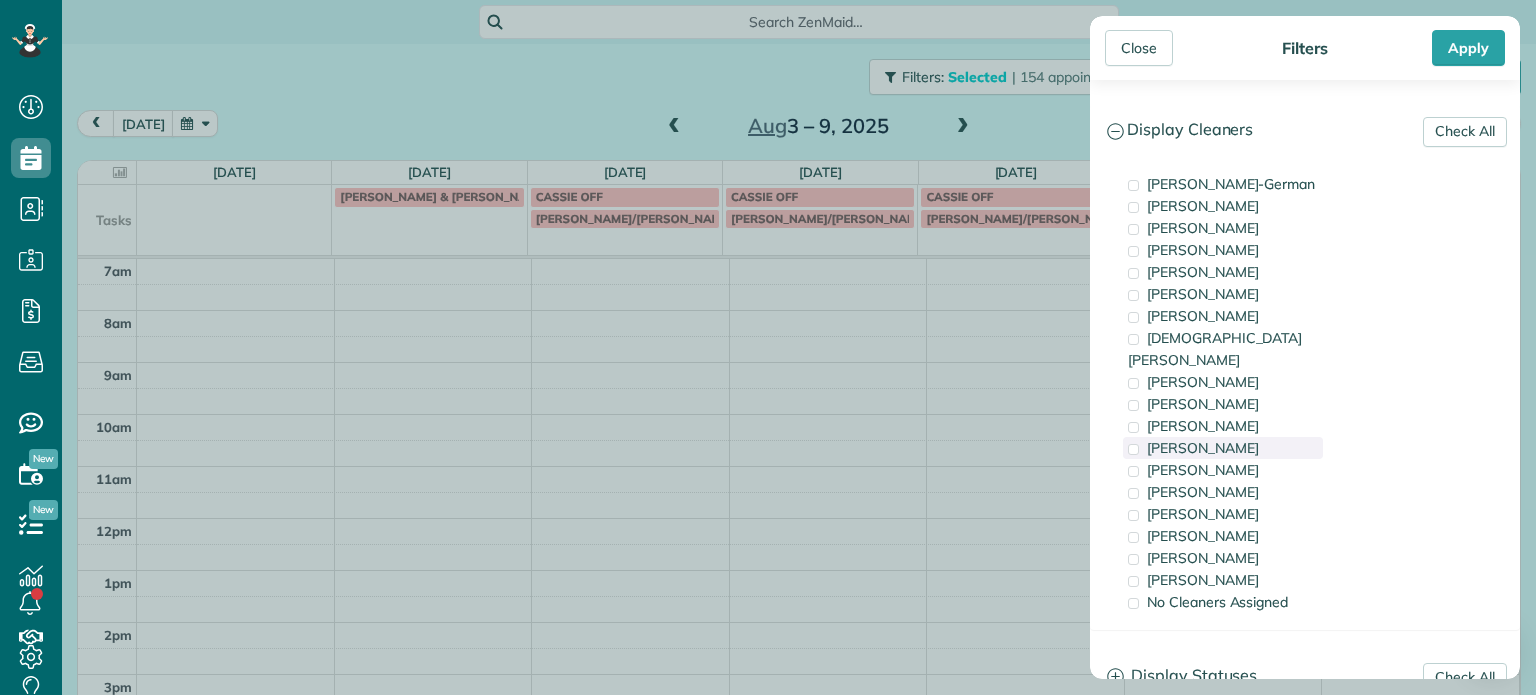 click on "[PERSON_NAME]" at bounding box center [1223, 448] 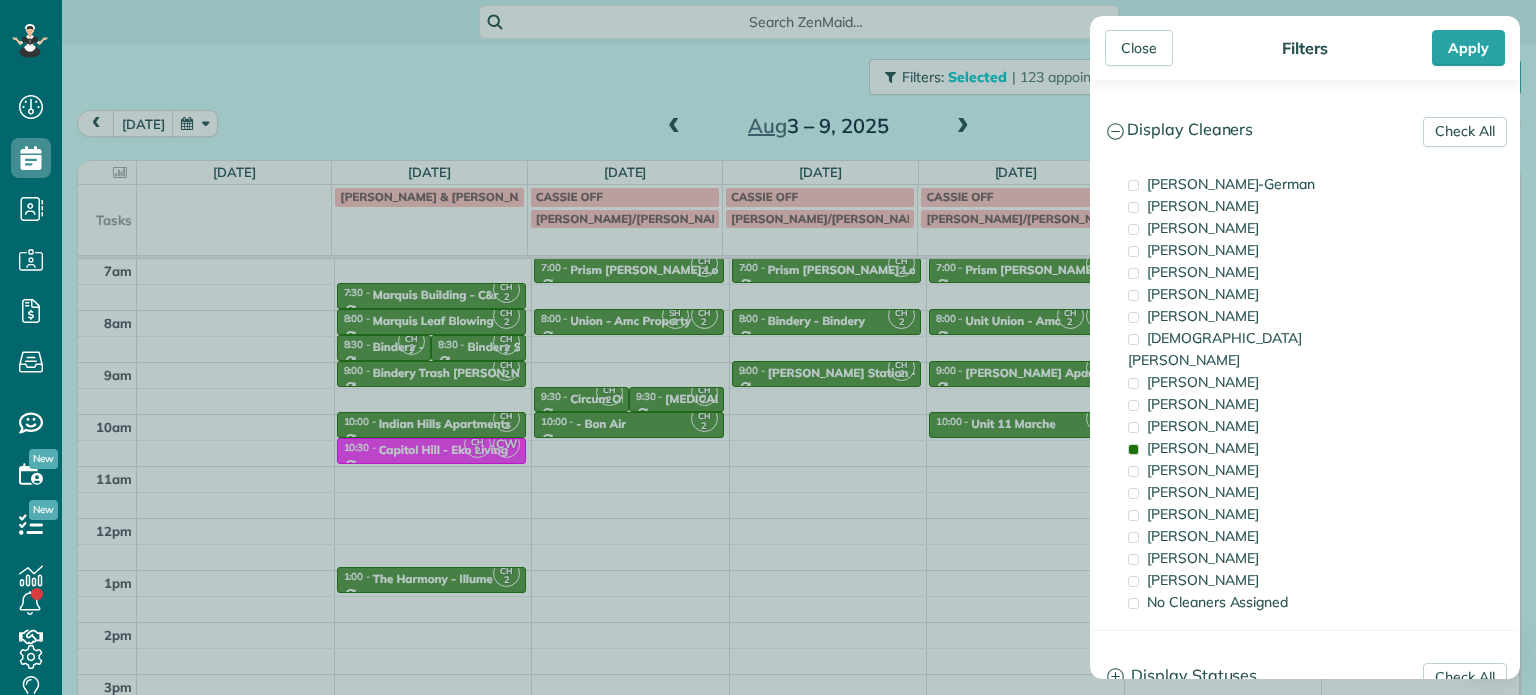 click on "Close
Filters
Apply
Check All
Display Cleaners
[PERSON_NAME]-German
[PERSON_NAME]
[PERSON_NAME]
[PERSON_NAME]
[PERSON_NAME]
[PERSON_NAME]
[PERSON_NAME]" at bounding box center (768, 347) 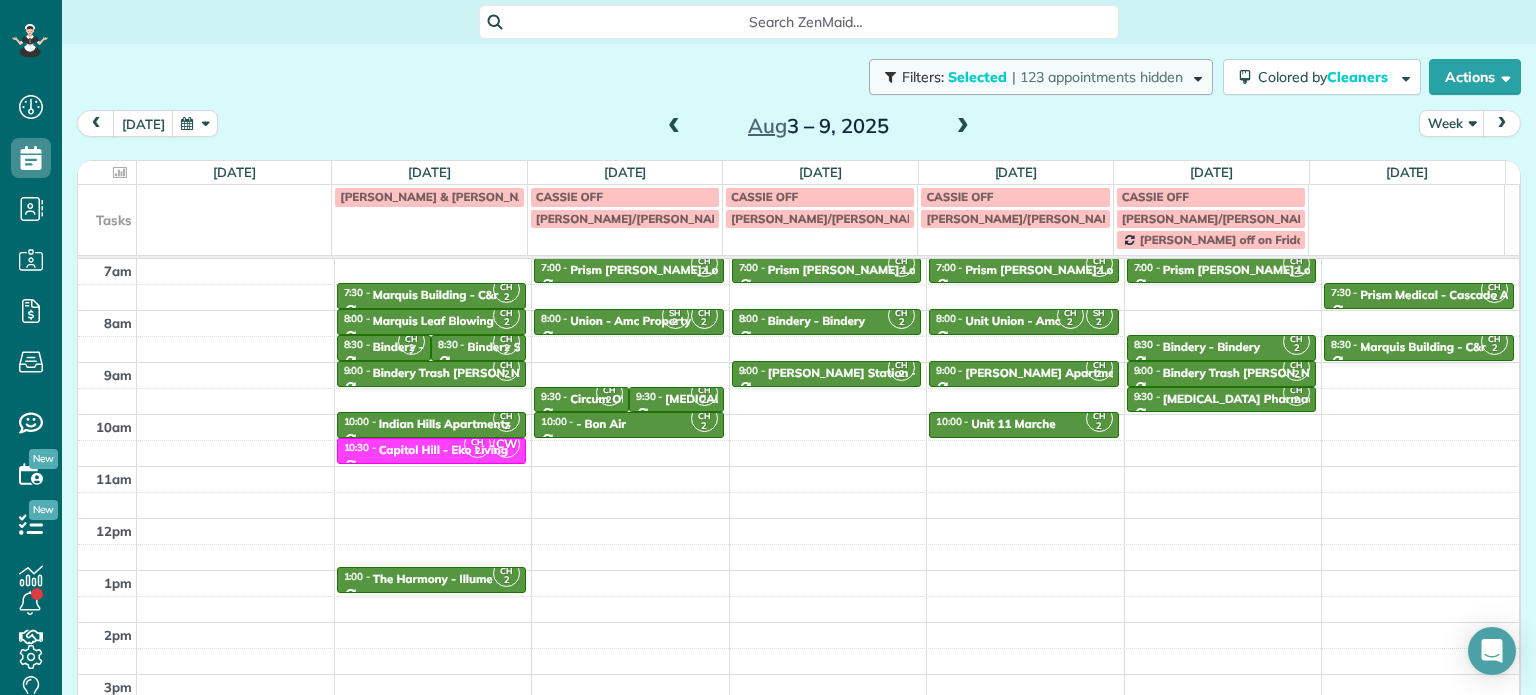 click on "Filters:   Selected
|  123 appointments hidden" at bounding box center [1041, 77] 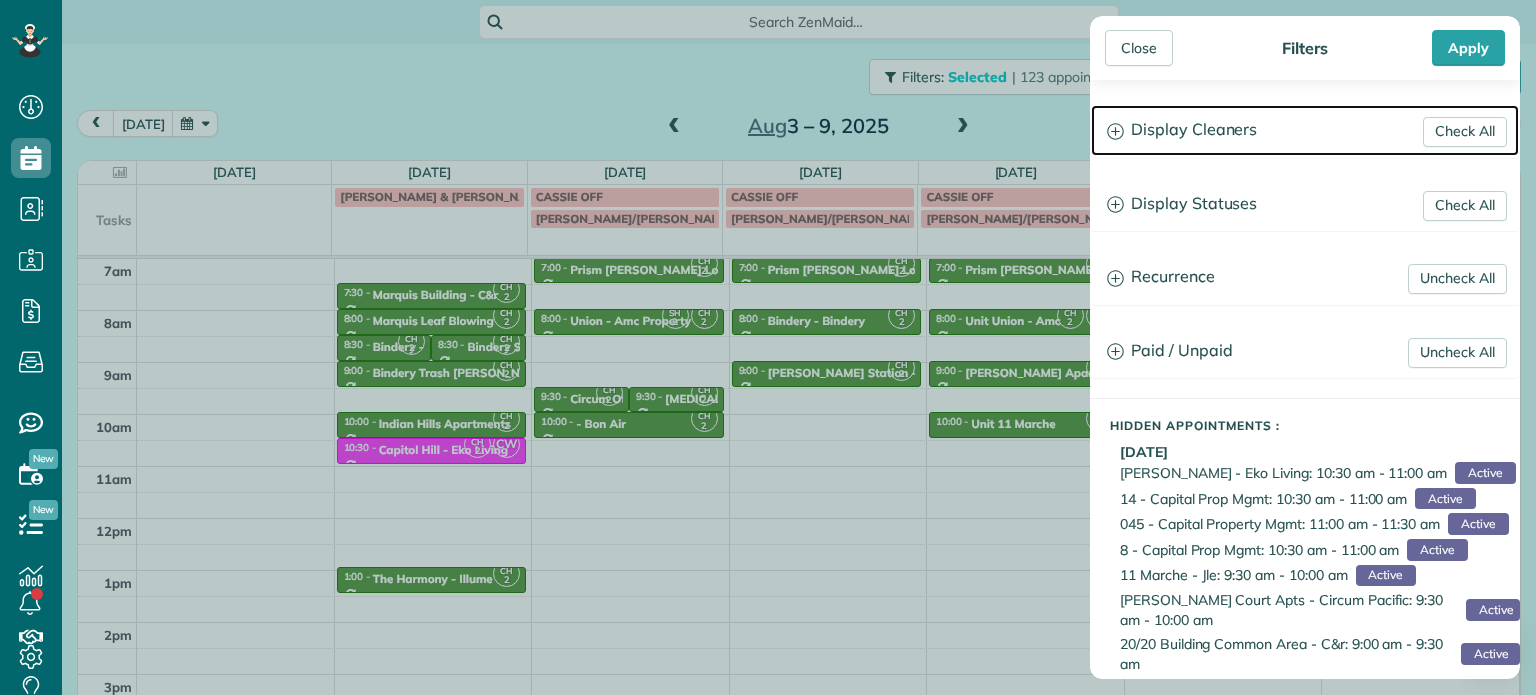 click on "Display Cleaners" at bounding box center [1305, 130] 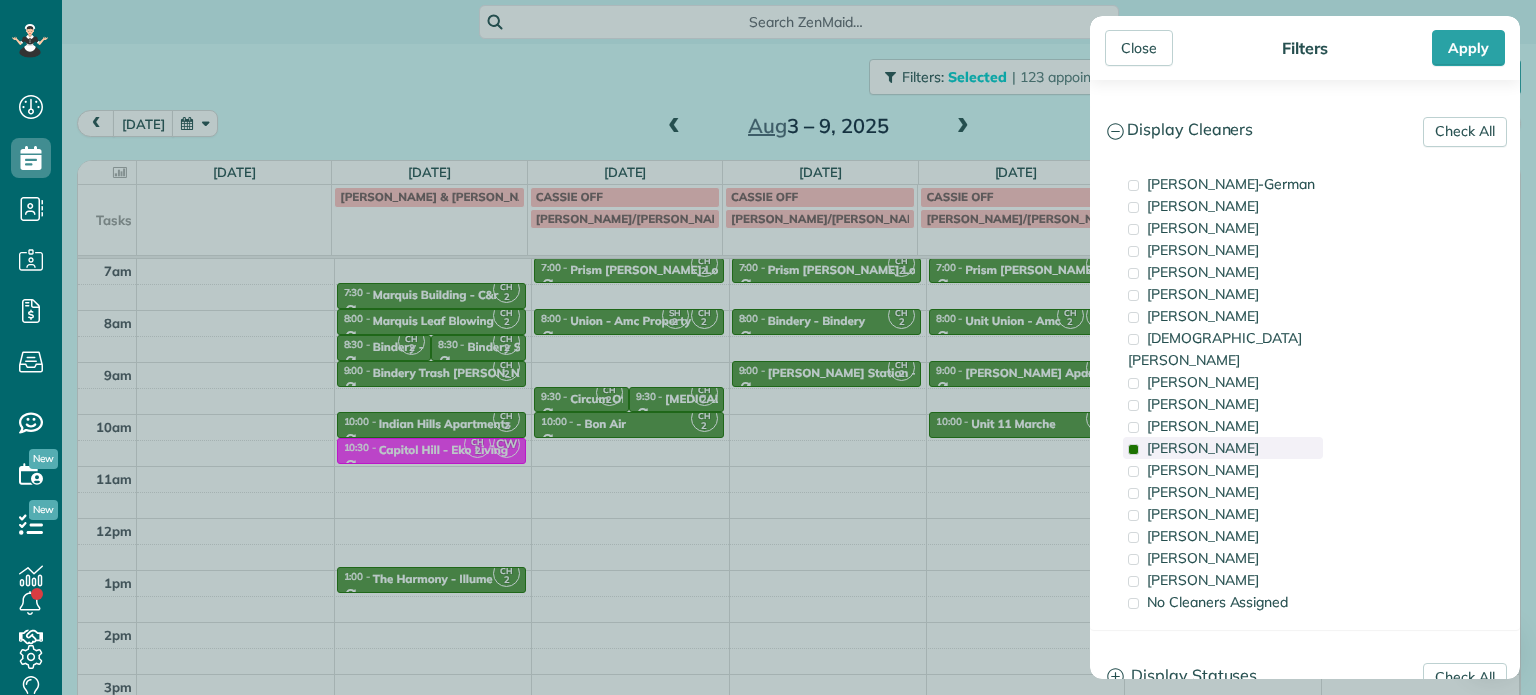 click on "[PERSON_NAME]" at bounding box center [1223, 448] 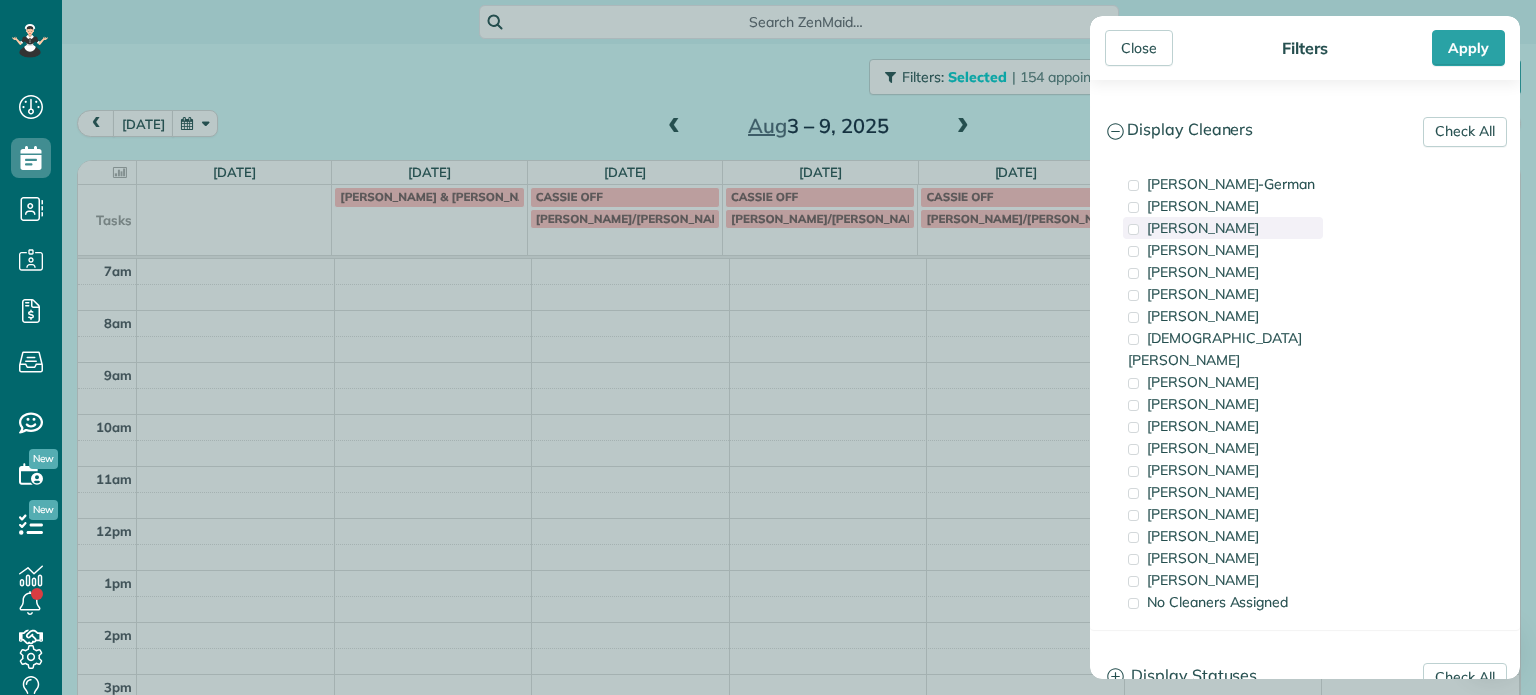 click on "[PERSON_NAME]" at bounding box center [1223, 228] 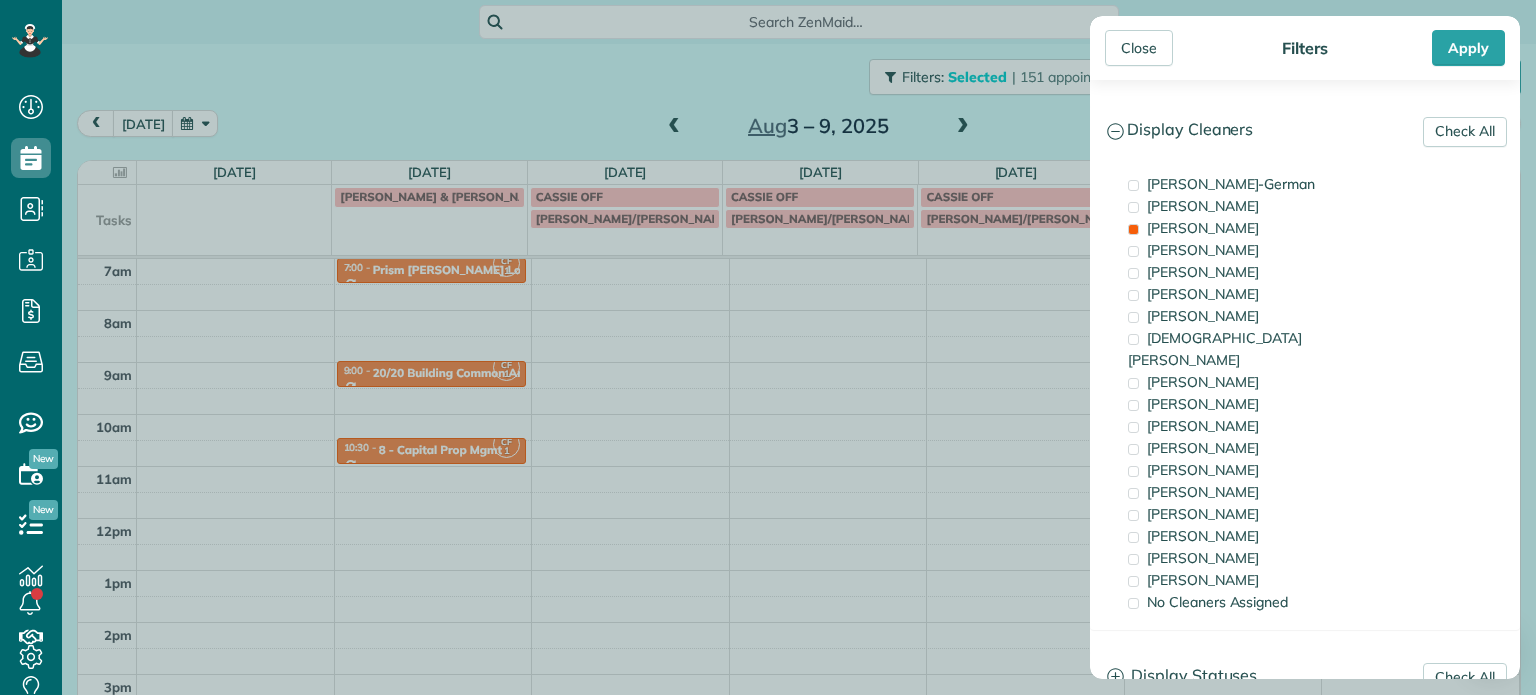 click on "Close
Filters
Apply
Check All
Display Cleaners
[PERSON_NAME]-German
[PERSON_NAME]
[PERSON_NAME]
[PERSON_NAME]
[PERSON_NAME]
[PERSON_NAME]
[PERSON_NAME]" at bounding box center (768, 347) 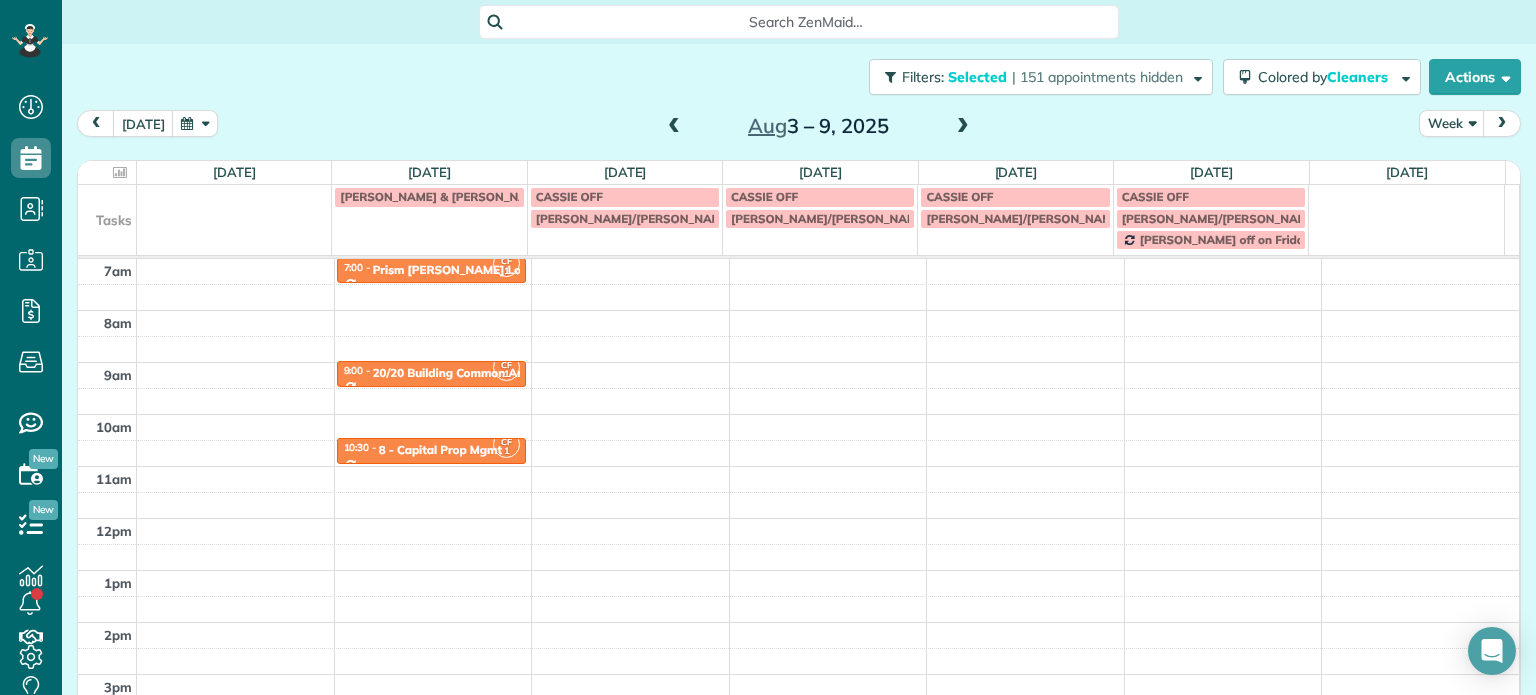 click at bounding box center (674, 127) 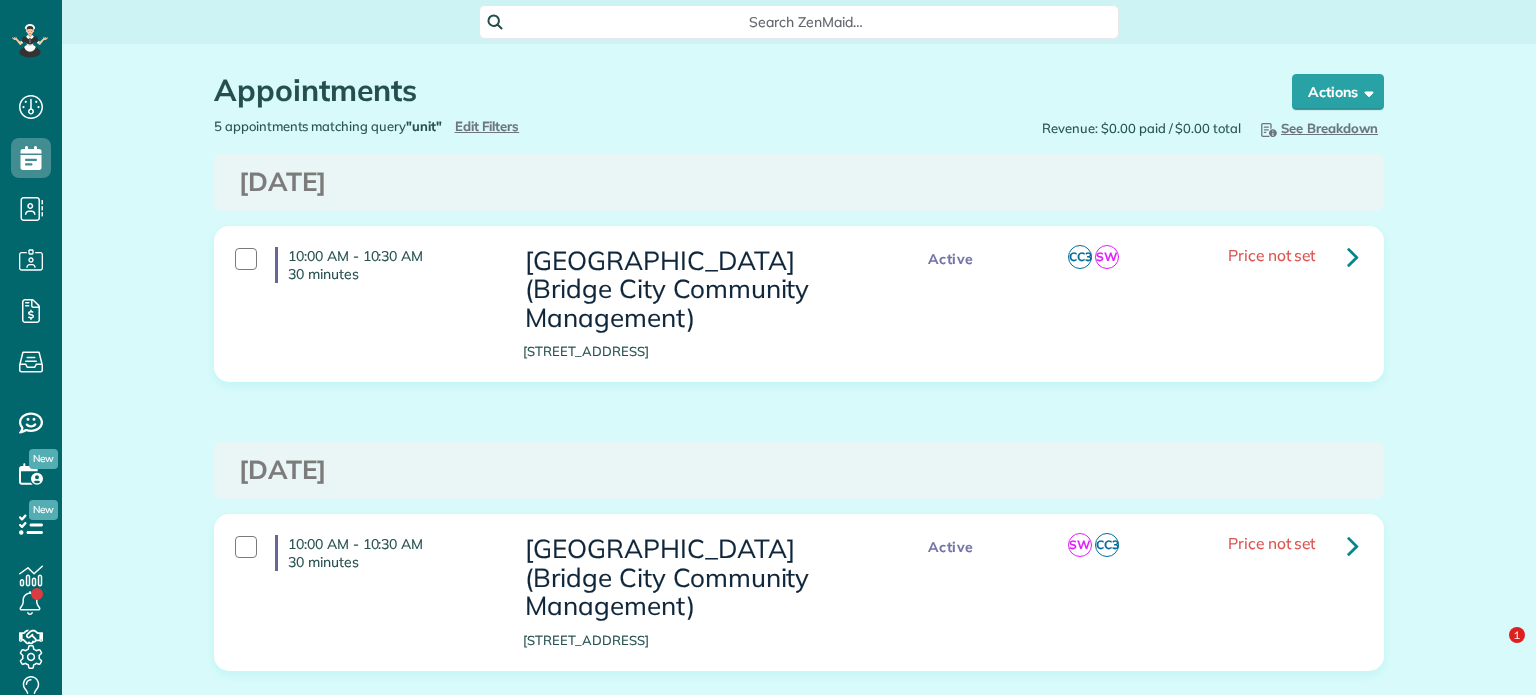scroll, scrollTop: 0, scrollLeft: 0, axis: both 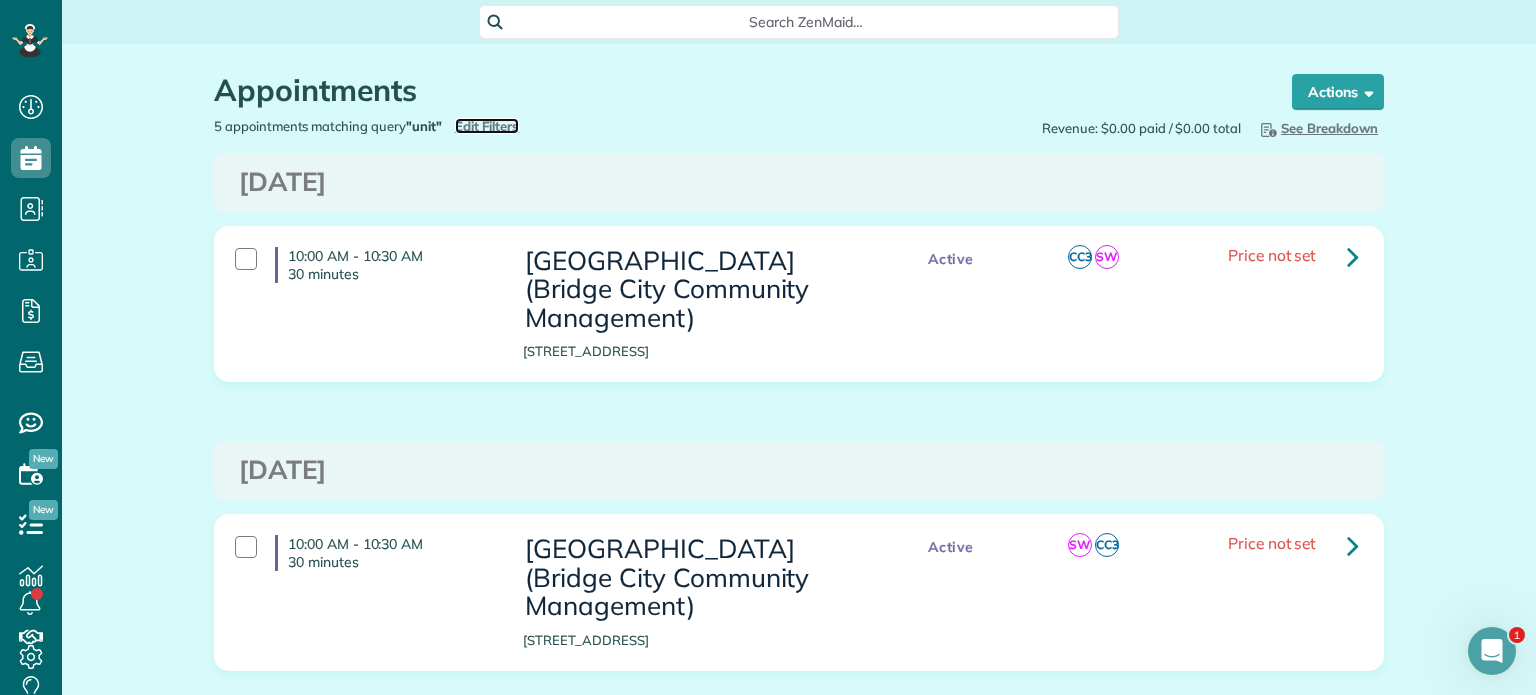 click on "Edit Filters" at bounding box center (487, 126) 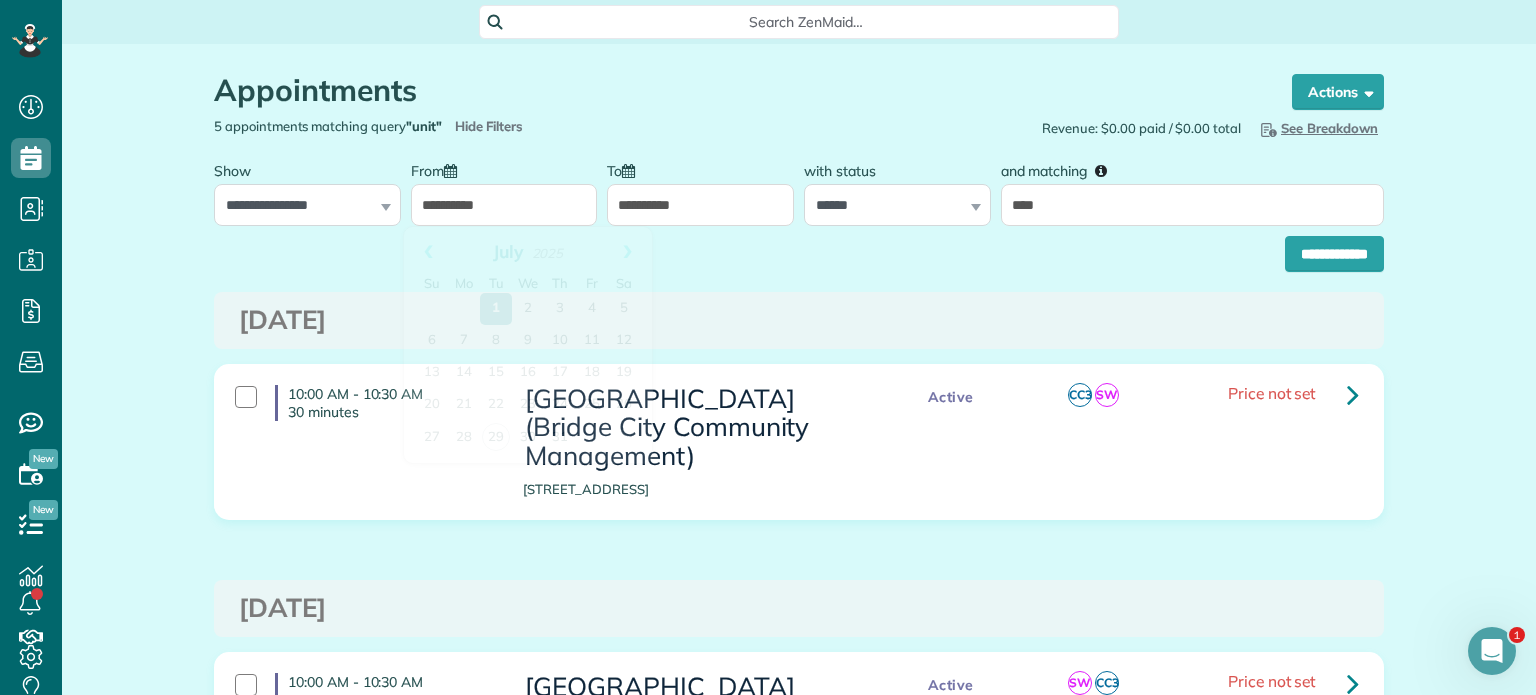 click on "**********" at bounding box center (504, 205) 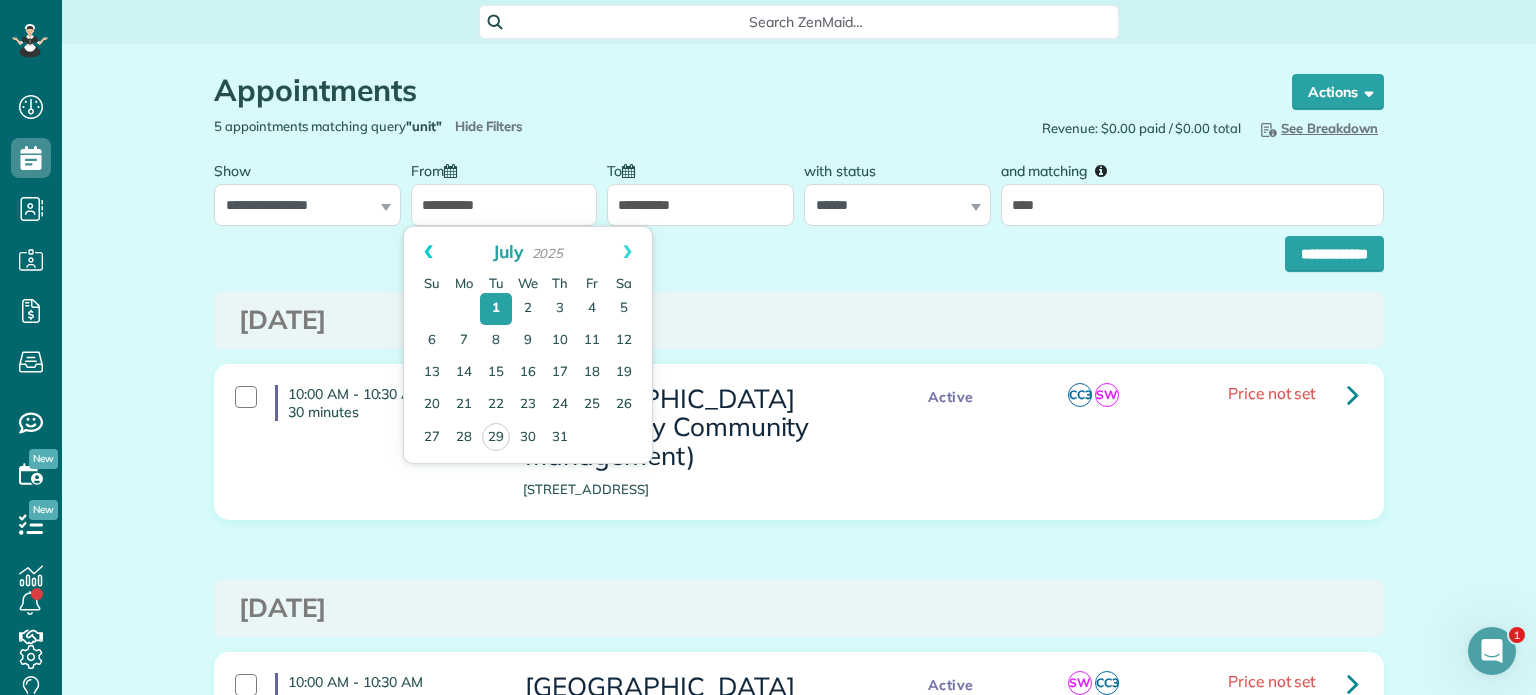 click on "Prev" at bounding box center (428, 252) 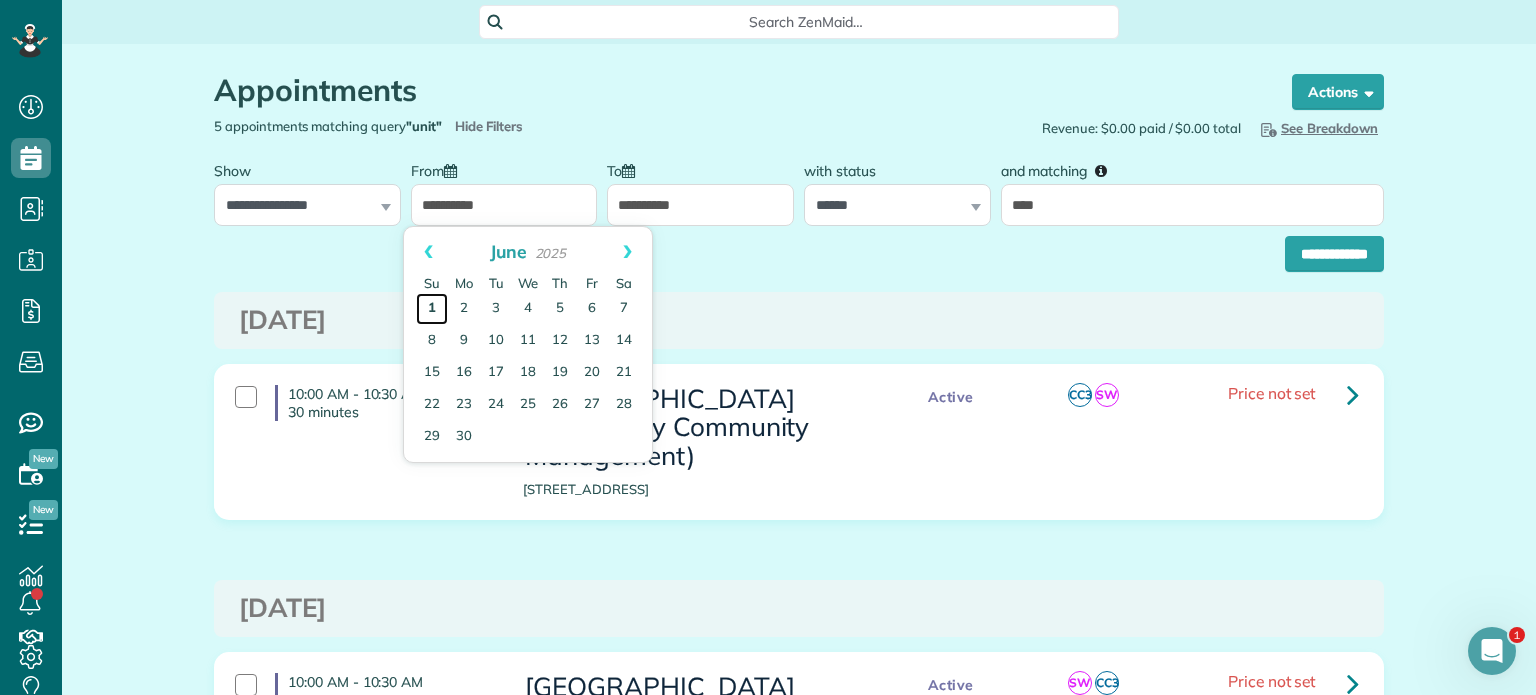 click on "1" at bounding box center [432, 309] 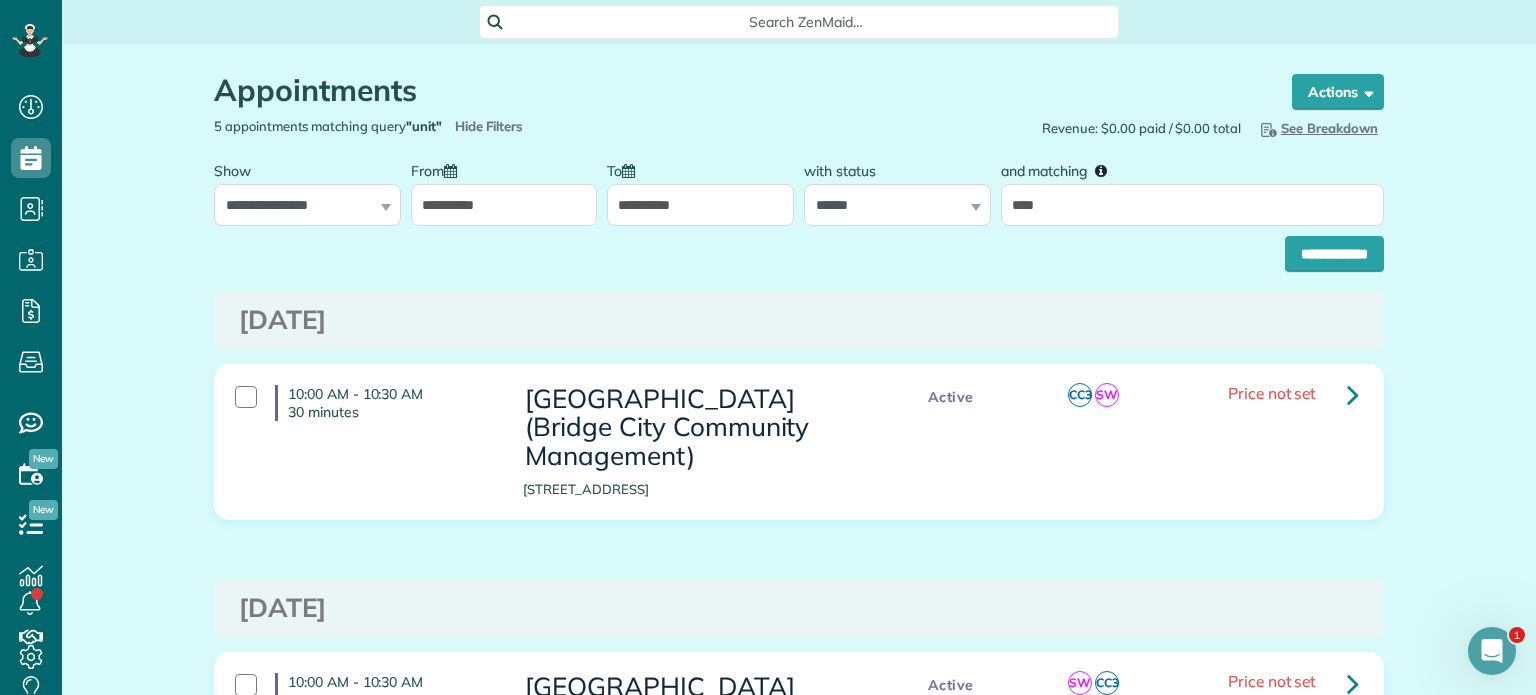 click on "**********" at bounding box center (897, 188) 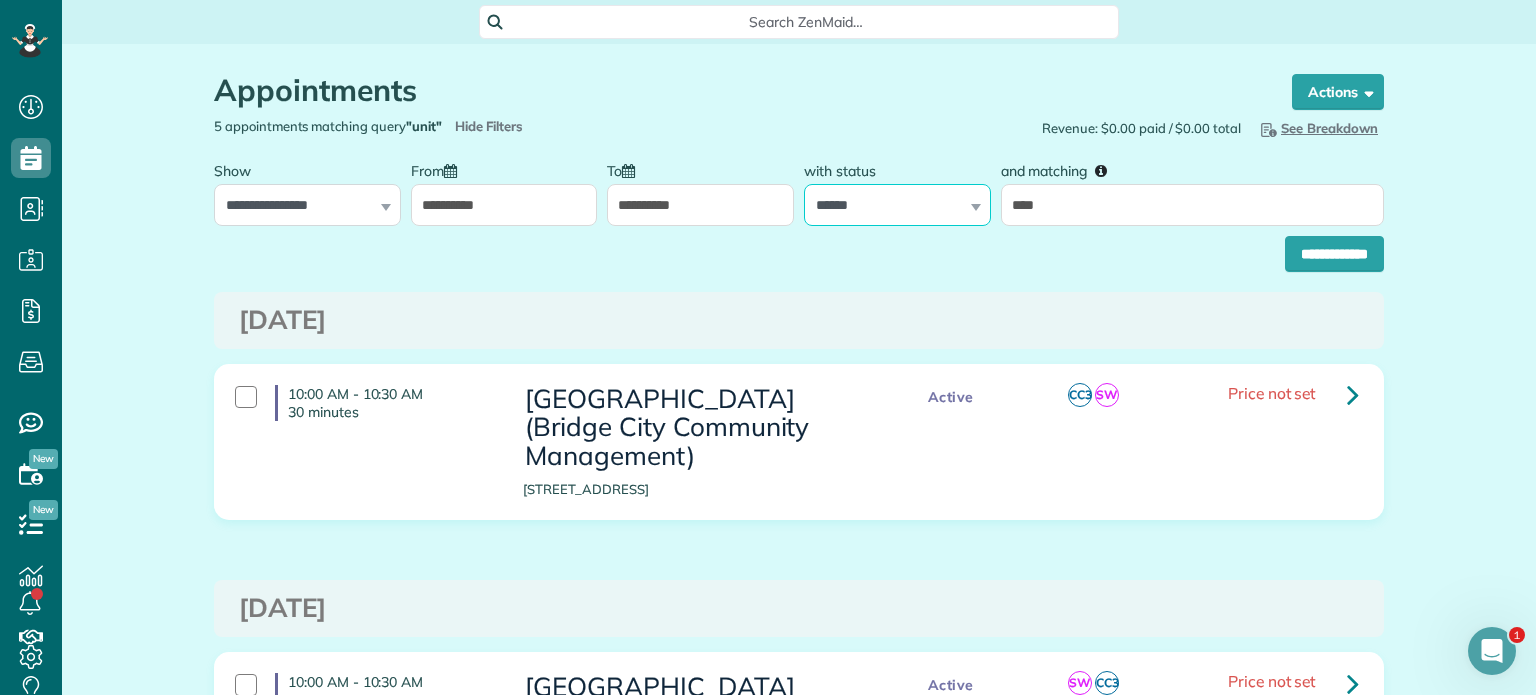 click on "**********" at bounding box center (897, 205) 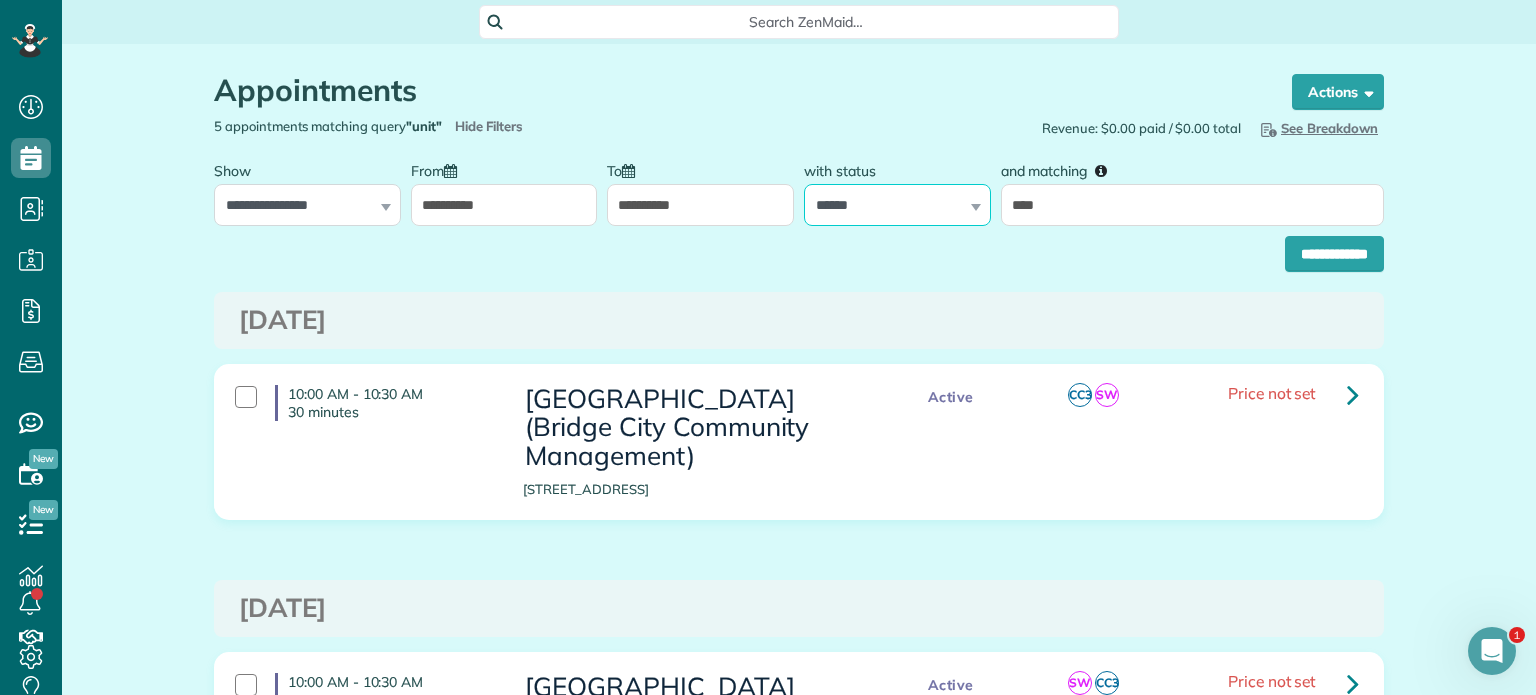 select 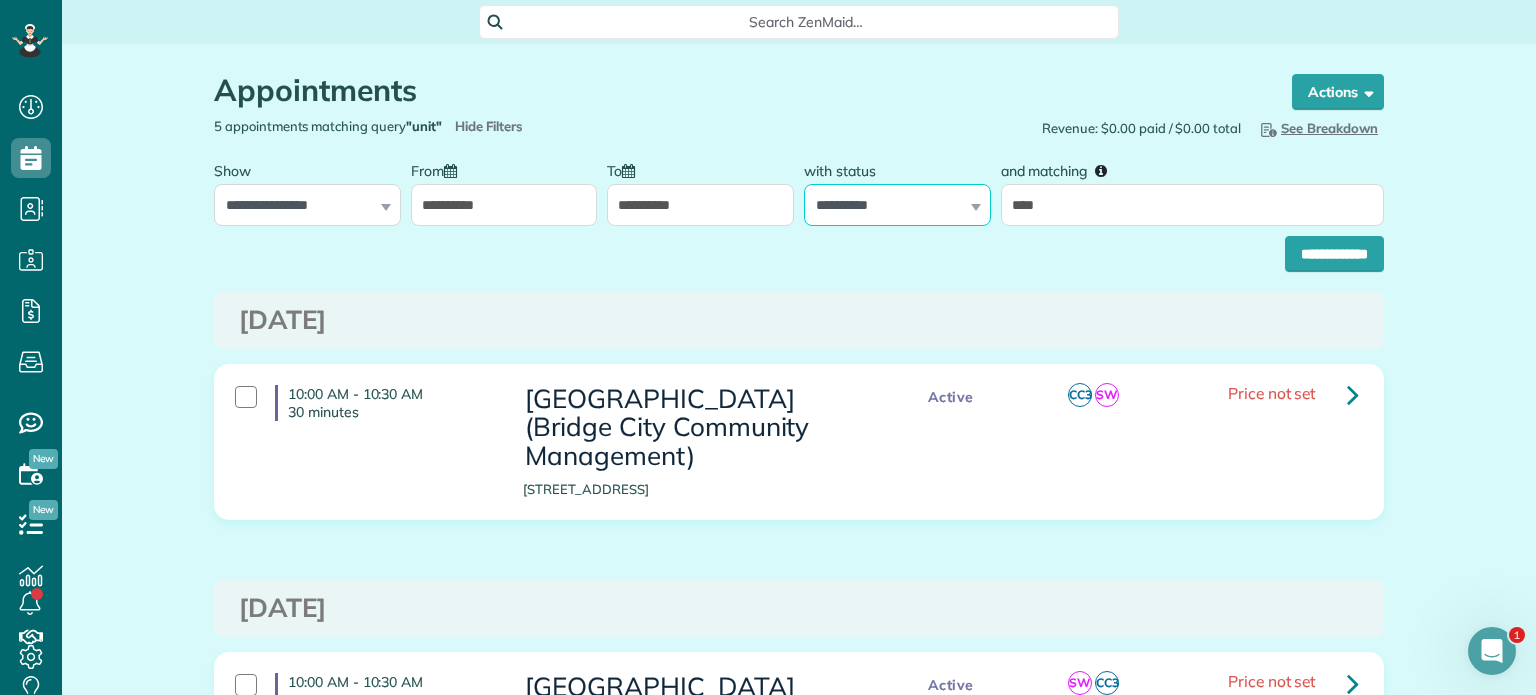 click on "**********" at bounding box center [897, 205] 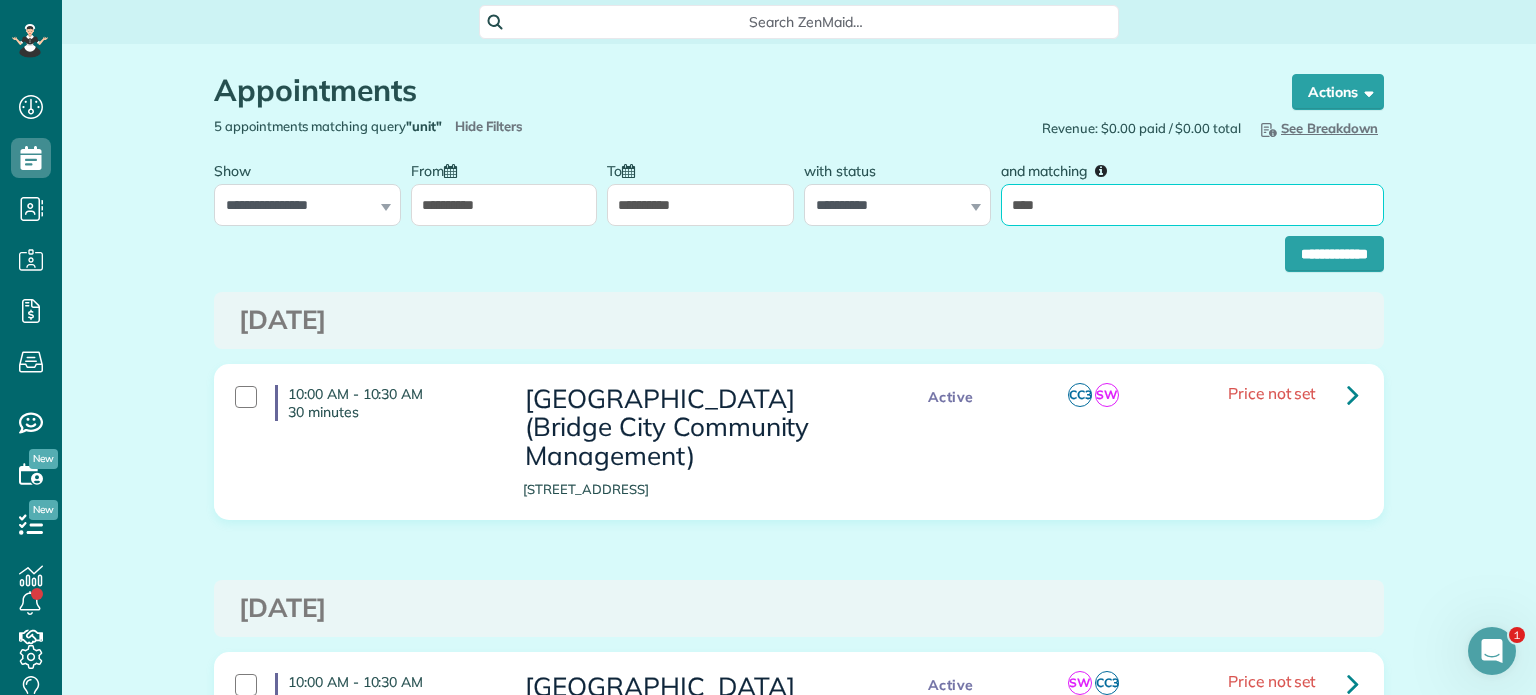 click on "****" at bounding box center (1192, 205) 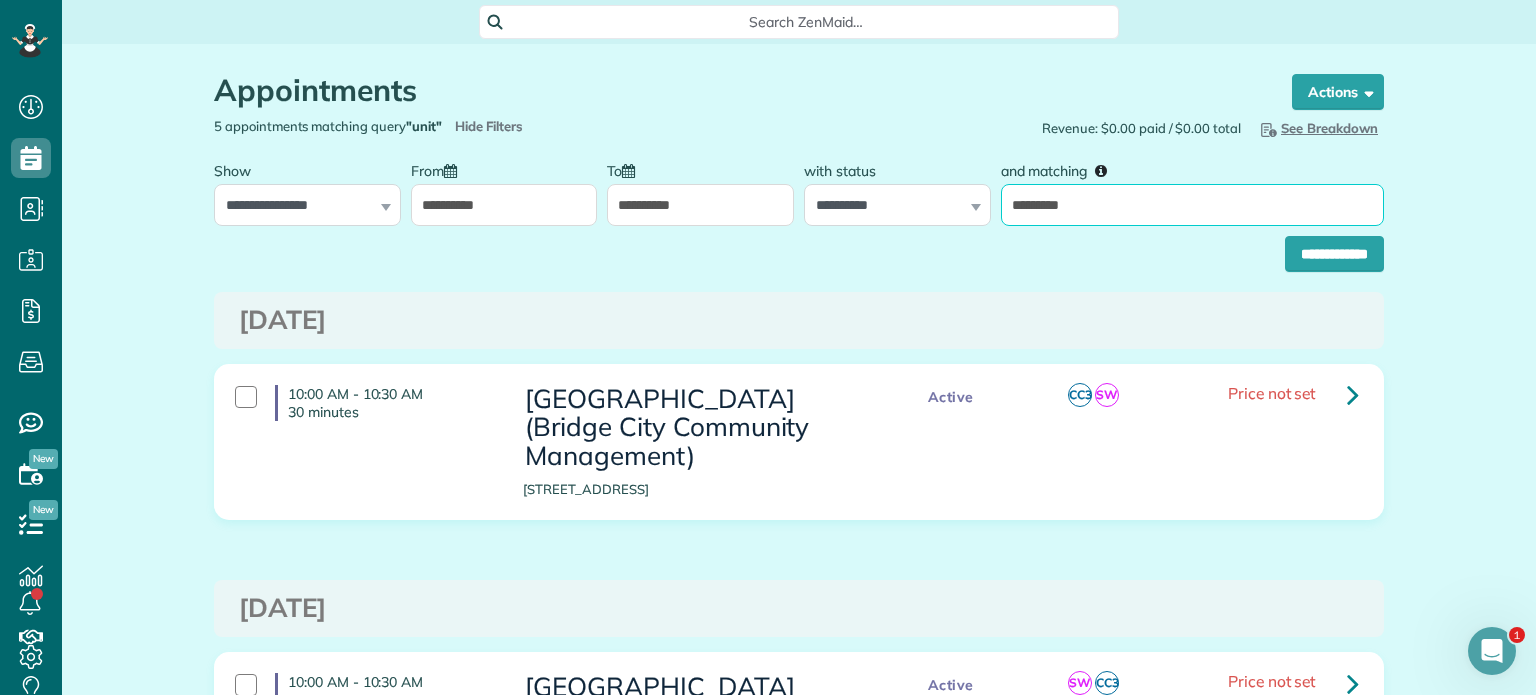 type on "*********" 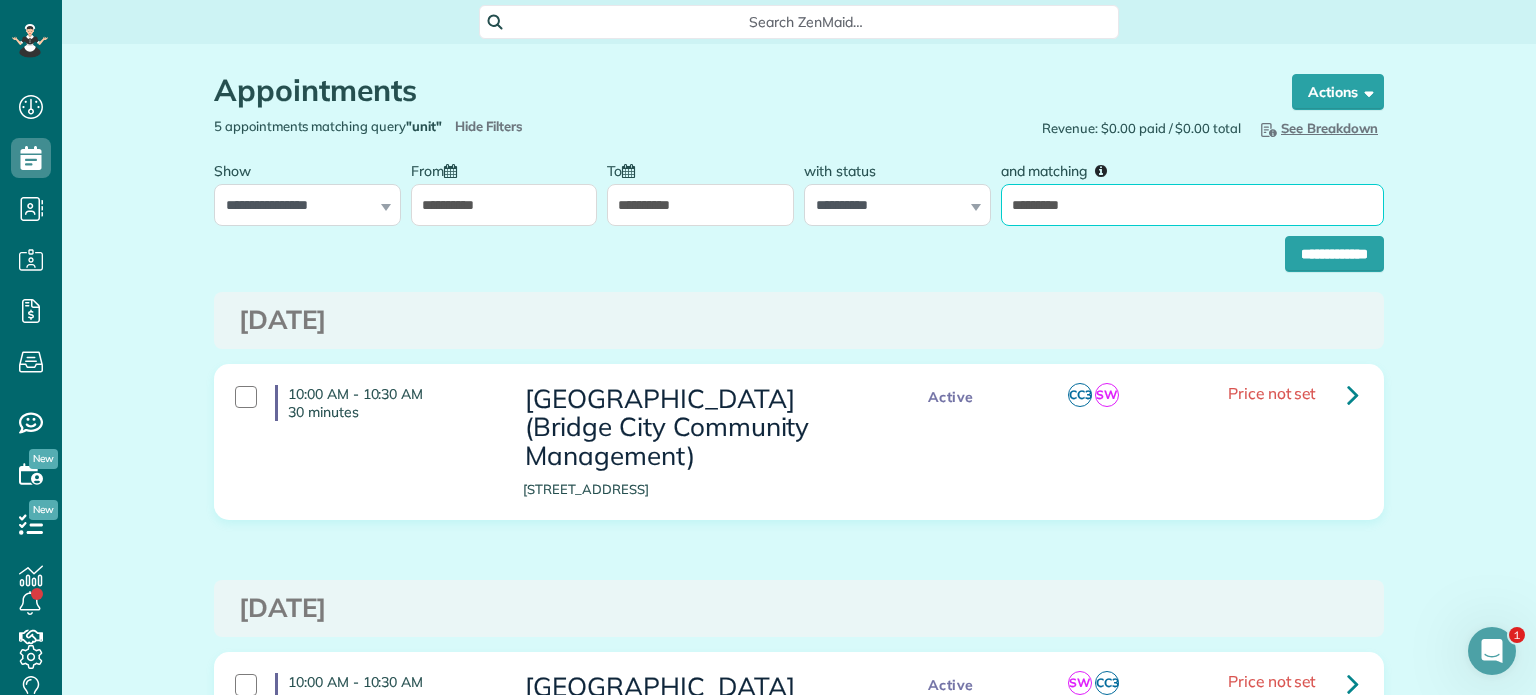 click on "**********" at bounding box center (1334, 254) 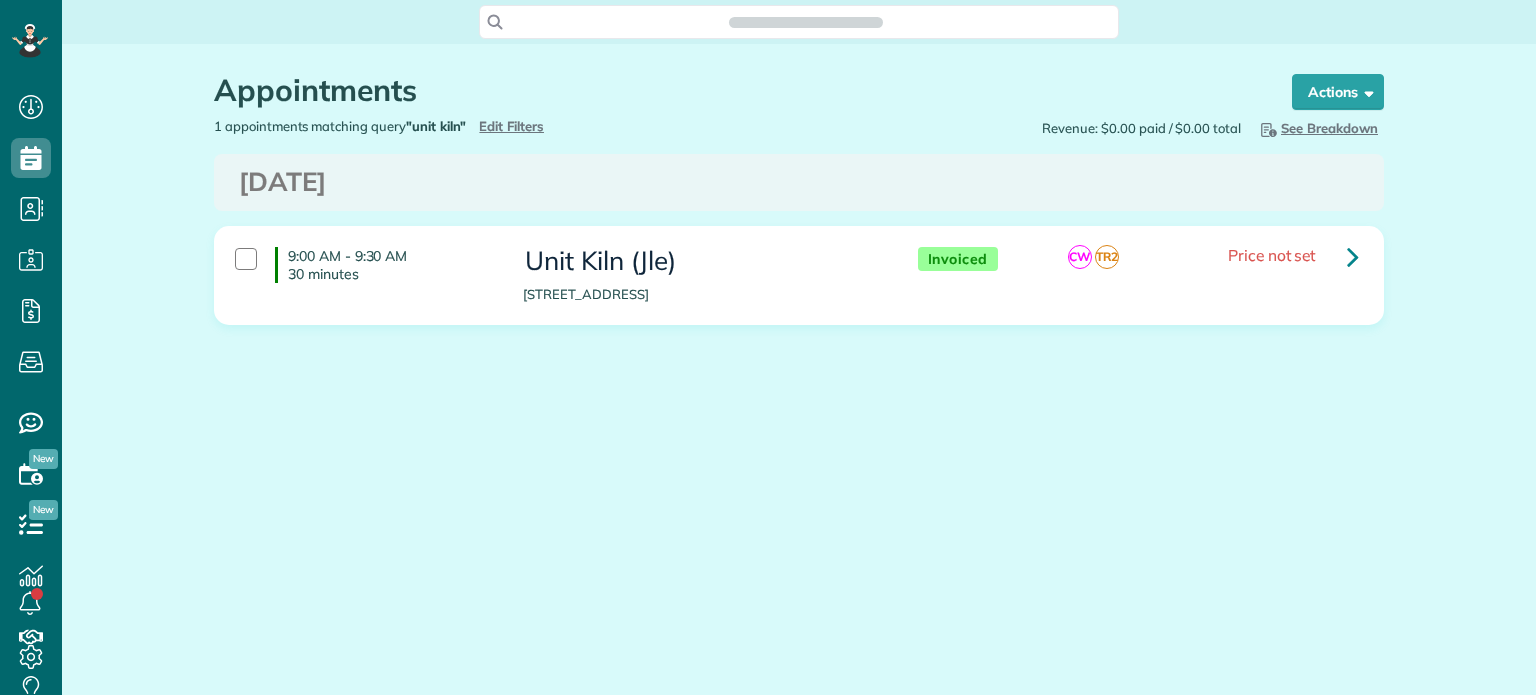 scroll, scrollTop: 0, scrollLeft: 0, axis: both 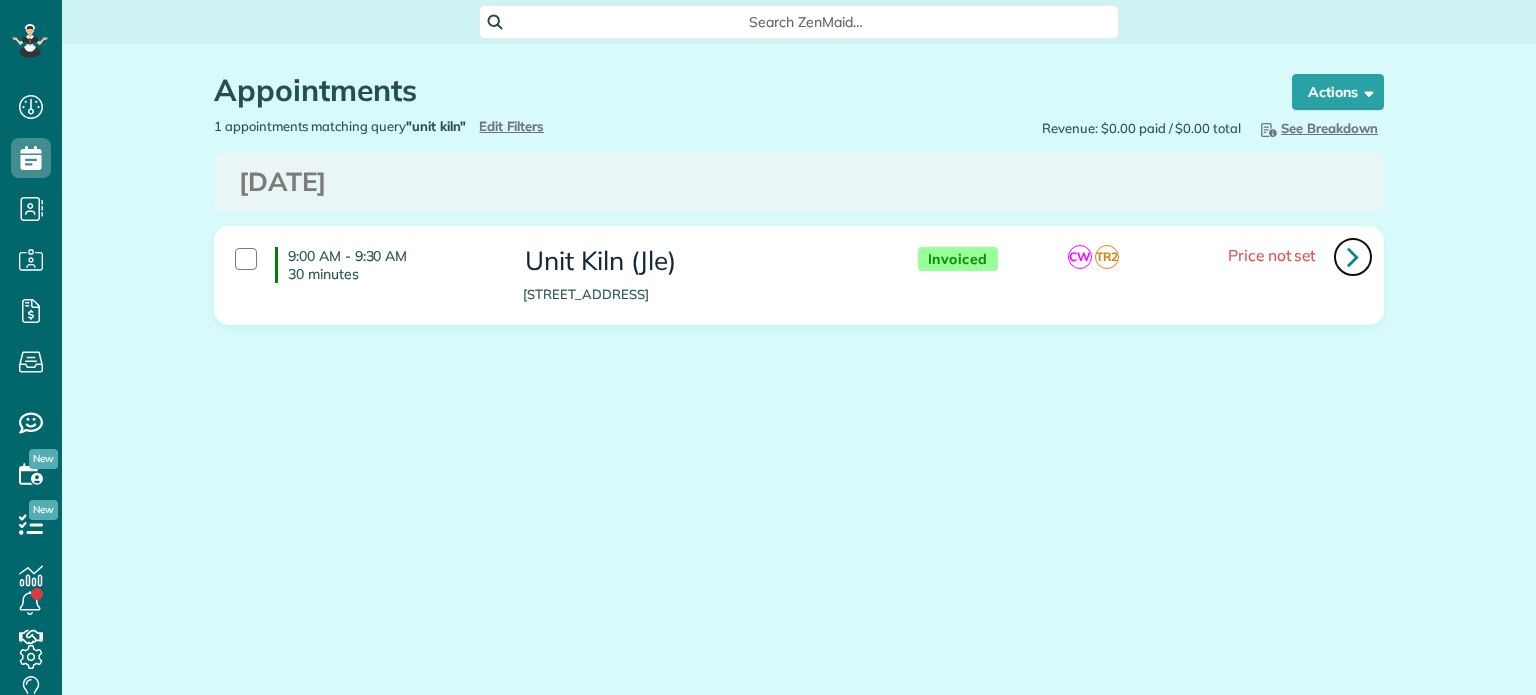 click at bounding box center [1353, 256] 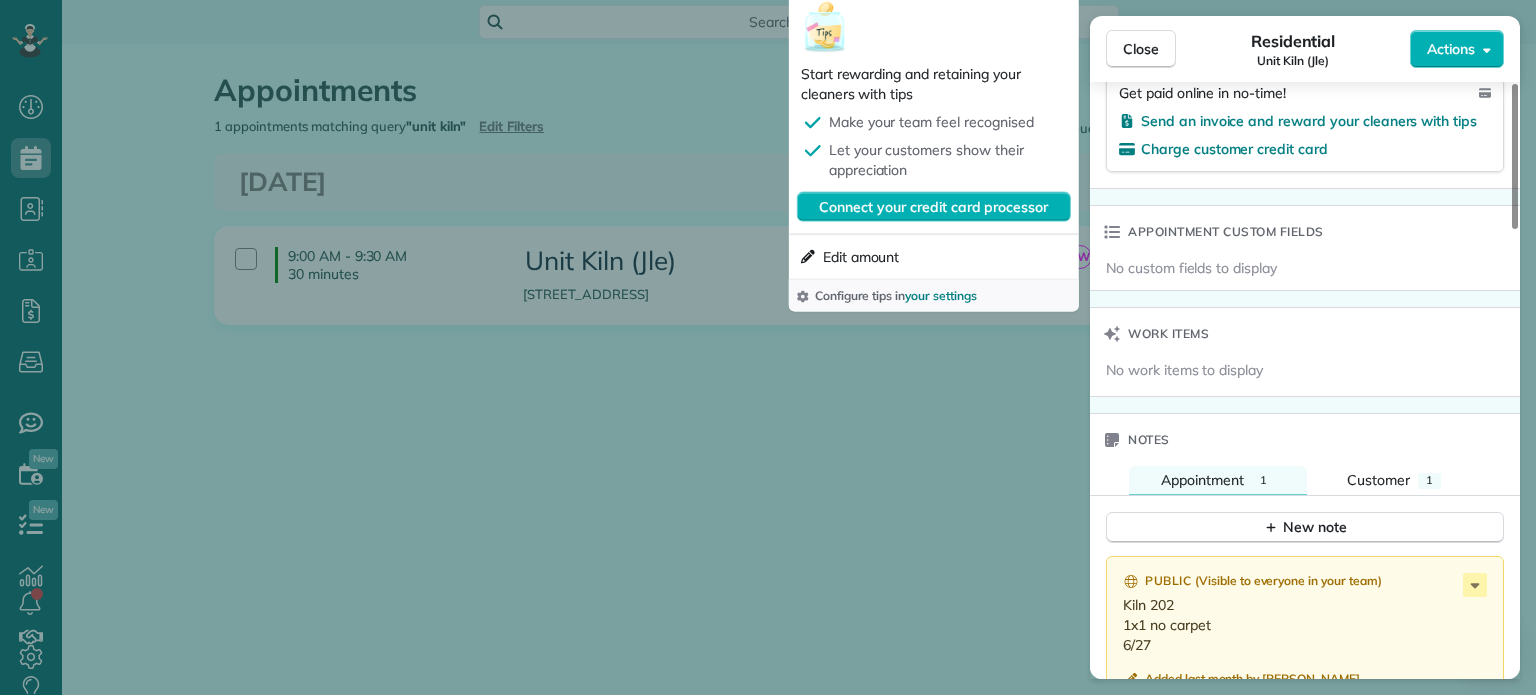 scroll, scrollTop: 1400, scrollLeft: 0, axis: vertical 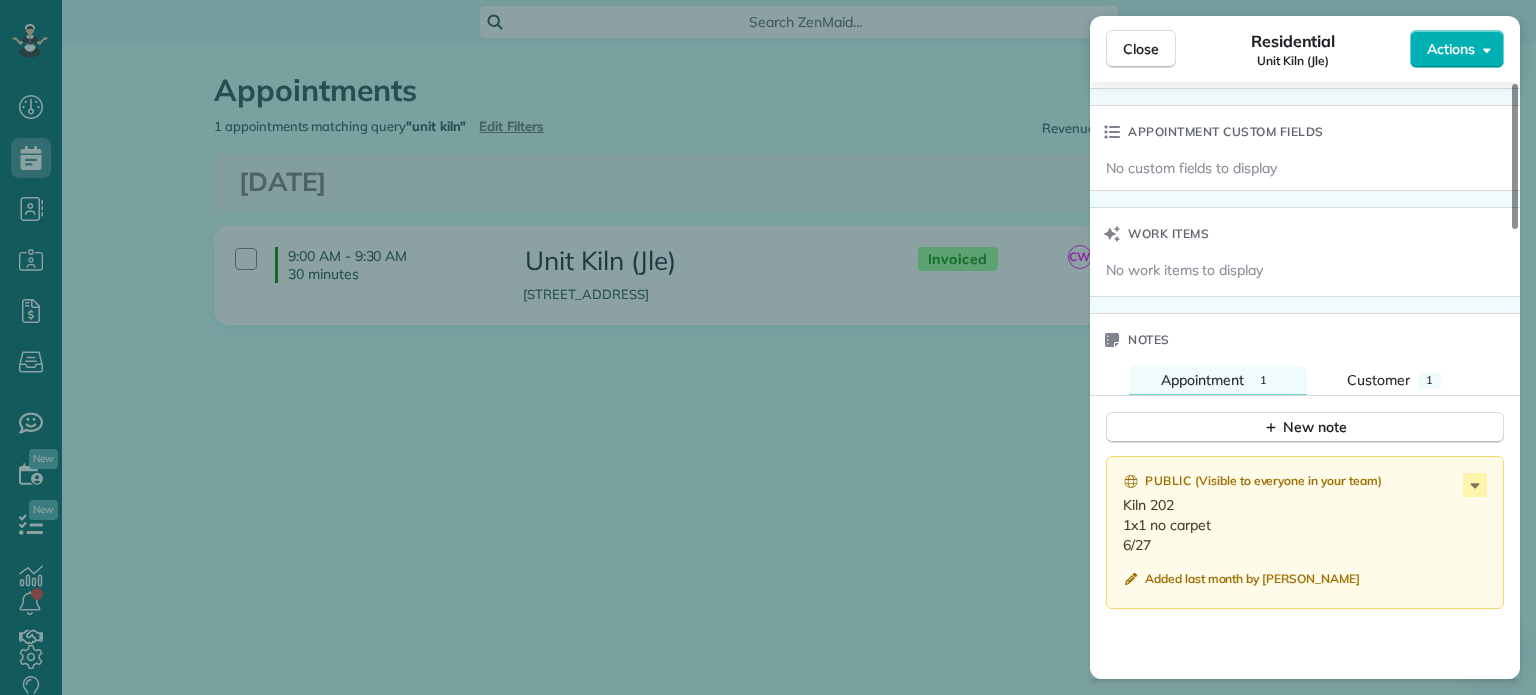 click on "Close Residential Unit Kiln (Jle) Actions Status Invoiced Unit Kiln (Jle) · Open profile No phone number on record Add phone number No email on record Add email View Details Residential Thursday, June 26, 2025 9:00 AM 9:30 AM 30 minutes One time 33 North Beech Street Portland OR 97227 Service was not rated yet Setup ratings Cleaners Time in and out Assign Invite Cleaners Christina   Wright-German 9:00 AM 9:30 AM Tammi   Rue 9:00 AM 9:30 AM Checklist Try Now Keep this appointment up to your standards. Stay on top of every detail, keep your cleaners organised, and your client happy. Assign a checklist Watch a 5 min demo Billing Billing actions Service Add an item Overcharge $0.00 Discount $0.00 Coupon discount - Primary tax - Secondary tax - Total appointment price $0.00 Tips collected New feature! $0.00 Mark as paid Total including tip $0.00 Get paid online in no-time! Send an invoice and reward your cleaners with tips Charge customer credit card Appointment custom fields No custom fields to display Notes 1 1" at bounding box center (768, 347) 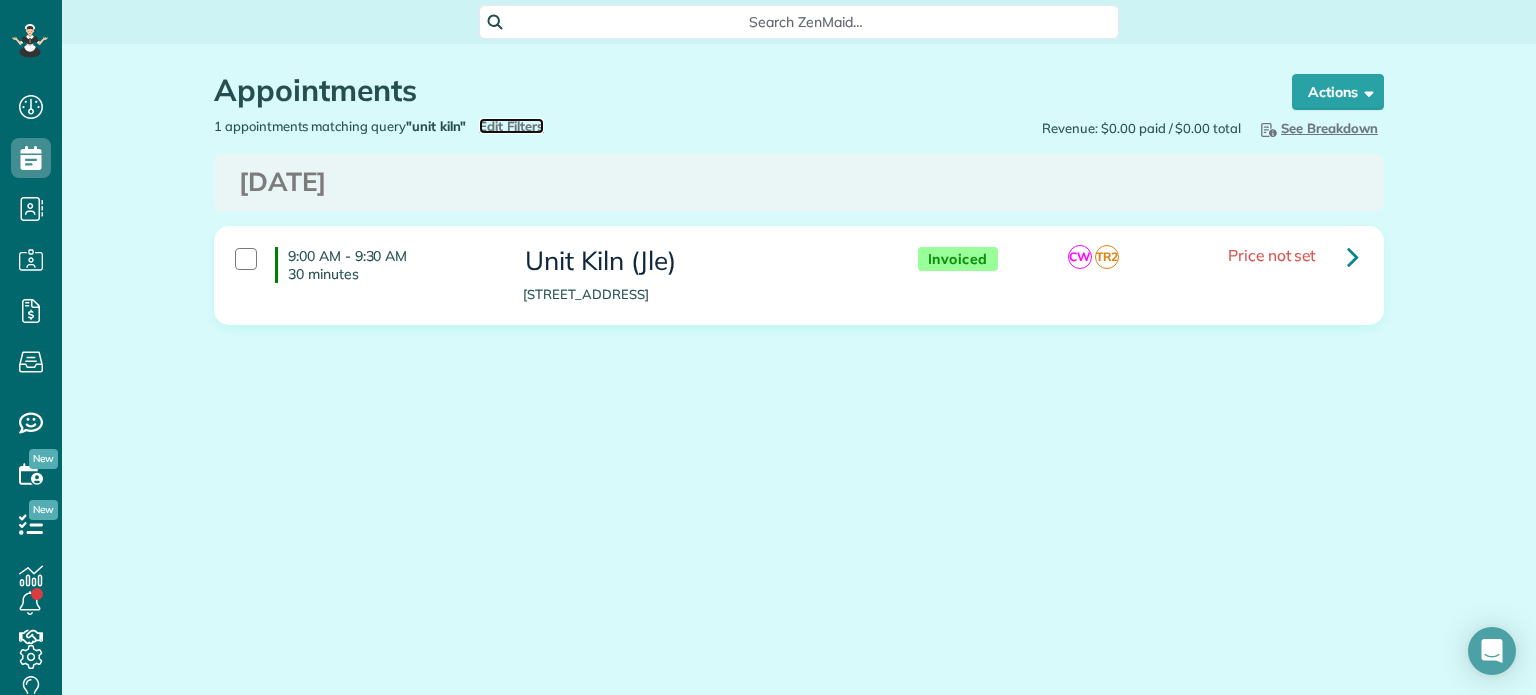 click on "Edit Filters" at bounding box center [511, 126] 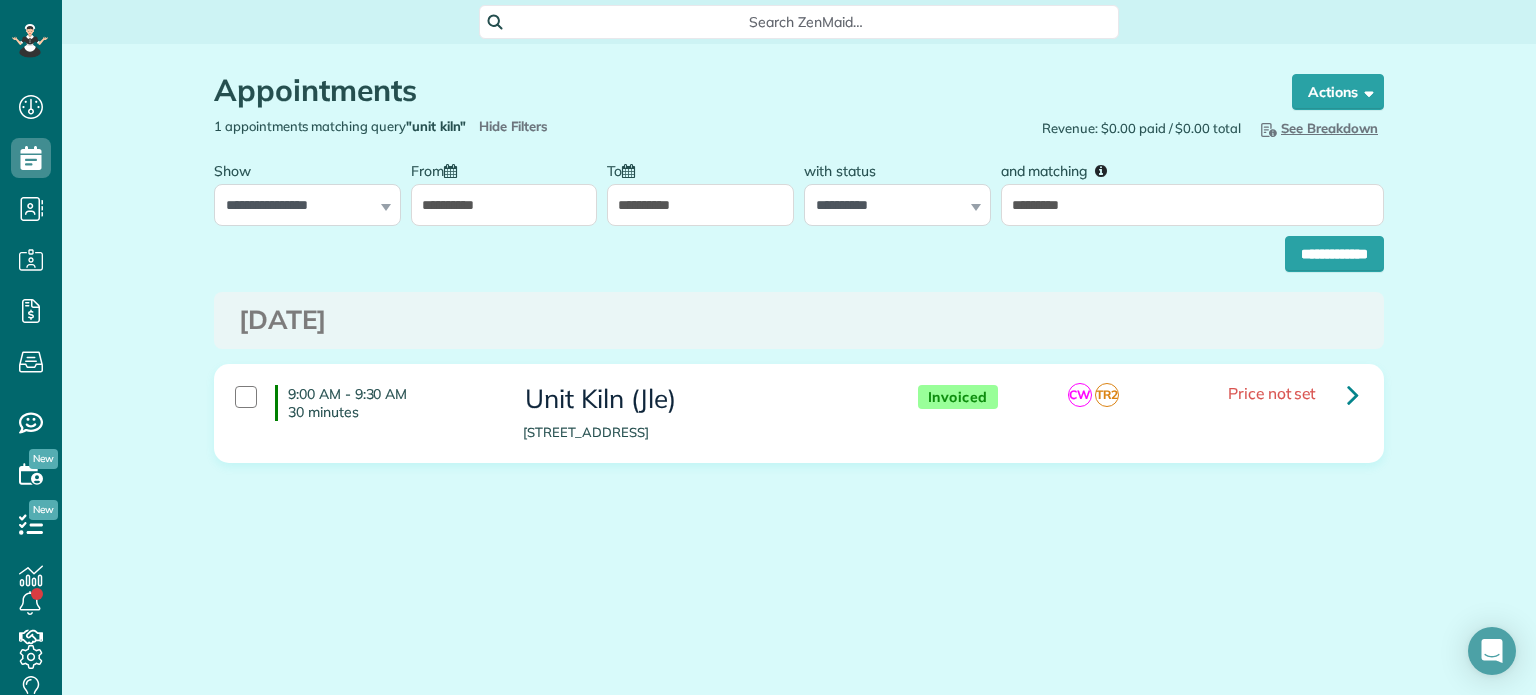 click on "**********" at bounding box center [700, 205] 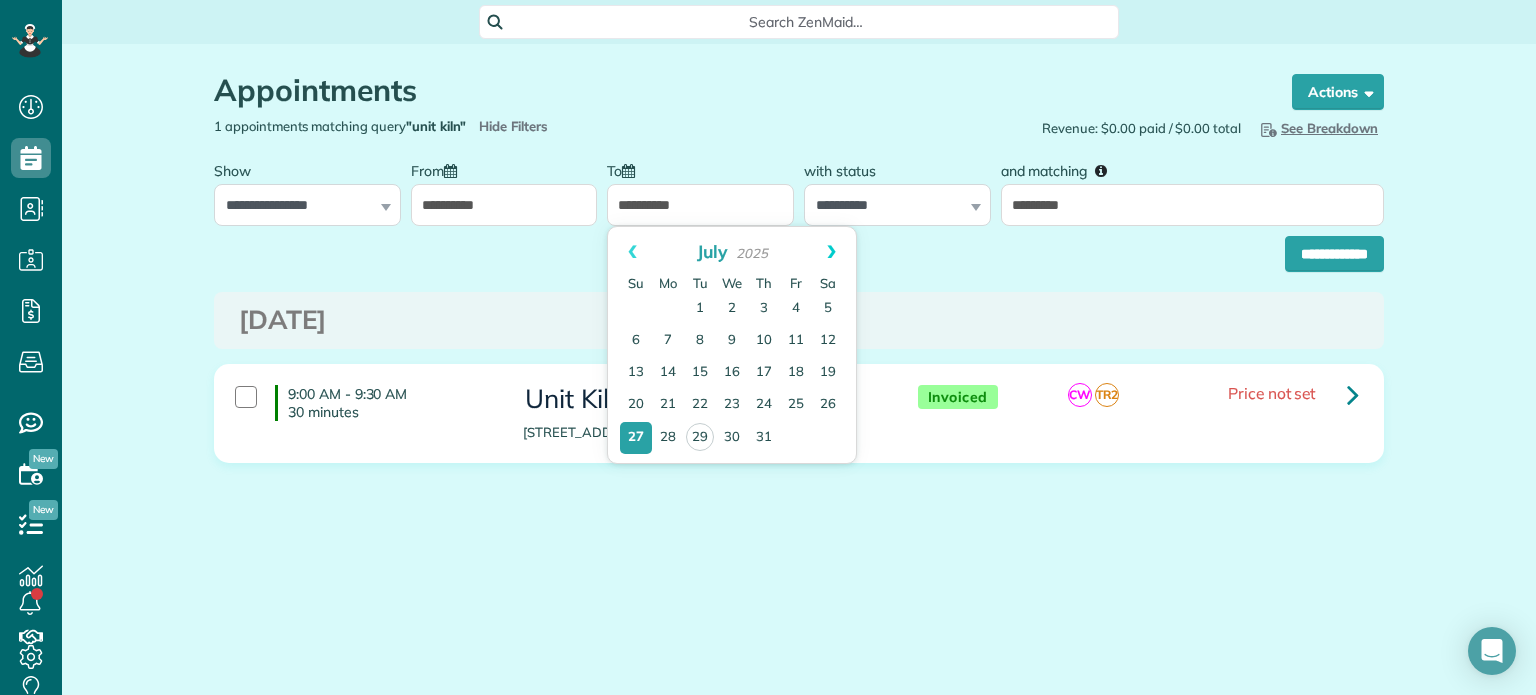 click on "Next" at bounding box center (831, 252) 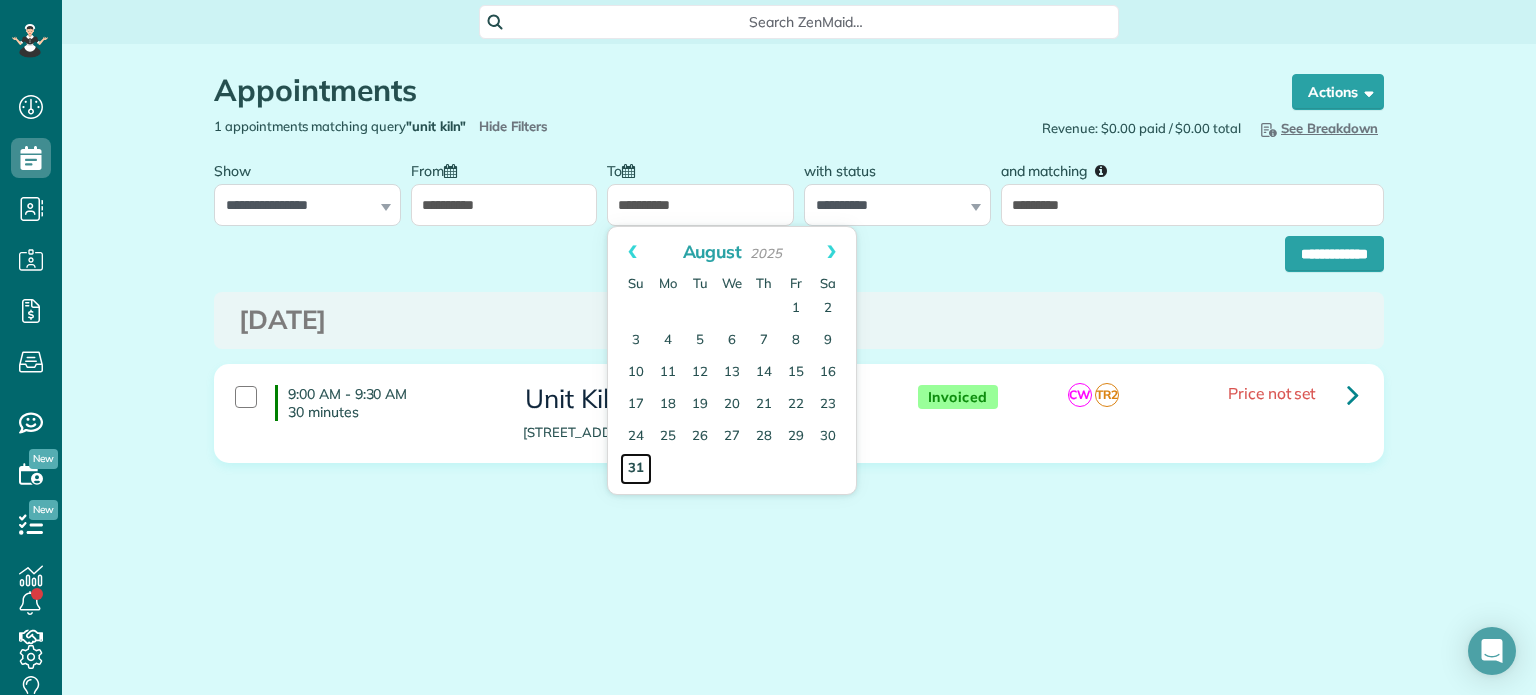 click on "31" at bounding box center (636, 469) 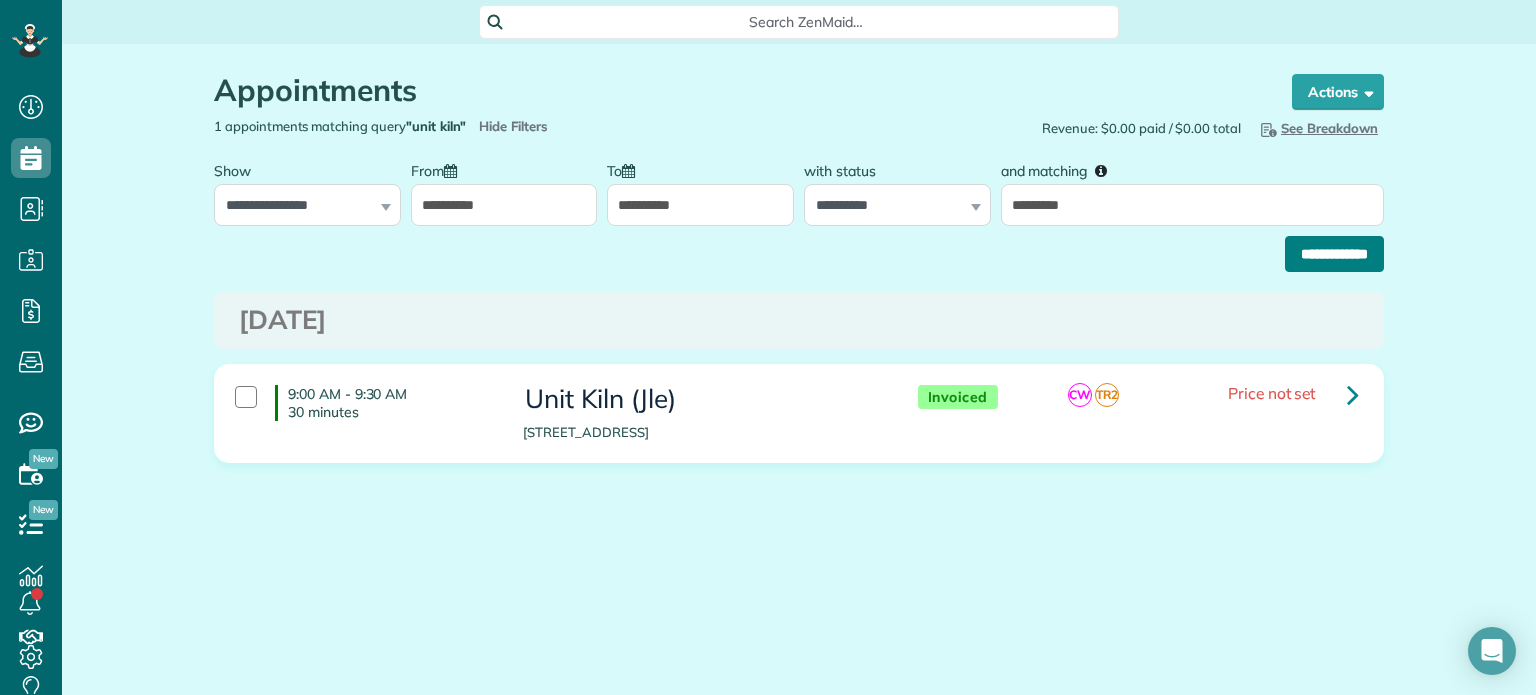 click on "**********" at bounding box center [1334, 254] 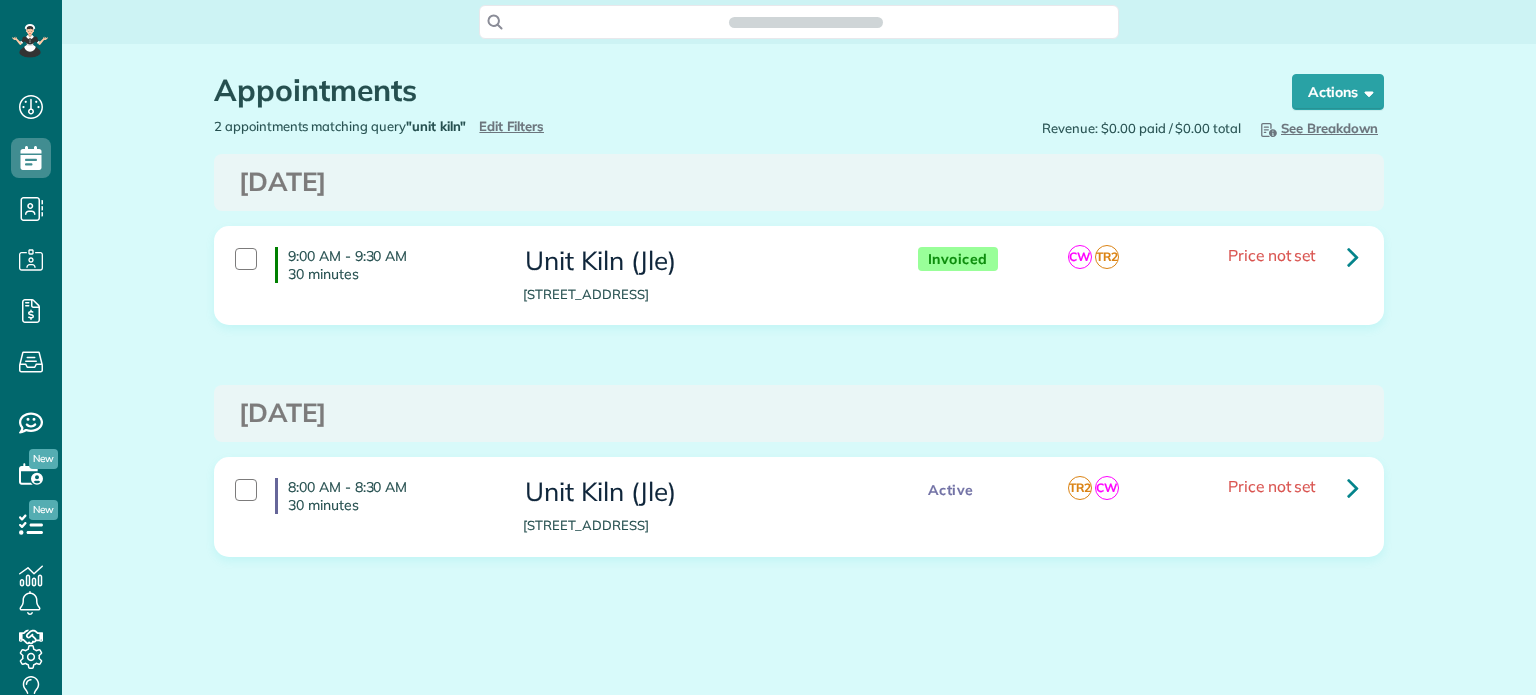 scroll, scrollTop: 0, scrollLeft: 0, axis: both 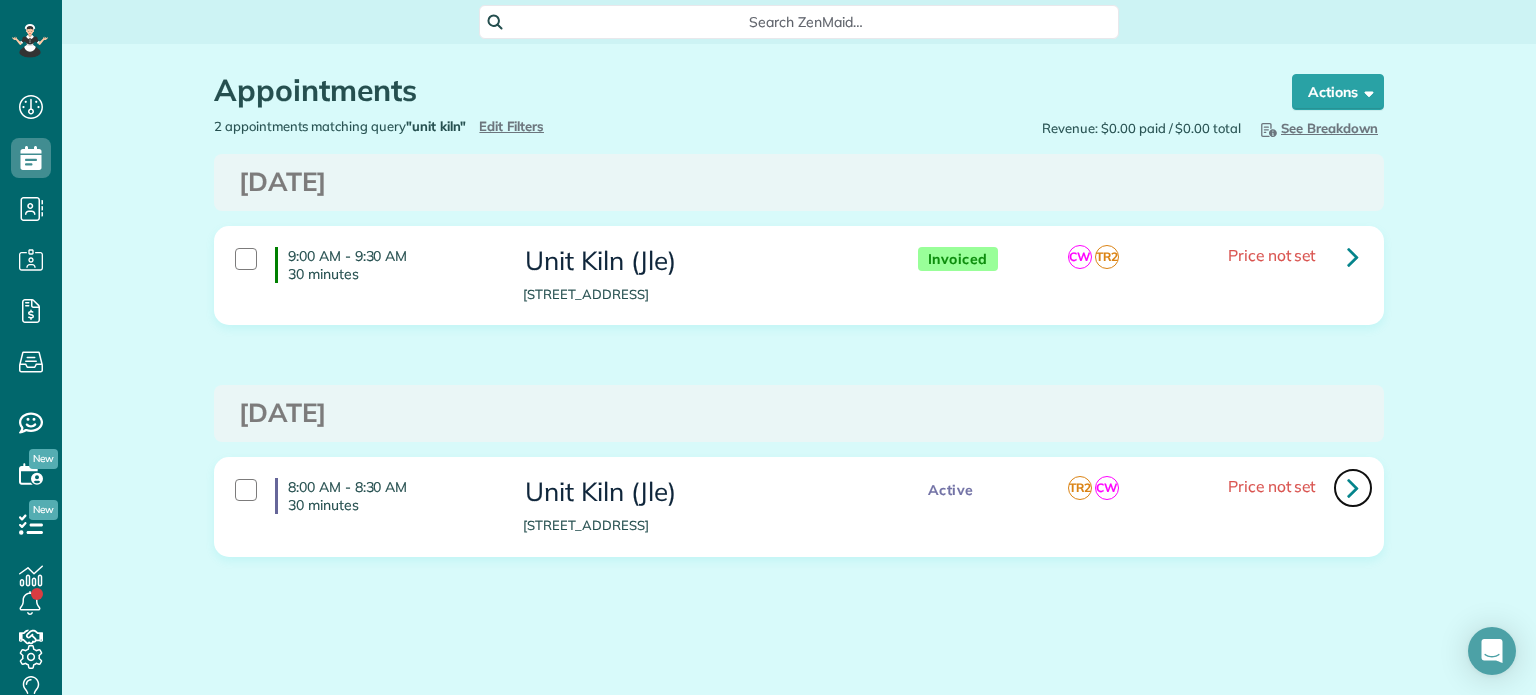 click at bounding box center [1353, 488] 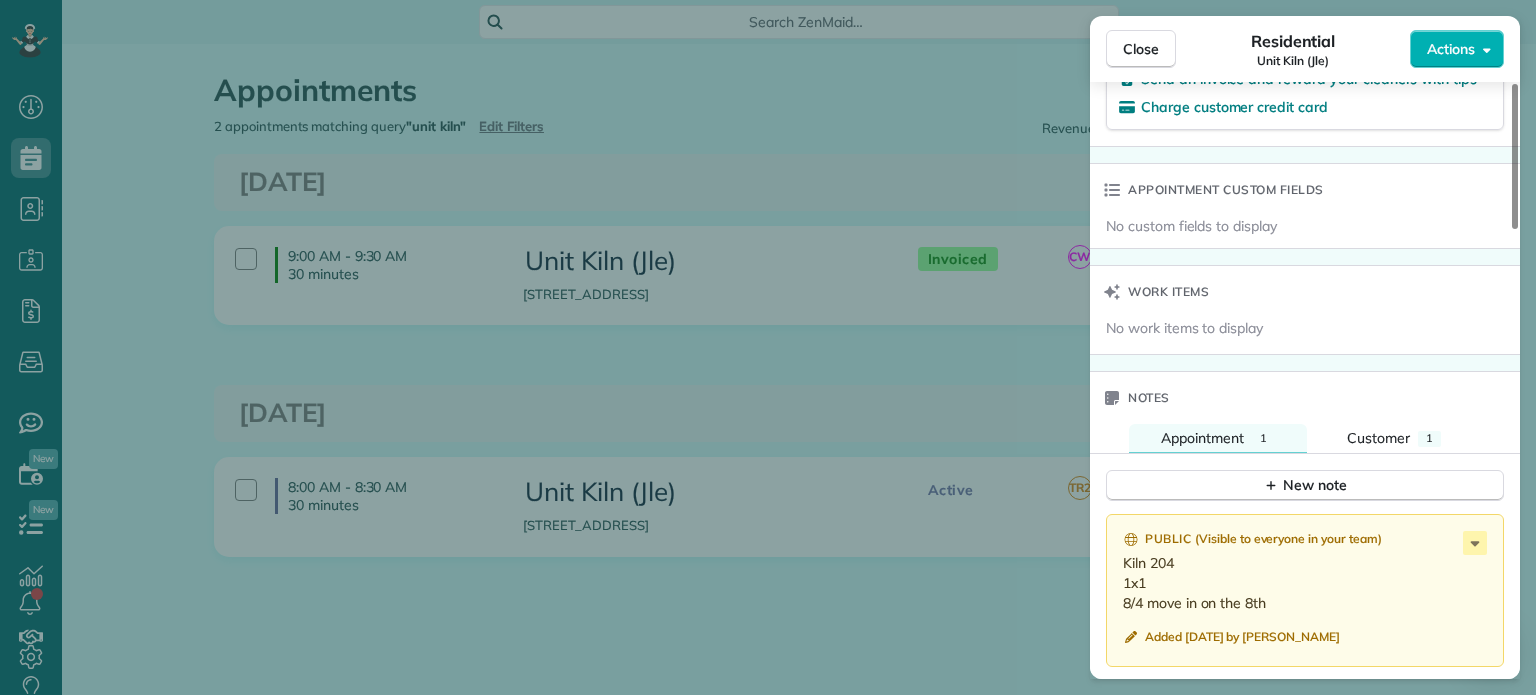 scroll, scrollTop: 1500, scrollLeft: 0, axis: vertical 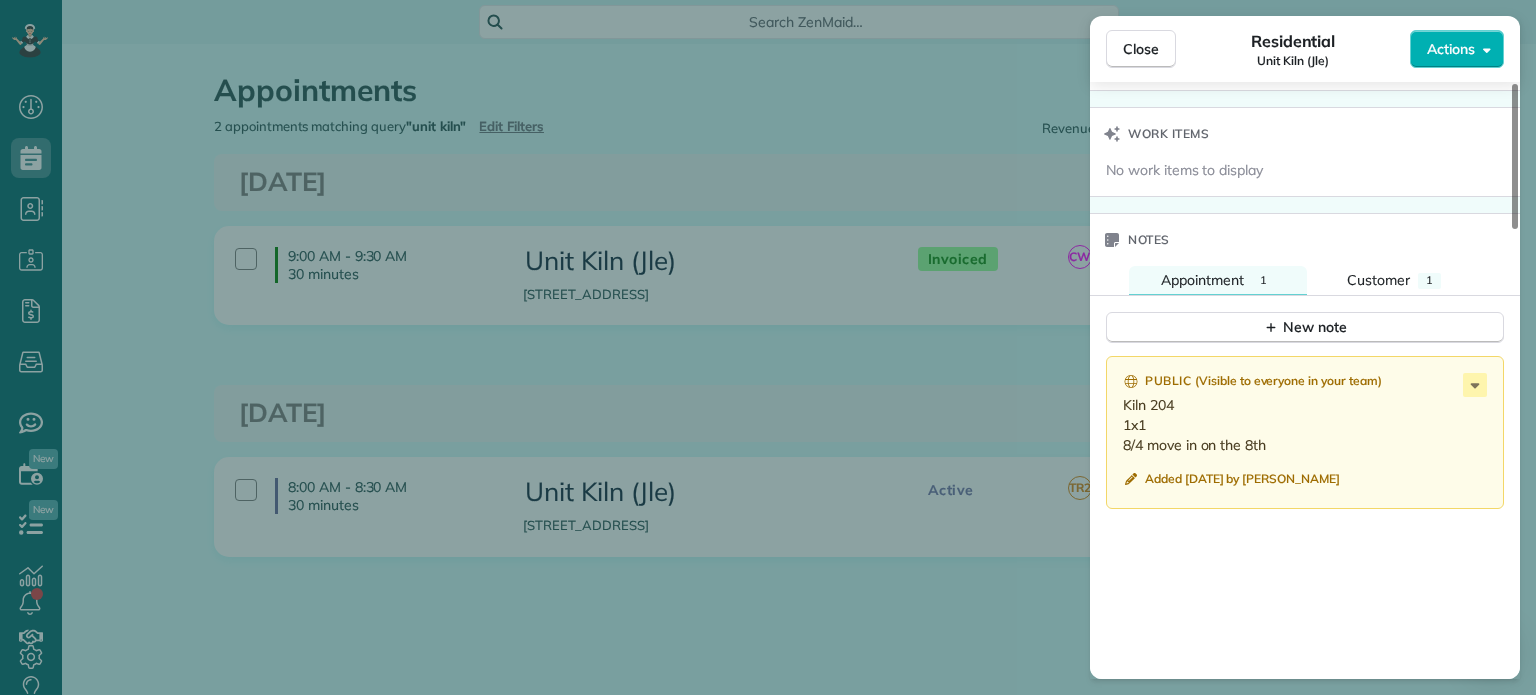 click on "Close Residential Unit Kiln (Jle) Actions Status Active Unit Kiln (Jle) · Open profile No phone number on record Add phone number No email on record Add email View Details Residential Monday, August 04, 2025 ( next week ) 8:00 AM 8:30 AM 30 minutes One time 33 North Beech Street Portland OR 97227 Service was not rated yet Setup ratings Cleaners Time in and out Assign Invite Cleaners Tammi   Rue 8:00 AM 8:30 AM Christina   Wright-German 8:00 AM 8:30 AM Checklist Try Now Keep this appointment up to your standards. Stay on top of every detail, keep your cleaners organised, and your client happy. Assign a checklist Watch a 5 min demo Billing Billing actions Service Add an item Overcharge $0.00 Discount $0.00 Coupon discount - Primary tax - Secondary tax - Total appointment price $0.00 Tips collected New feature! $0.00 Mark as paid Total including tip $0.00 Get paid online in no-time! Send an invoice and reward your cleaners with tips Charge customer credit card Appointment custom fields Work items Notes 1 1 ( )" at bounding box center [768, 347] 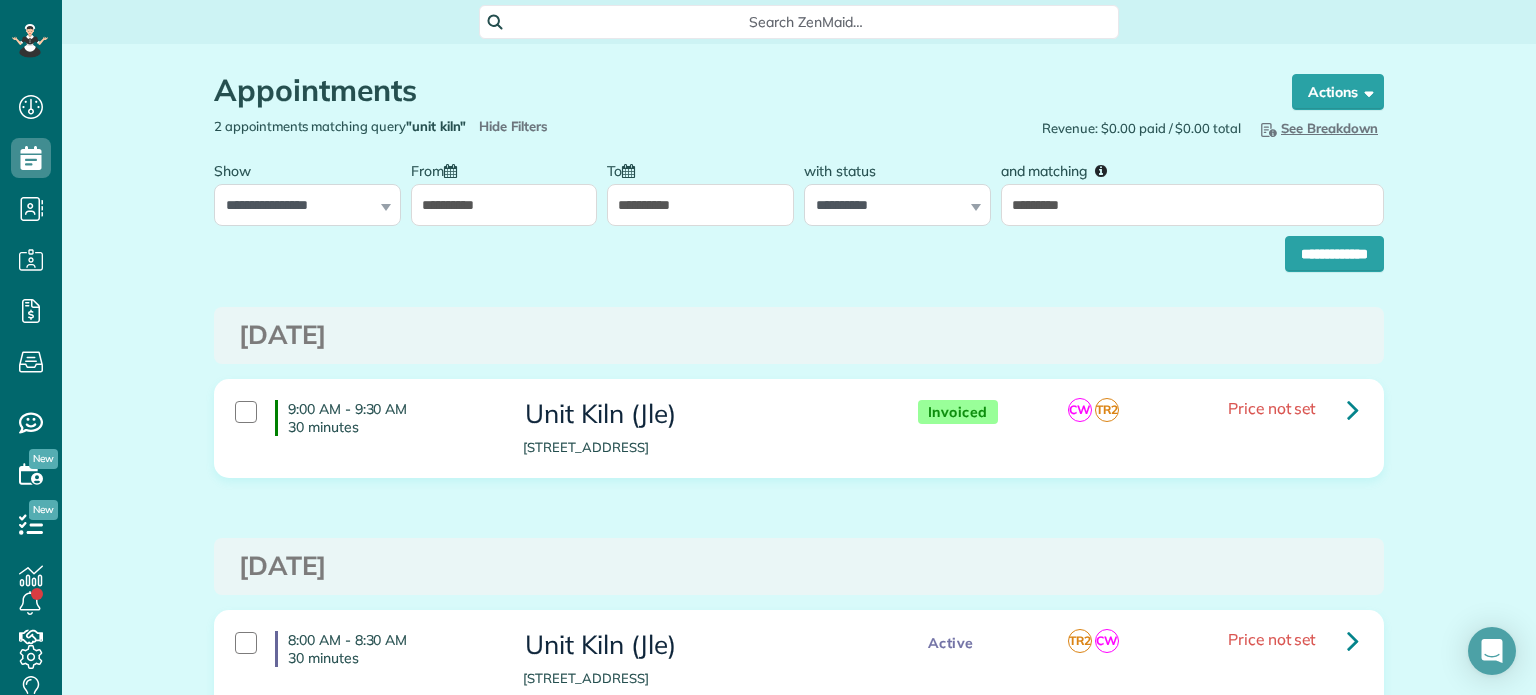 scroll, scrollTop: 0, scrollLeft: 0, axis: both 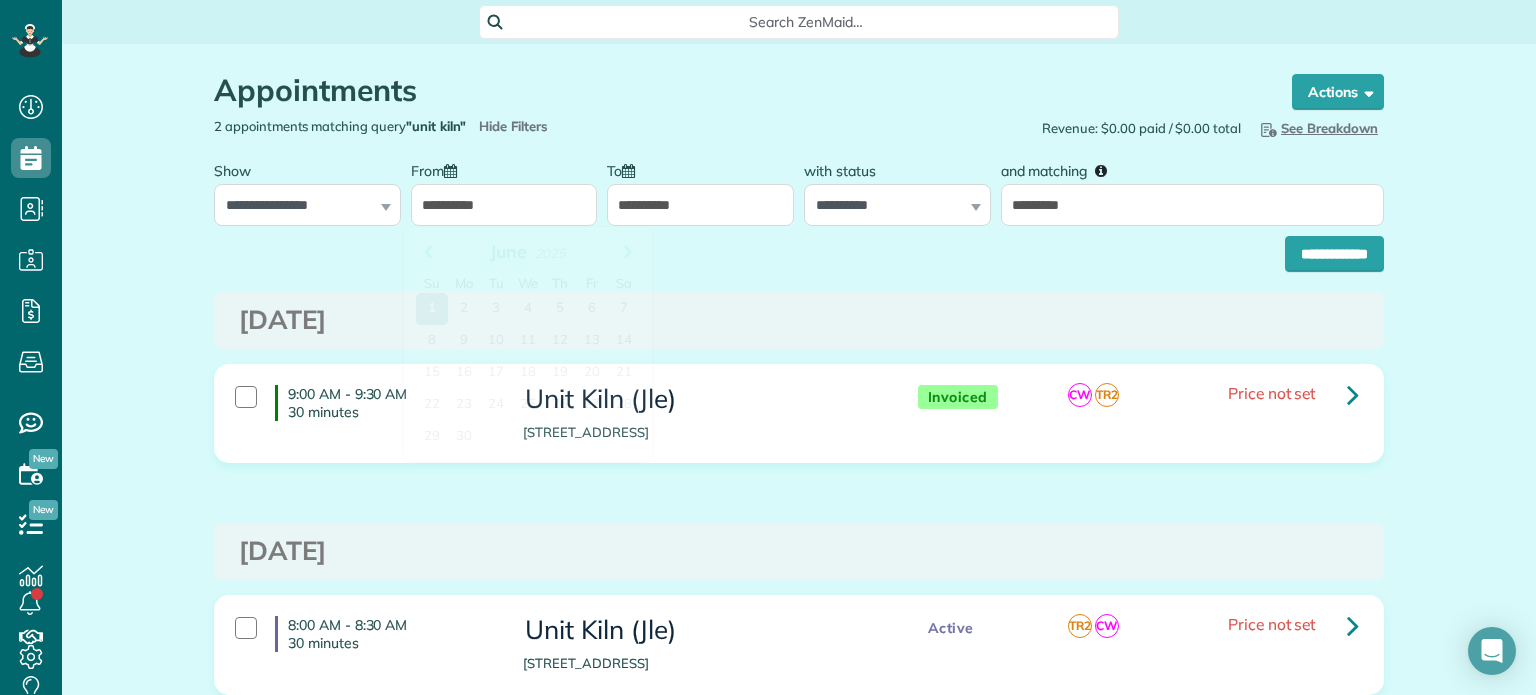 click on "**********" at bounding box center (504, 205) 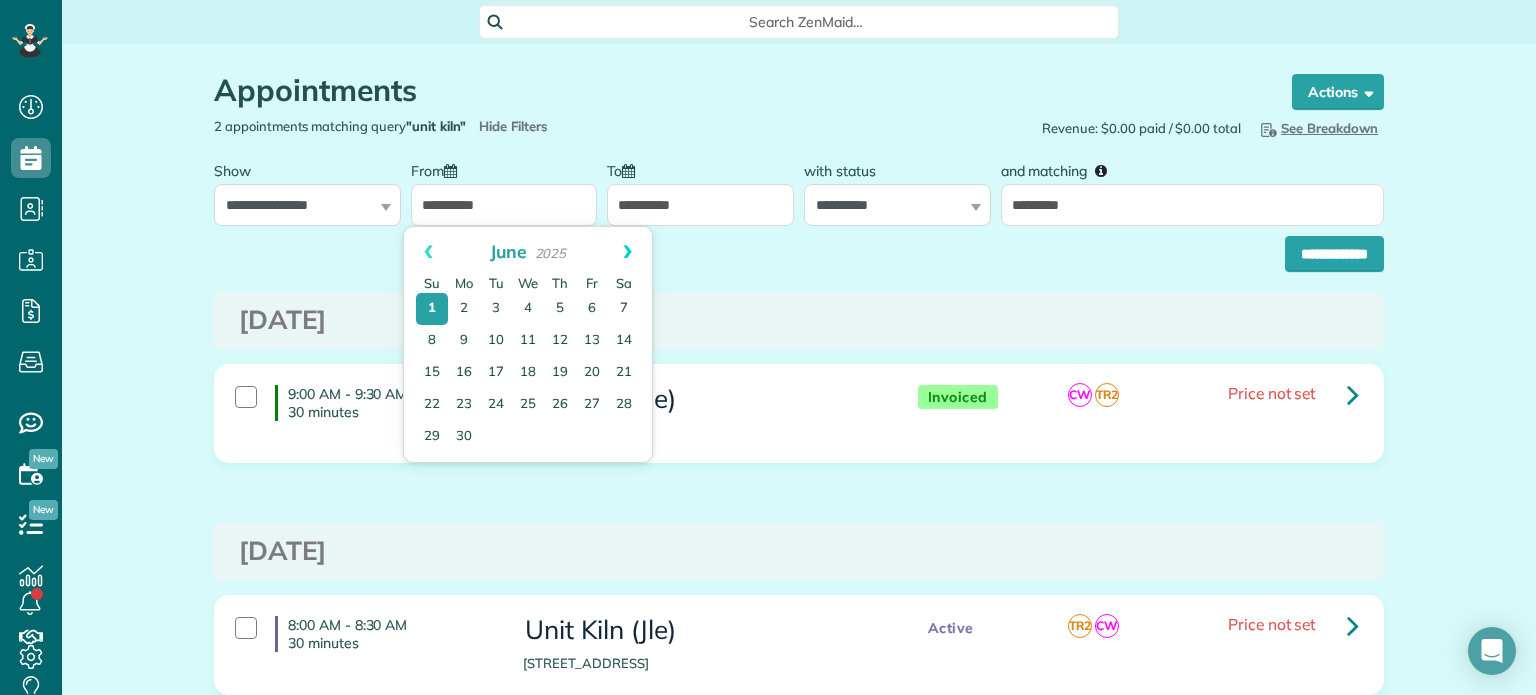 click on "Next" at bounding box center [627, 252] 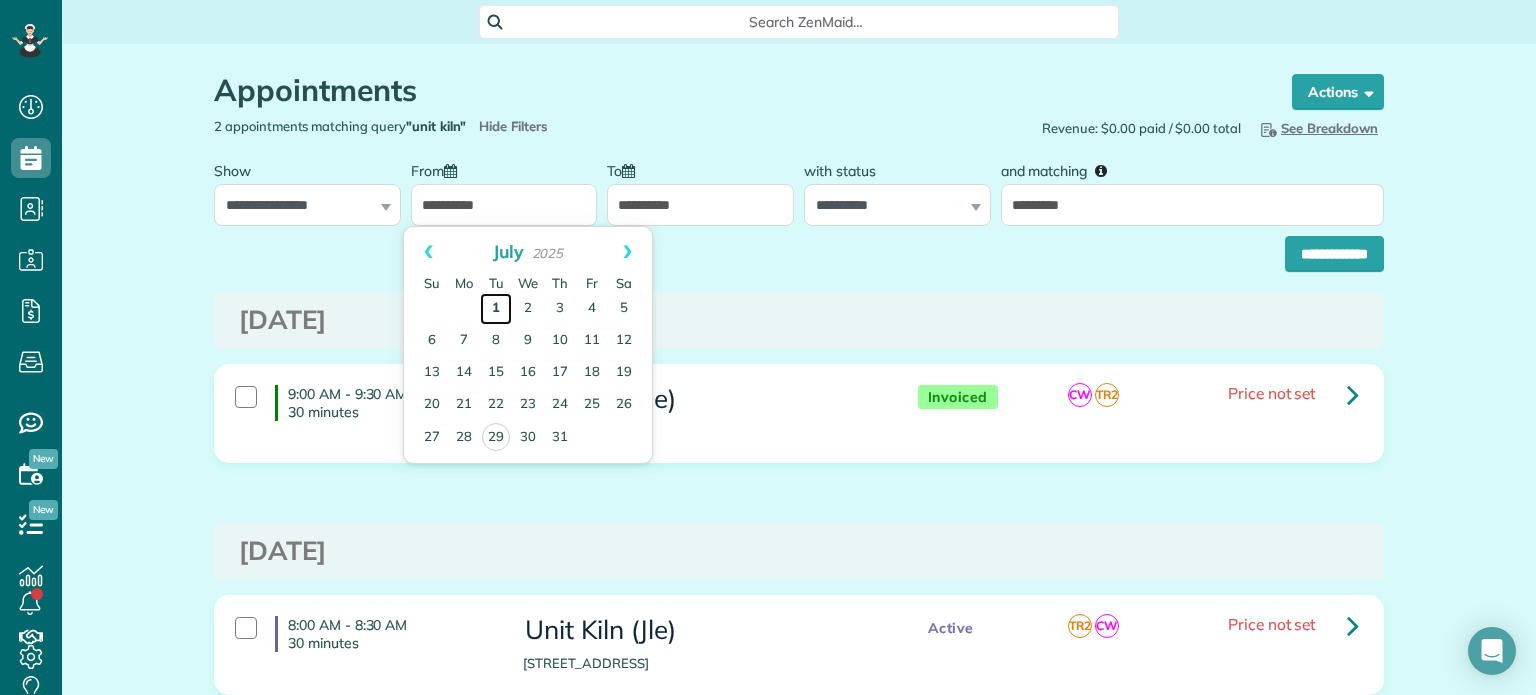 click on "1" at bounding box center [496, 309] 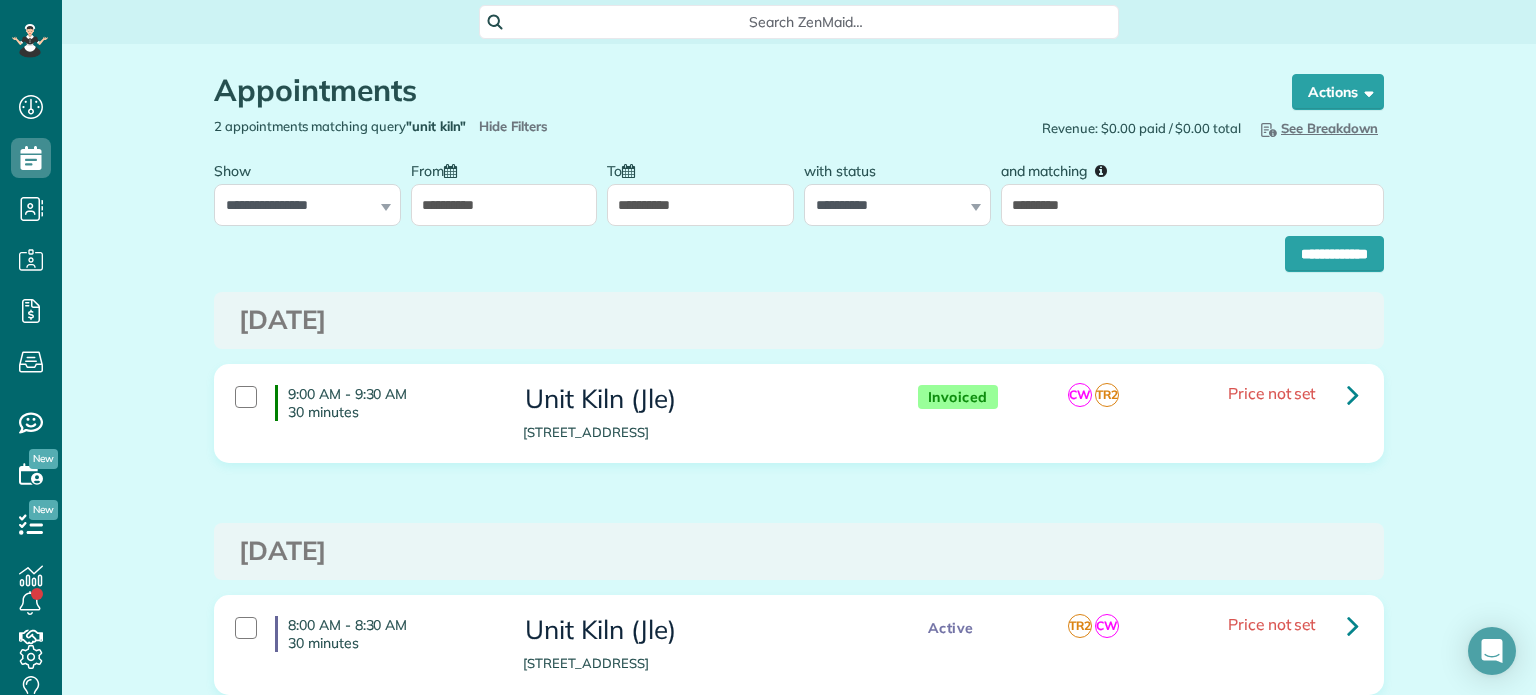 click on "**********" at bounding box center [700, 205] 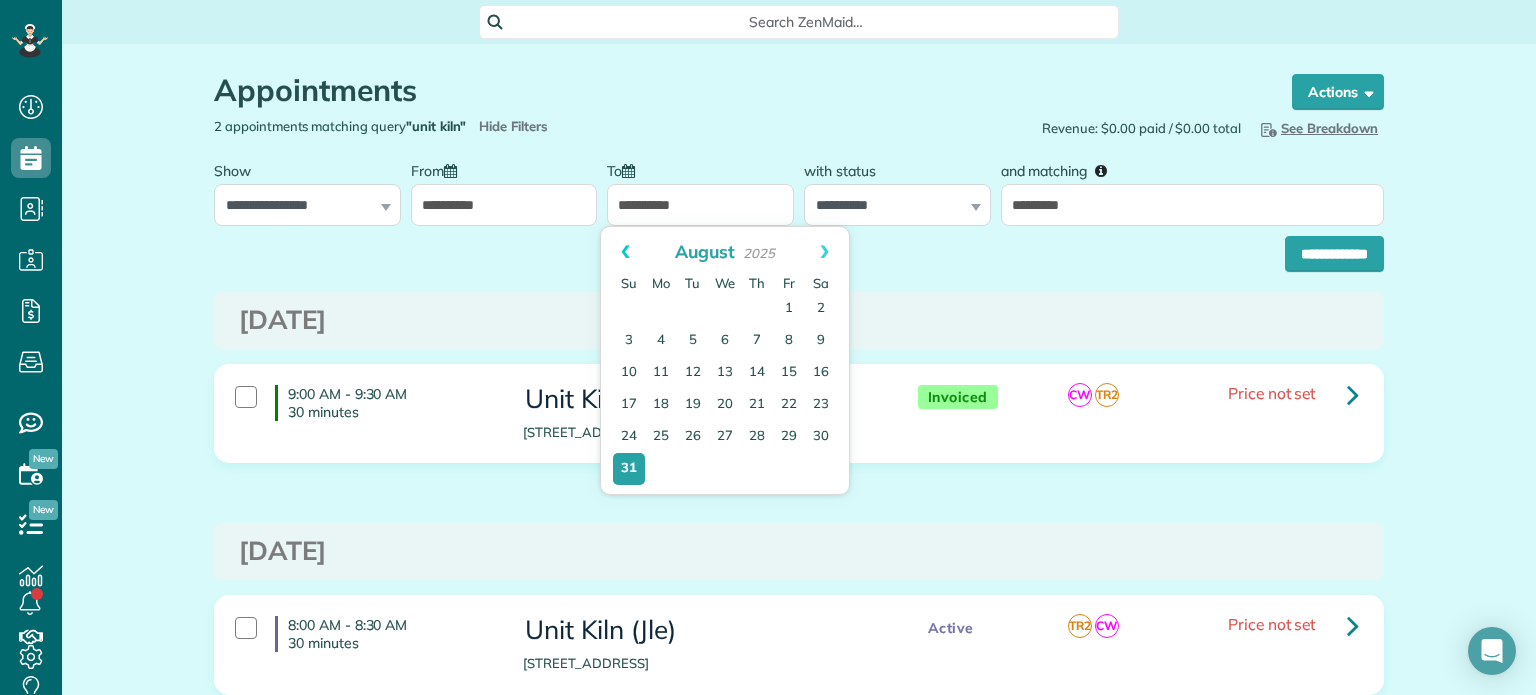 click on "Prev" at bounding box center [625, 252] 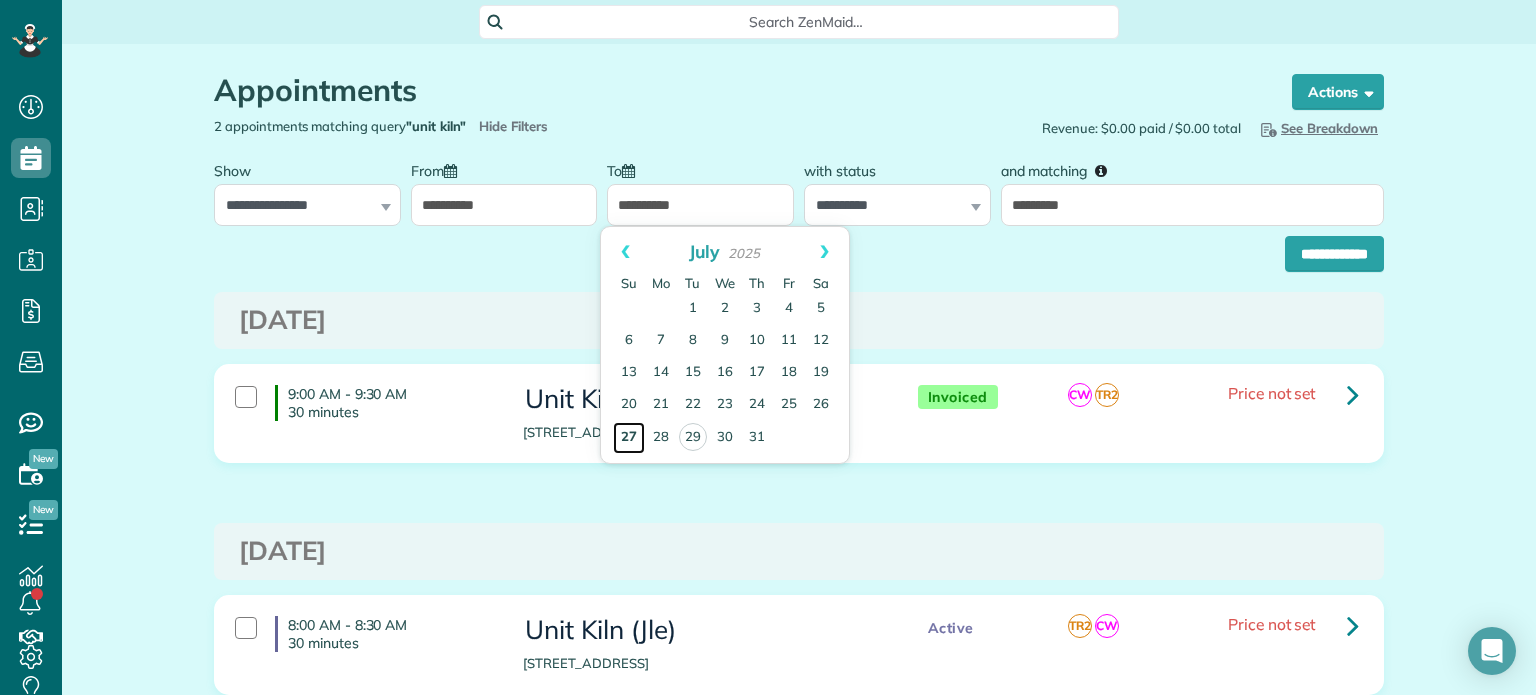 click on "27" at bounding box center [629, 438] 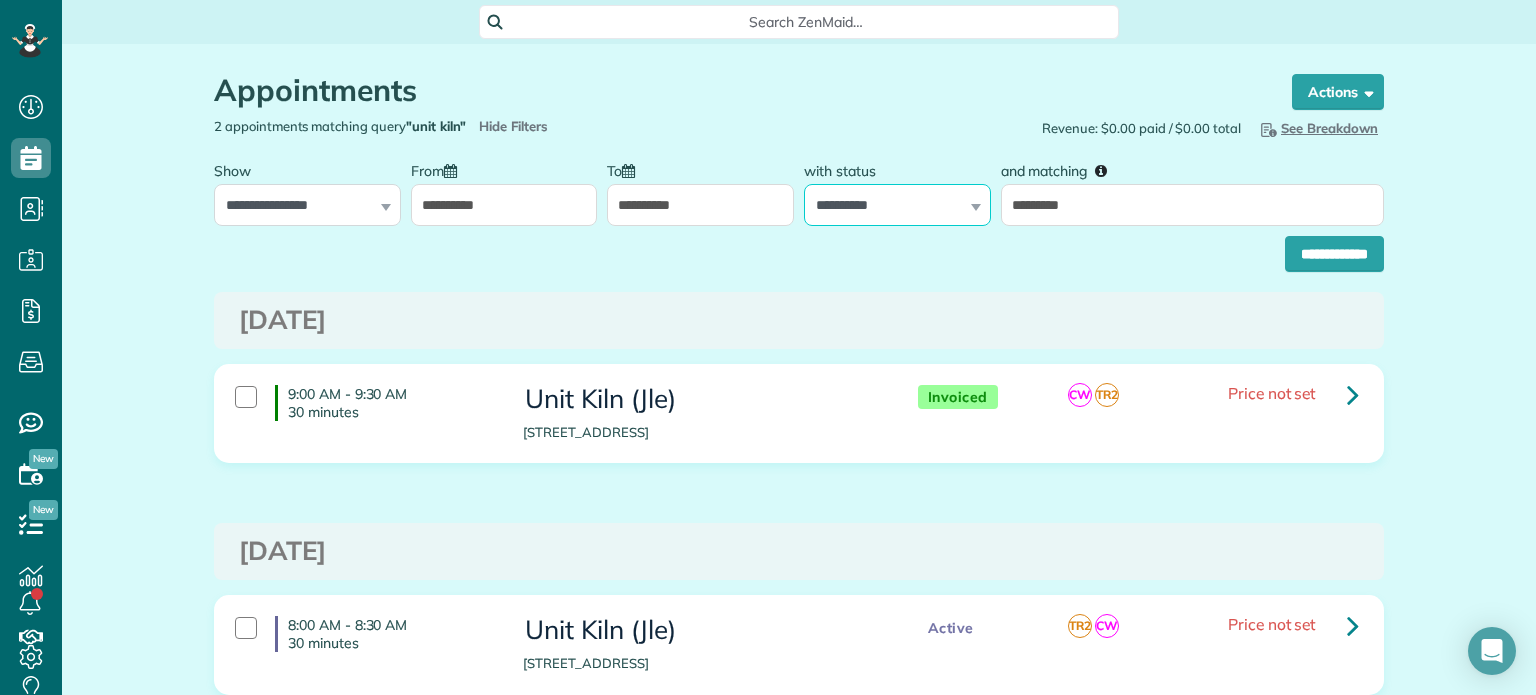 click on "**********" at bounding box center [897, 205] 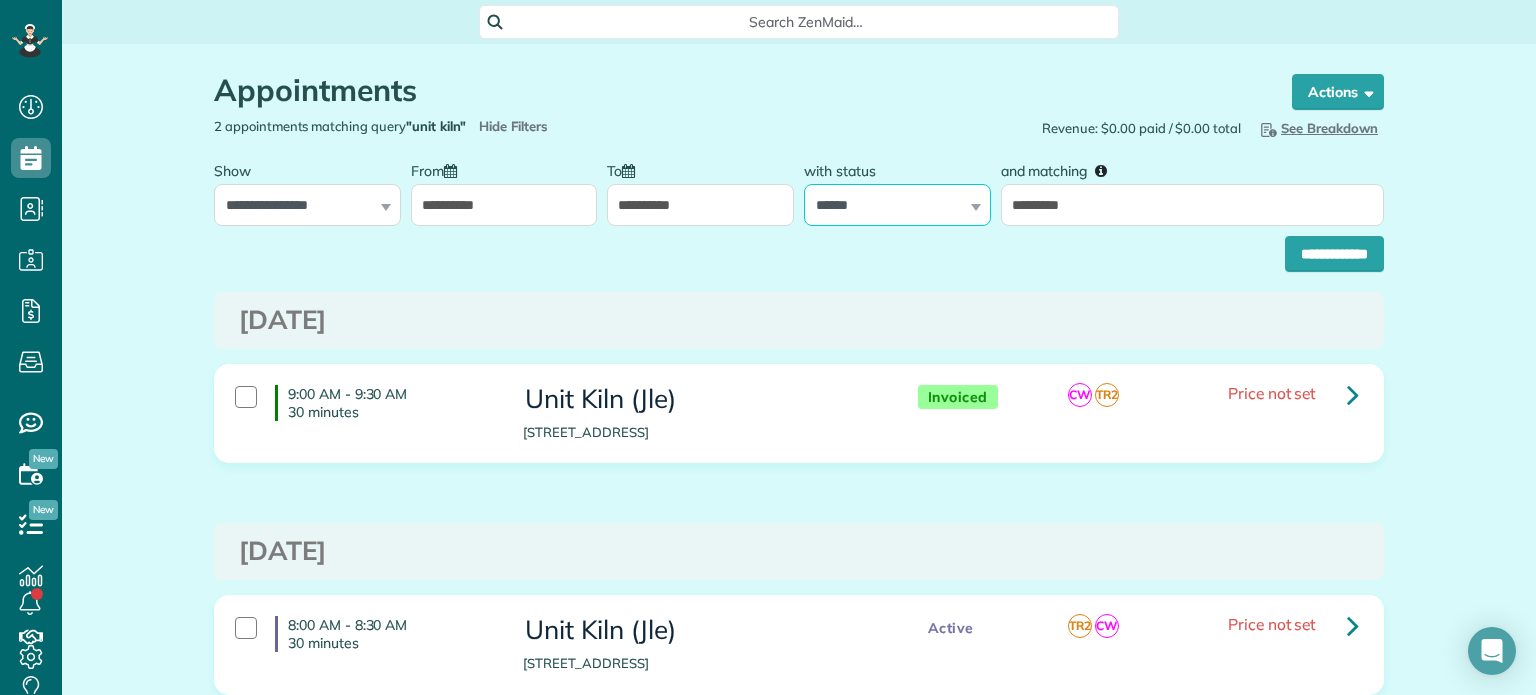 click on "**********" at bounding box center [897, 205] 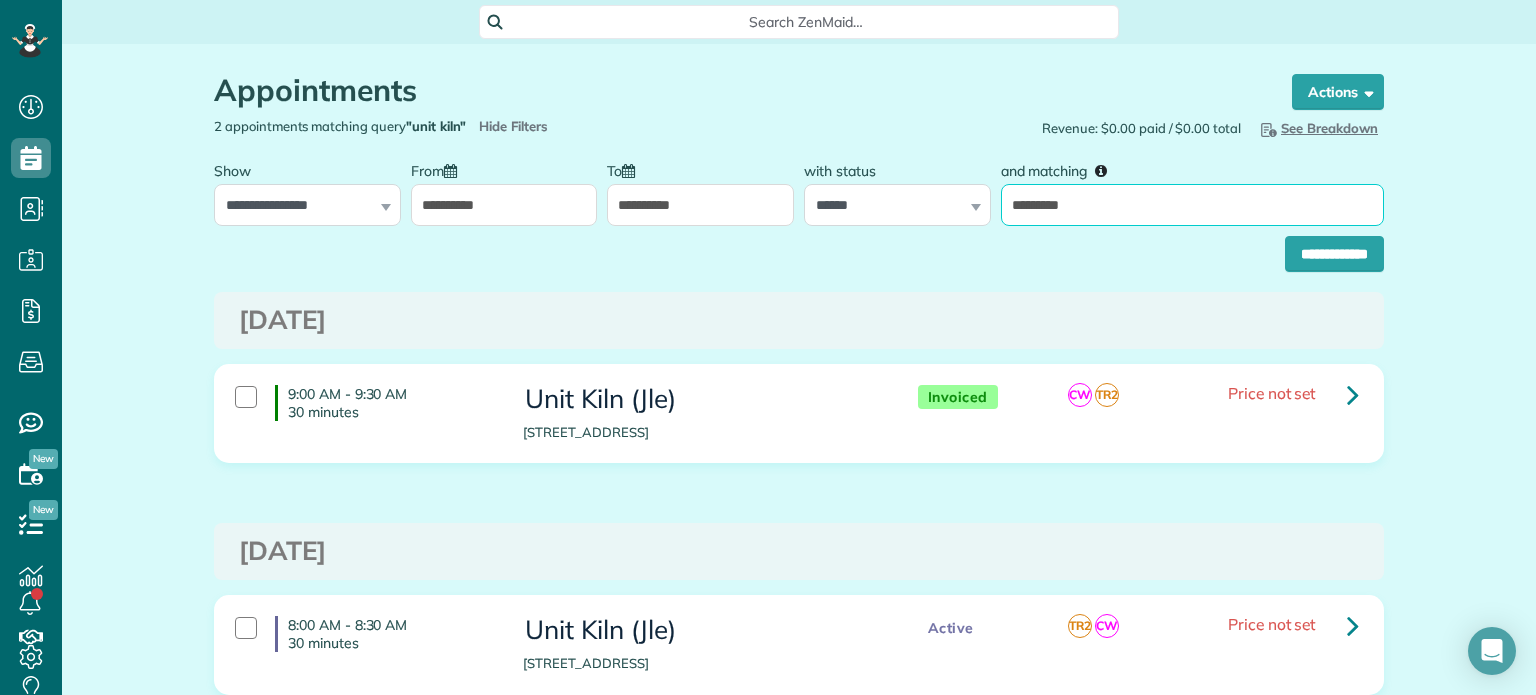 click on "*********" at bounding box center [1192, 205] 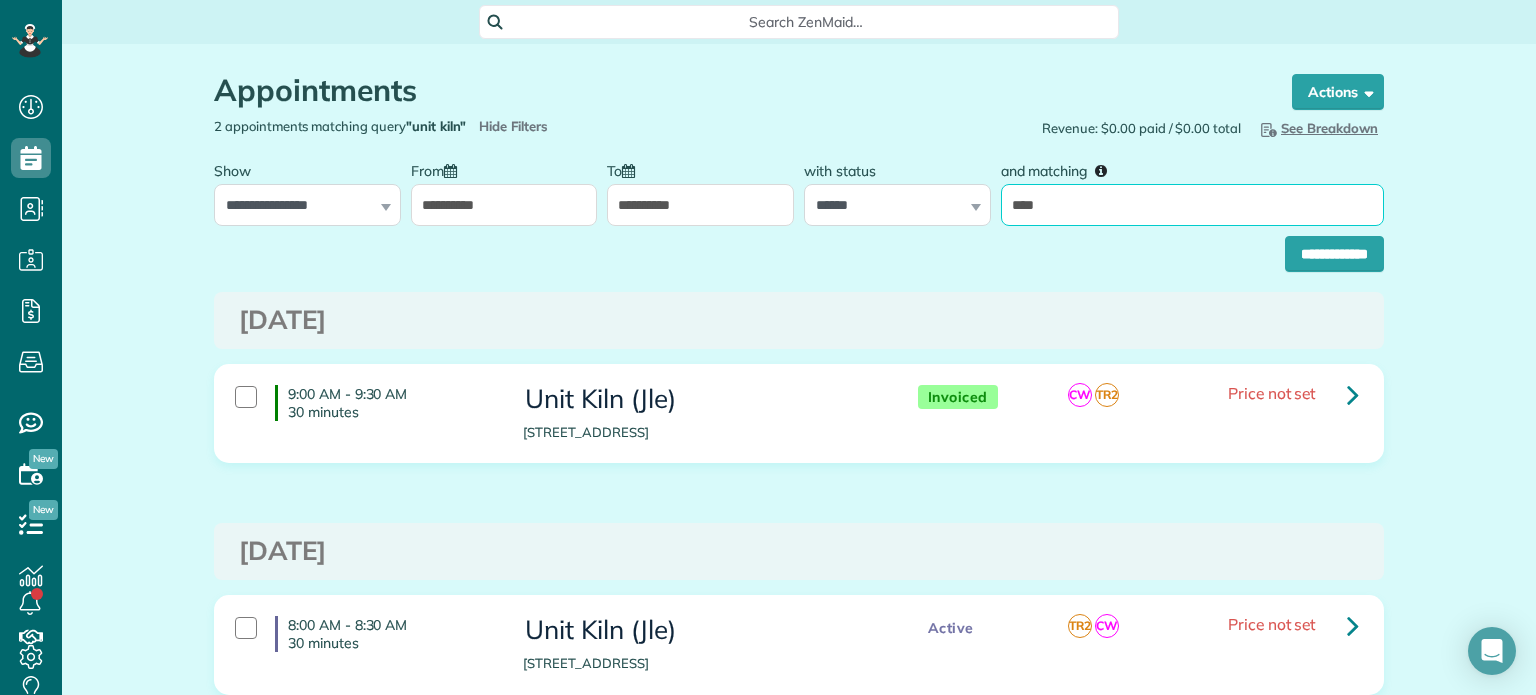 type on "****" 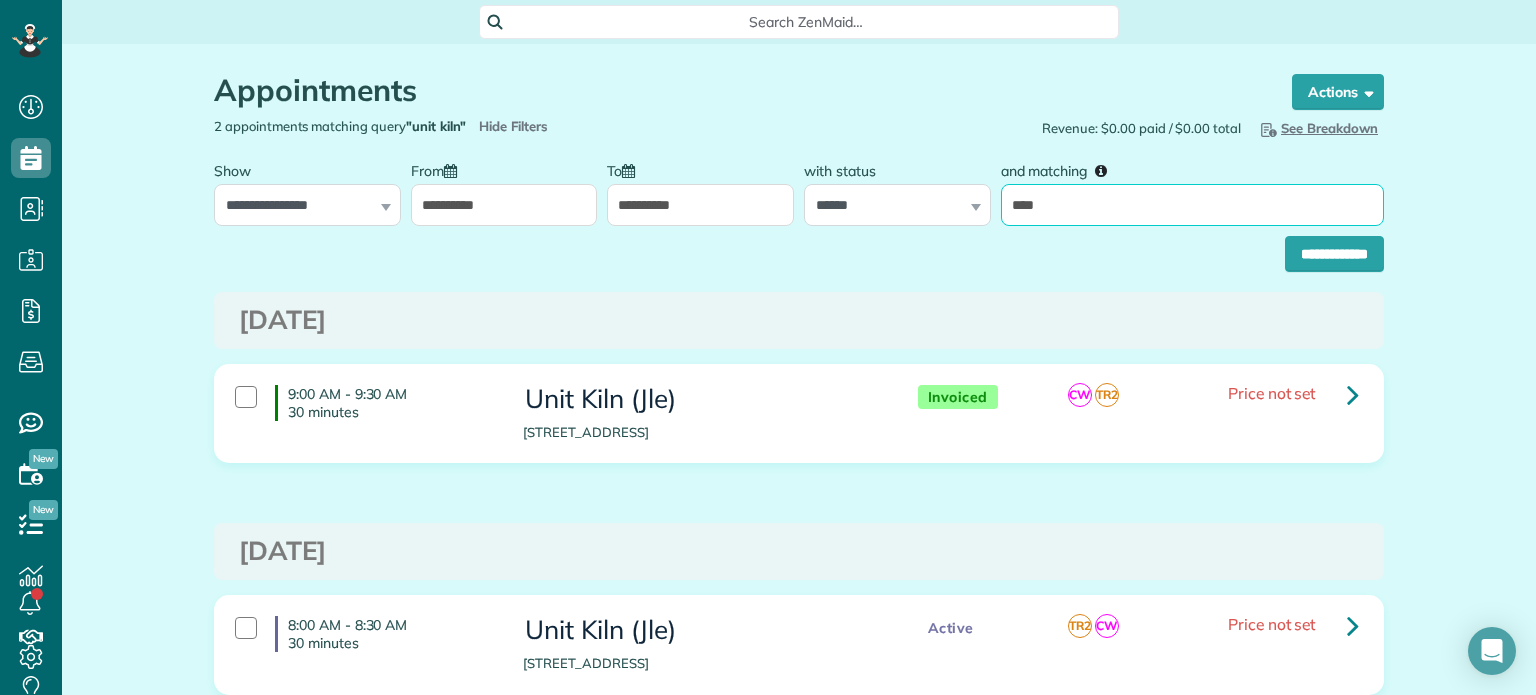 click on "**********" at bounding box center [1334, 254] 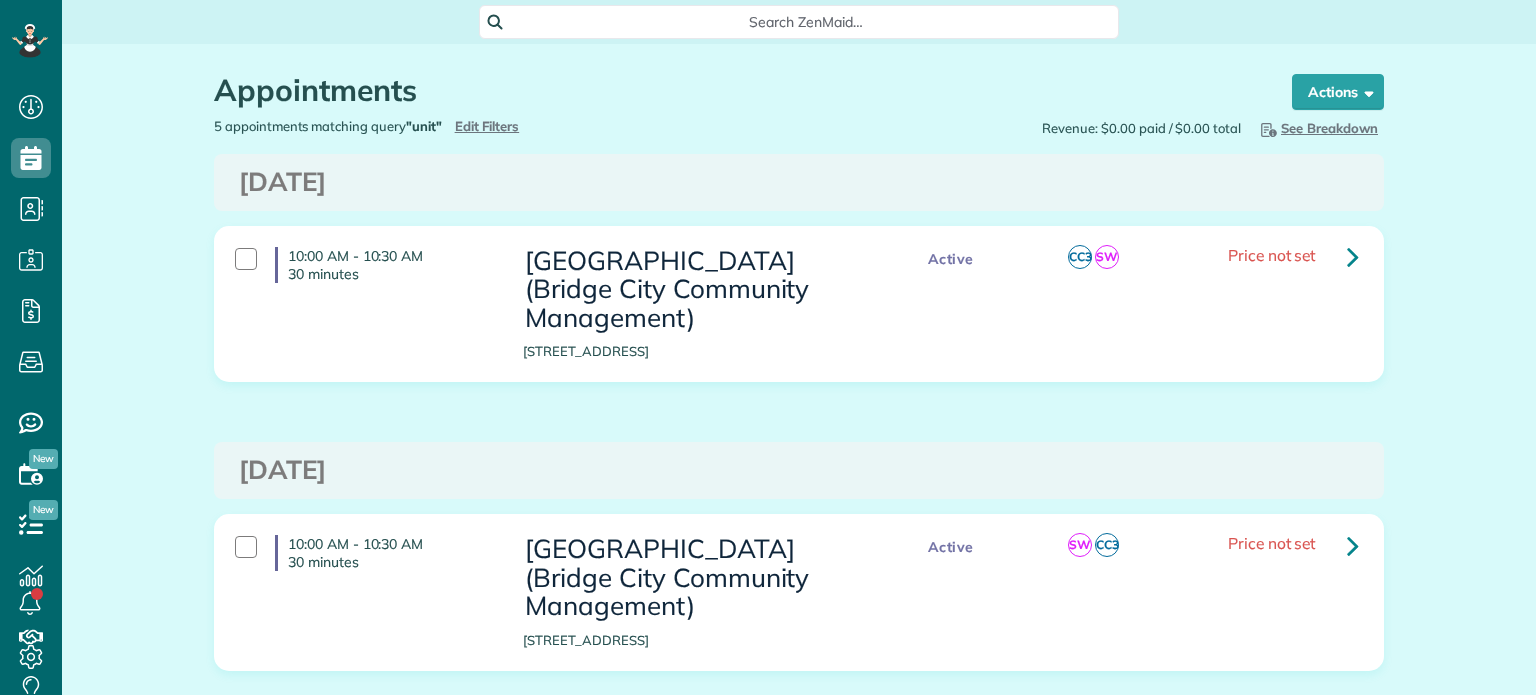 scroll, scrollTop: 0, scrollLeft: 0, axis: both 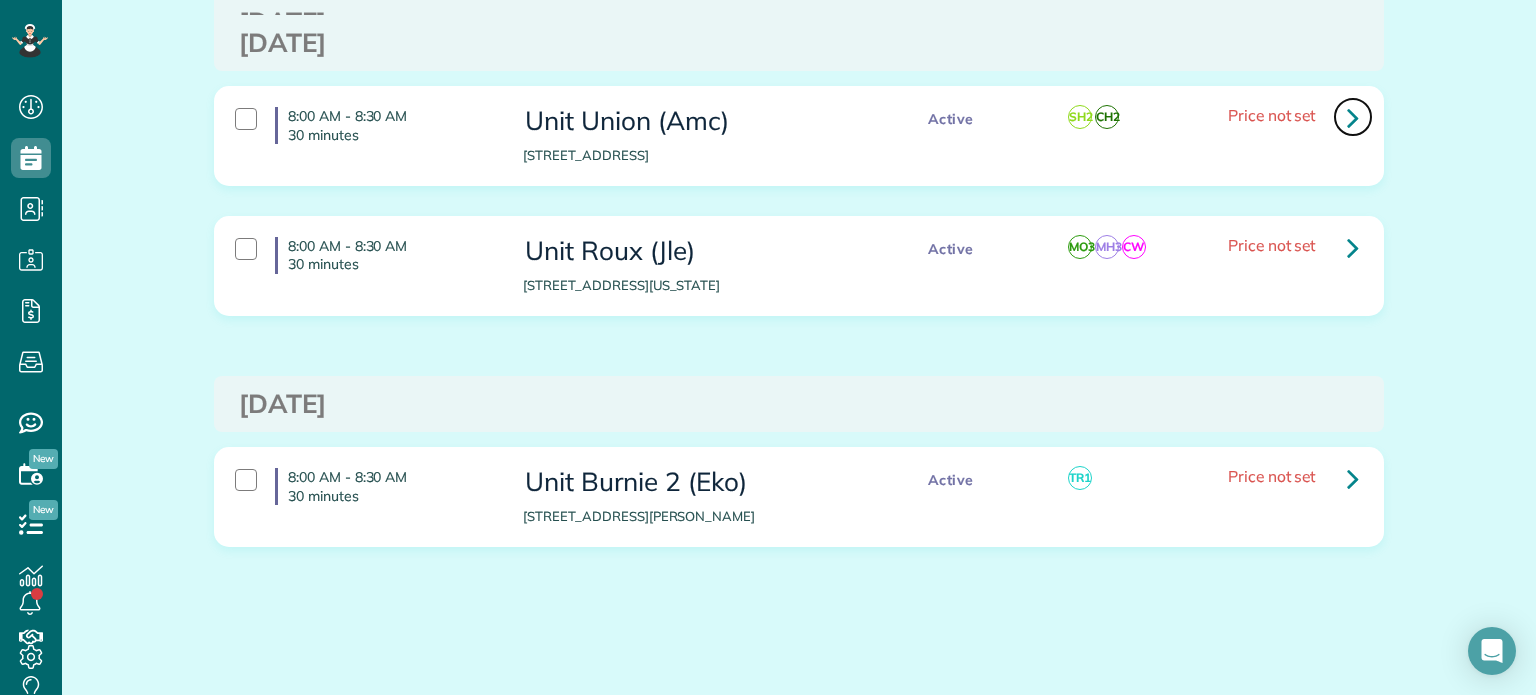 click at bounding box center (1353, 117) 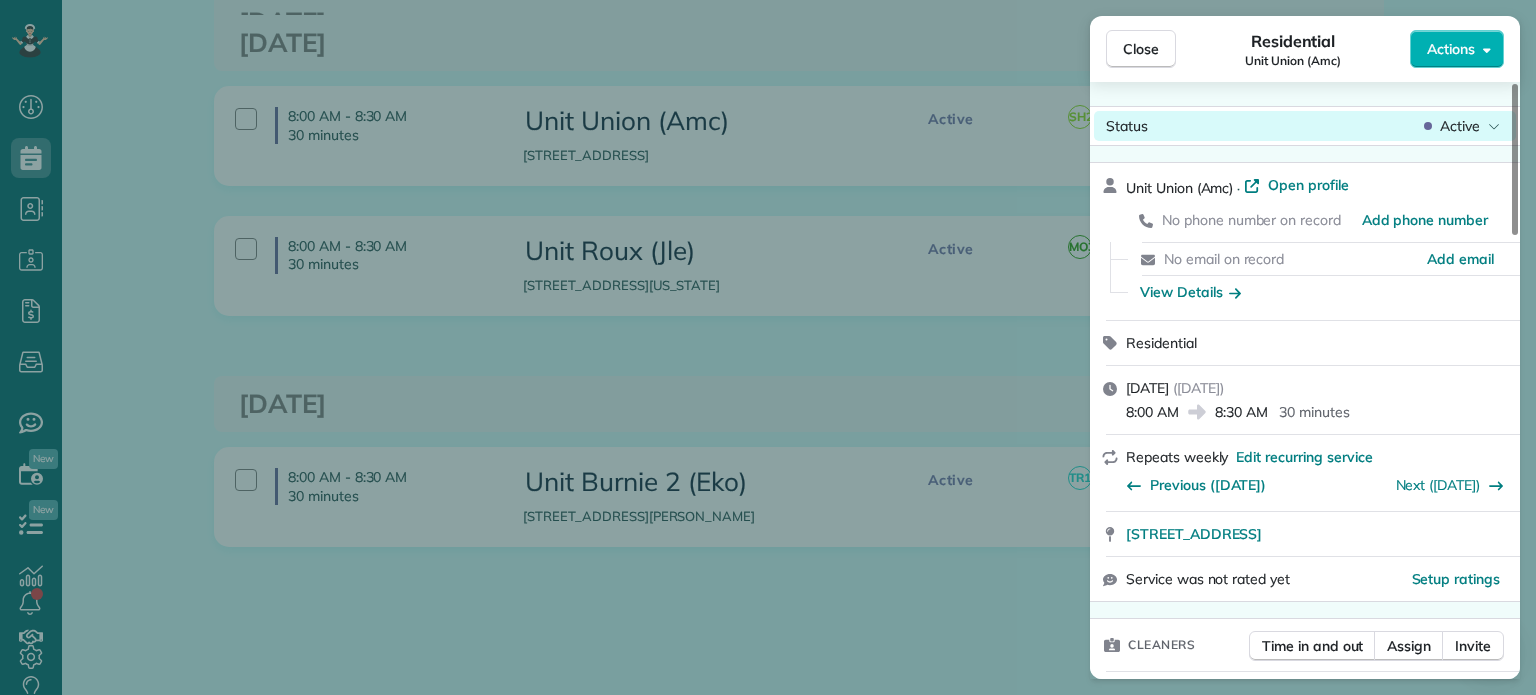 click on "Active" at bounding box center [1462, 126] 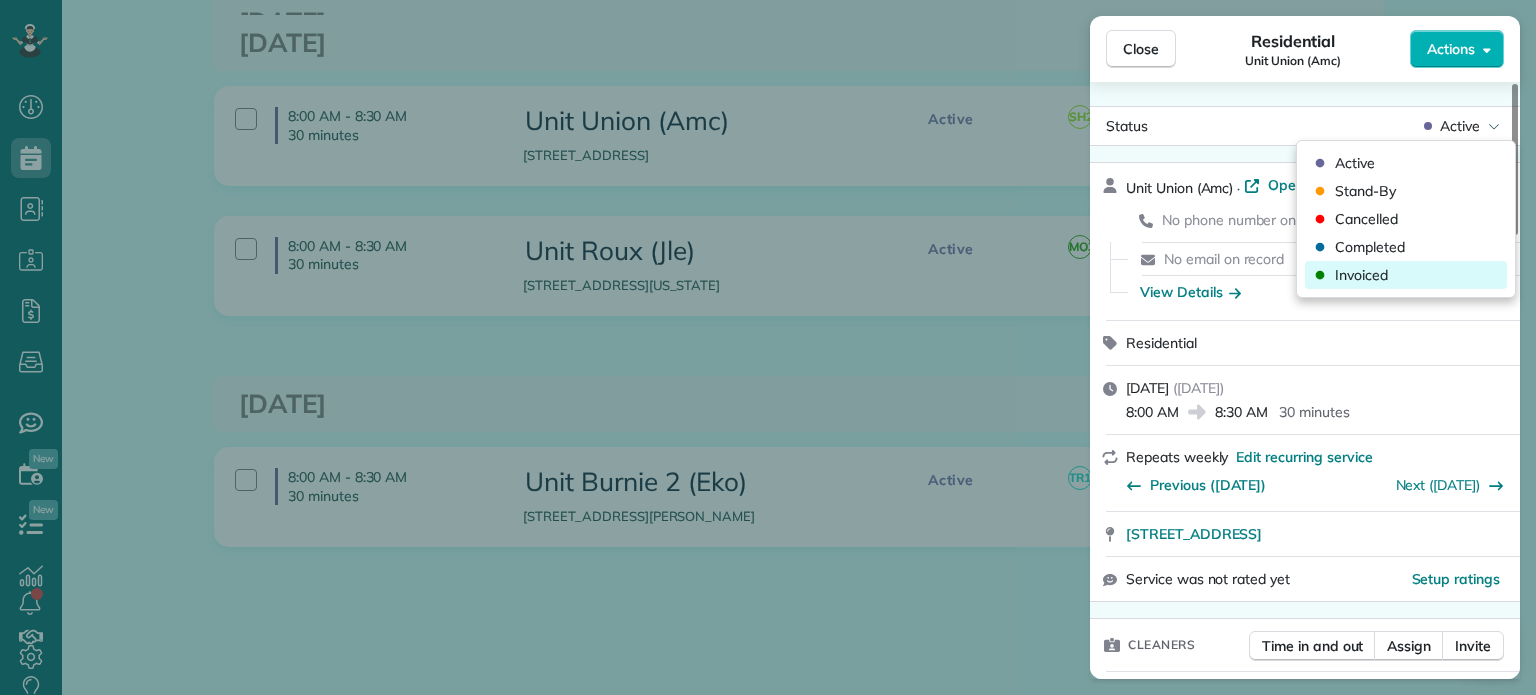 click on "Invoiced" at bounding box center [1406, 275] 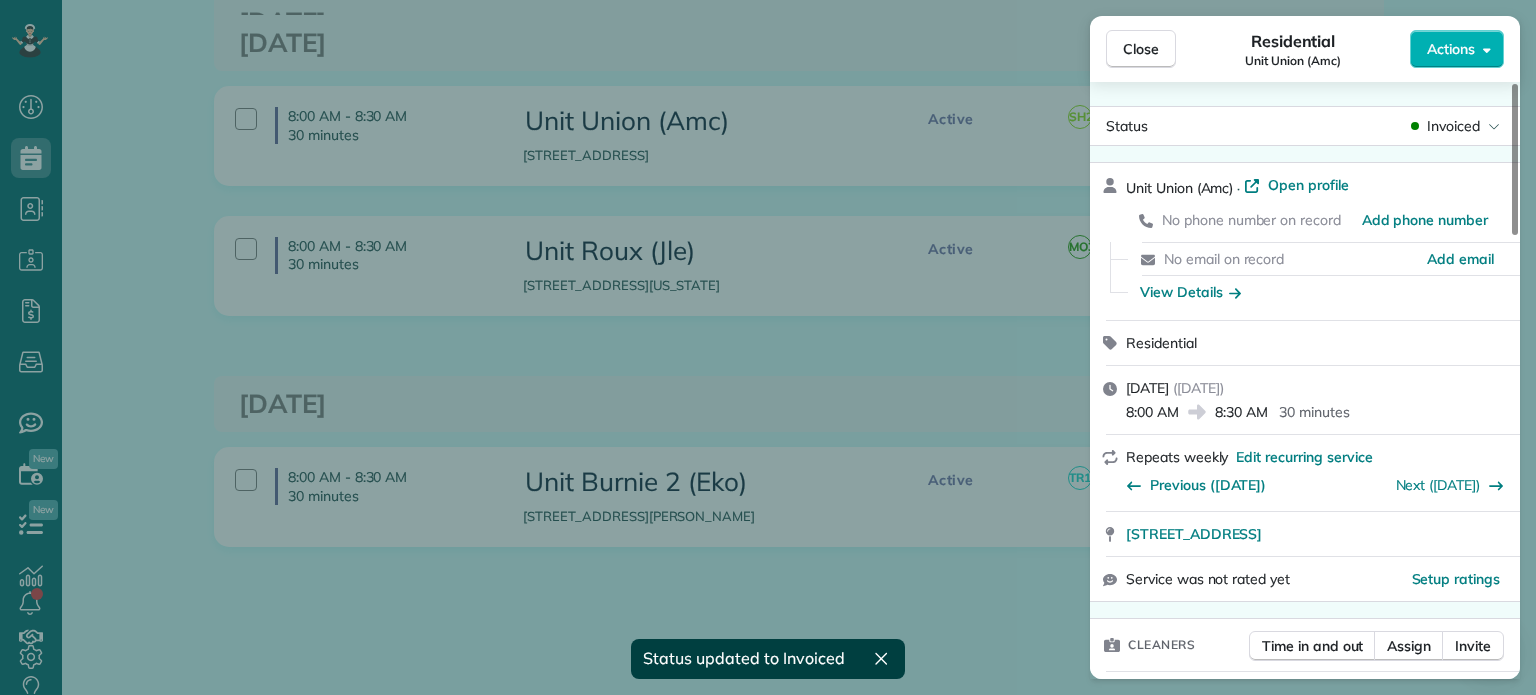 click on "Close Residential Unit Union (Amc) Actions Status Invoiced Unit Union (Amc) · Open profile No phone number on record Add phone number No email on record Add email View Details Residential [DATE] ( [DATE] ) 8:00 AM 8:30 AM 30 minutes Repeats weekly Edit recurring service Previous ([DATE]) Next ([DATE]) [STREET_ADDRESS] Service was not rated yet Setup ratings Cleaners Time in and out Assign Invite Cleaners [PERSON_NAME] 8:00 AM 8:30 AM [PERSON_NAME] 8:00 AM 8:30 AM Checklist Try Now Keep this appointment up to your standards. Stay on top of every detail, keep your cleaners organised, and your client happy. Assign a checklist Watch a 5 min demo Billing Billing actions Service Add an item Overcharge $0.00 Discount $0.00 Coupon discount - Primary tax - Secondary tax - Total appointment price $0.00 Tips collected New feature! $0.00 [PERSON_NAME] as paid Total including tip $0.00 Get paid online in no-time! Send an invoice and reward your cleaners with tips Work items Notes" at bounding box center (768, 347) 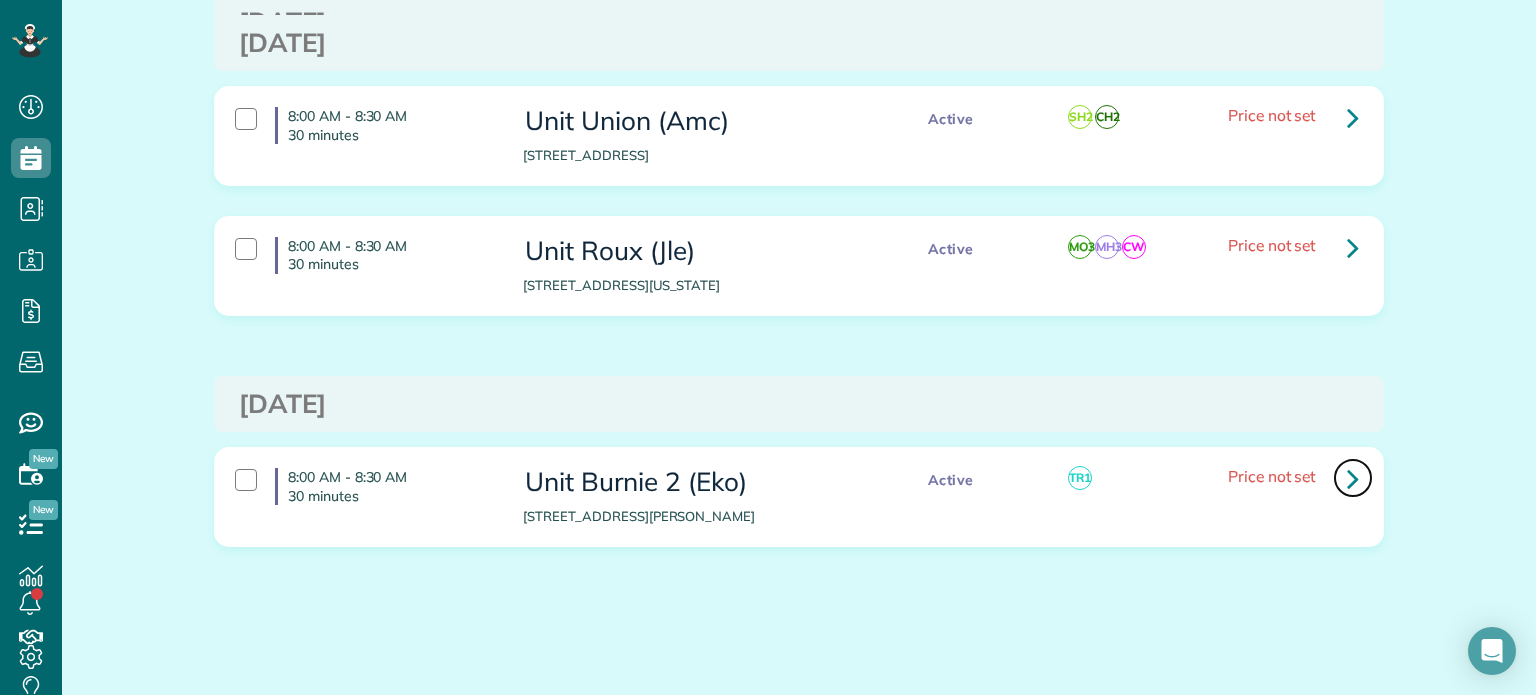 click at bounding box center (1353, 478) 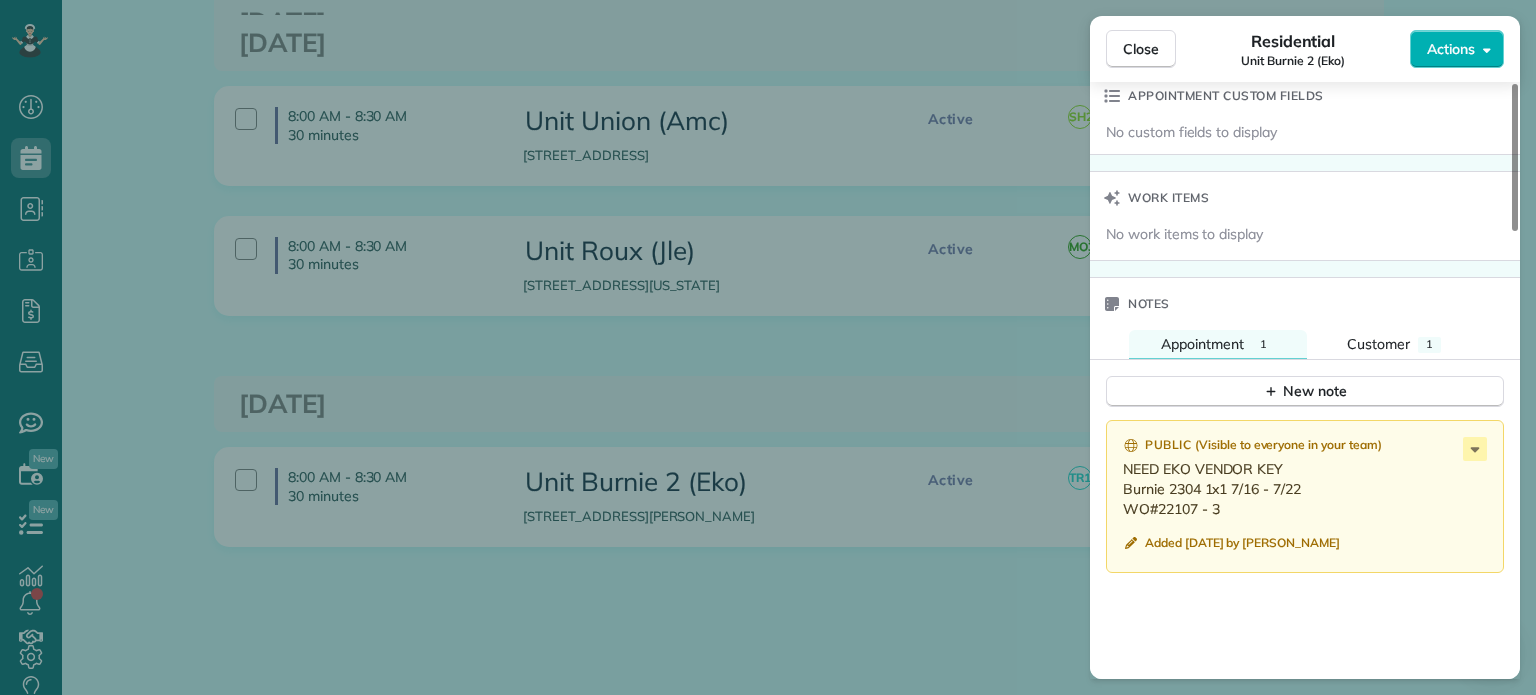 scroll, scrollTop: 1500, scrollLeft: 0, axis: vertical 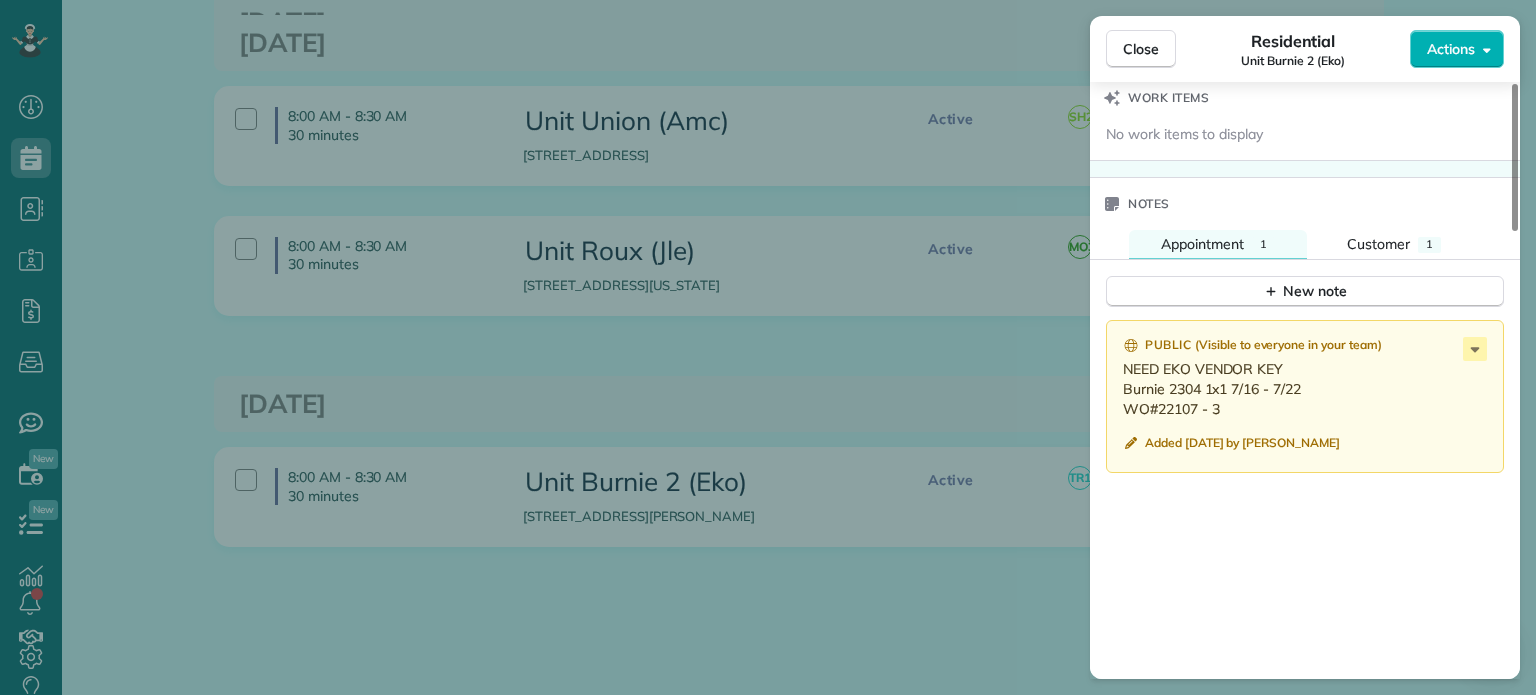 drag, startPoint x: 1231, startPoint y: 415, endPoint x: 1122, endPoint y: 403, distance: 109.65856 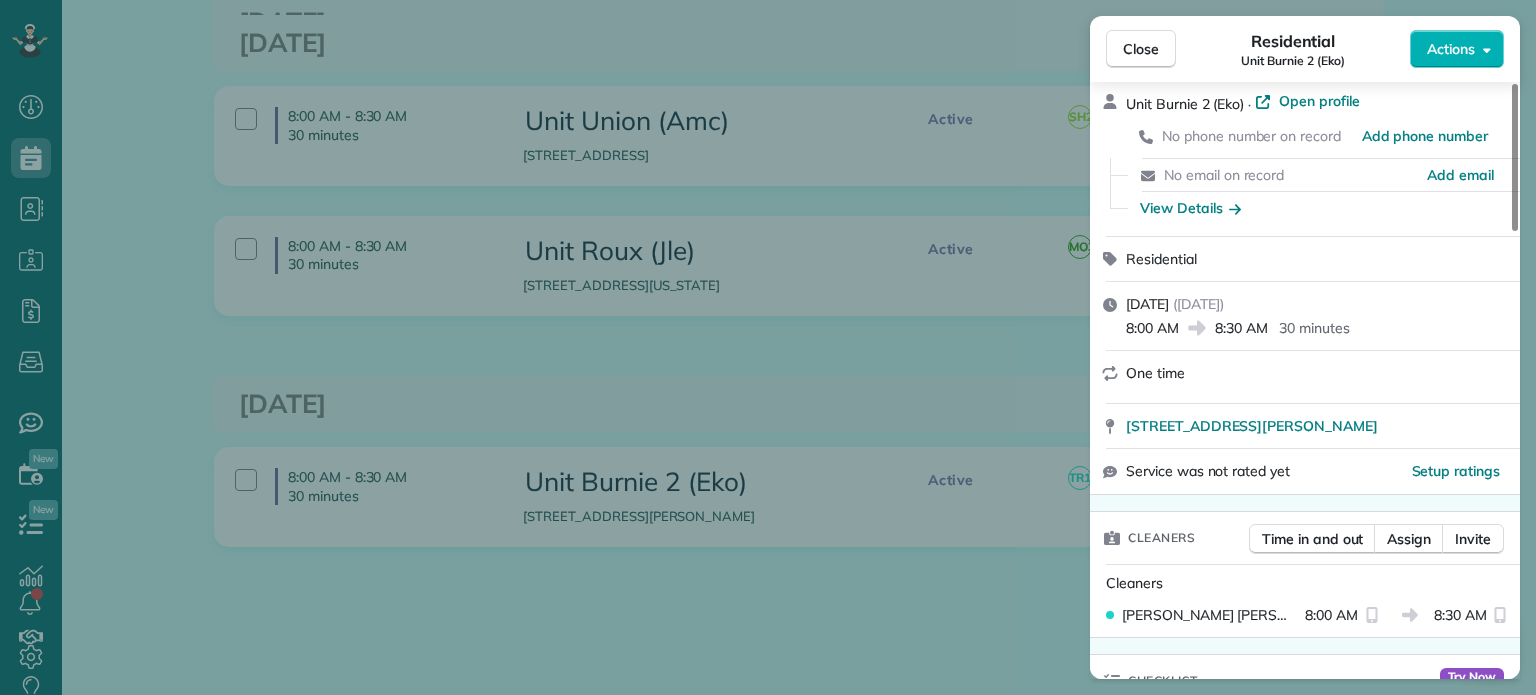 scroll, scrollTop: 0, scrollLeft: 0, axis: both 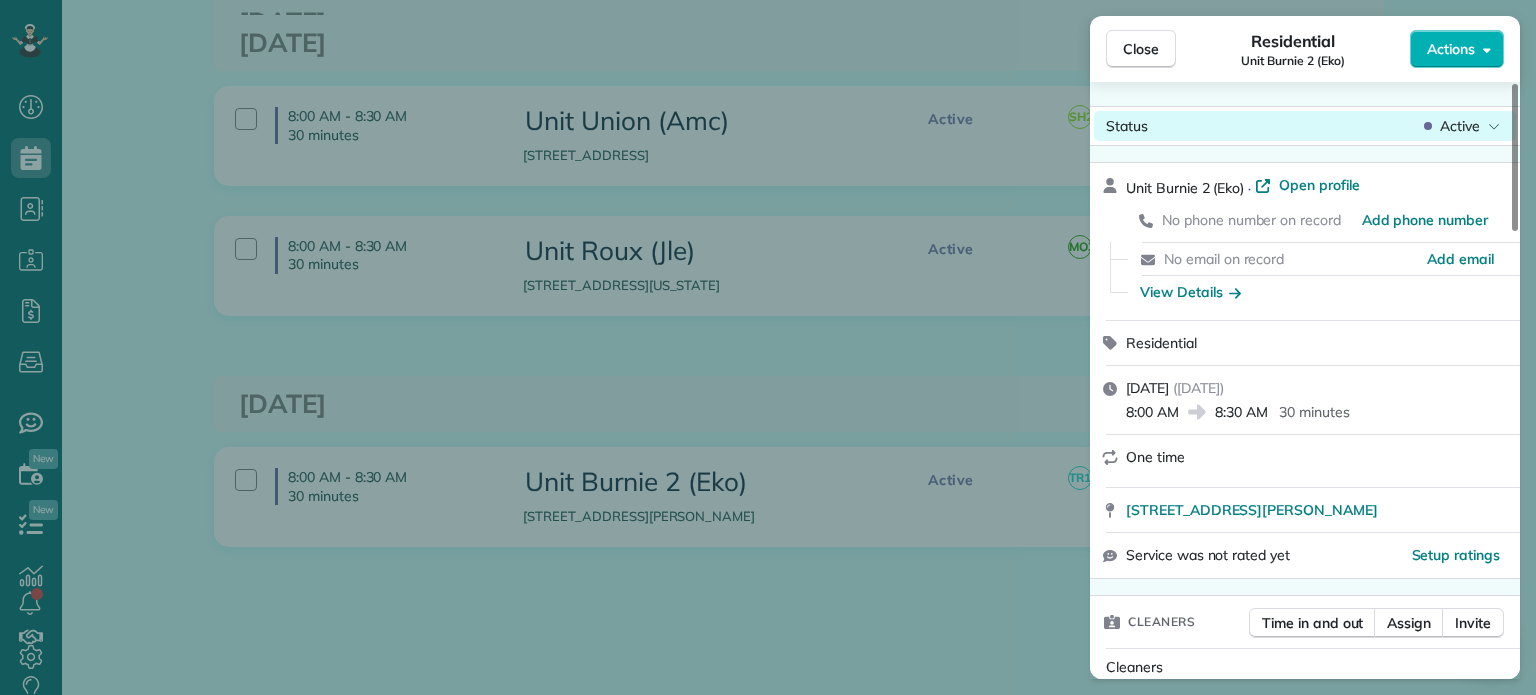 click on "Active" at bounding box center [1460, 126] 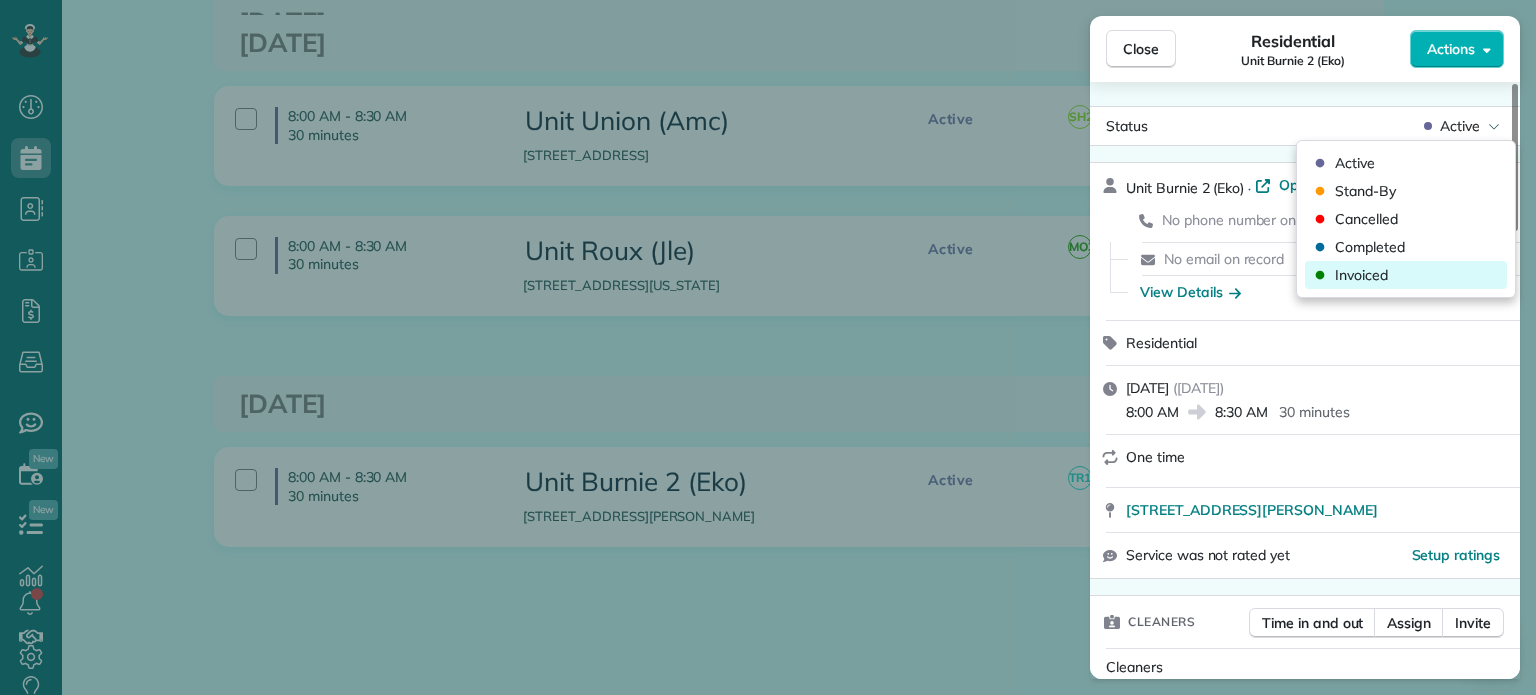 click on "Invoiced" at bounding box center (1361, 275) 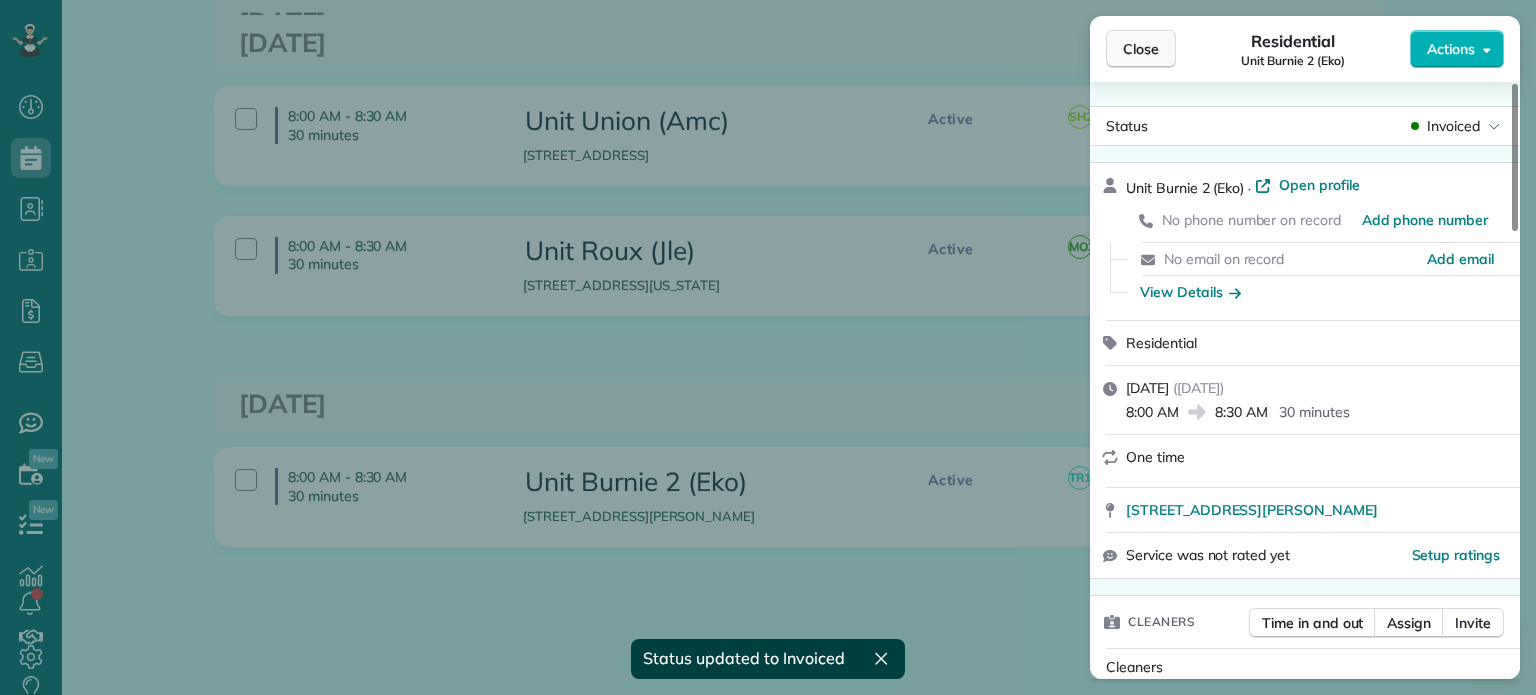 click on "Close" at bounding box center (1141, 49) 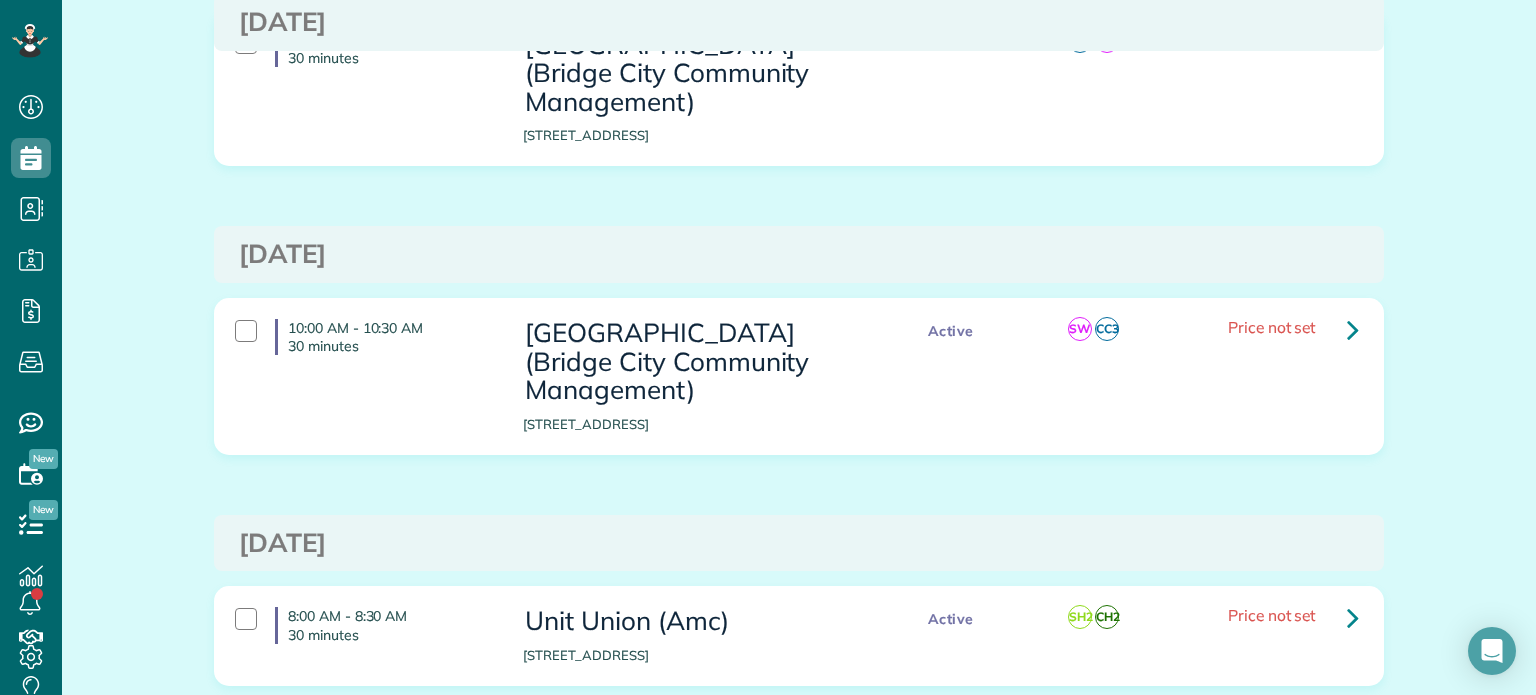 scroll, scrollTop: 0, scrollLeft: 0, axis: both 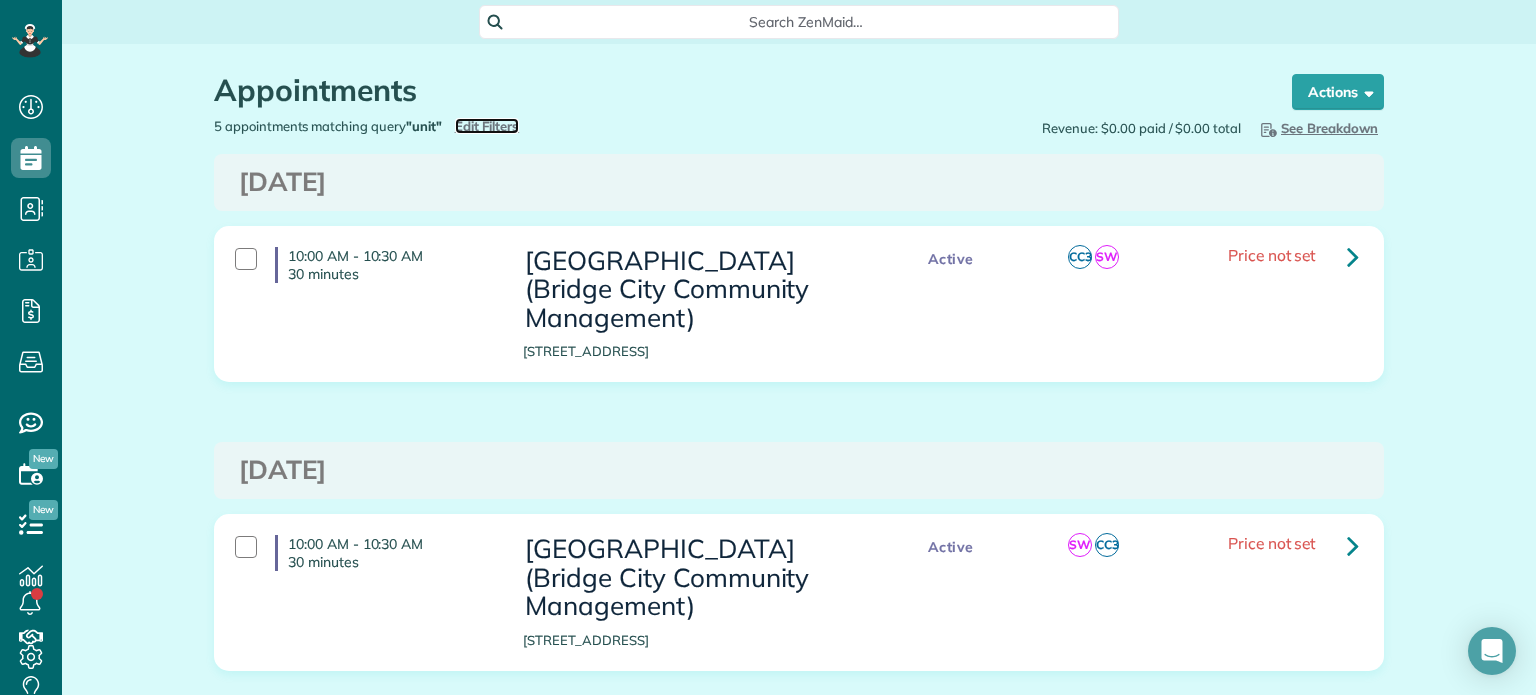click on "Edit Filters" at bounding box center [487, 126] 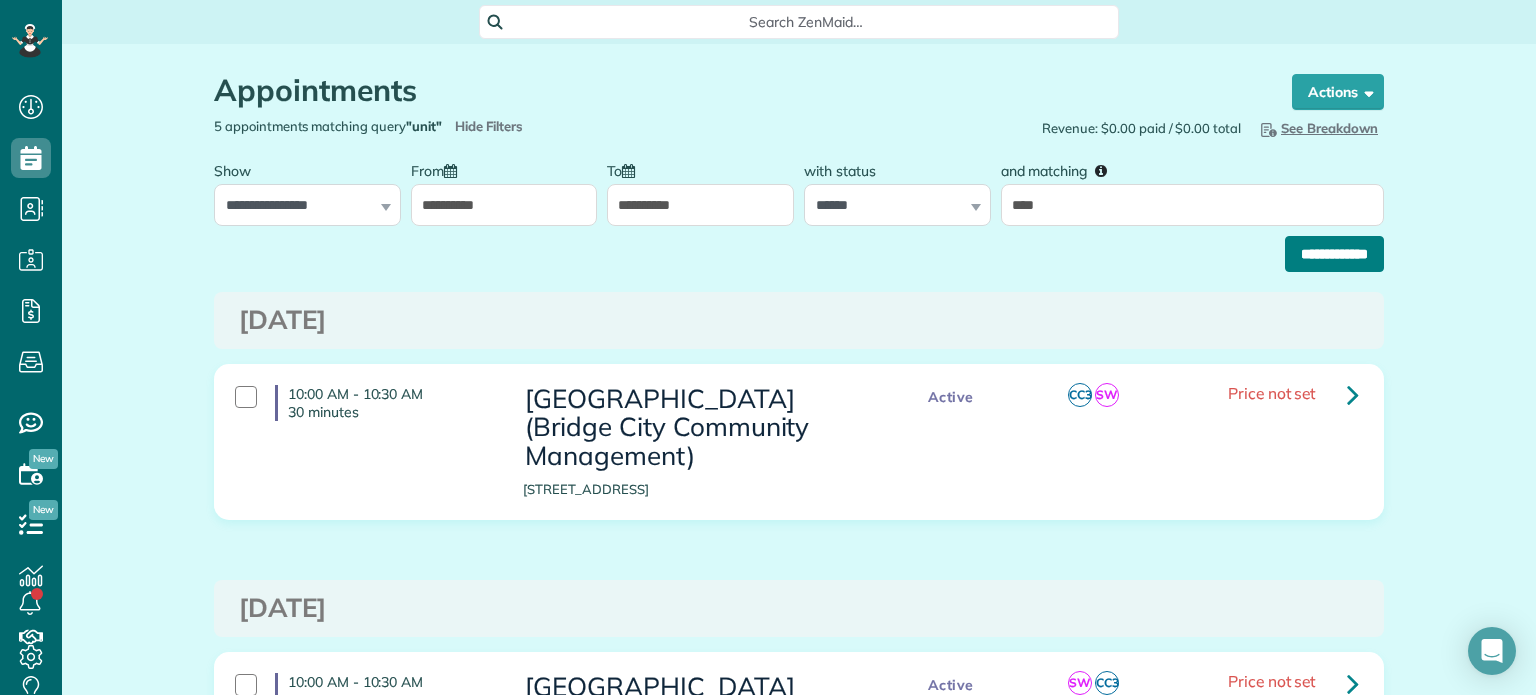 click on "**********" at bounding box center [1334, 254] 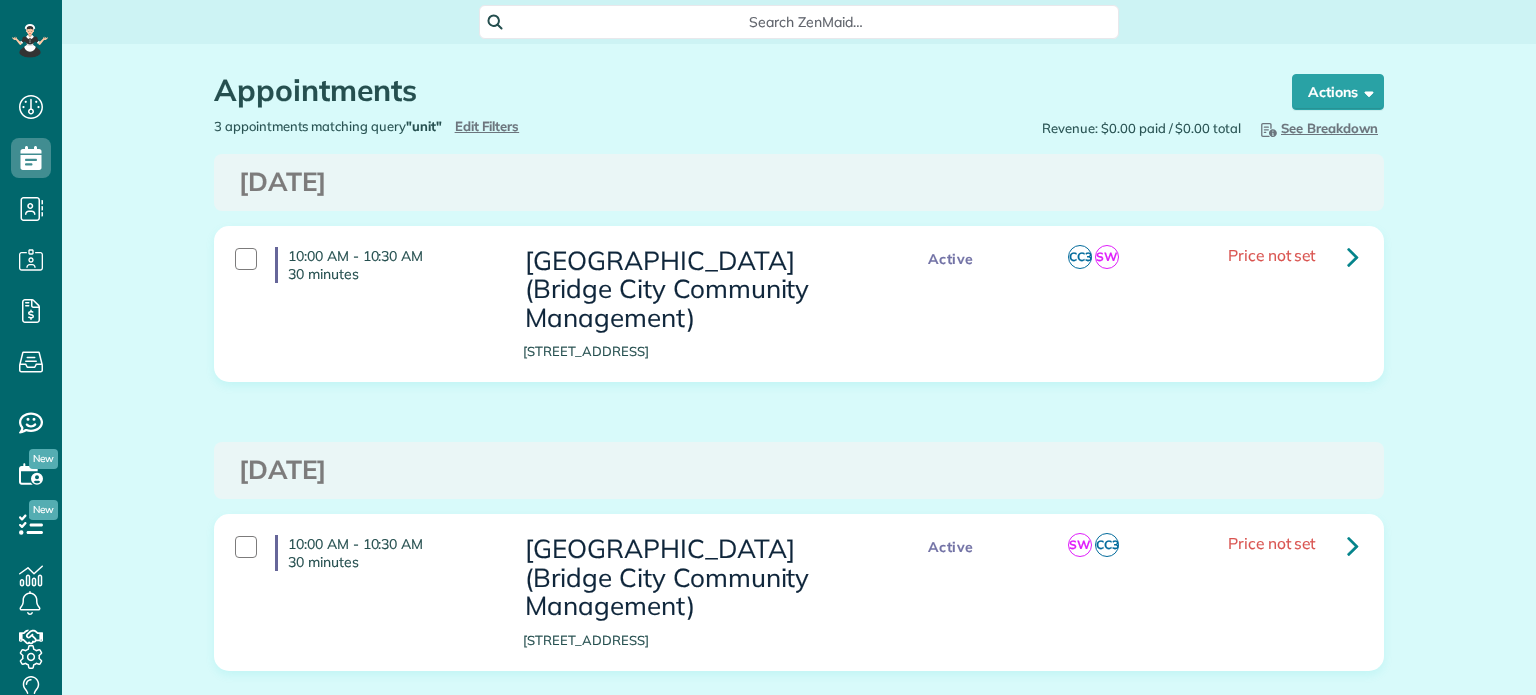 scroll, scrollTop: 0, scrollLeft: 0, axis: both 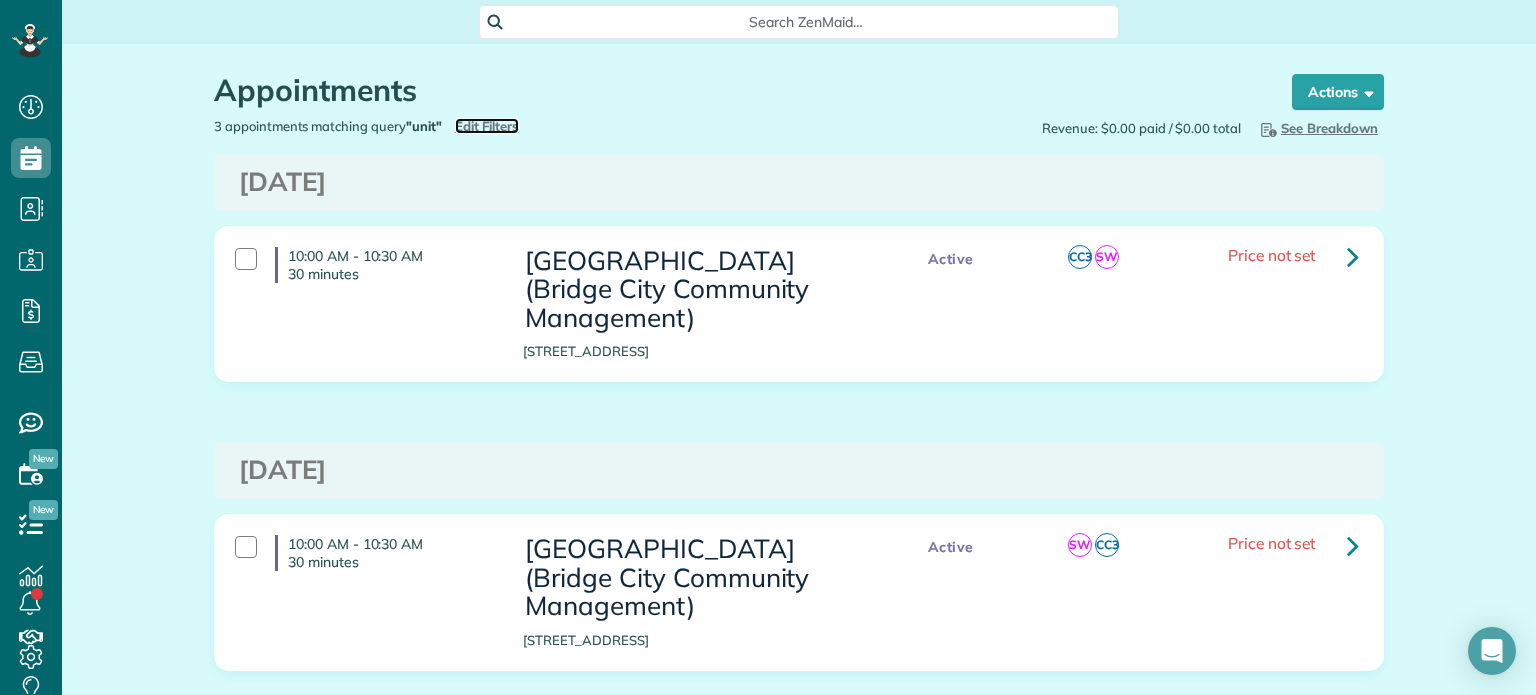 click on "Edit Filters" at bounding box center (487, 126) 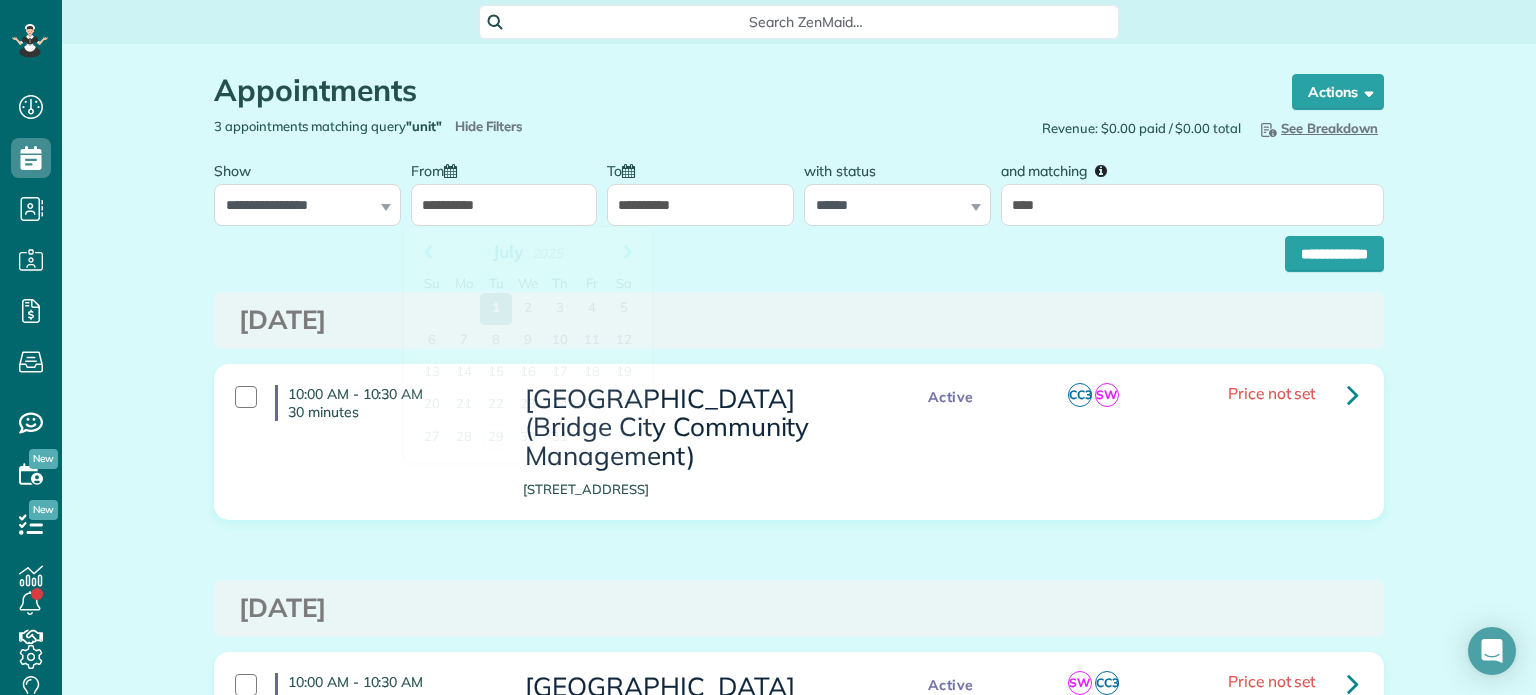 click on "**********" at bounding box center (504, 205) 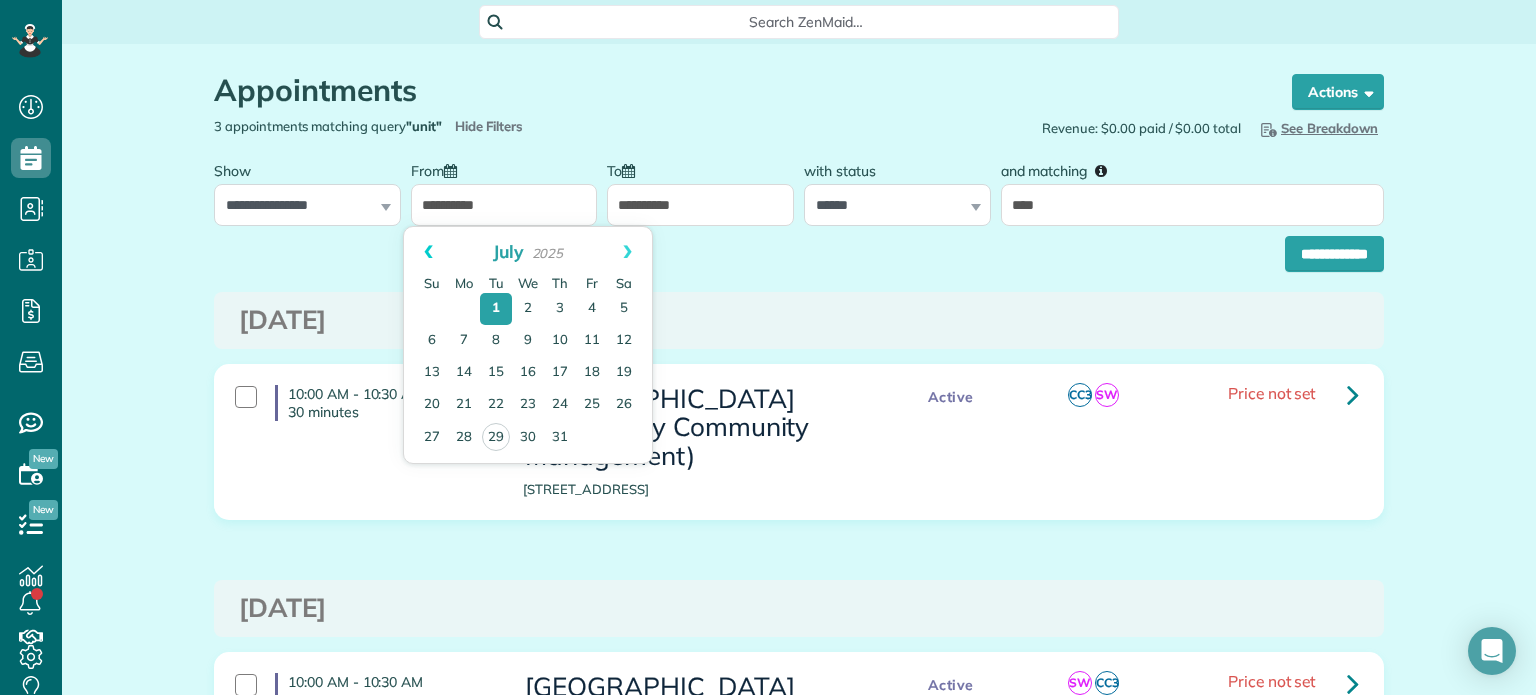 click on "Prev" at bounding box center (428, 252) 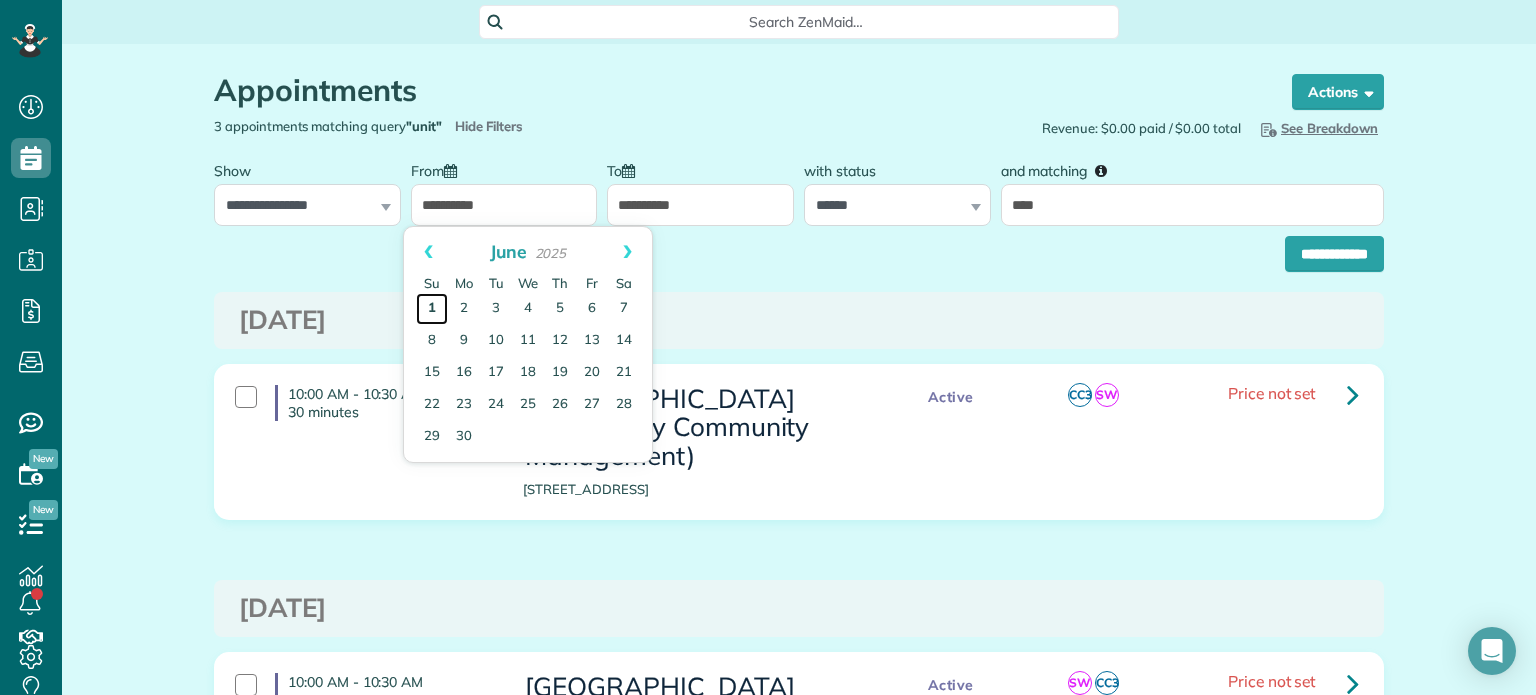 click on "1" at bounding box center (432, 309) 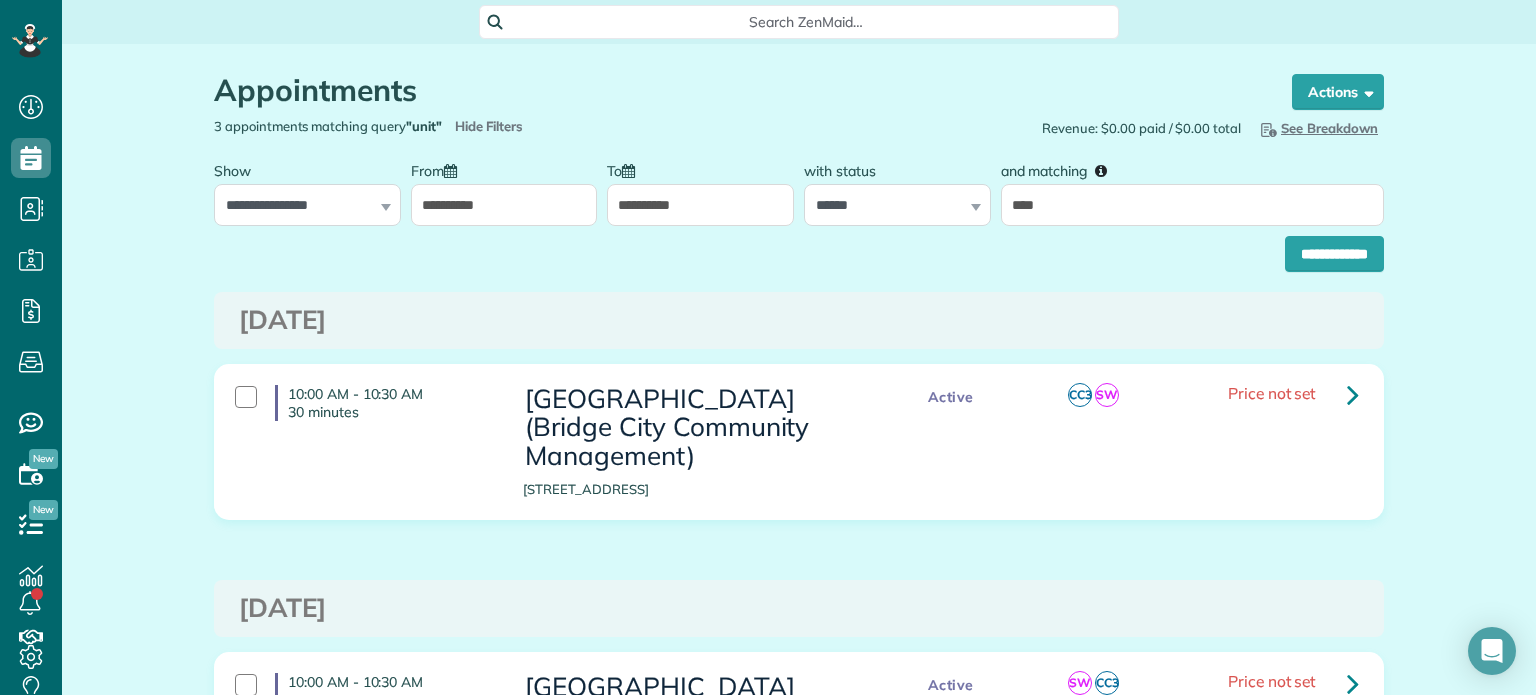 click on "**********" at bounding box center [700, 205] 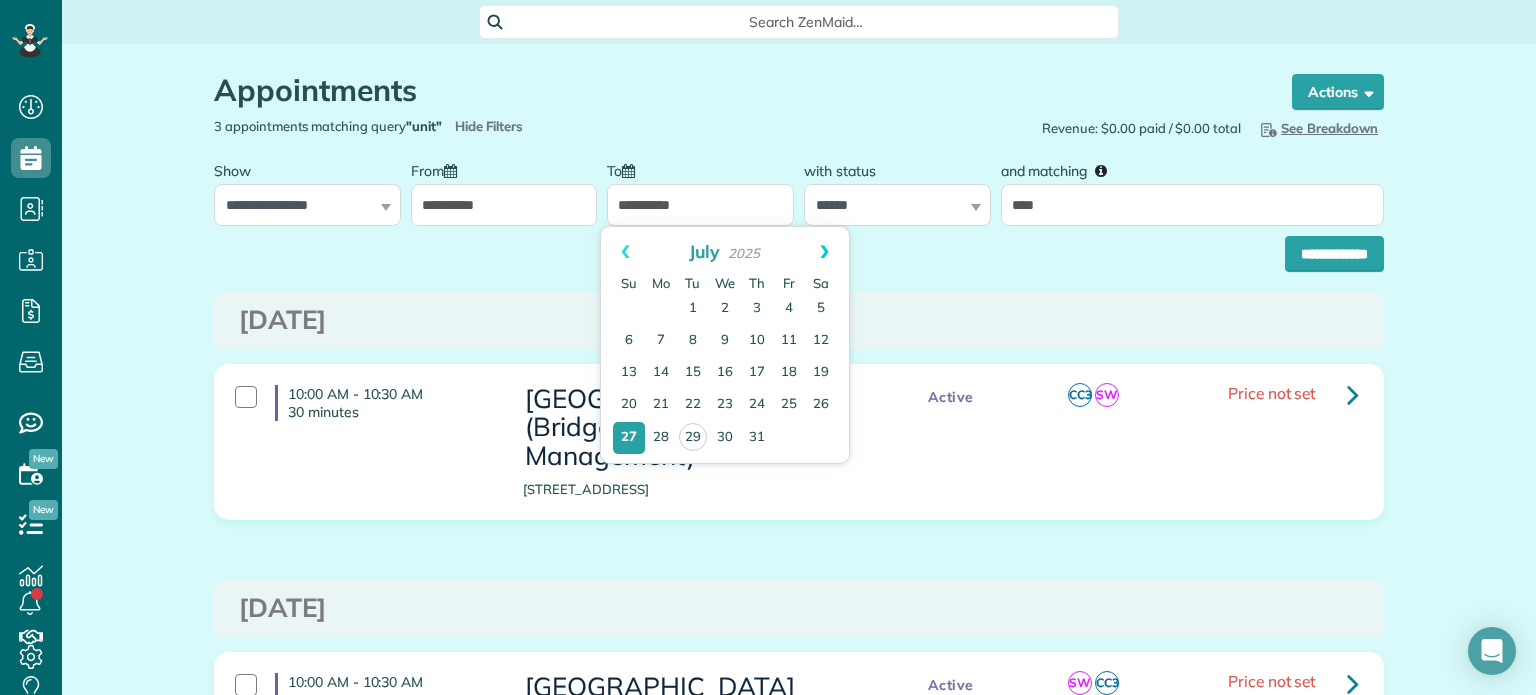 click on "Next" at bounding box center (824, 252) 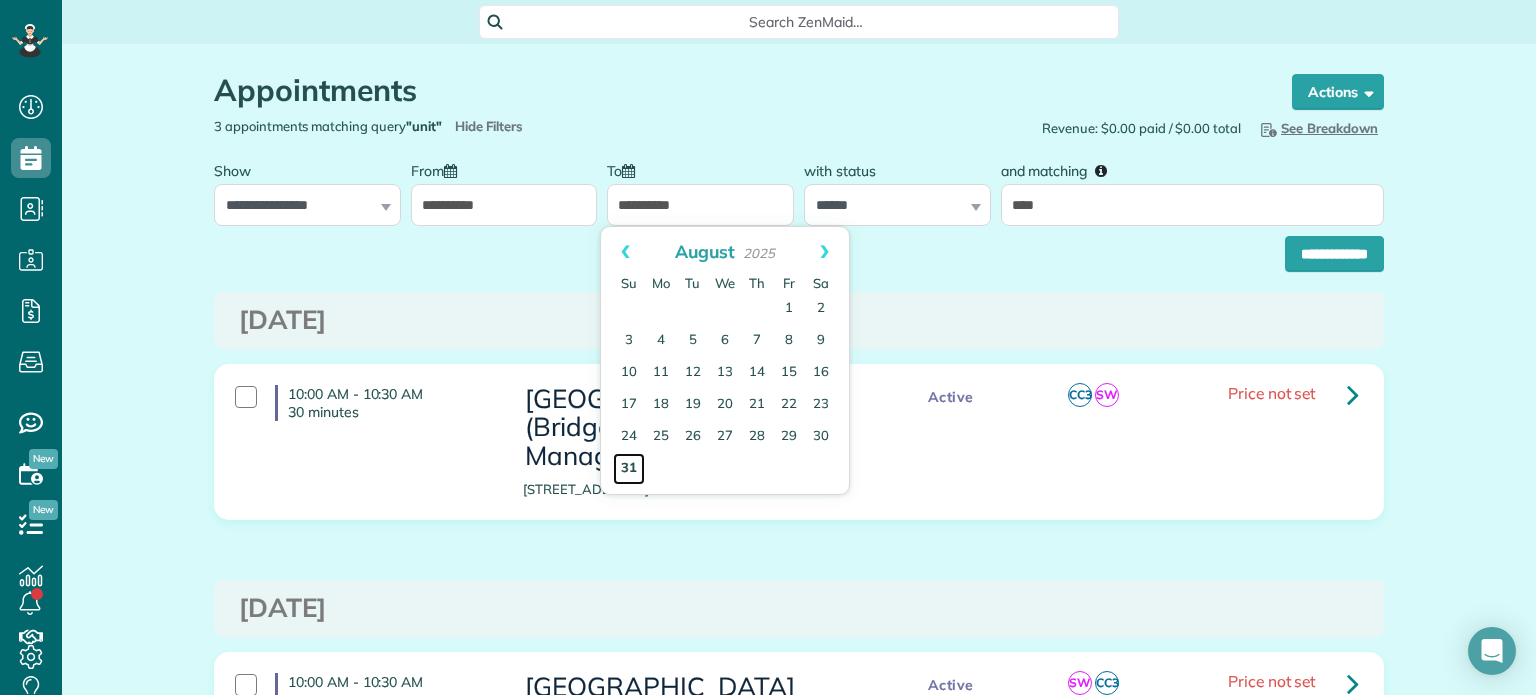 click on "31" at bounding box center [629, 469] 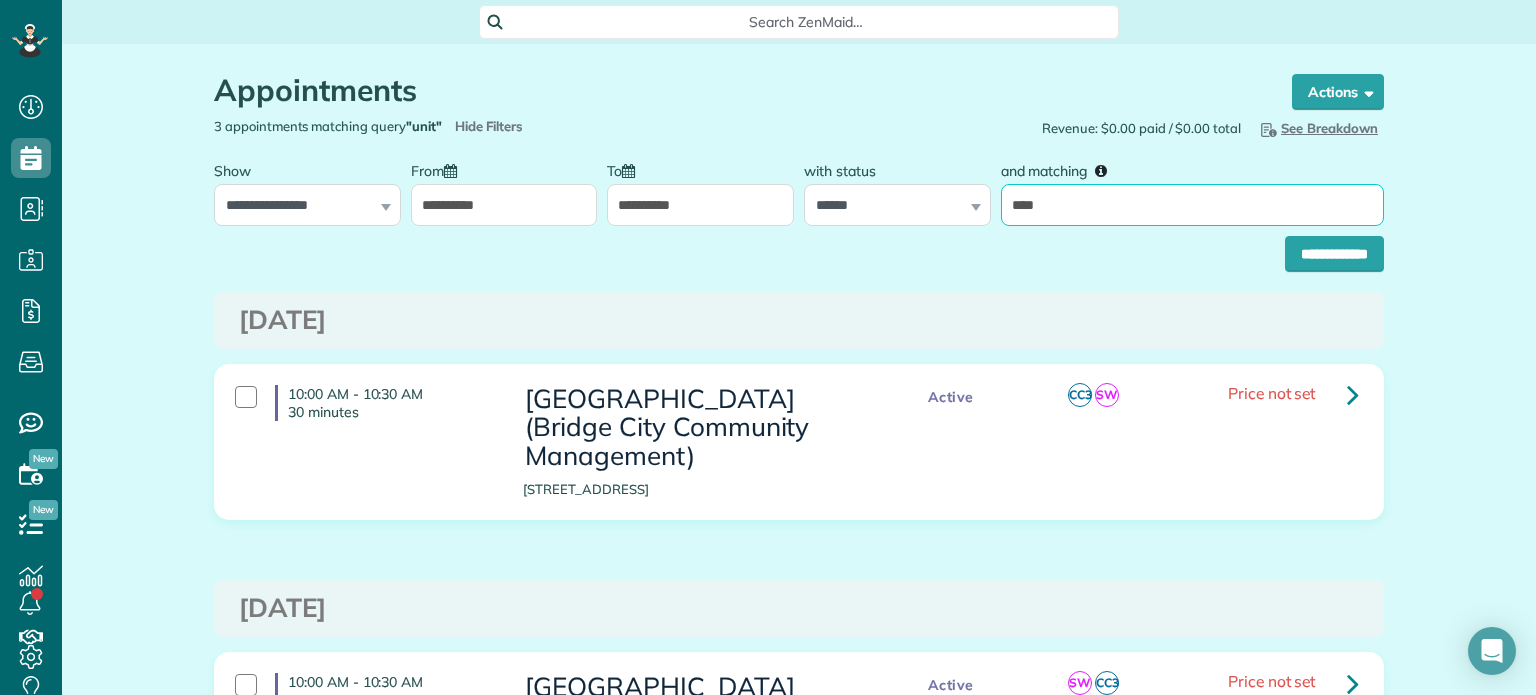 click on "****" at bounding box center [1192, 205] 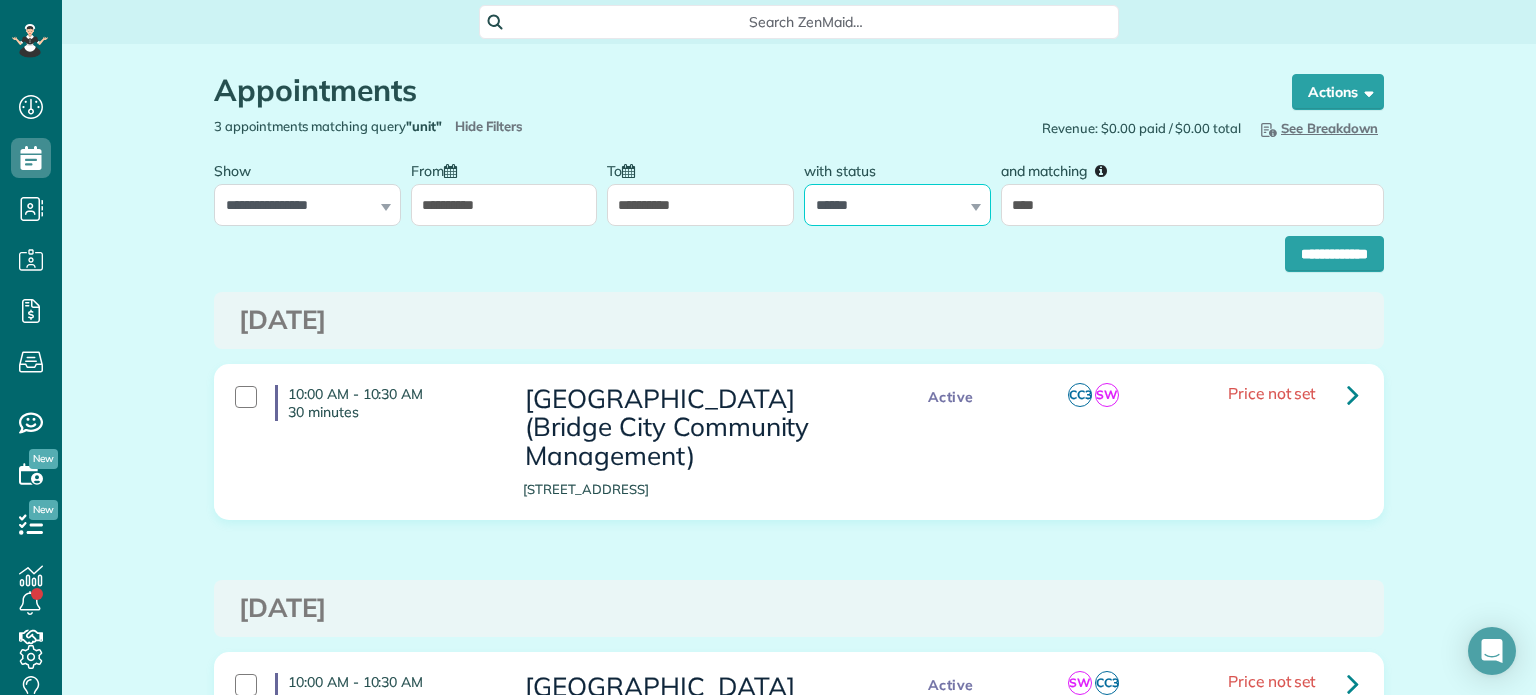 click on "**********" at bounding box center [897, 205] 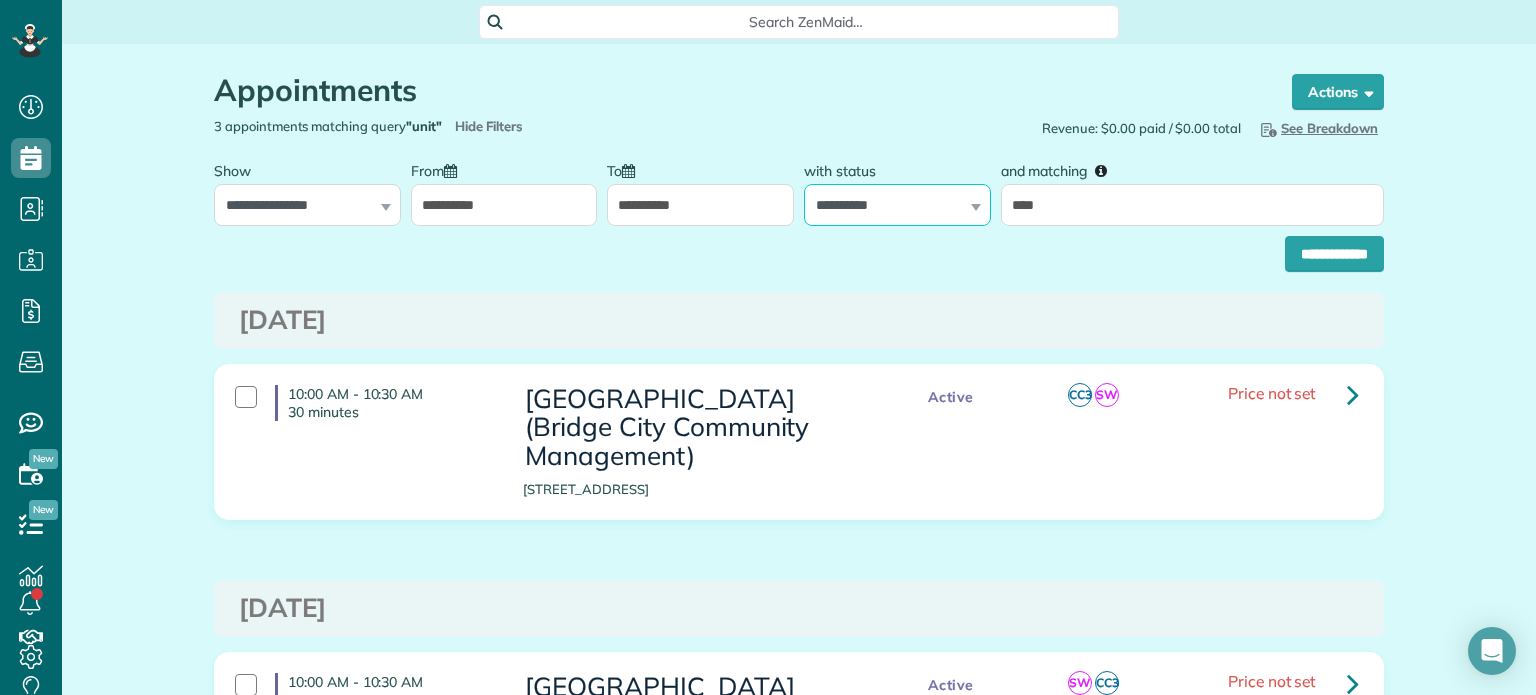 click on "**********" at bounding box center (897, 205) 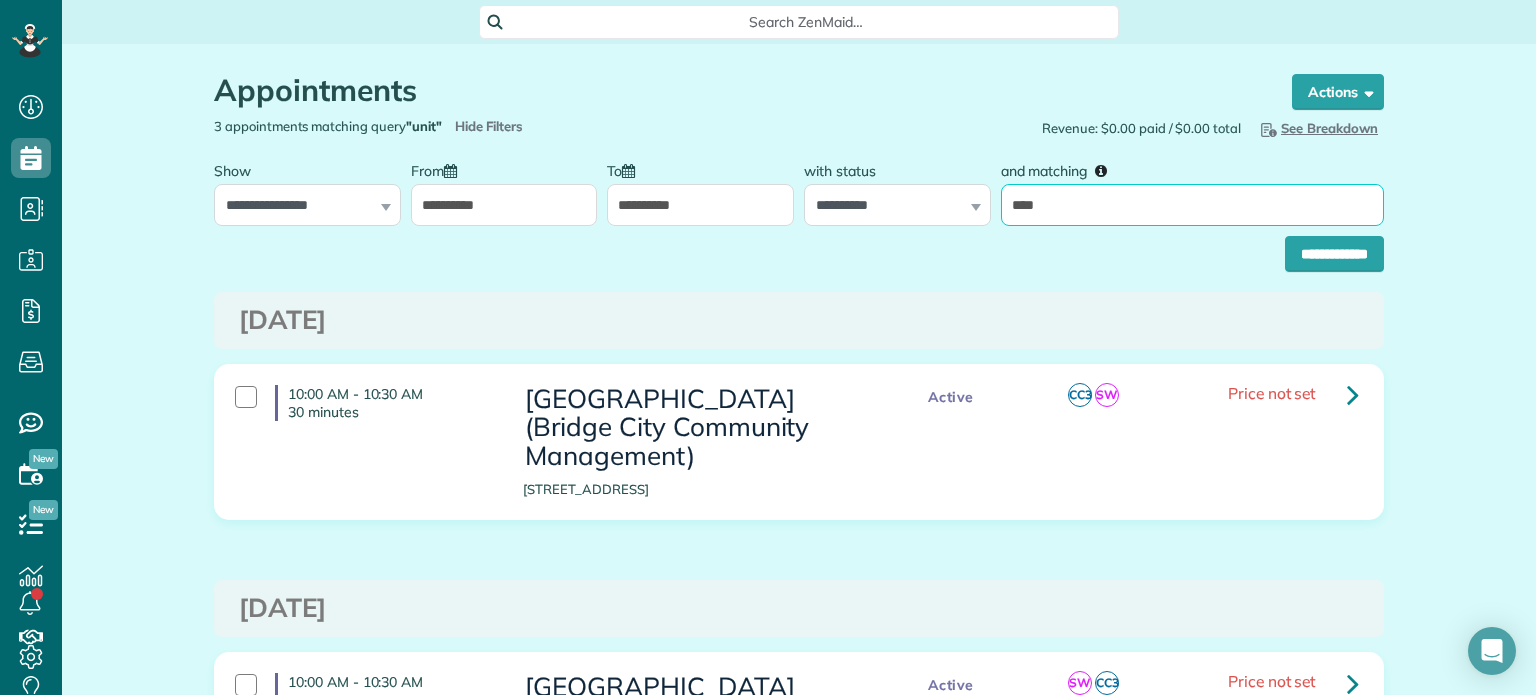 click on "****" at bounding box center (1192, 205) 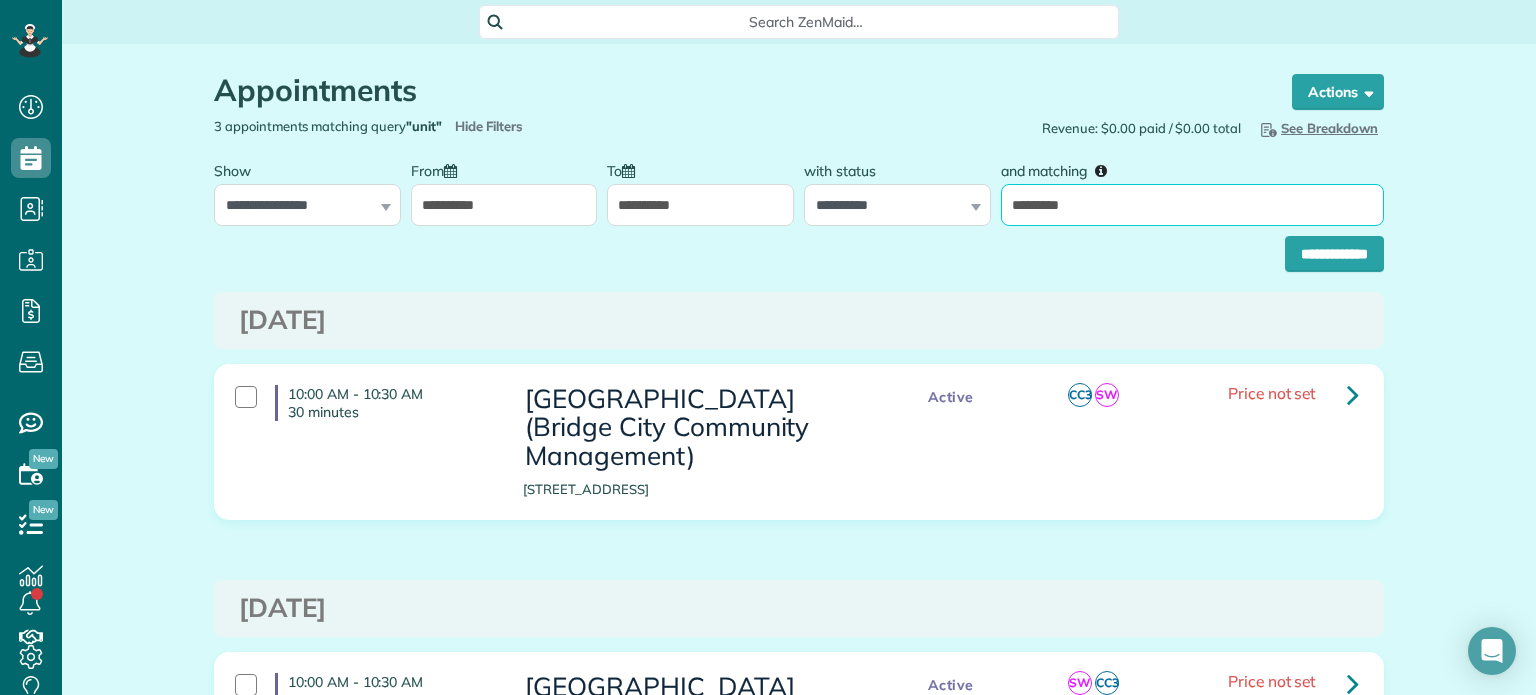 type on "*********" 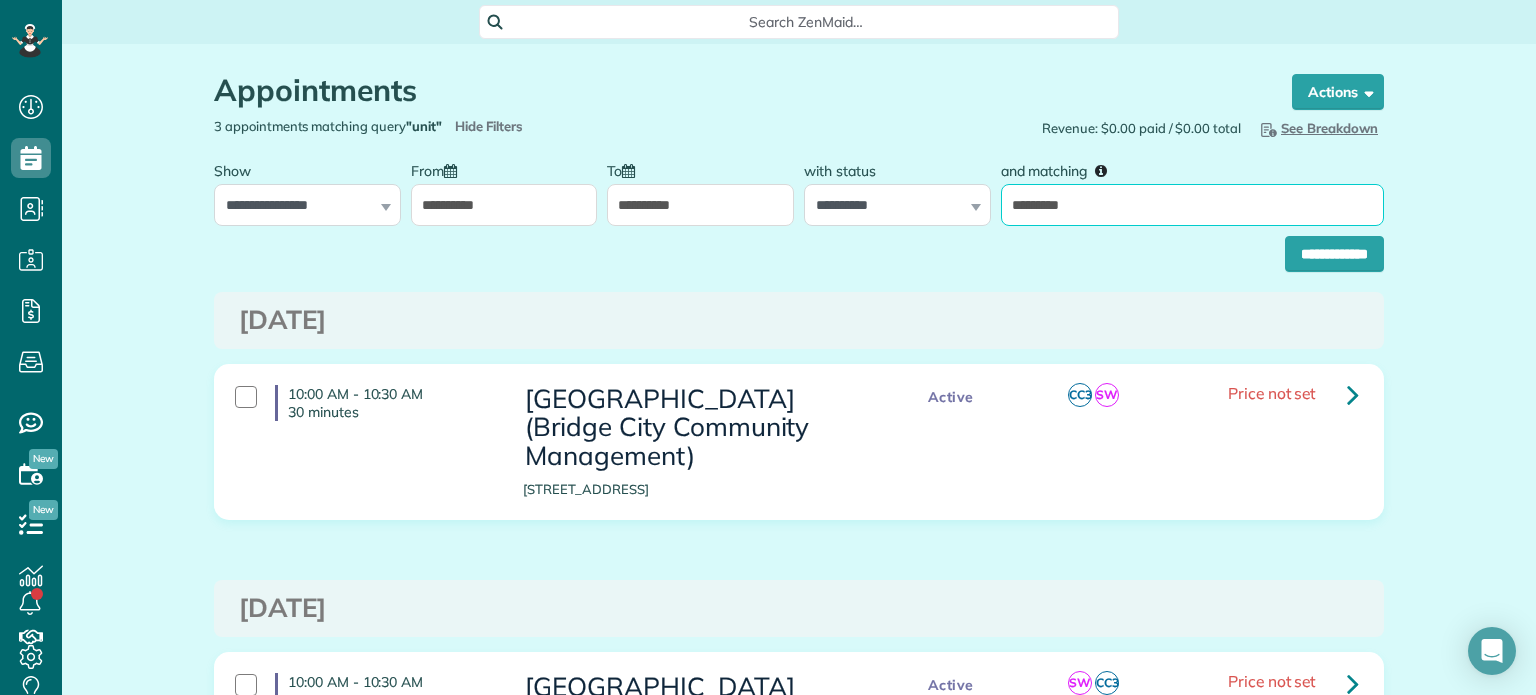 click on "**********" at bounding box center (1334, 254) 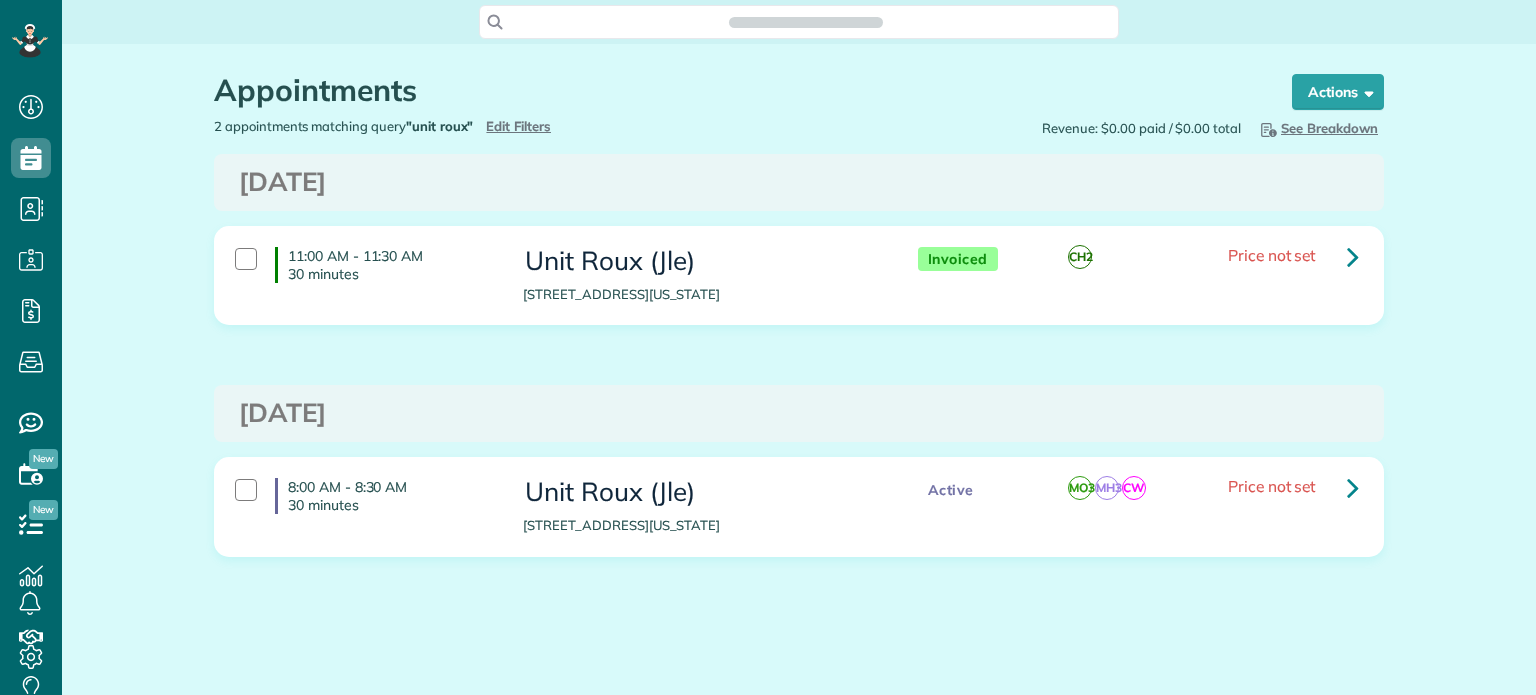 scroll, scrollTop: 0, scrollLeft: 0, axis: both 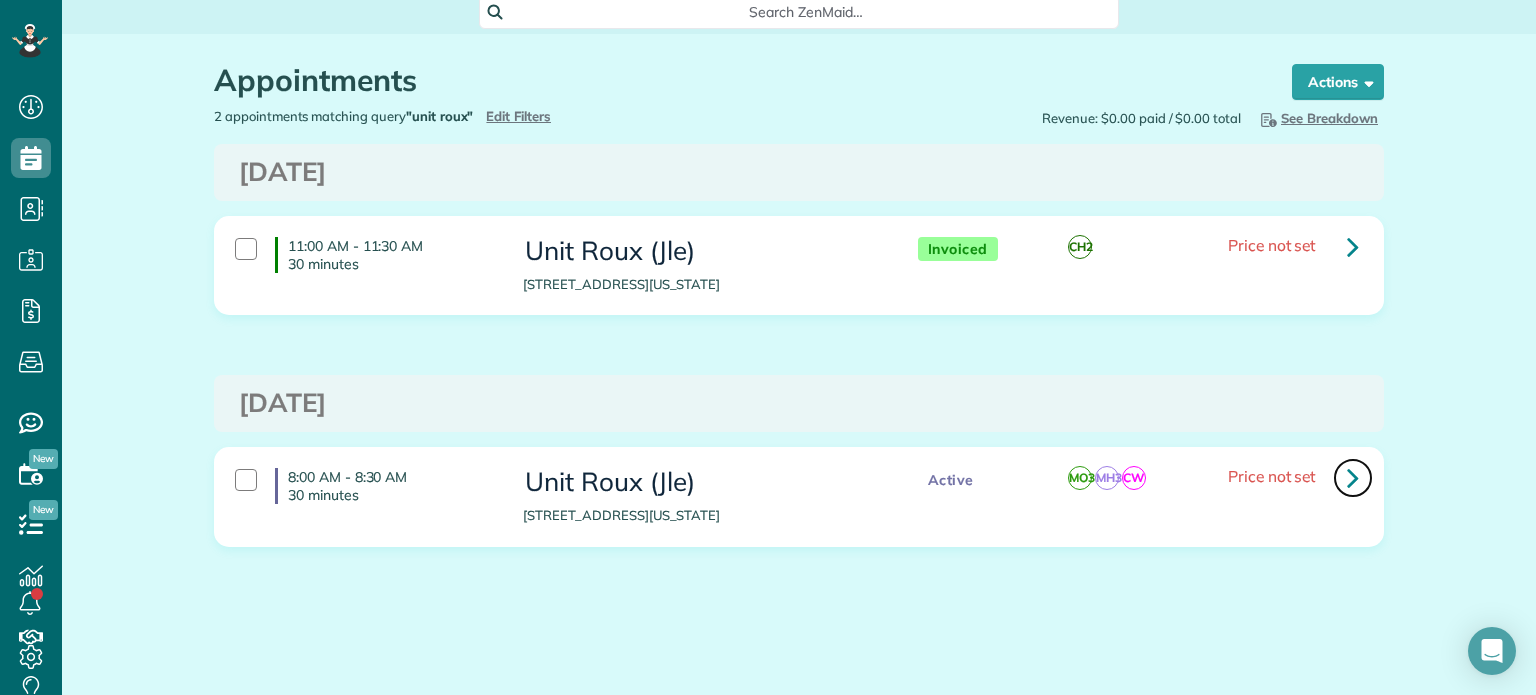click at bounding box center (1353, 477) 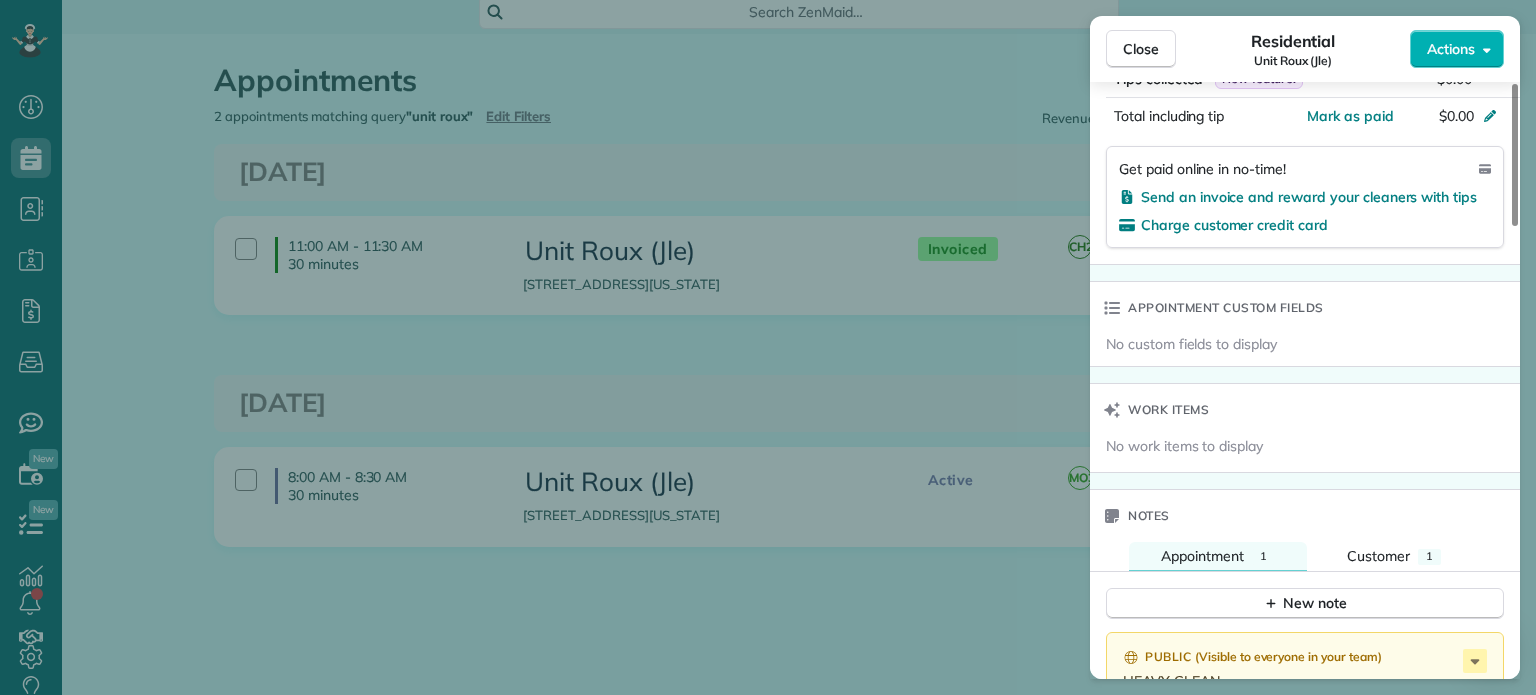 scroll, scrollTop: 1500, scrollLeft: 0, axis: vertical 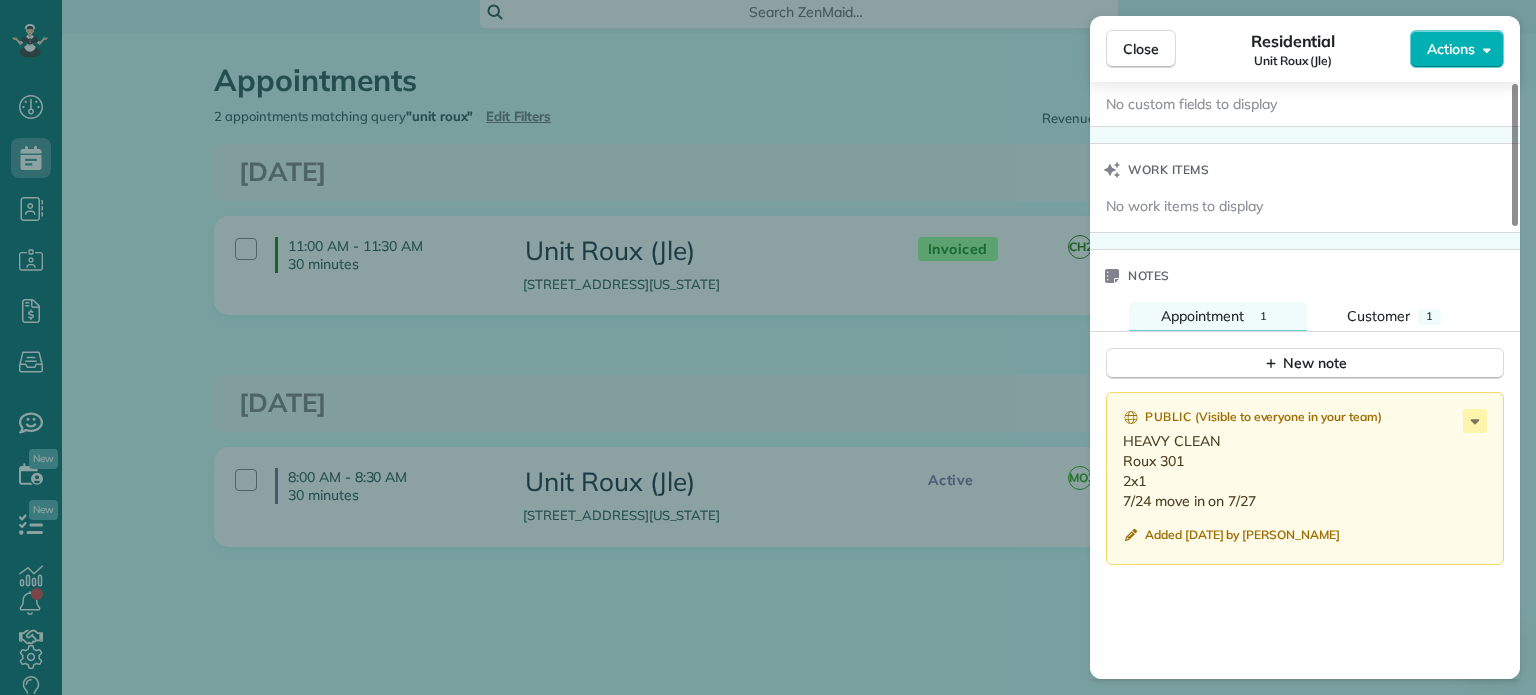 click on "Close Residential Unit Roux (Jle) Actions Status Active Unit Roux (Jle) · Open profile No phone number on record Add phone number No email on record Add email View Details Residential [DATE] ( [DATE] ) 8:00 AM 8:30 AM 30 minutes One time [STREET_ADDRESS][US_STATE] Service was not rated yet Setup ratings Cleaners Time in and out Assign Invite Cleaners [PERSON_NAME] 8:00 AM 8:30 AM [PERSON_NAME] 8:00 AM 8:30 AM [PERSON_NAME]-German 8:00 AM 8:30 AM Checklist Try Now Keep this appointment up to your standards. Stay on top of every detail, keep your cleaners organised, and your client happy. Assign a checklist Watch a 5 min demo Billing Billing actions Service Add an item Overcharge $0.00 Discount $0.00 Coupon discount - Primary tax - Secondary tax - Total appointment price $0.00 Tips collected New feature! $0.00 [PERSON_NAME] as paid Total including tip $0.00 Get paid online in no-time! Send an invoice and reward your cleaners with tips Charge customer credit card 1 1" at bounding box center [768, 347] 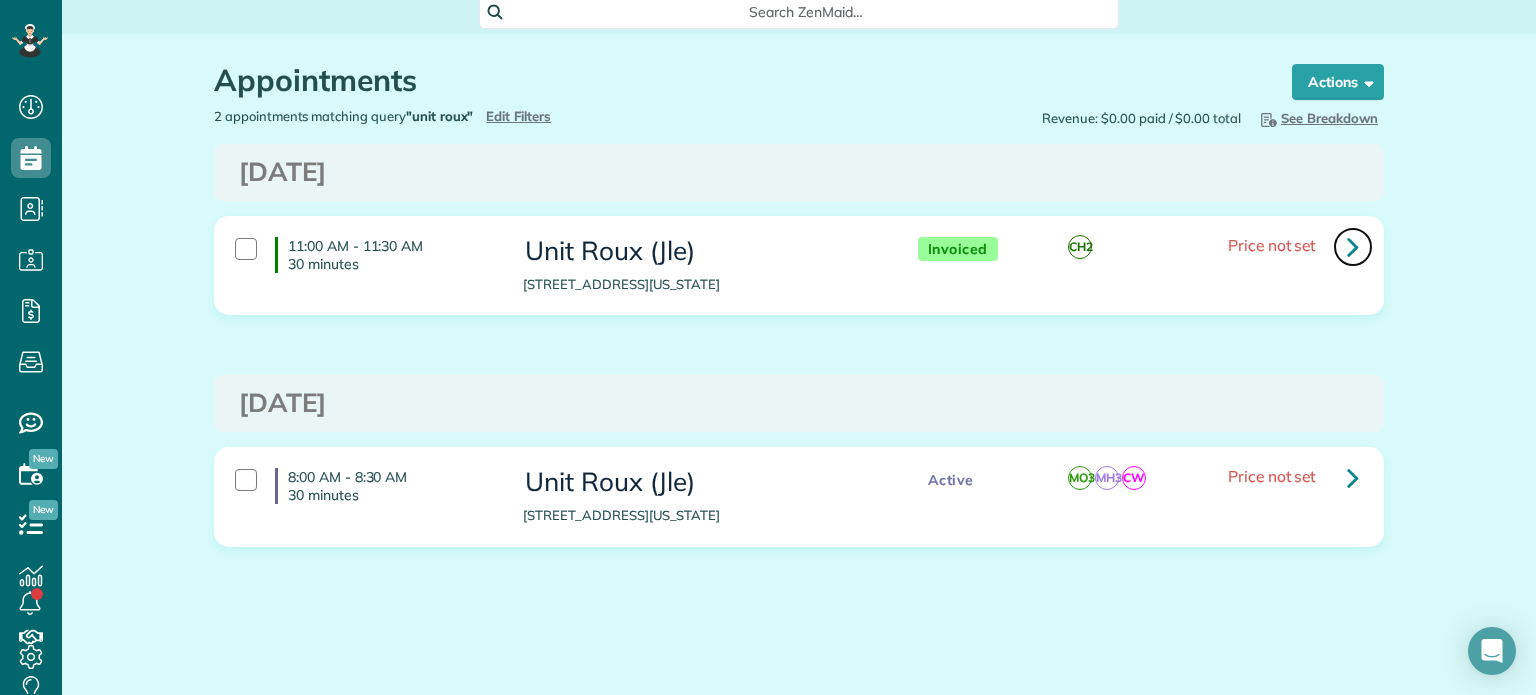 click at bounding box center [1353, 246] 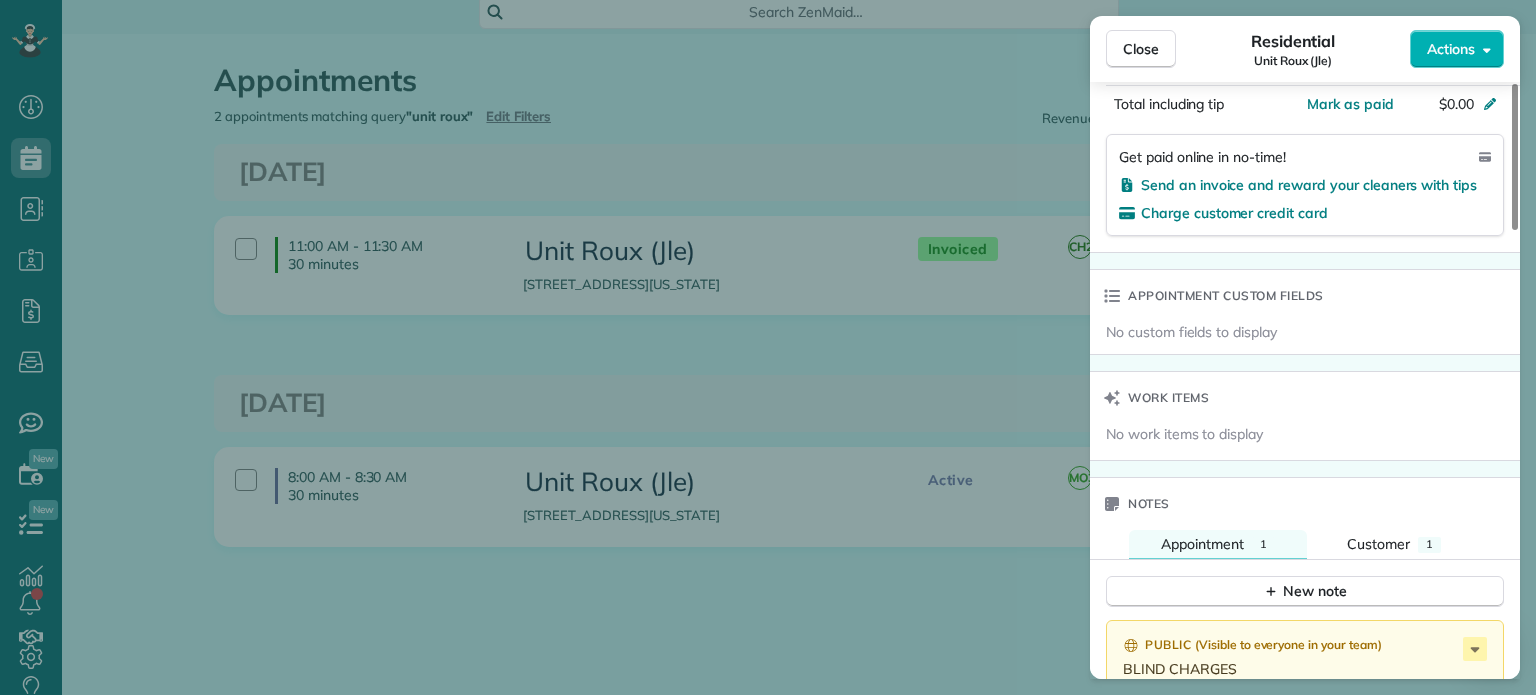 scroll, scrollTop: 1600, scrollLeft: 0, axis: vertical 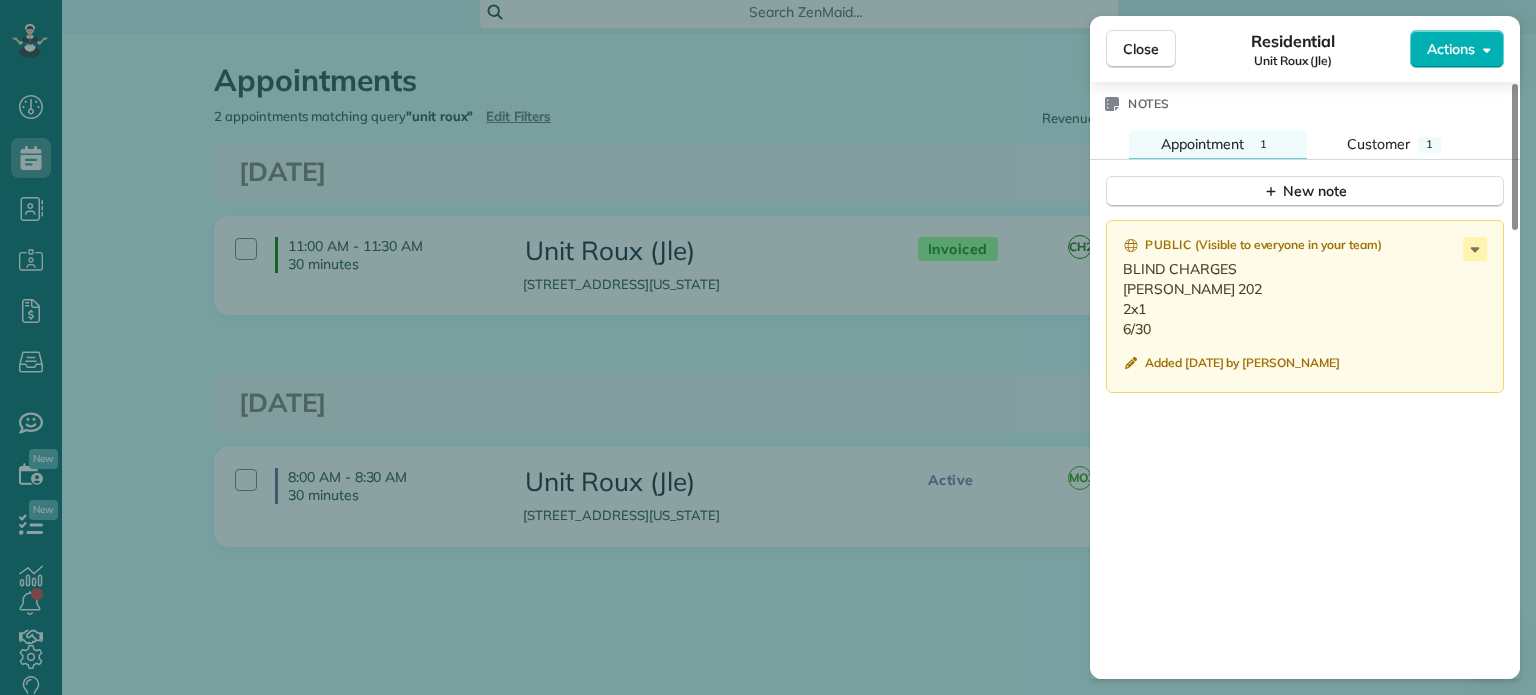 click on "Close Residential Unit Roux (Jle) Actions Status Invoiced Unit Roux (Jle) · Open profile No phone number on record Add phone number No email on record Add email View Details Residential [DATE] 11:00 AM 11:30 AM 30 minutes One time [STREET_ADDRESS][US_STATE] Service was not rated yet Setup ratings Cleaners Time in and out Assign Invite Cleaners [PERSON_NAME] 11:00 AM 11:30 AM Checklist Try Now Keep this appointment up to your standards. Stay on top of every detail, keep your cleaners organised, and your client happy. Assign a checklist Watch a 5 min demo Billing Billing actions Service Add an item Overcharge $0.00 Discount $0.00 Coupon discount - Primary tax - Secondary tax - Total appointment price $0.00 Tips collected New feature! $0.00 [PERSON_NAME] as paid Total including tip $0.00 Get paid online in no-time! Send an invoice and reward your cleaners with tips Charge customer credit card Appointment custom fields No custom fields to display Work items No work items to display 1 1" at bounding box center [768, 347] 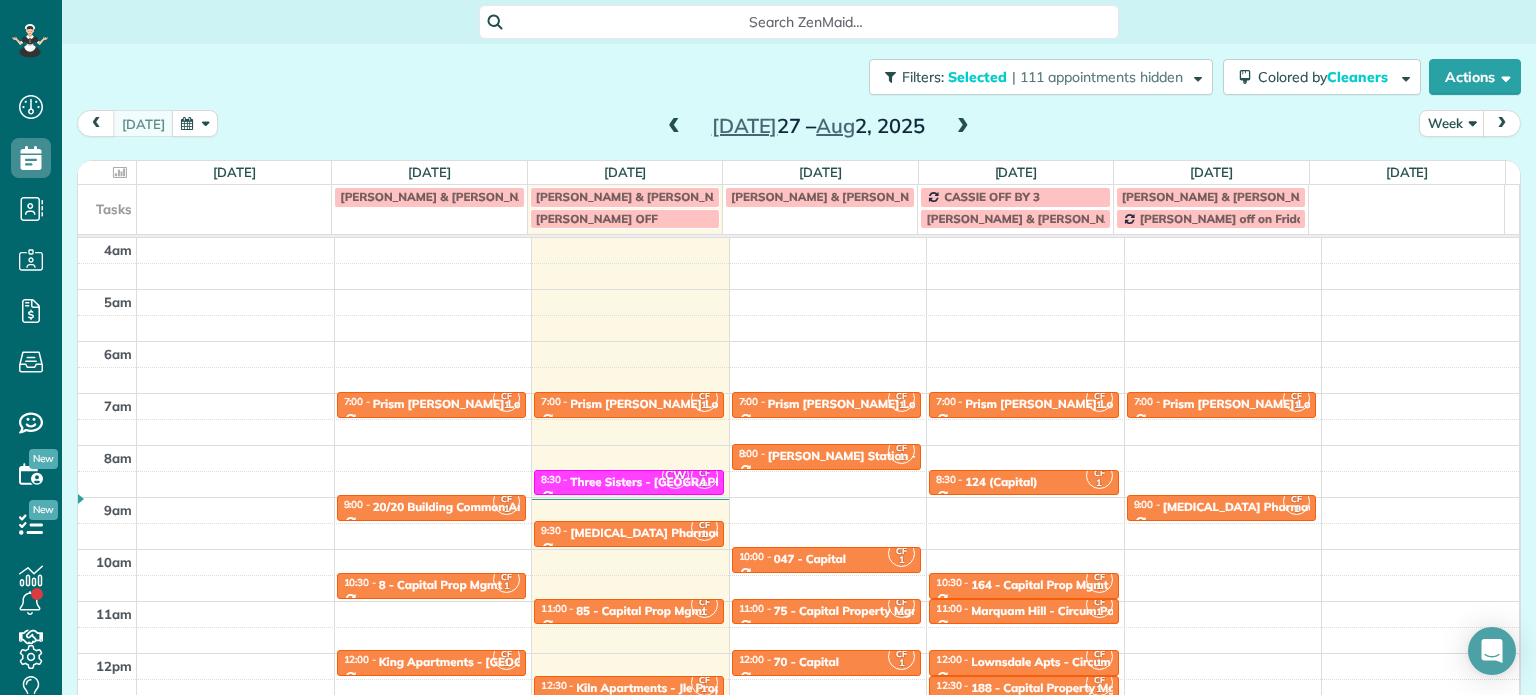 scroll, scrollTop: 0, scrollLeft: 0, axis: both 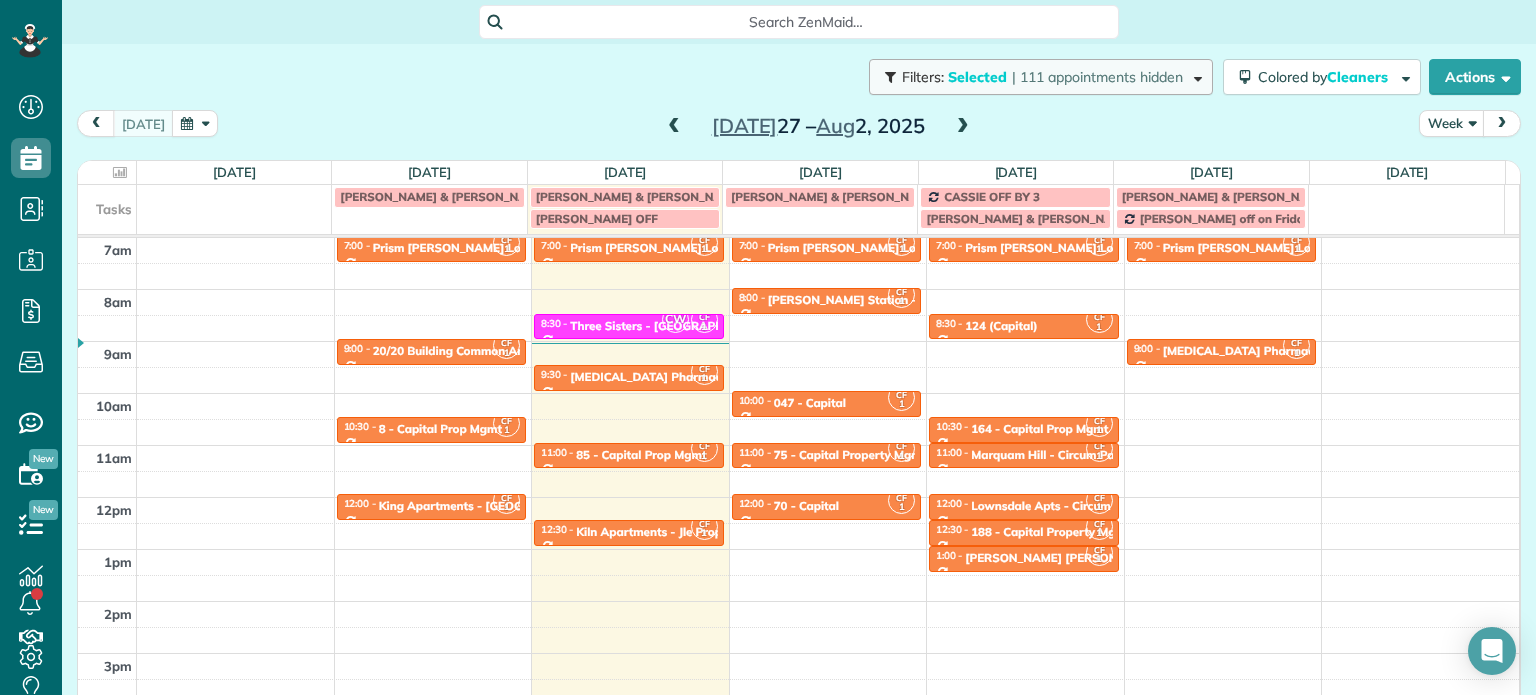 click on "|  111 appointments hidden" at bounding box center [1097, 77] 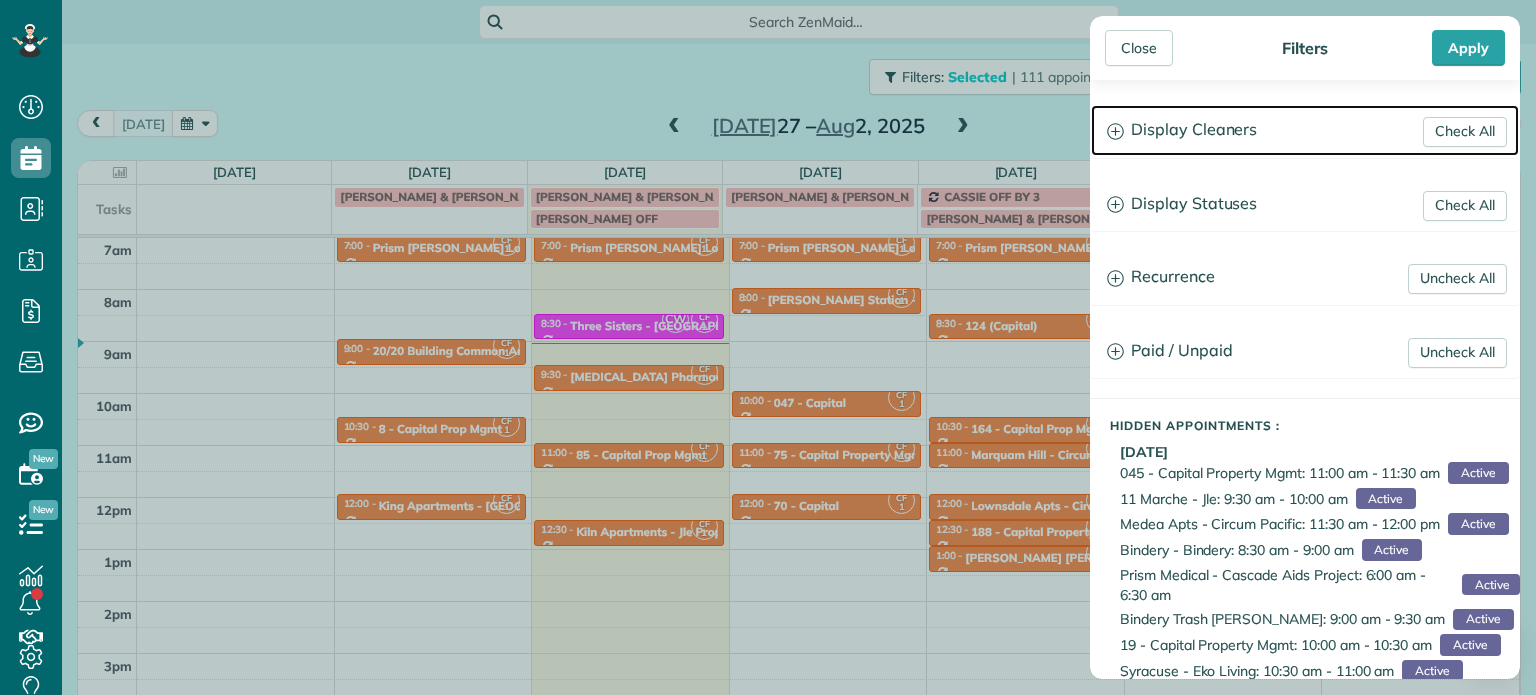 click on "Display Cleaners" at bounding box center [1305, 130] 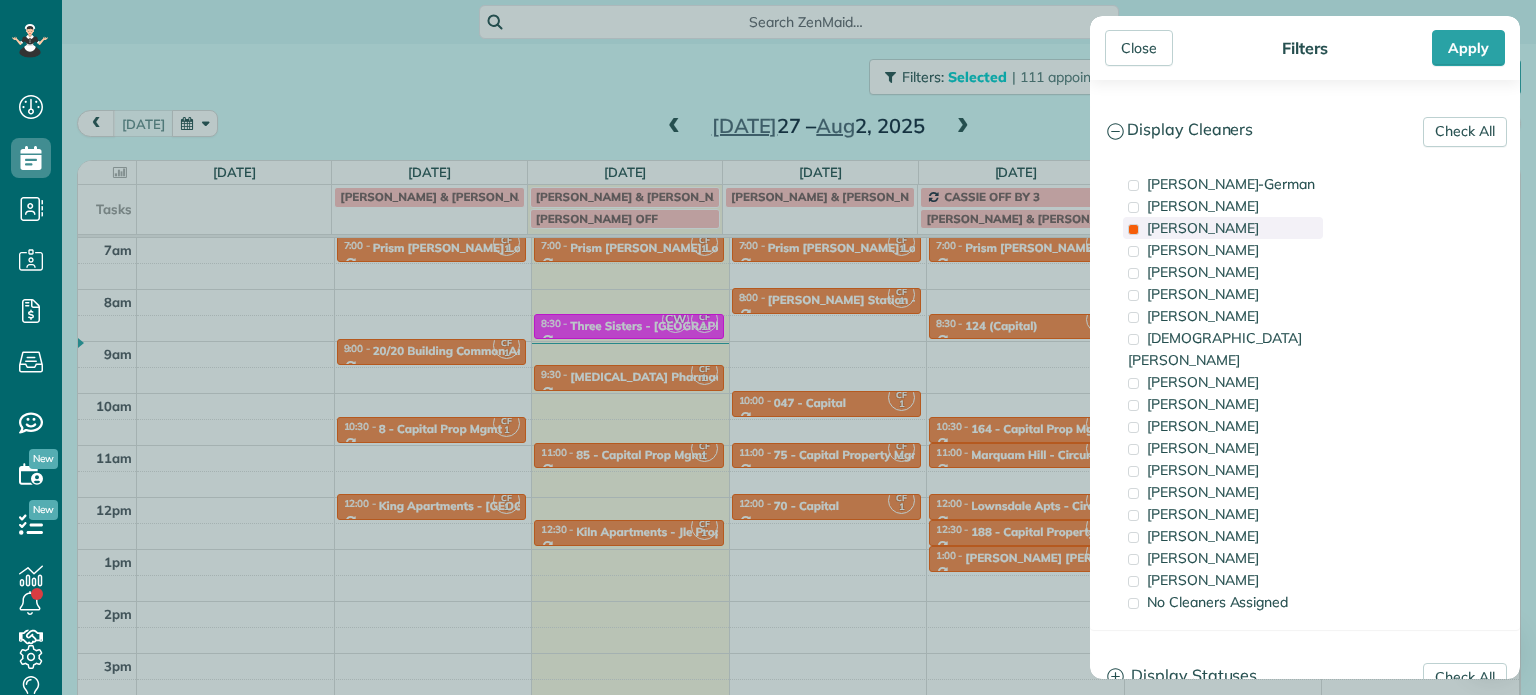 click on "[PERSON_NAME]" at bounding box center (1203, 228) 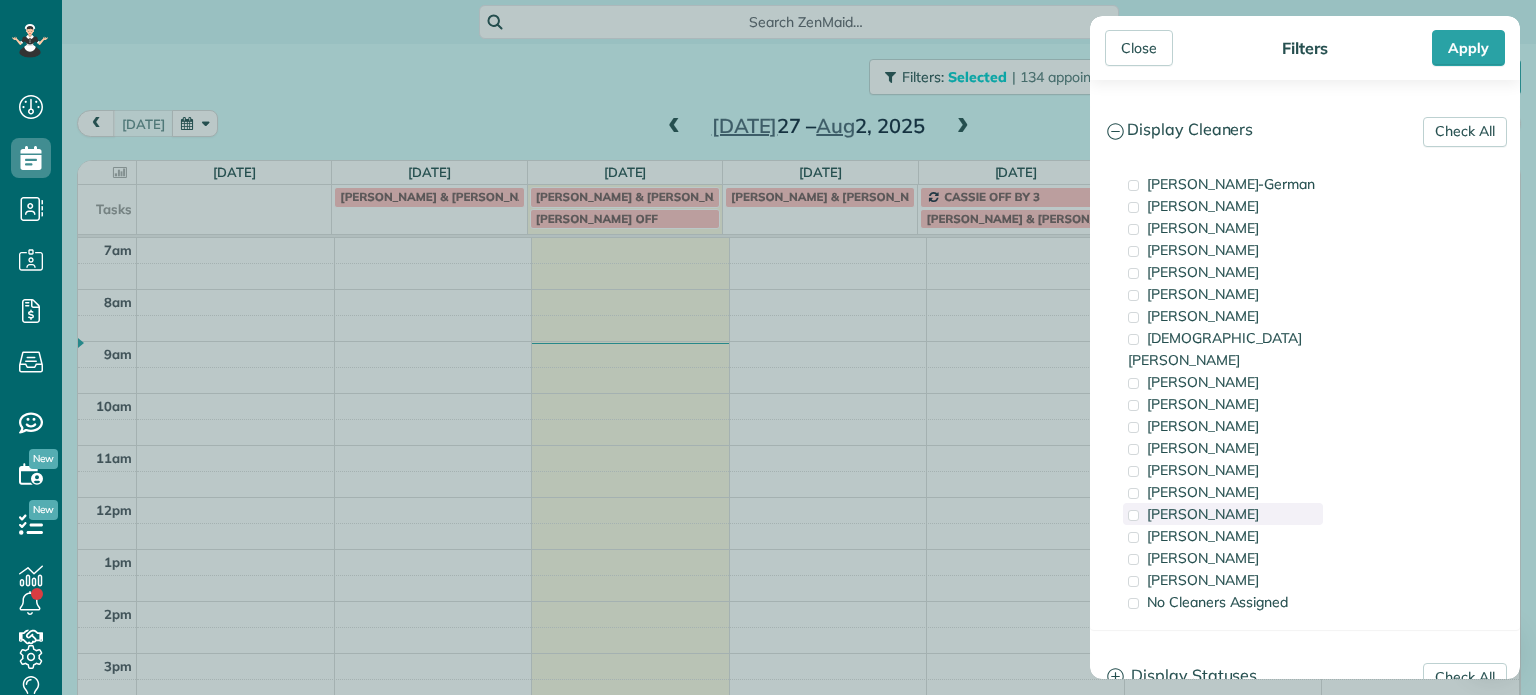 click on "[PERSON_NAME]" at bounding box center (1203, 514) 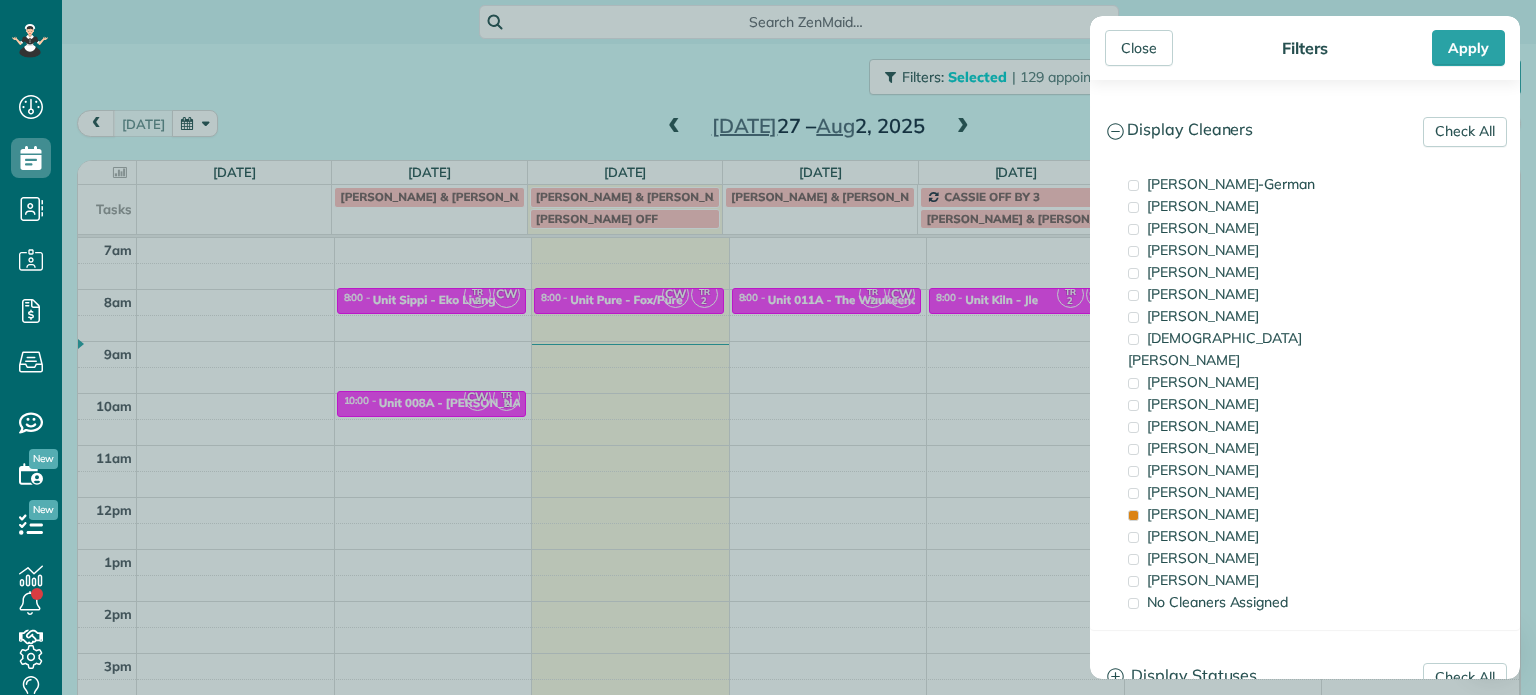 click on "Close
Filters
Apply
Check All
Display Cleaners
[PERSON_NAME]-German
[PERSON_NAME]
[PERSON_NAME]
[PERSON_NAME]
[PERSON_NAME]
[PERSON_NAME]
[PERSON_NAME]" at bounding box center [768, 347] 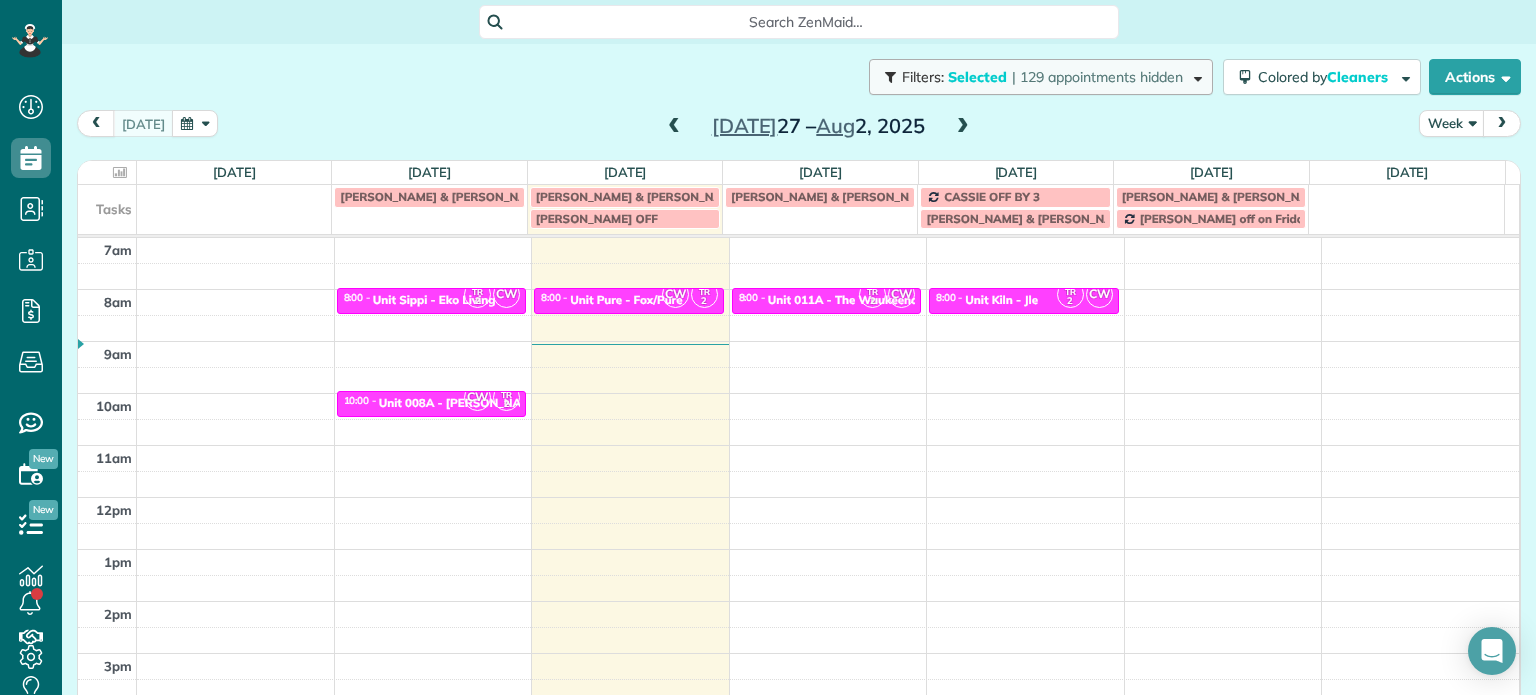 click on "Filters:   Selected
|  129 appointments hidden" at bounding box center [1041, 77] 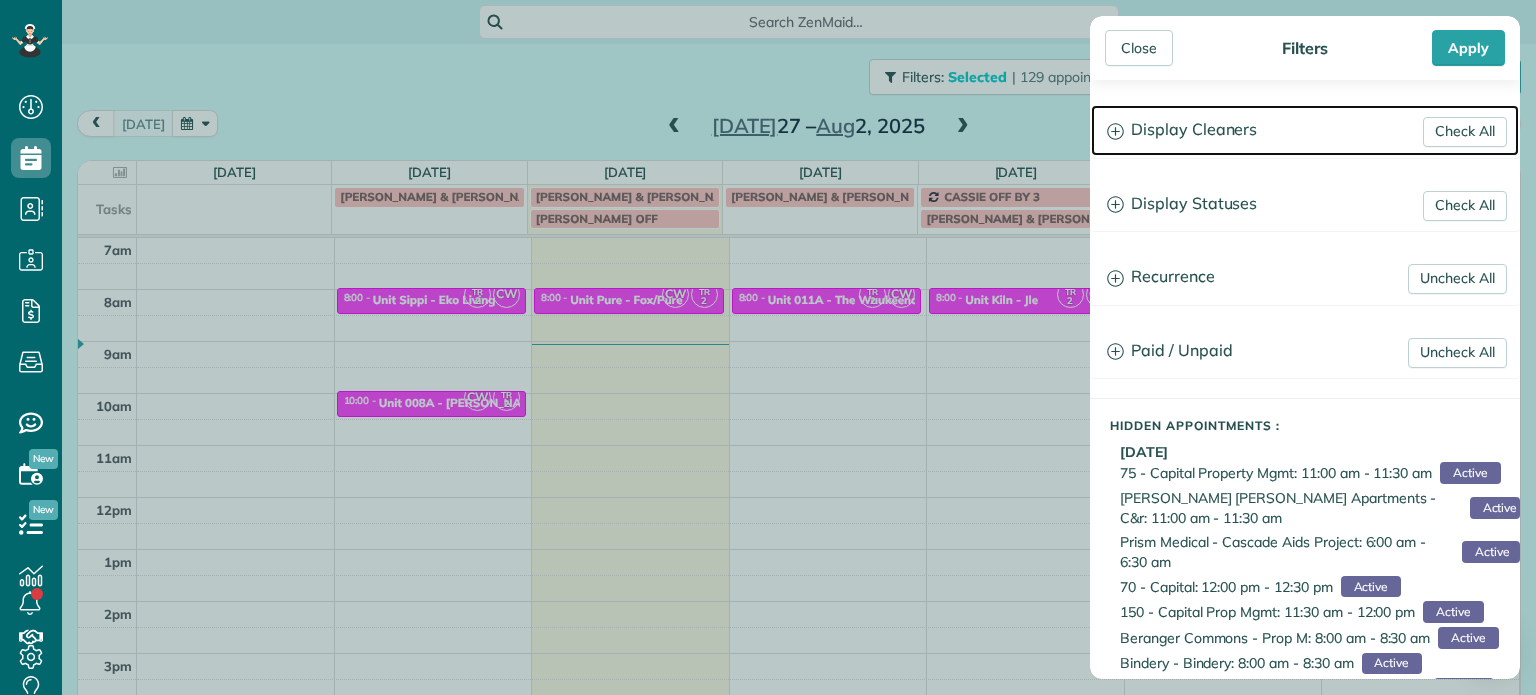 click on "Display Cleaners" at bounding box center (1305, 130) 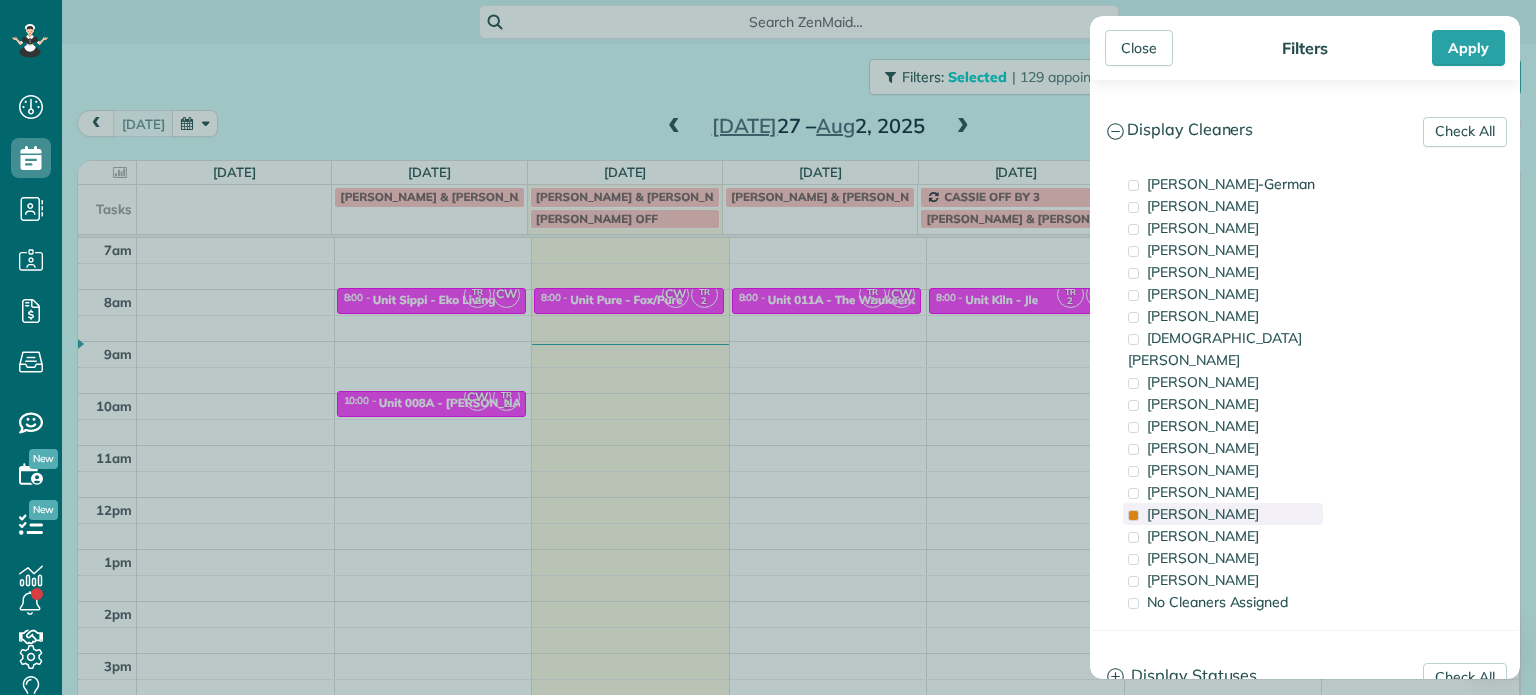 click on "[PERSON_NAME]" at bounding box center (1223, 514) 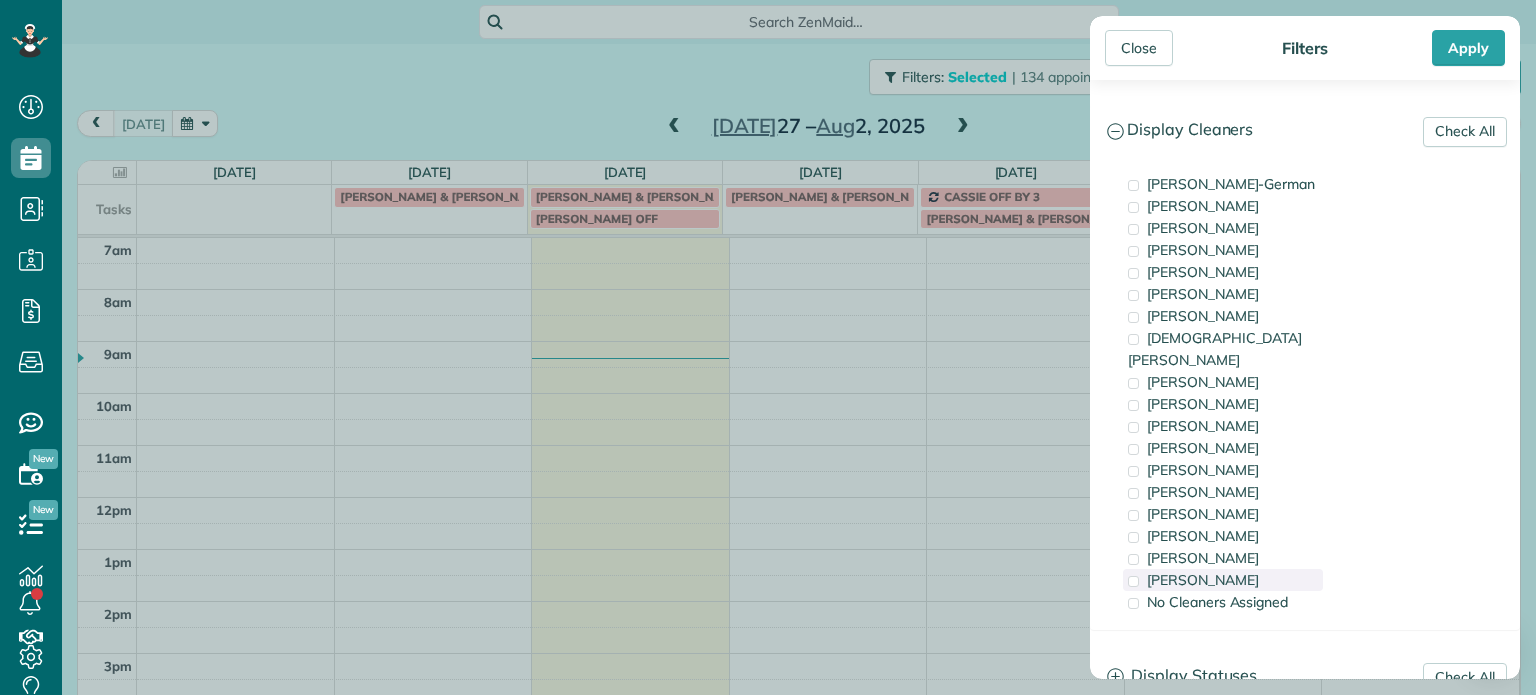 click on "[PERSON_NAME]" at bounding box center [1223, 580] 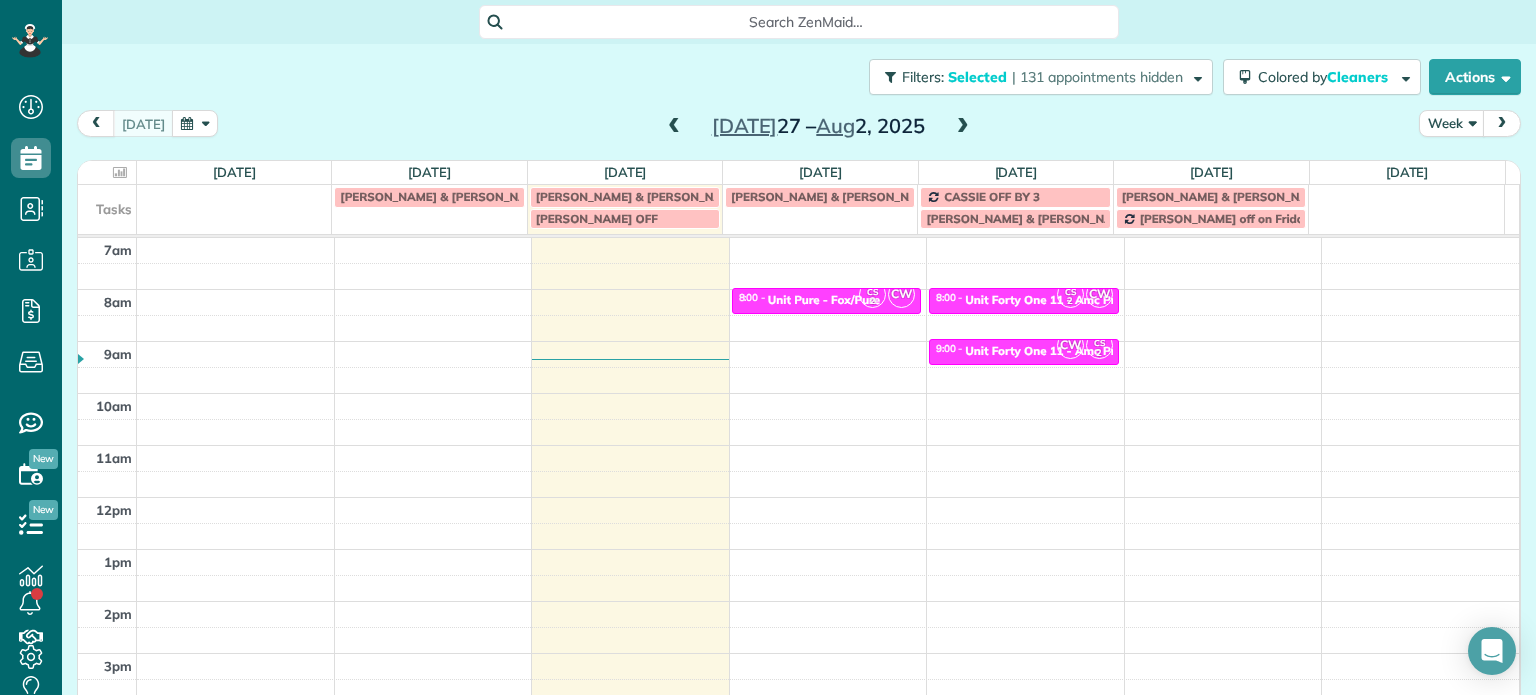 click on "Close
Filters
Apply
Check All
Display Cleaners
[PERSON_NAME]-German
[PERSON_NAME]
[PERSON_NAME]
[PERSON_NAME]
[PERSON_NAME]
[PERSON_NAME]
[PERSON_NAME]" at bounding box center (768, 347) 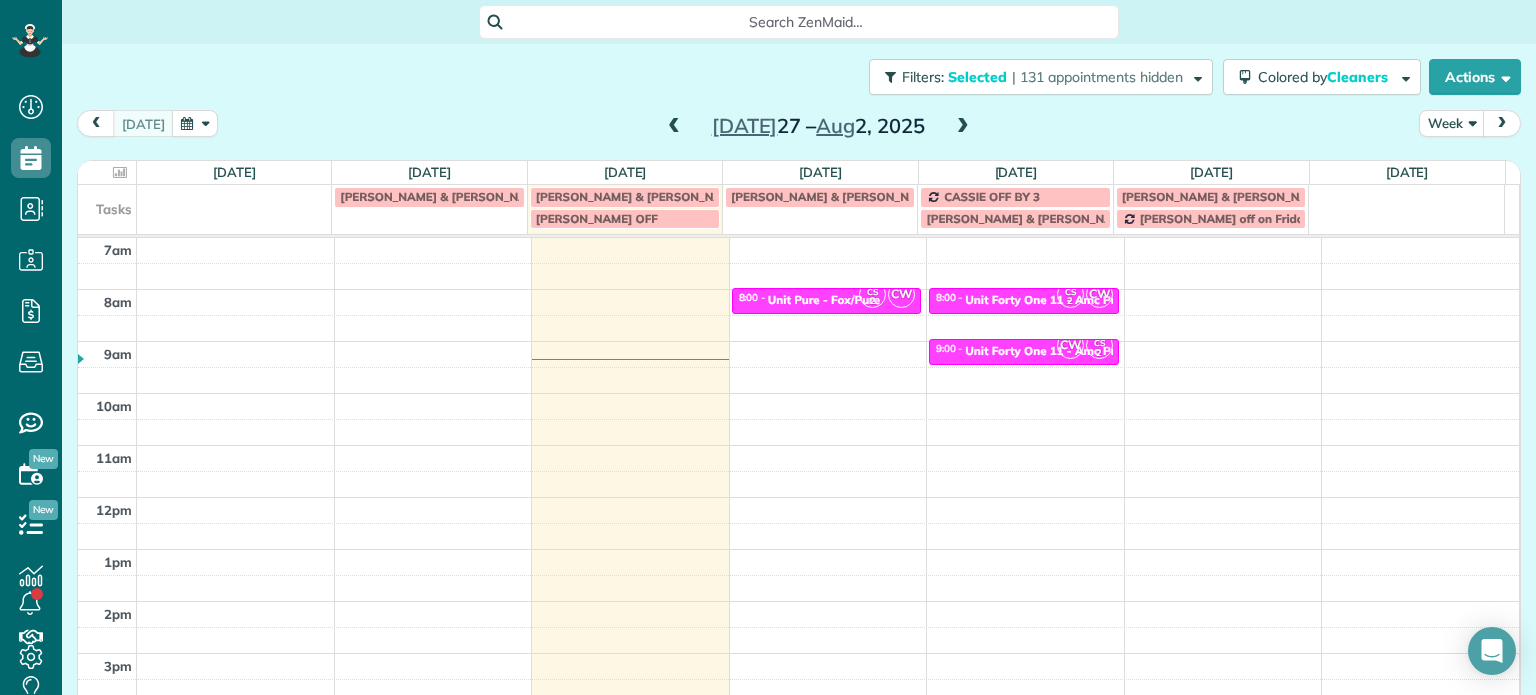 drag, startPoint x: 1088, startPoint y: 45, endPoint x: 1093, endPoint y: 55, distance: 11.18034 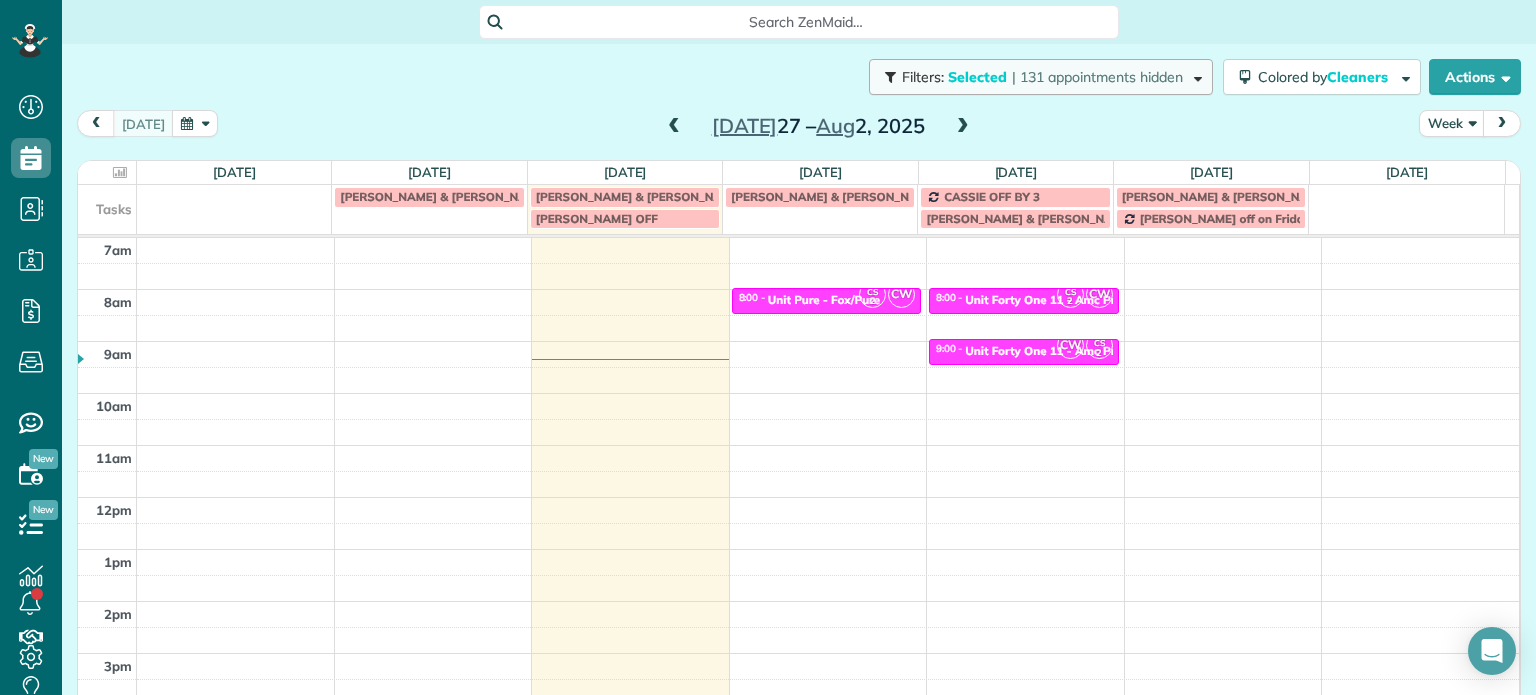 click on "Filters:   Selected
|  131 appointments hidden" at bounding box center [1041, 77] 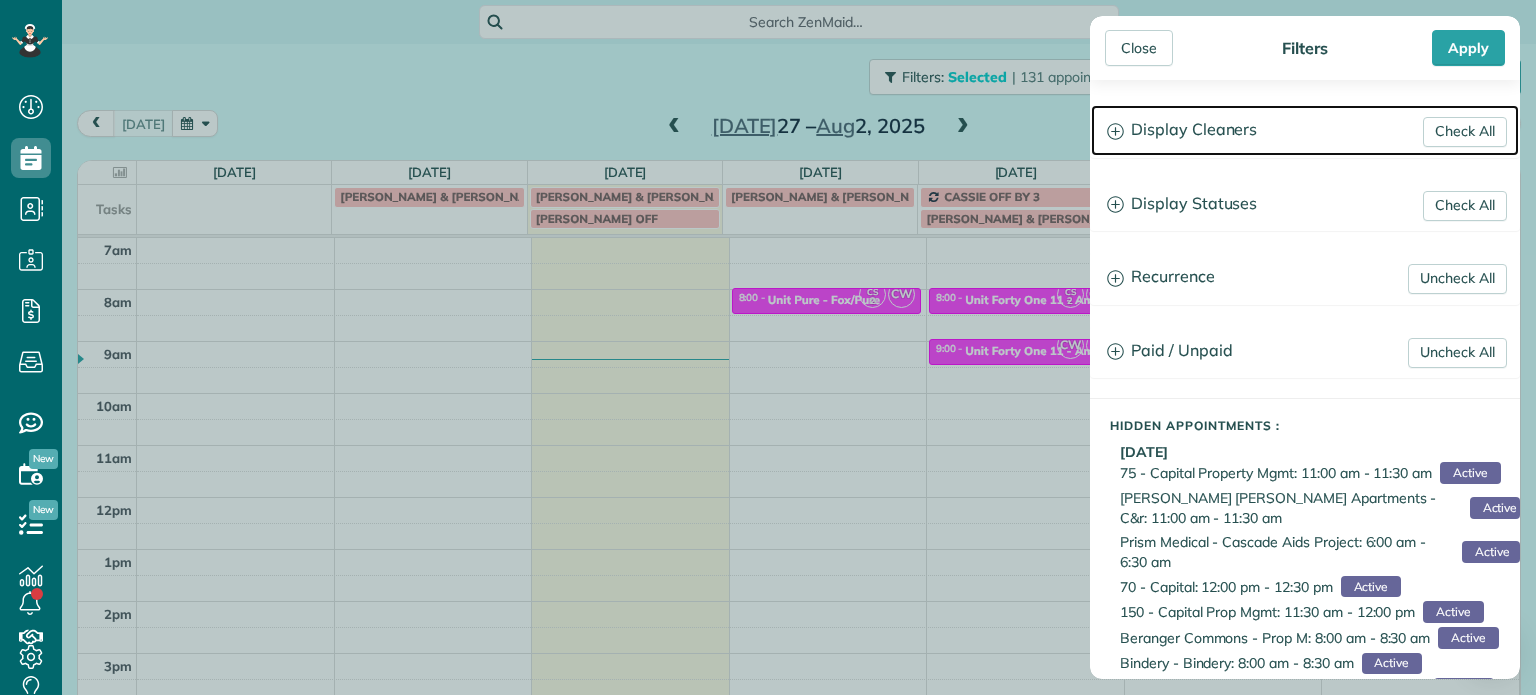 click on "Display Cleaners" at bounding box center [1305, 130] 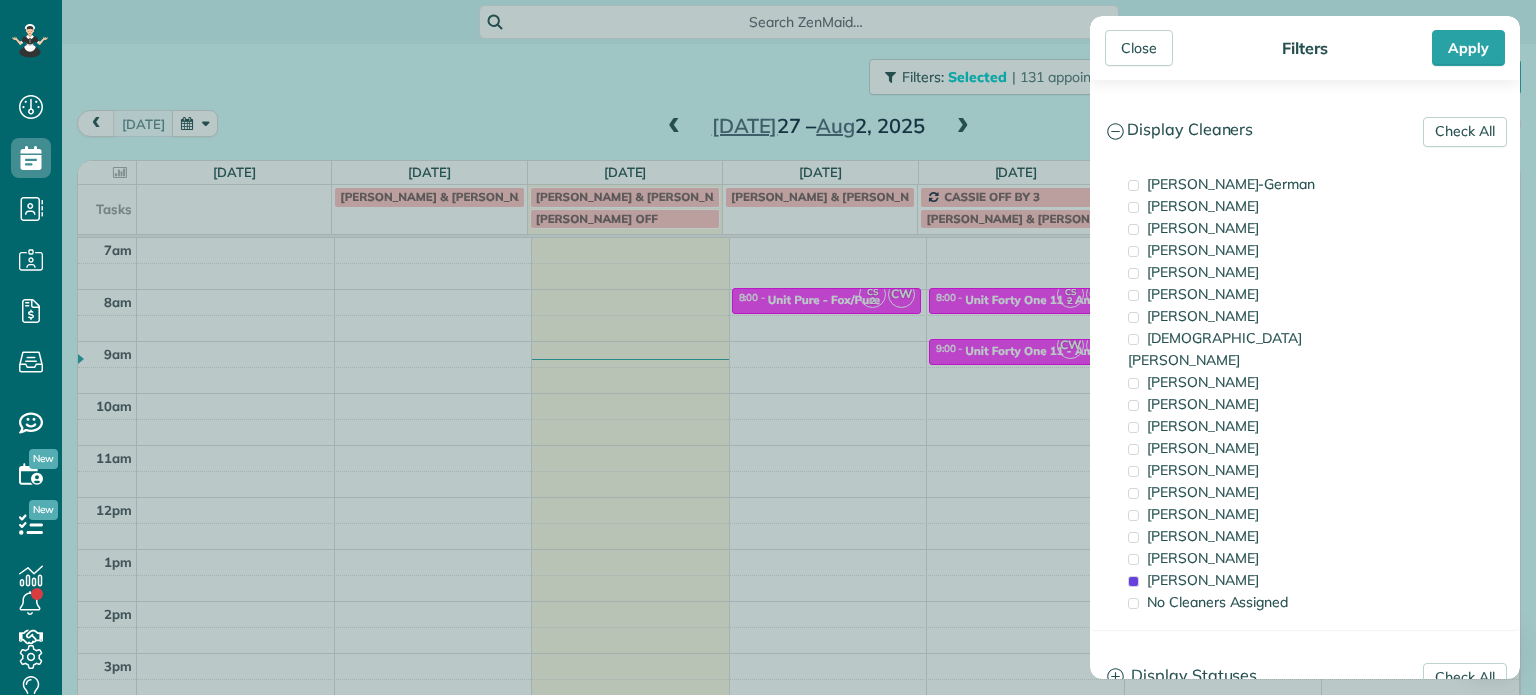 drag, startPoint x: 1192, startPoint y: 549, endPoint x: 1034, endPoint y: 125, distance: 452.48206 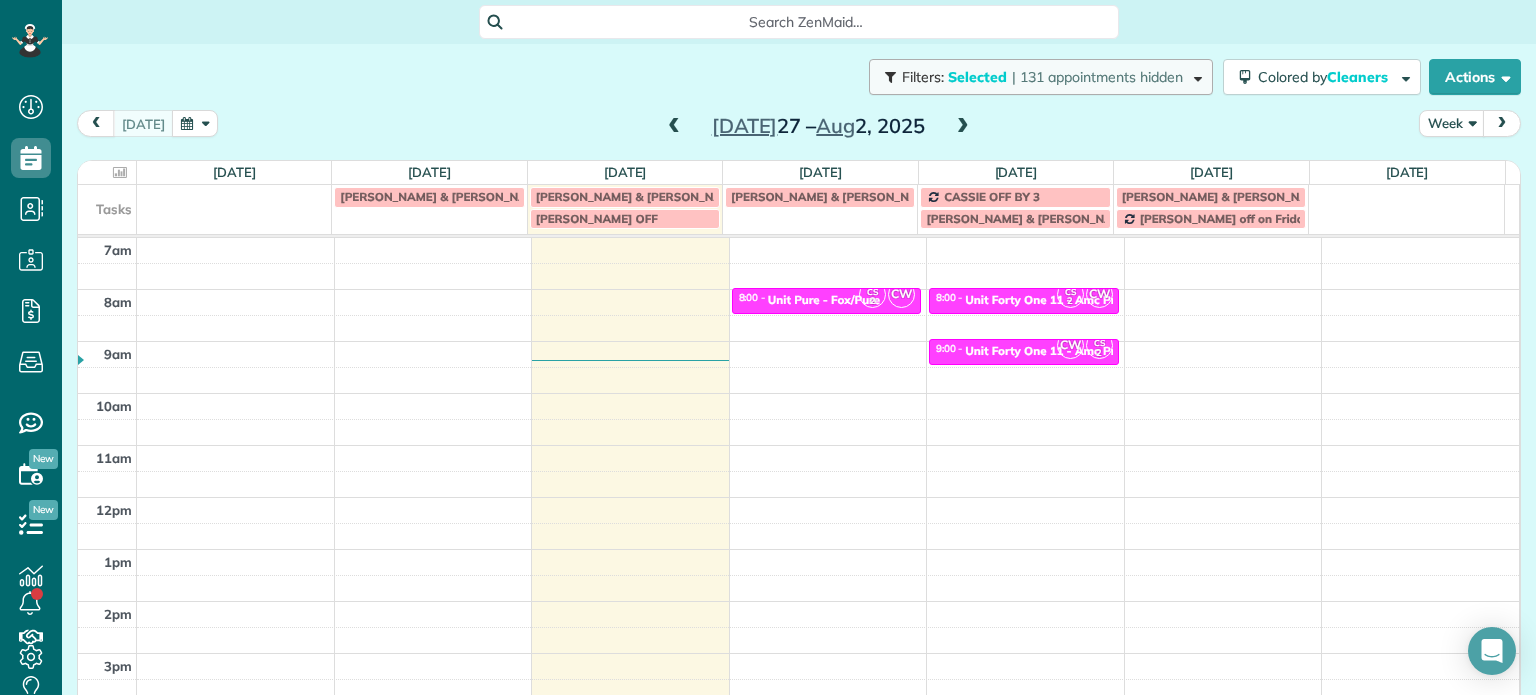 click on "Filters:   Selected
|  131 appointments hidden" at bounding box center [1041, 77] 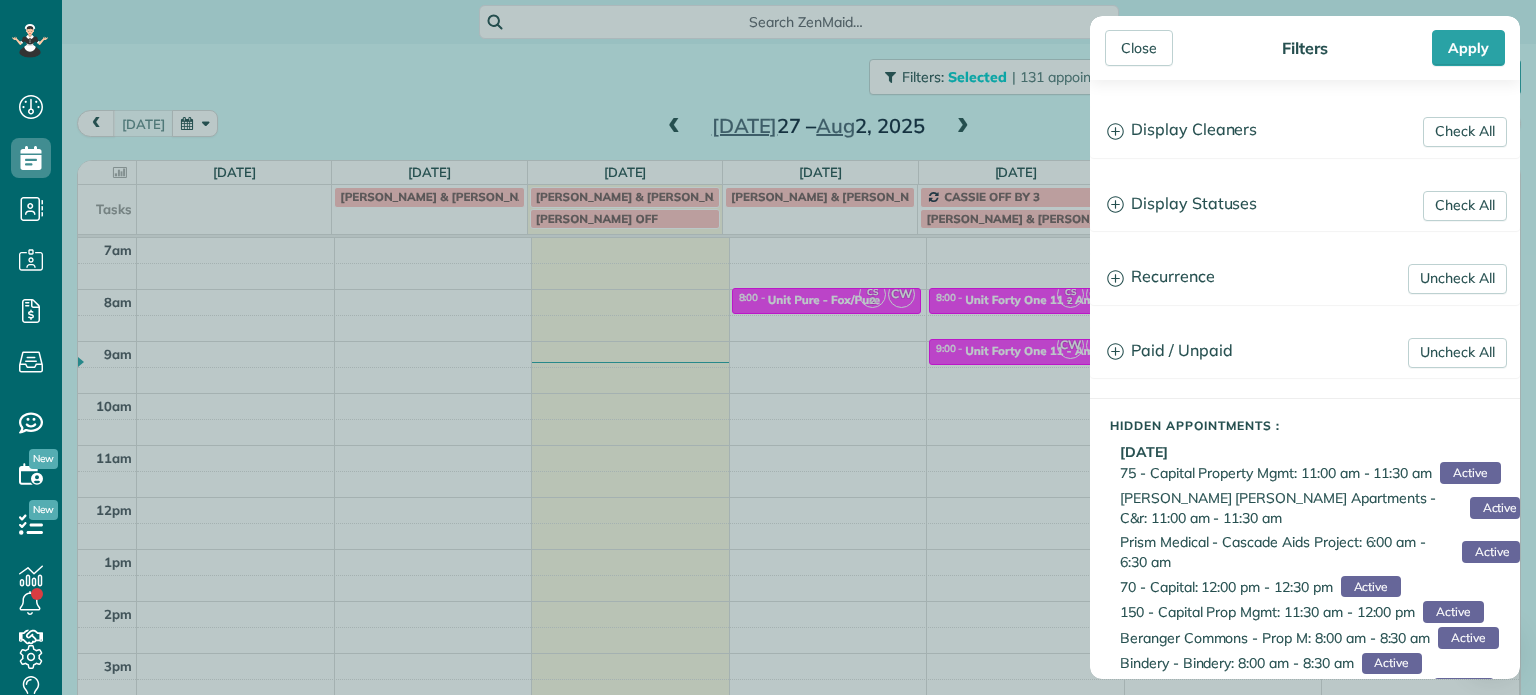 click on "Close
Filters
Apply
Check All
Display Cleaners
[PERSON_NAME]-German
[PERSON_NAME]
[PERSON_NAME]
[PERSON_NAME]
[PERSON_NAME]
[PERSON_NAME]
[PERSON_NAME]" at bounding box center (768, 347) 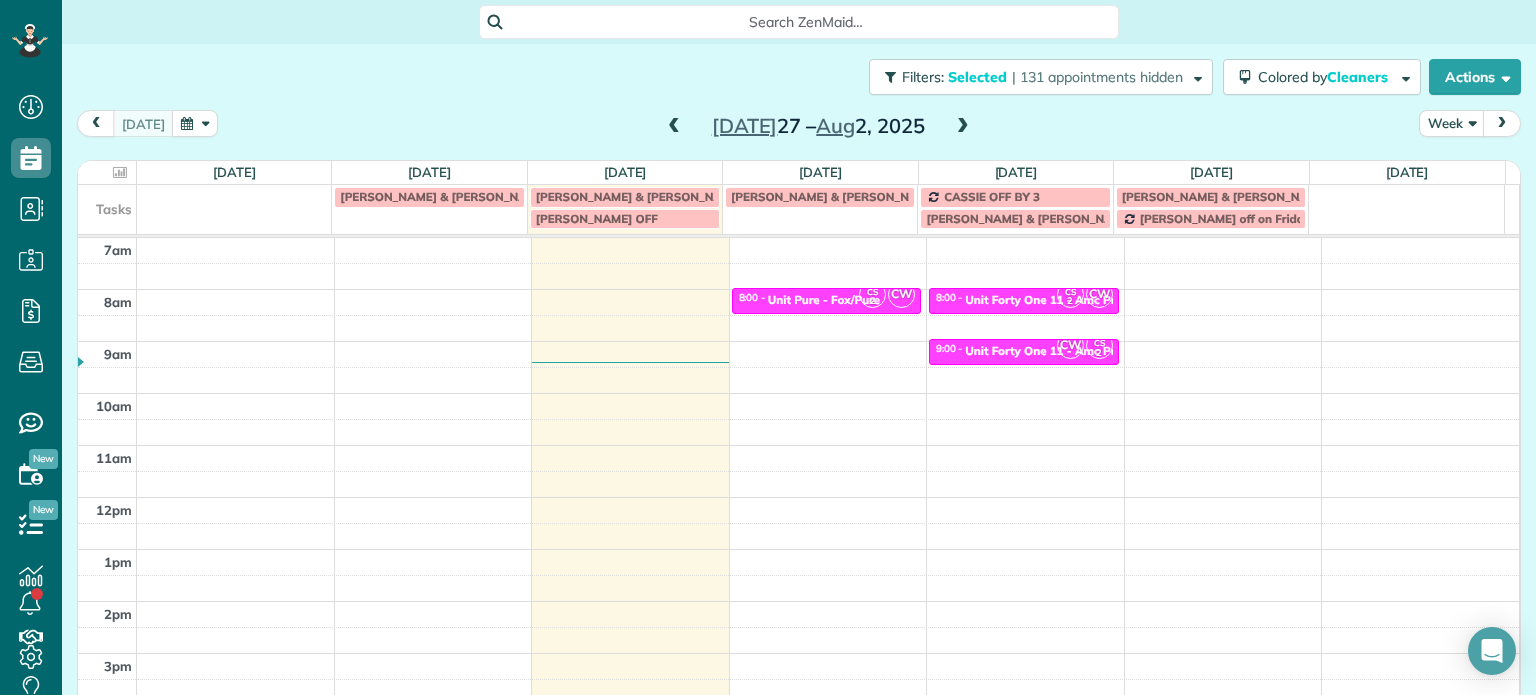 click at bounding box center (963, 127) 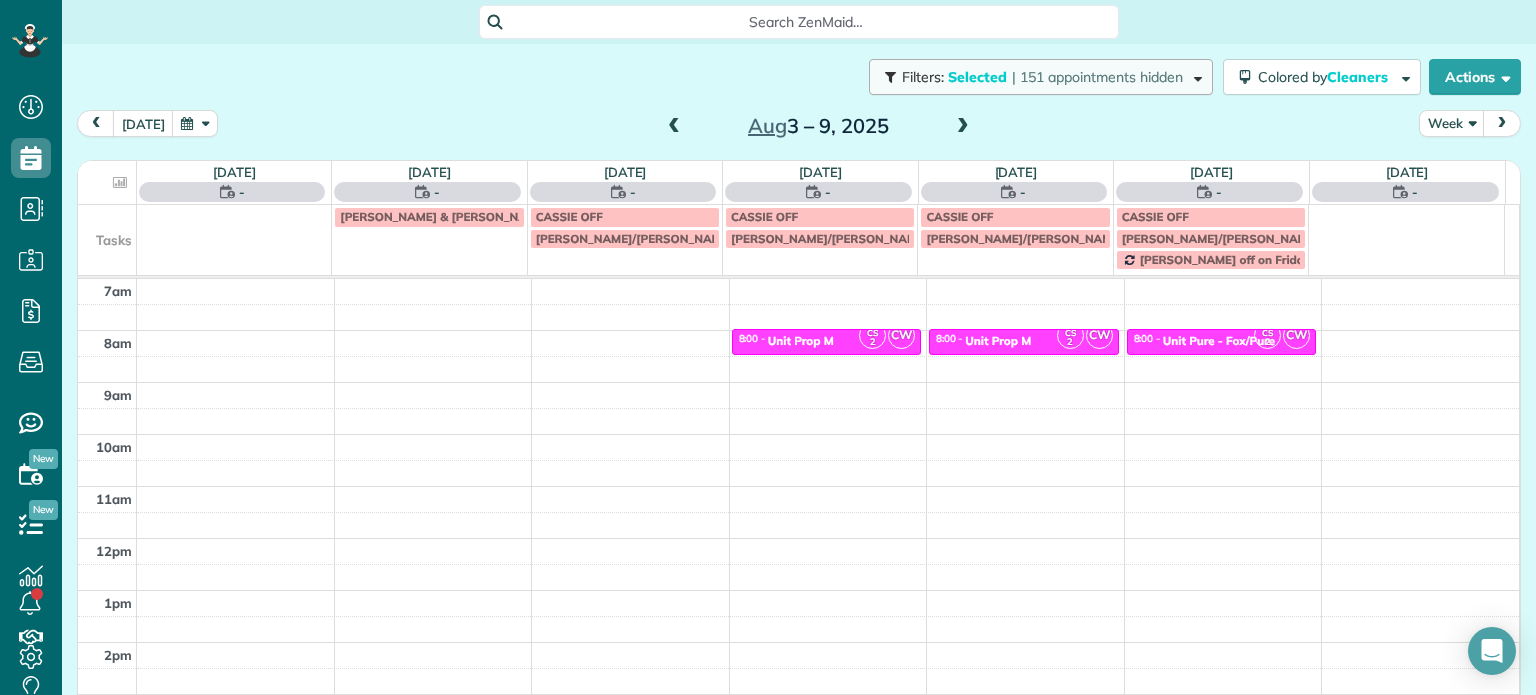 click on "|  151 appointments hidden" at bounding box center [1097, 77] 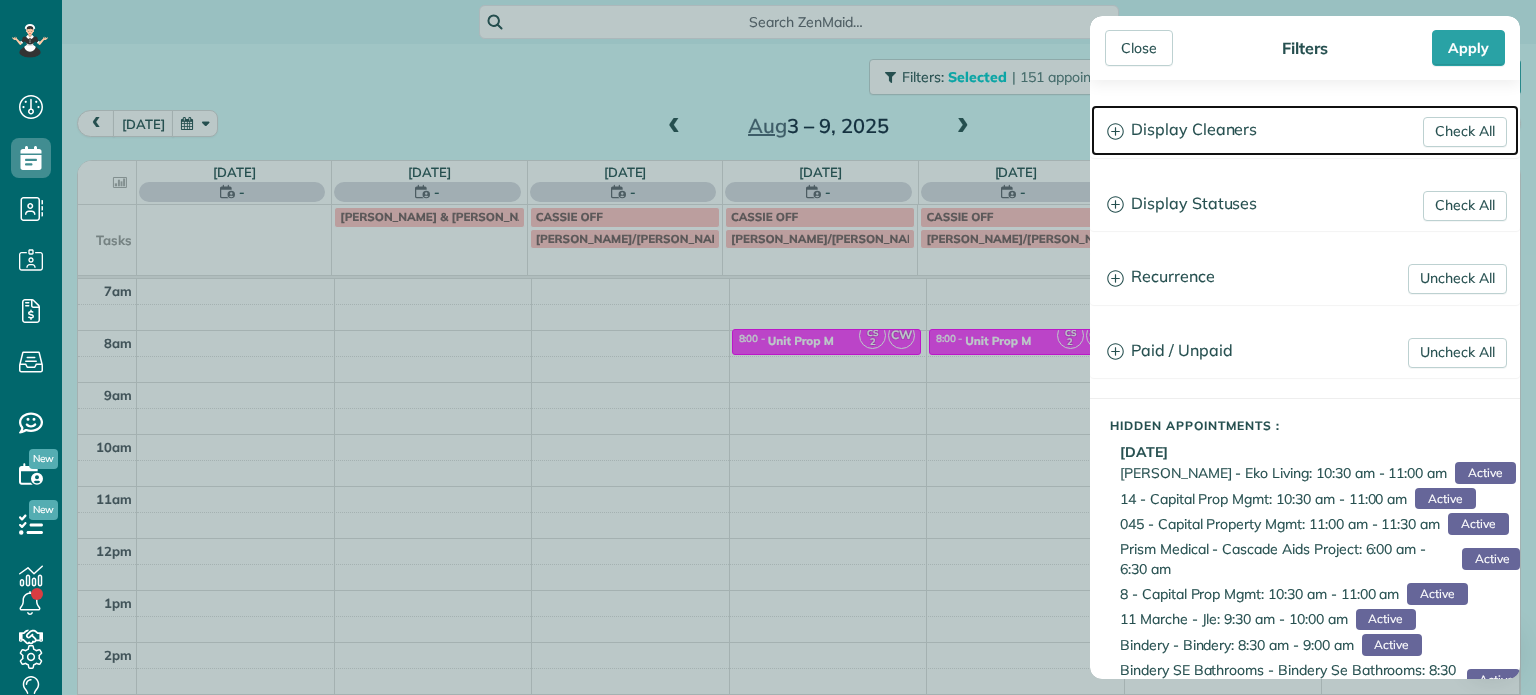 click on "Display Cleaners" at bounding box center [1305, 130] 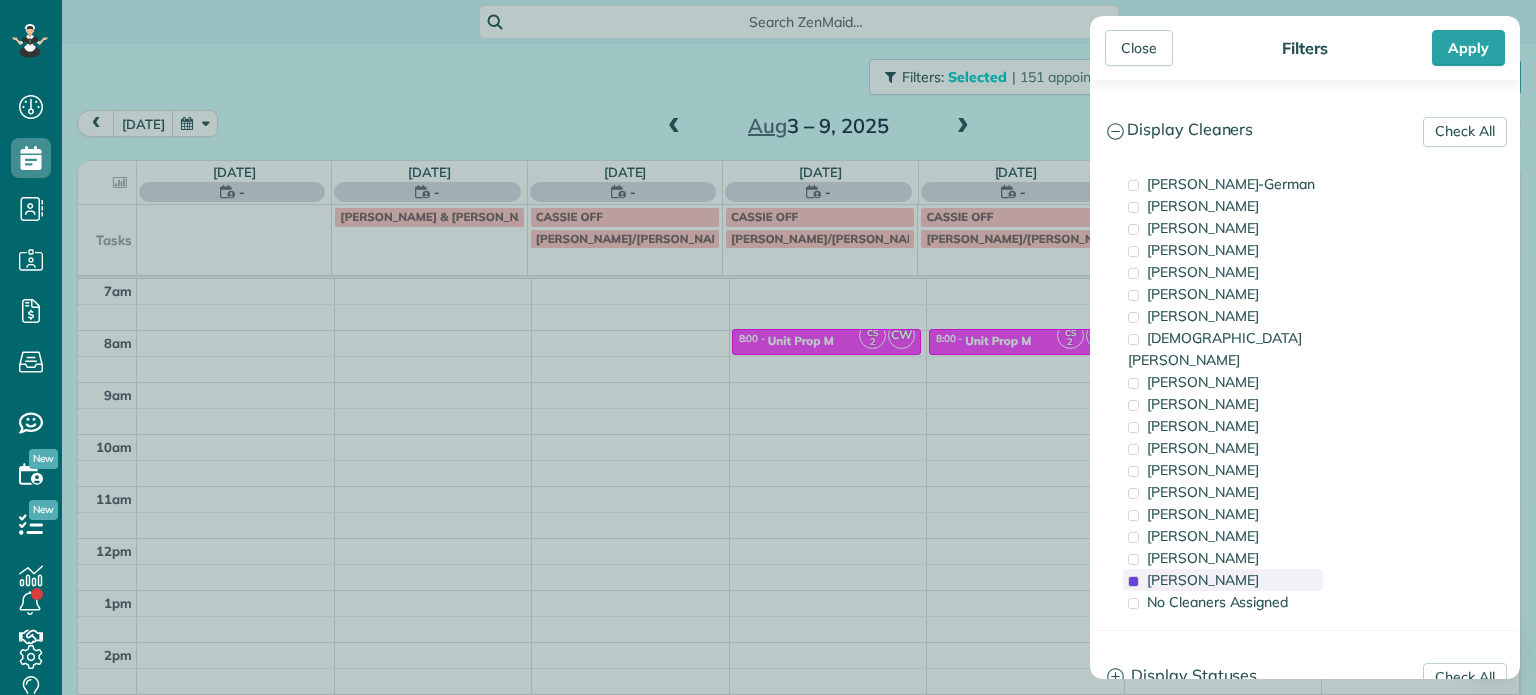 click on "[PERSON_NAME]" at bounding box center [1223, 580] 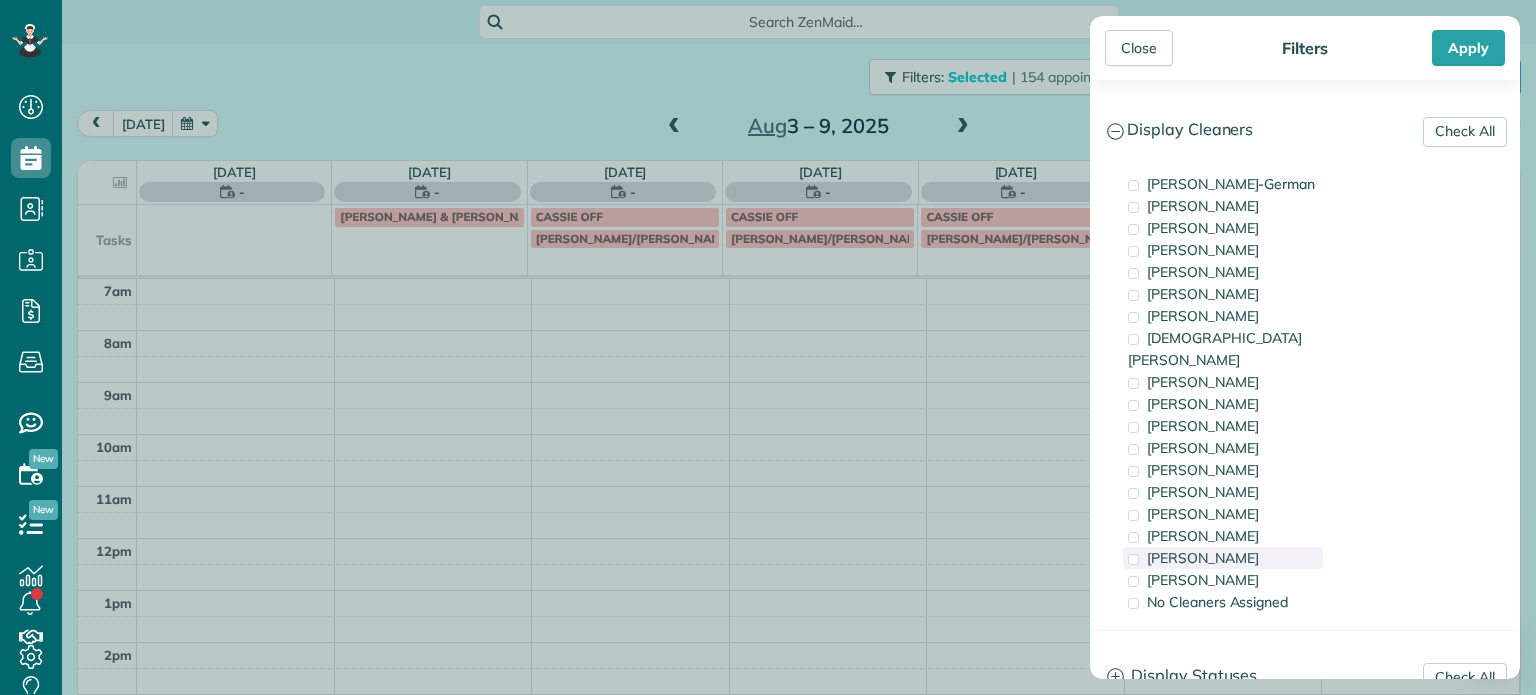 click on "[PERSON_NAME]" at bounding box center [1203, 558] 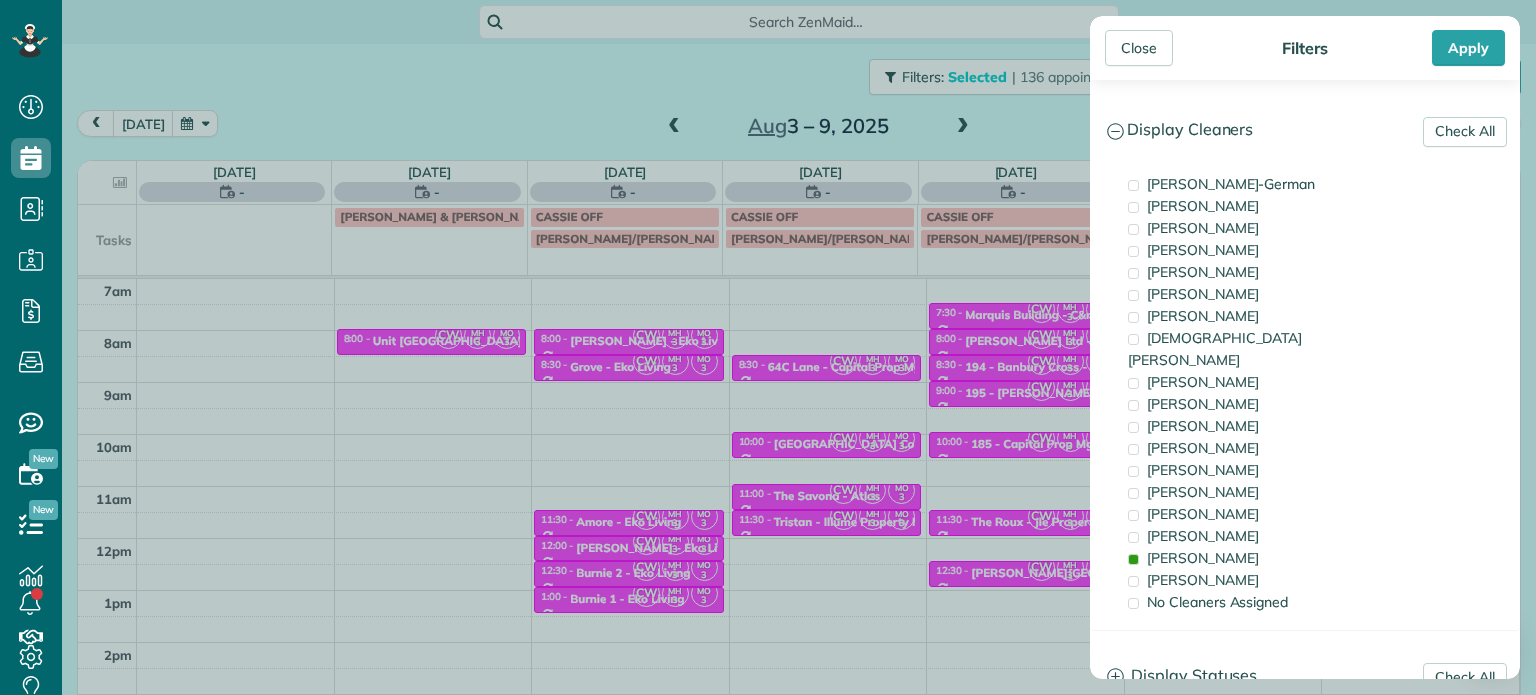 click on "Close
Filters
Apply
Check All
Display Cleaners
[PERSON_NAME]-German
[PERSON_NAME]
[PERSON_NAME]
[PERSON_NAME]
[PERSON_NAME]
[PERSON_NAME]
[PERSON_NAME]" at bounding box center [768, 347] 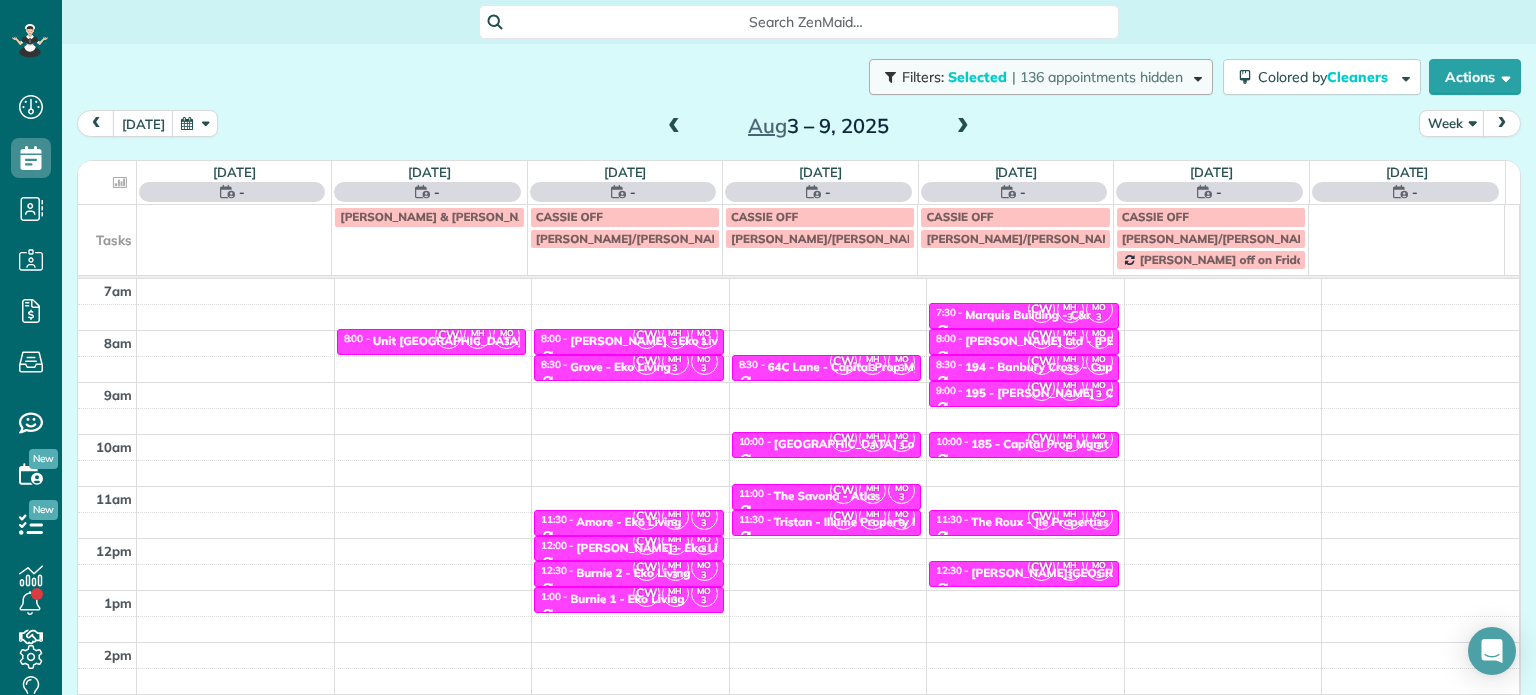 click on "|  136 appointments hidden" at bounding box center (1097, 77) 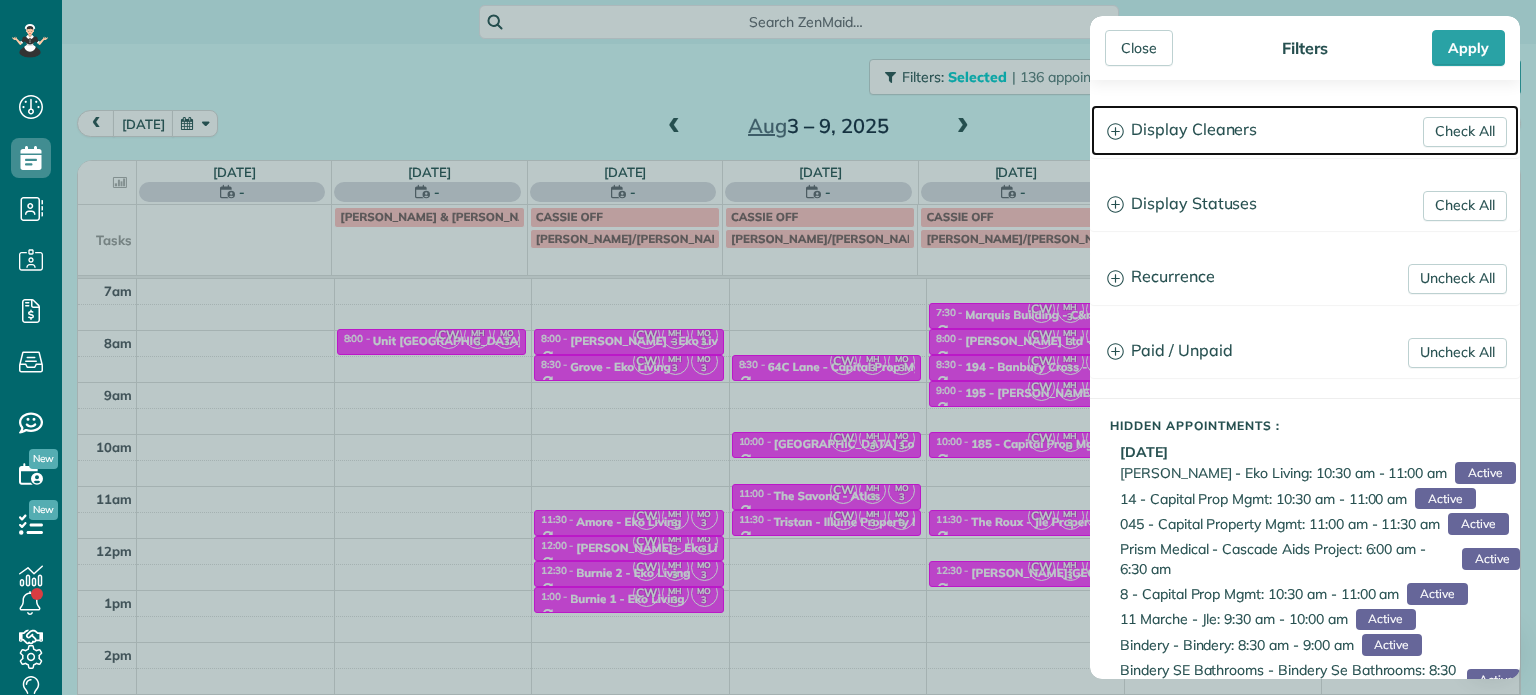 click on "Display Cleaners" at bounding box center (1305, 130) 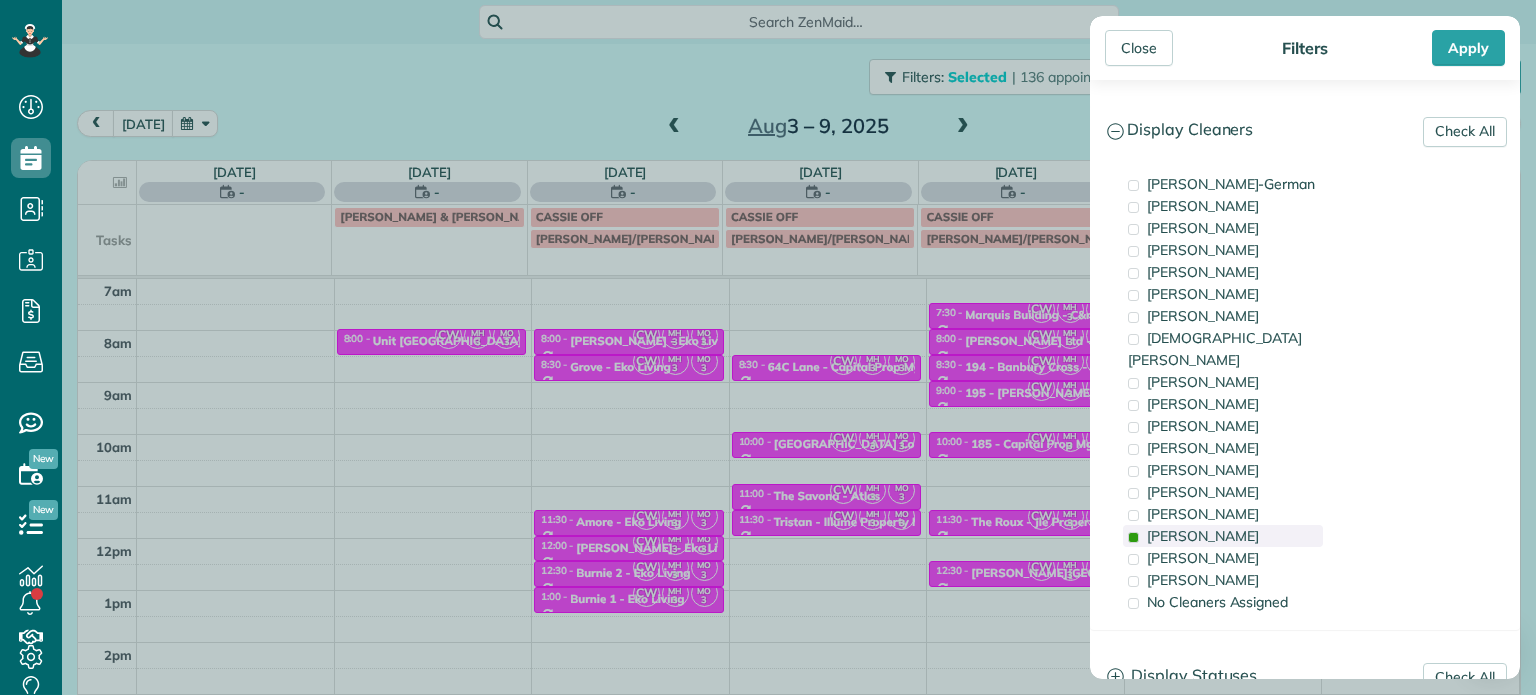 click on "[PERSON_NAME]" at bounding box center (1203, 536) 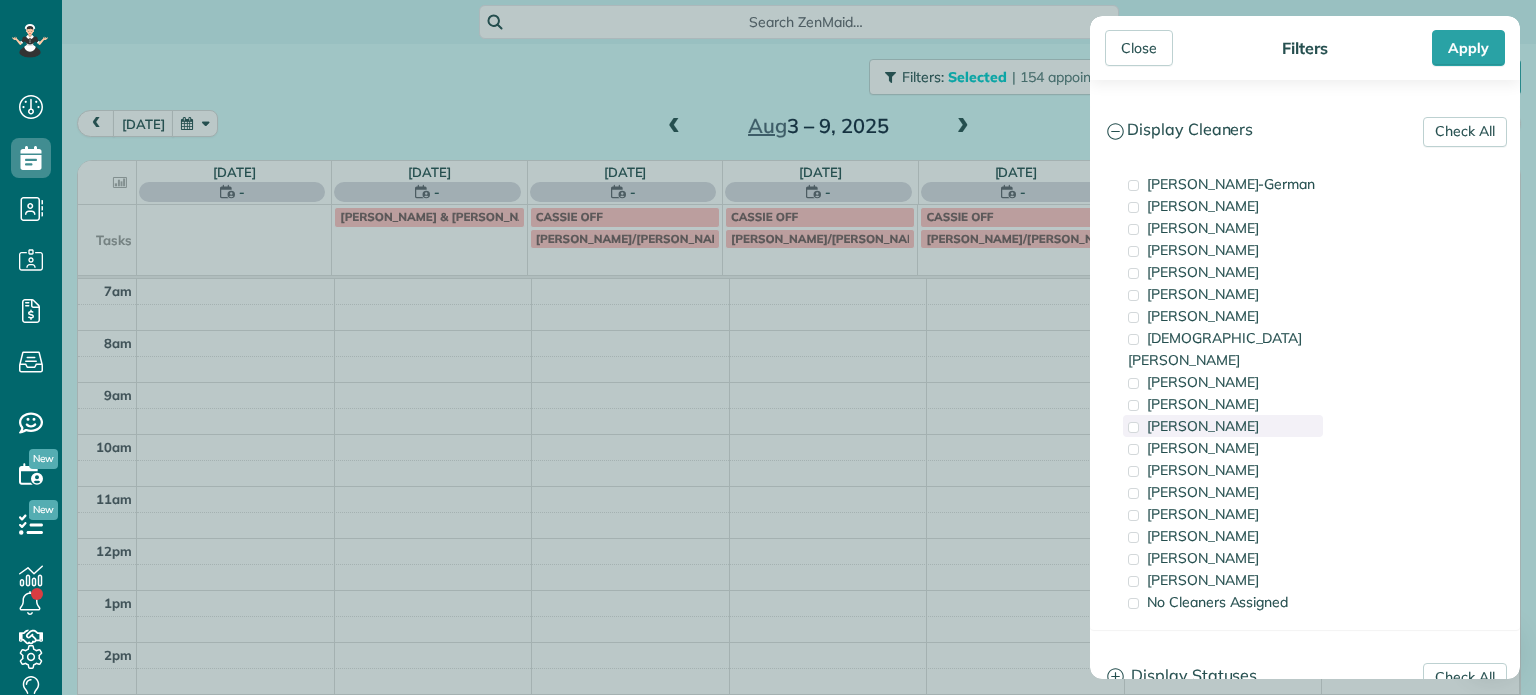 click on "[PERSON_NAME]" at bounding box center (1203, 426) 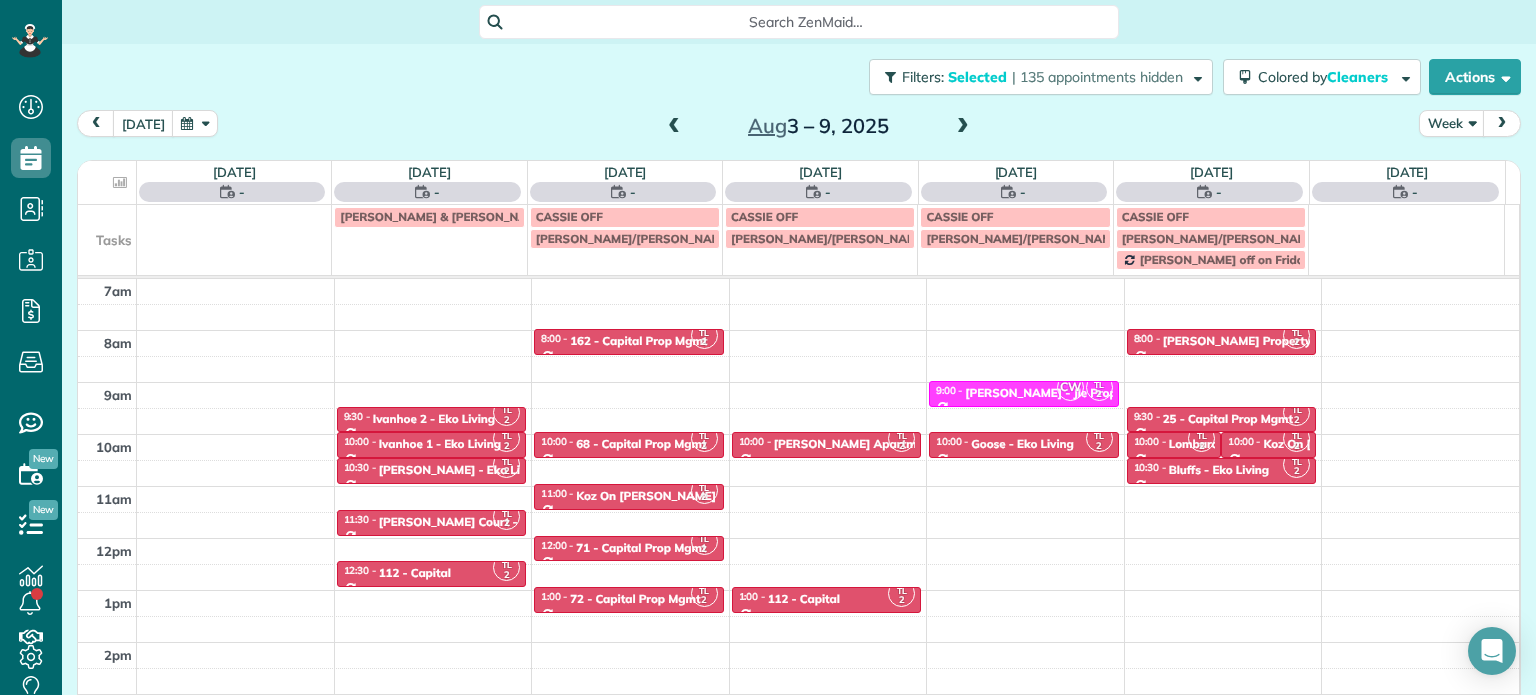 click on "Close
Filters
Apply
Check All
Display Cleaners
[PERSON_NAME]-German
[PERSON_NAME]
[PERSON_NAME]
[PERSON_NAME]
[PERSON_NAME]
[PERSON_NAME]
[PERSON_NAME]" at bounding box center [768, 347] 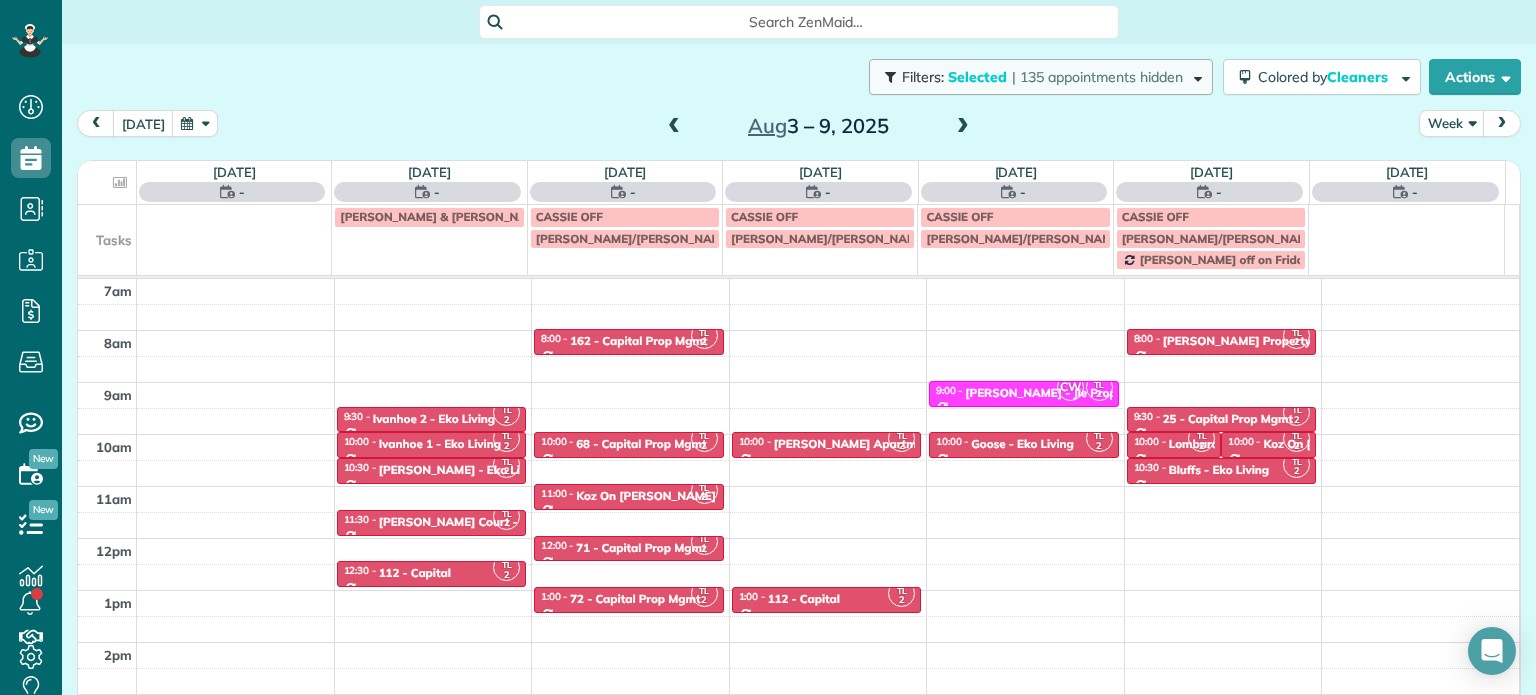 click on "|  135 appointments hidden" at bounding box center [1097, 77] 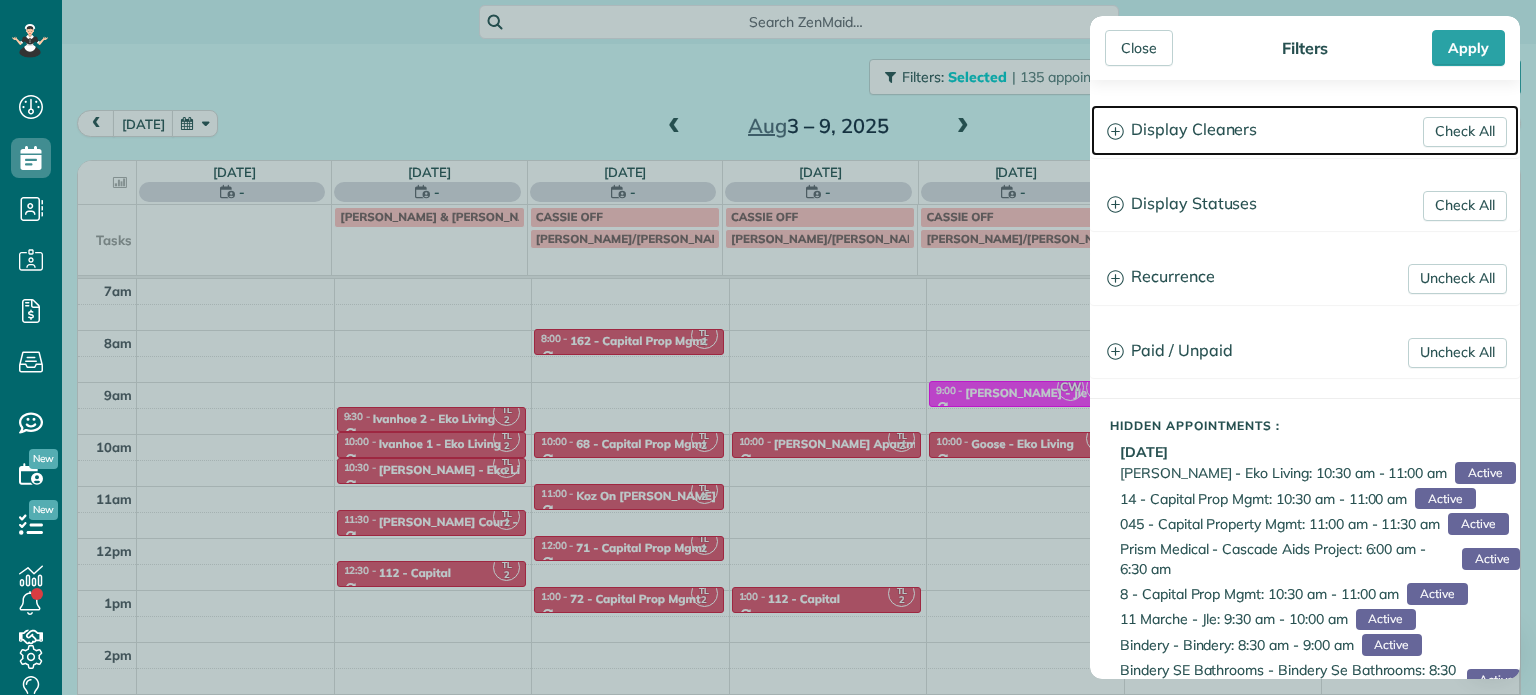 click on "Display Cleaners" at bounding box center (1305, 130) 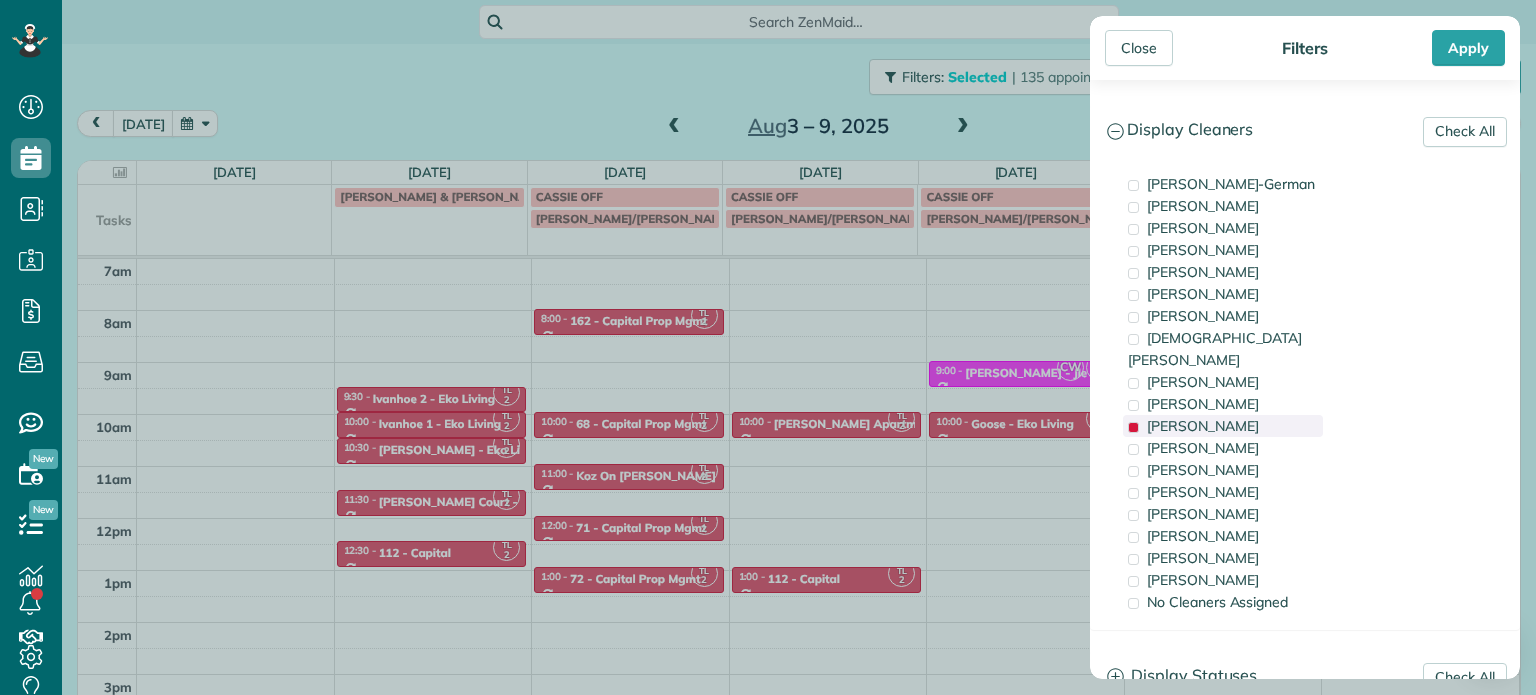 click on "[PERSON_NAME]" at bounding box center [1203, 426] 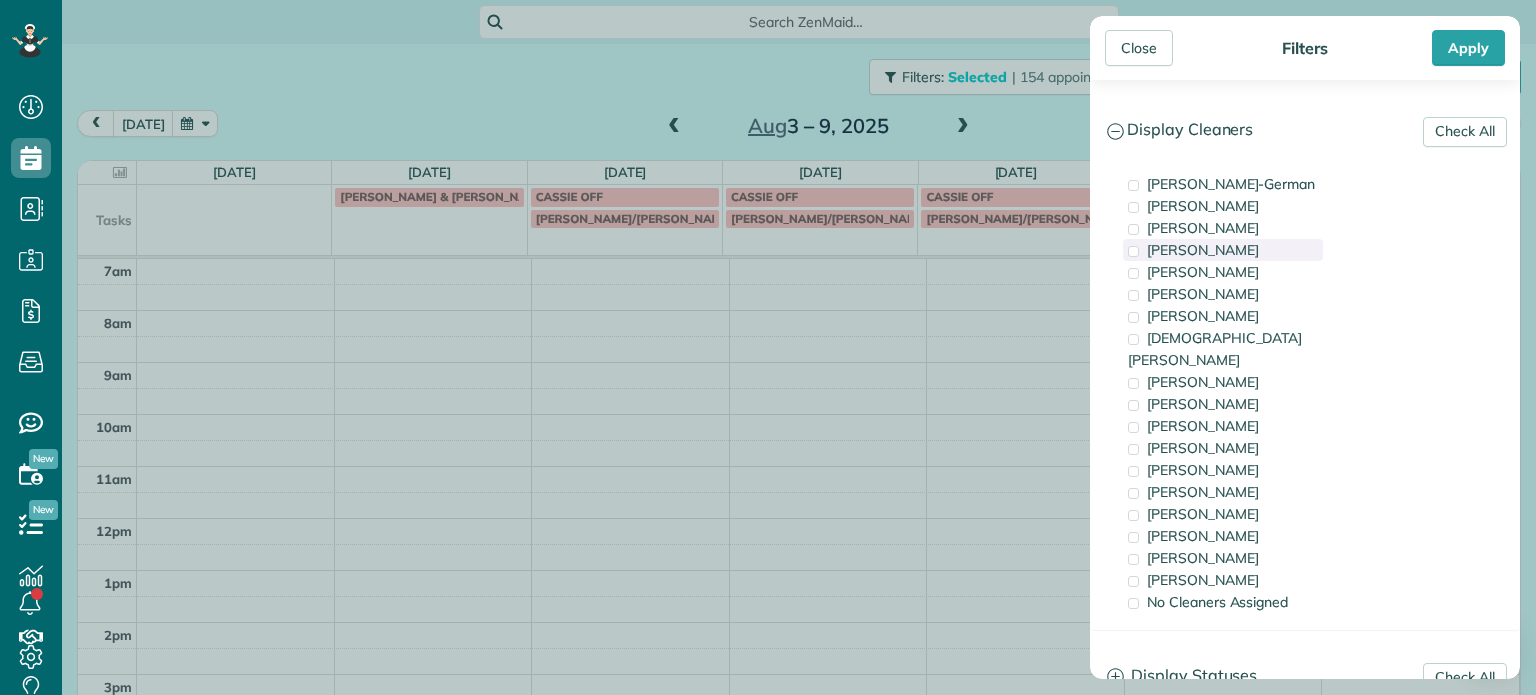 click on "[PERSON_NAME]" at bounding box center [1203, 250] 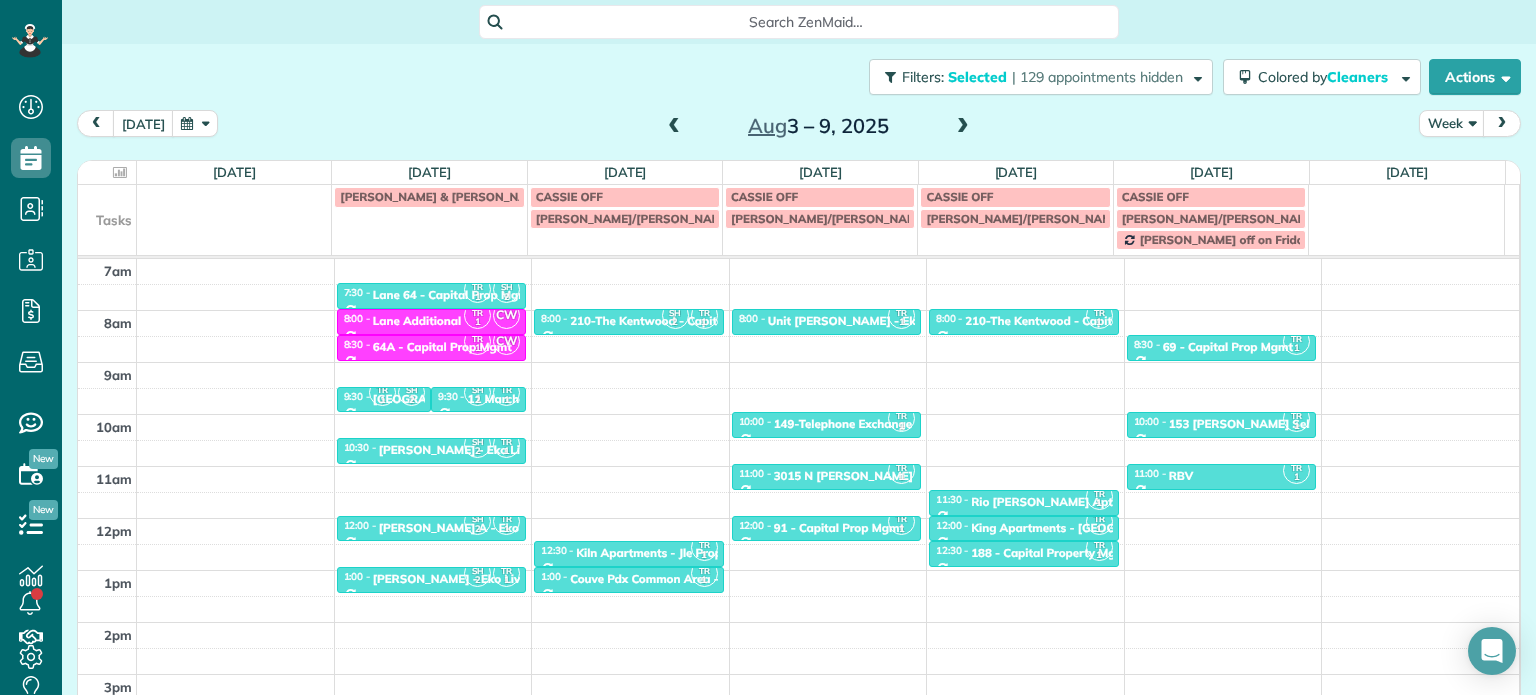 click on "Close
Filters
Apply
Check All
Display Cleaners
[PERSON_NAME]-German
[PERSON_NAME]
[PERSON_NAME]
[PERSON_NAME]
[PERSON_NAME]
[PERSON_NAME]
[PERSON_NAME]" at bounding box center (768, 347) 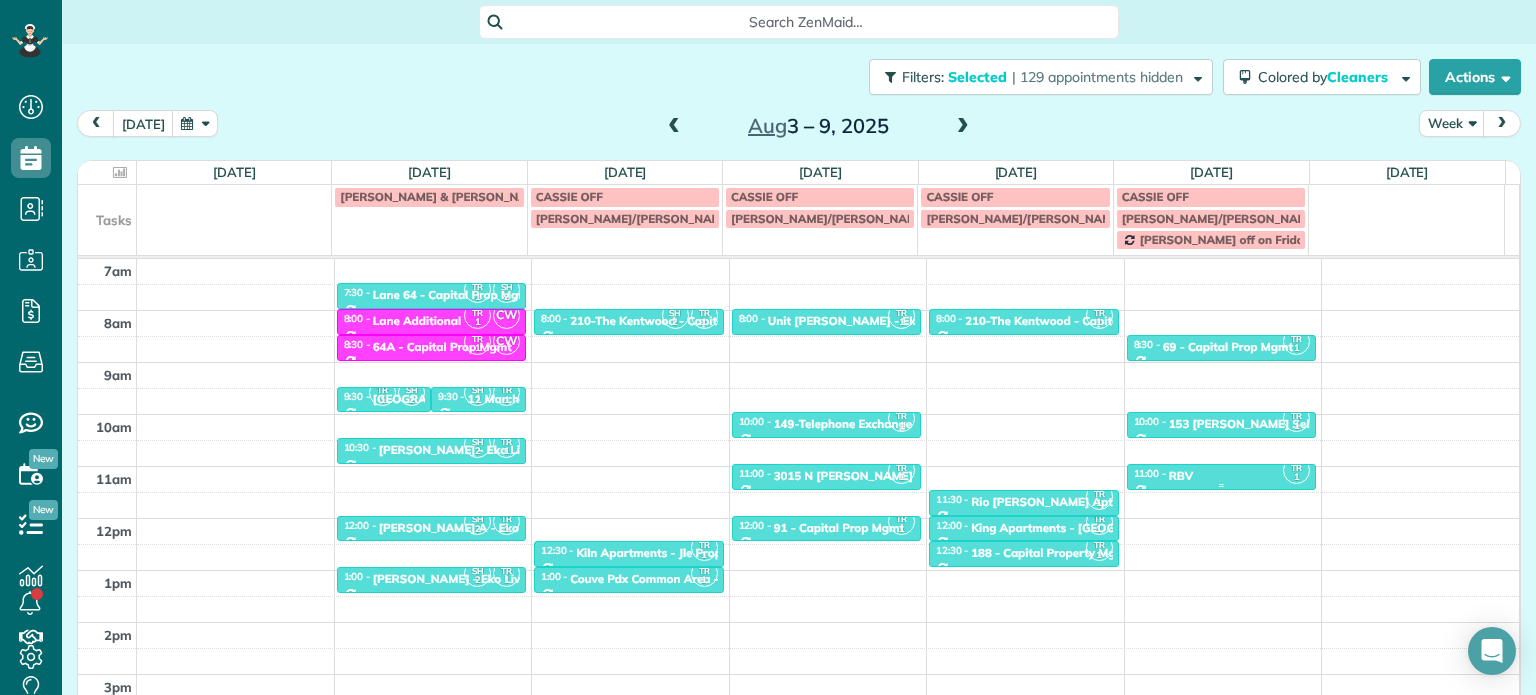 click on "11:00 - 11:30 RBV" at bounding box center (1222, 475) 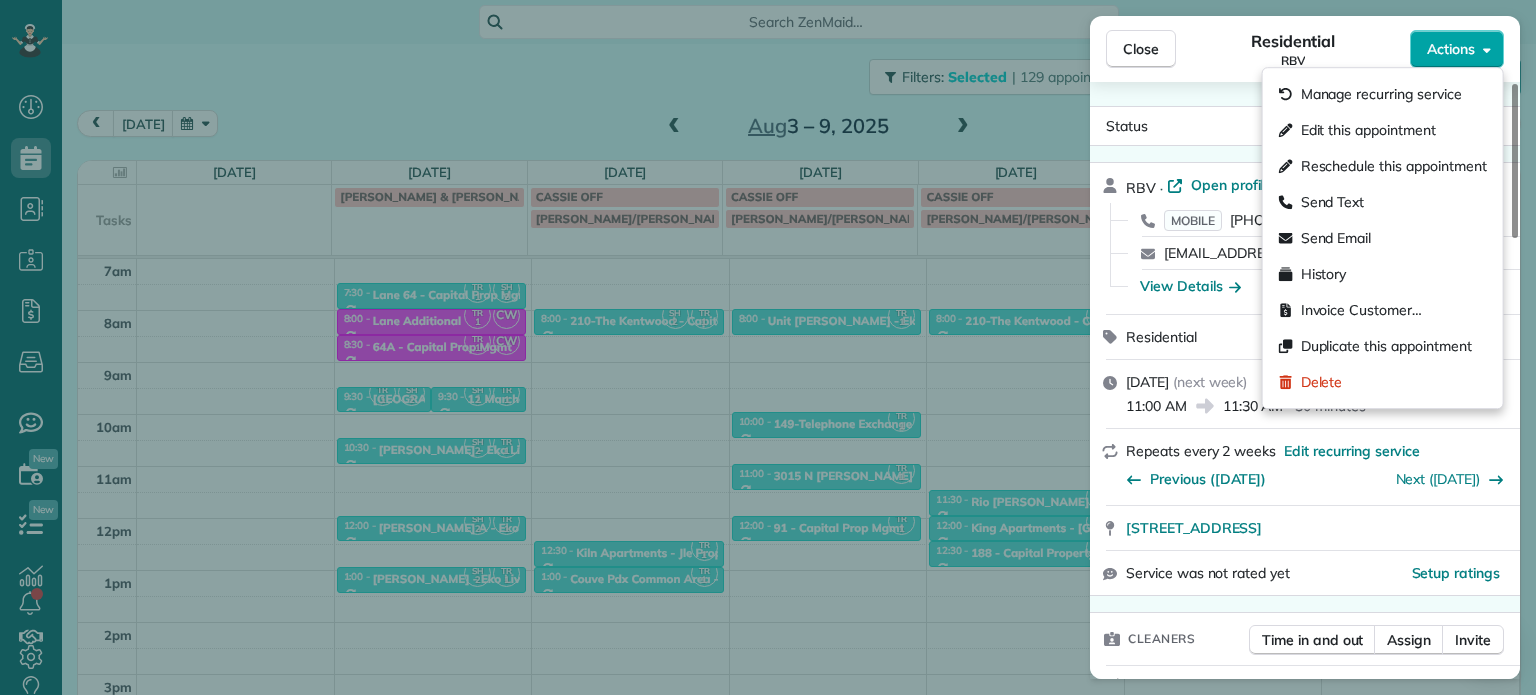 click on "Actions" at bounding box center (1457, 49) 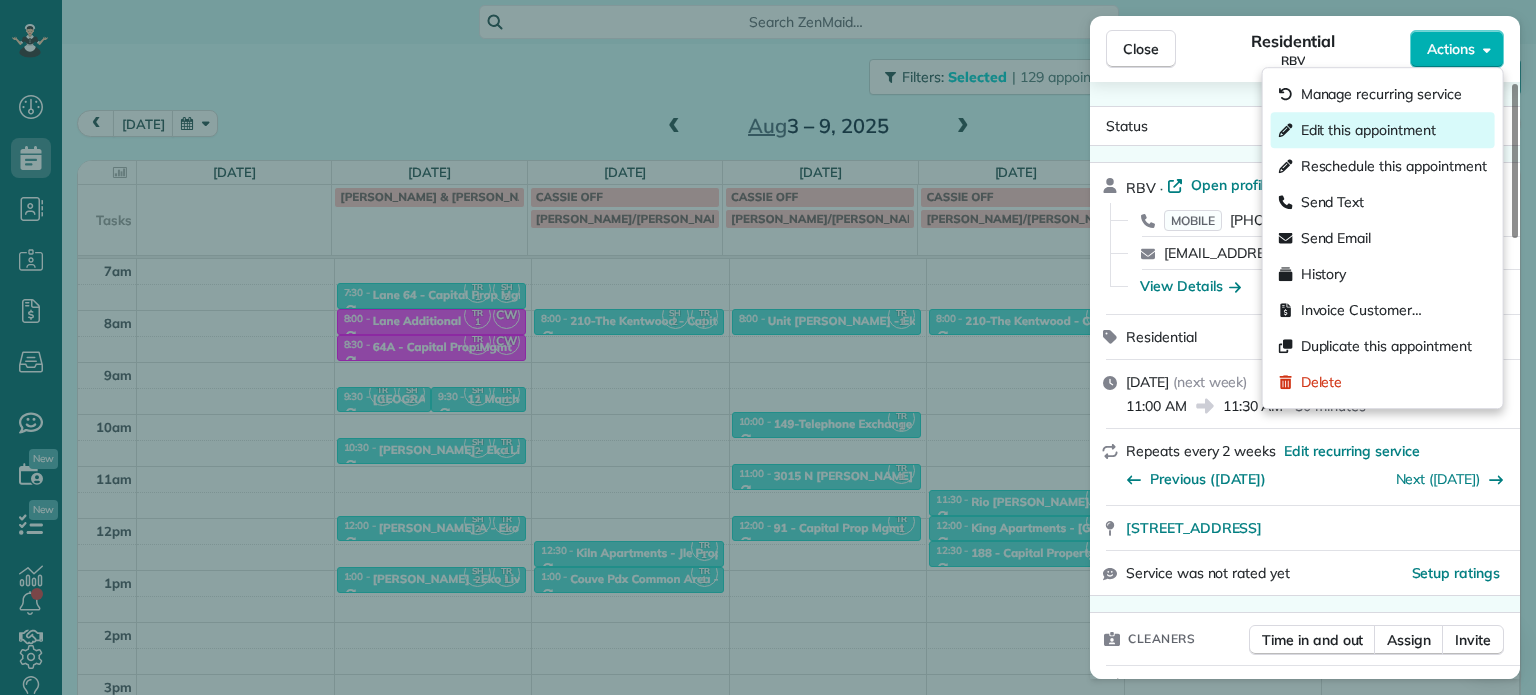 click on "Edit this appointment" at bounding box center (1368, 130) 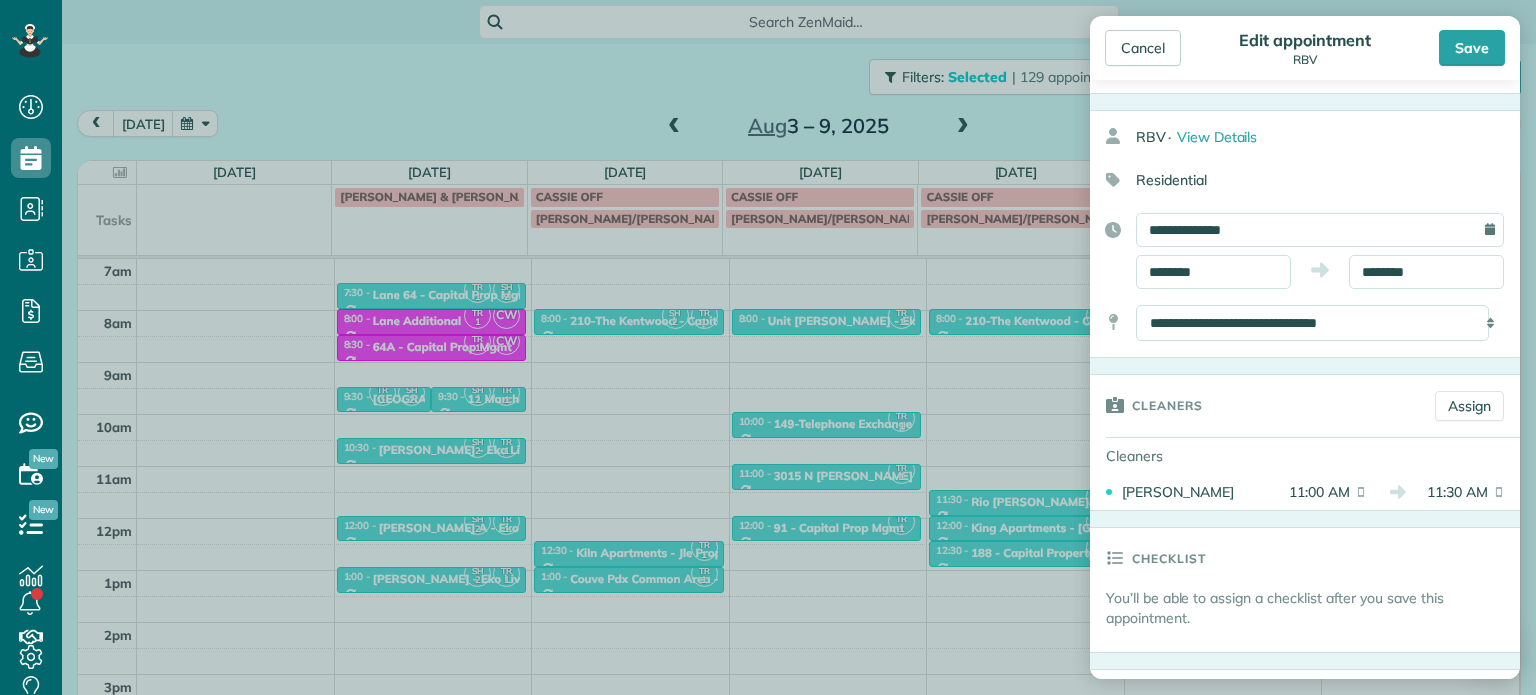 scroll, scrollTop: 100, scrollLeft: 0, axis: vertical 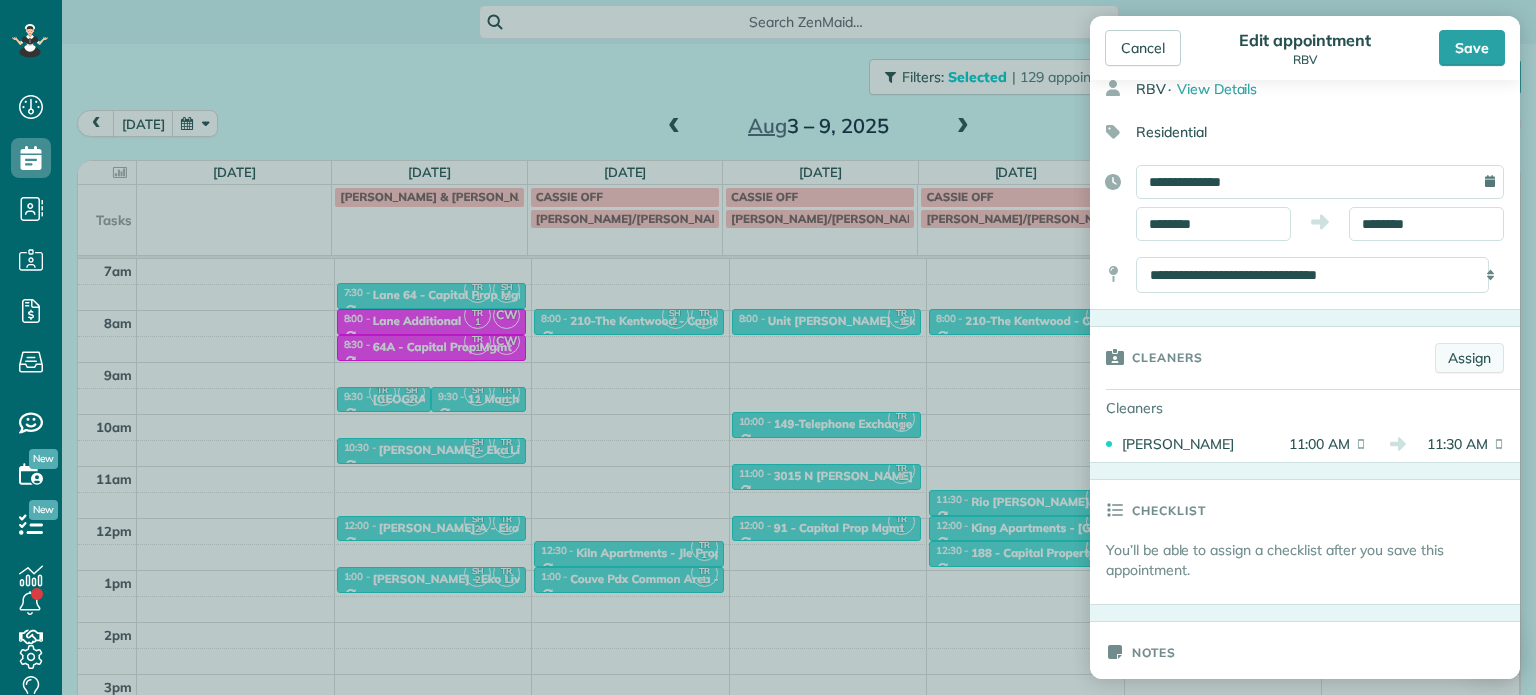 click on "Assign" at bounding box center (1469, 358) 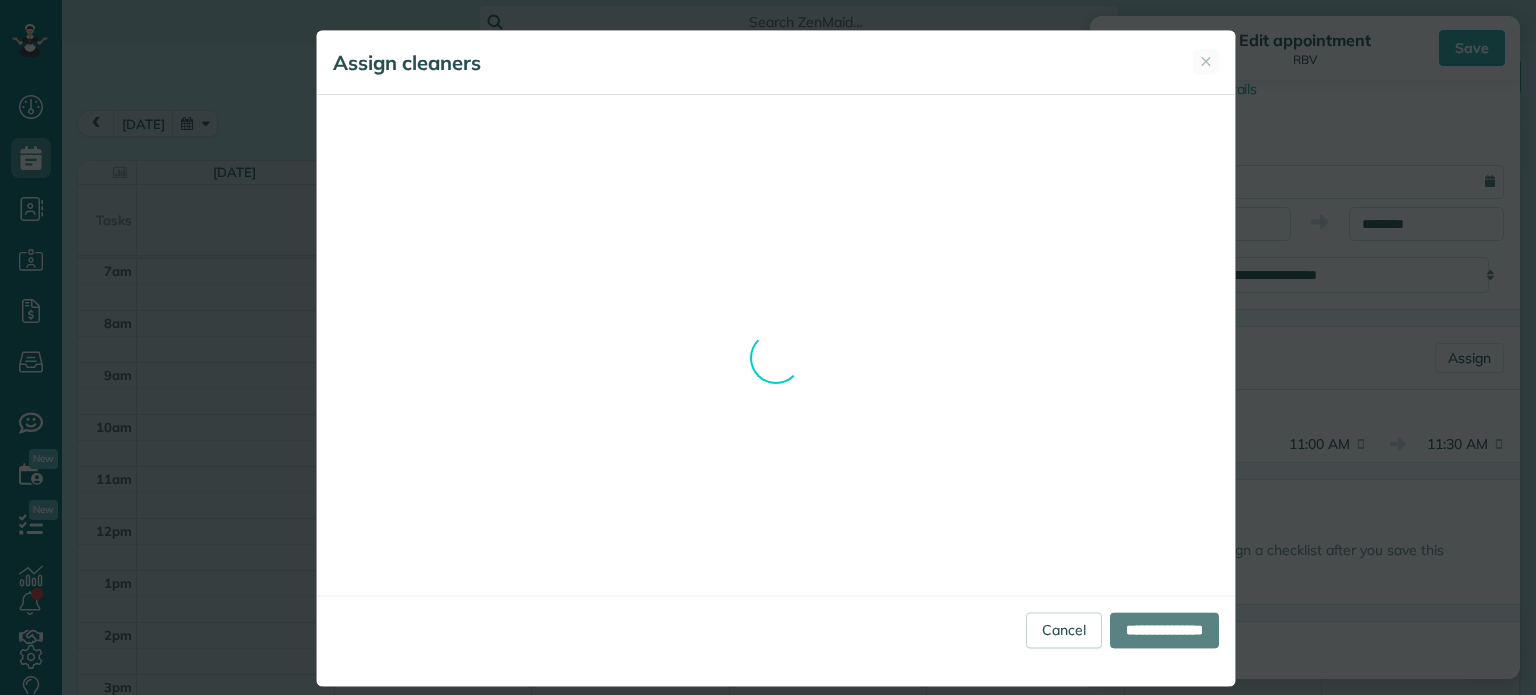 click on "Assign cleaners
✕
Cleaning for Unit Kiln (Jle)
Thu, Jul 31 -  8:00 AM to  8:30 AM
No address set yet
Not priced yet
Select the same team and cleaners as last appointment?
Last cleaned by Christina and Tammi
about 1 month ago
Re-select
Cleaners
Thu, Jul 31
6a
7a" at bounding box center (768, 347) 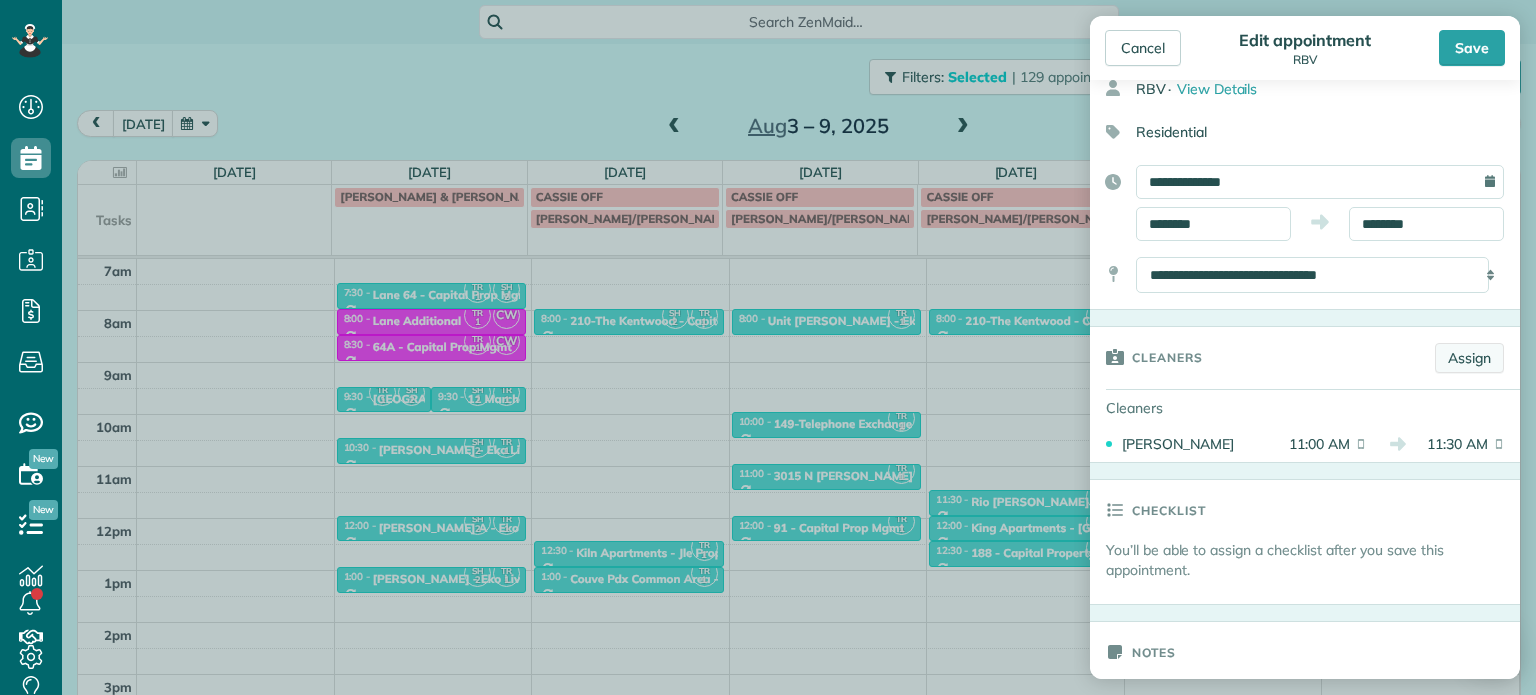 click on "Assign" at bounding box center (1469, 358) 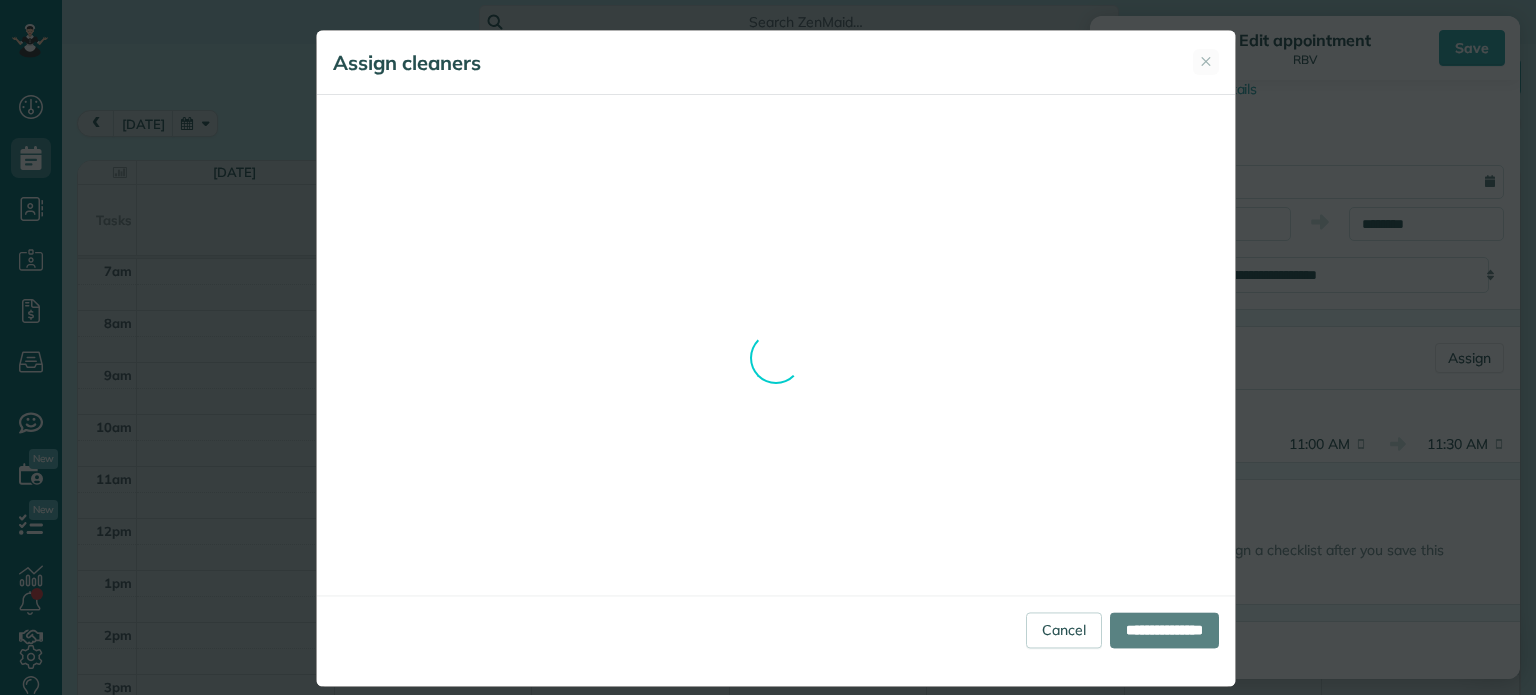 click on "Assign cleaners
✕
Cleaning for Unit Kiln (Jle)
Thu, Jul 31 -  8:00 AM to  8:30 AM
No address set yet
Not priced yet
Select the same team and cleaners as last appointment?
Last cleaned by Christina and Tammi
about 1 month ago
Re-select
Cleaners
Thu, Jul 31
6a
7a 8a" at bounding box center (776, 358) 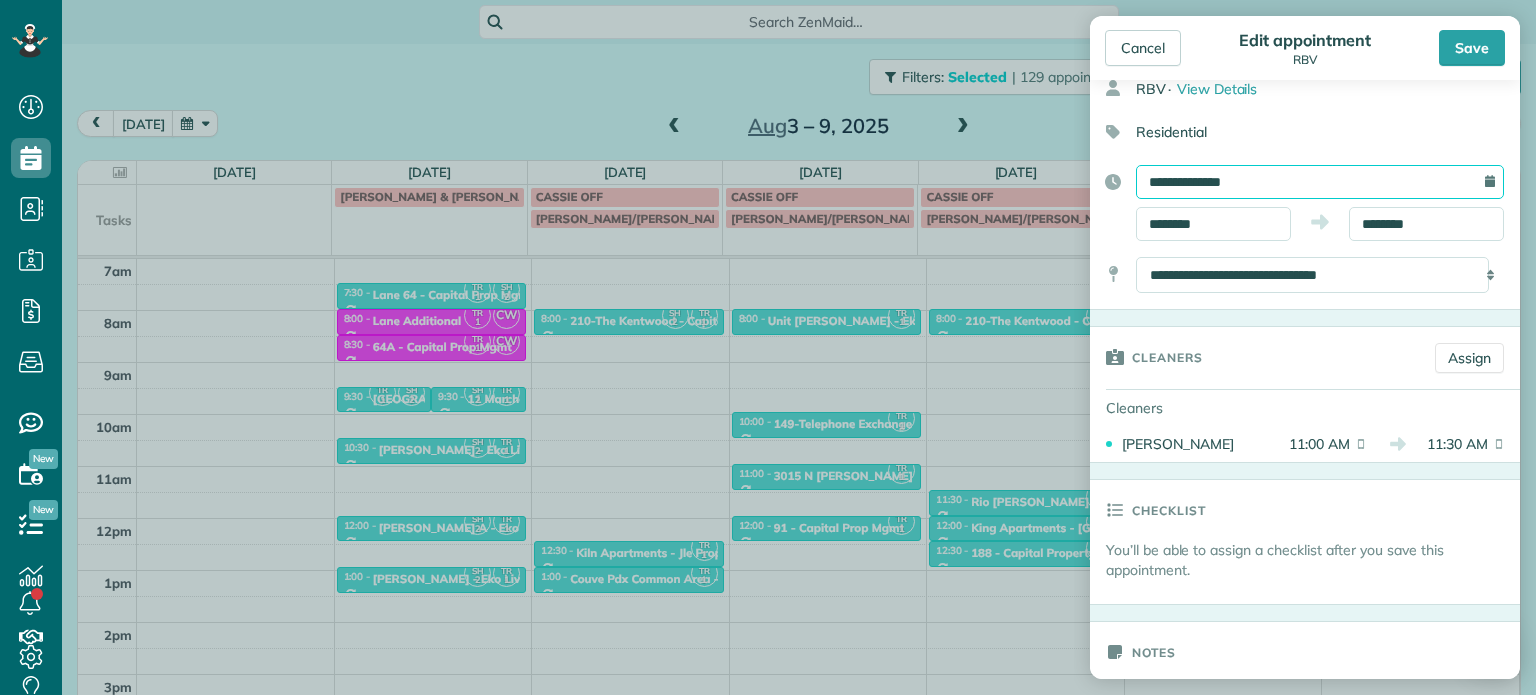click on "**********" at bounding box center [1320, 182] 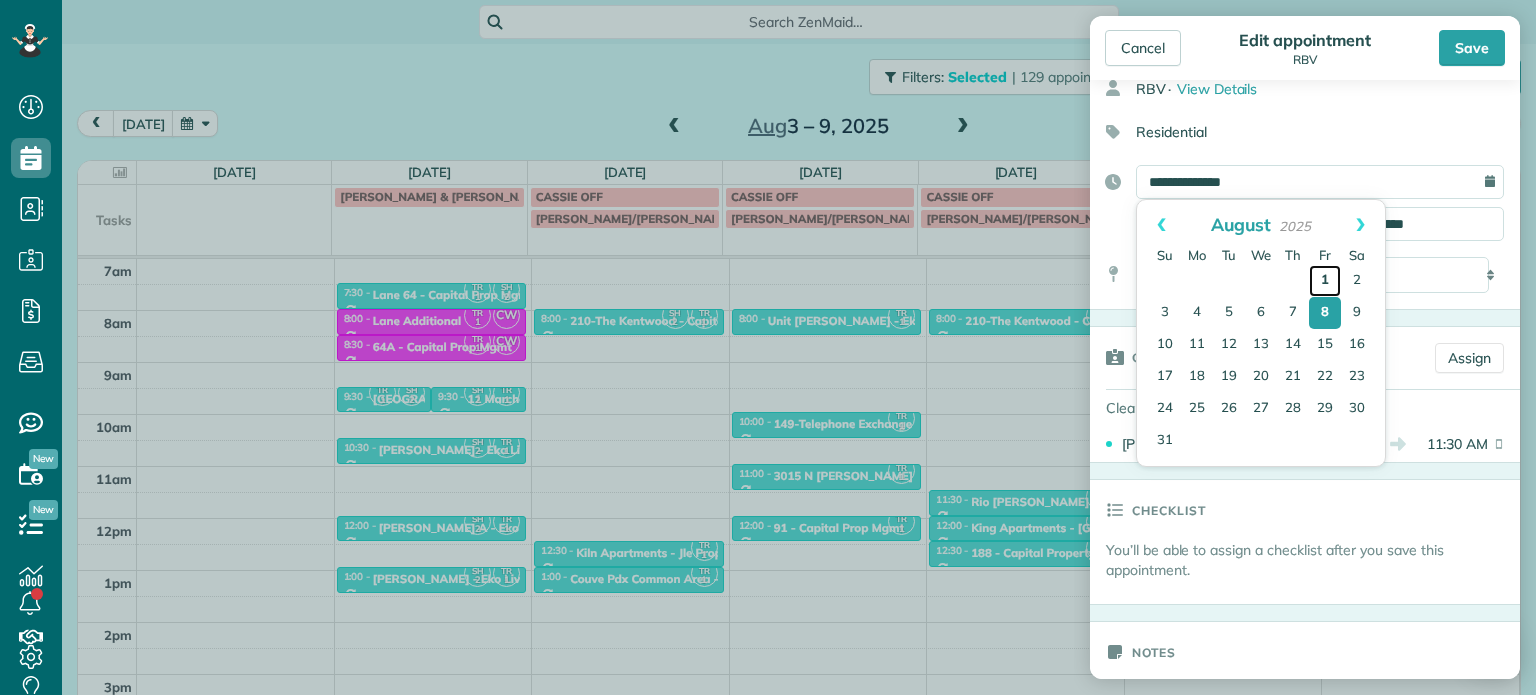 click on "1" at bounding box center (1325, 281) 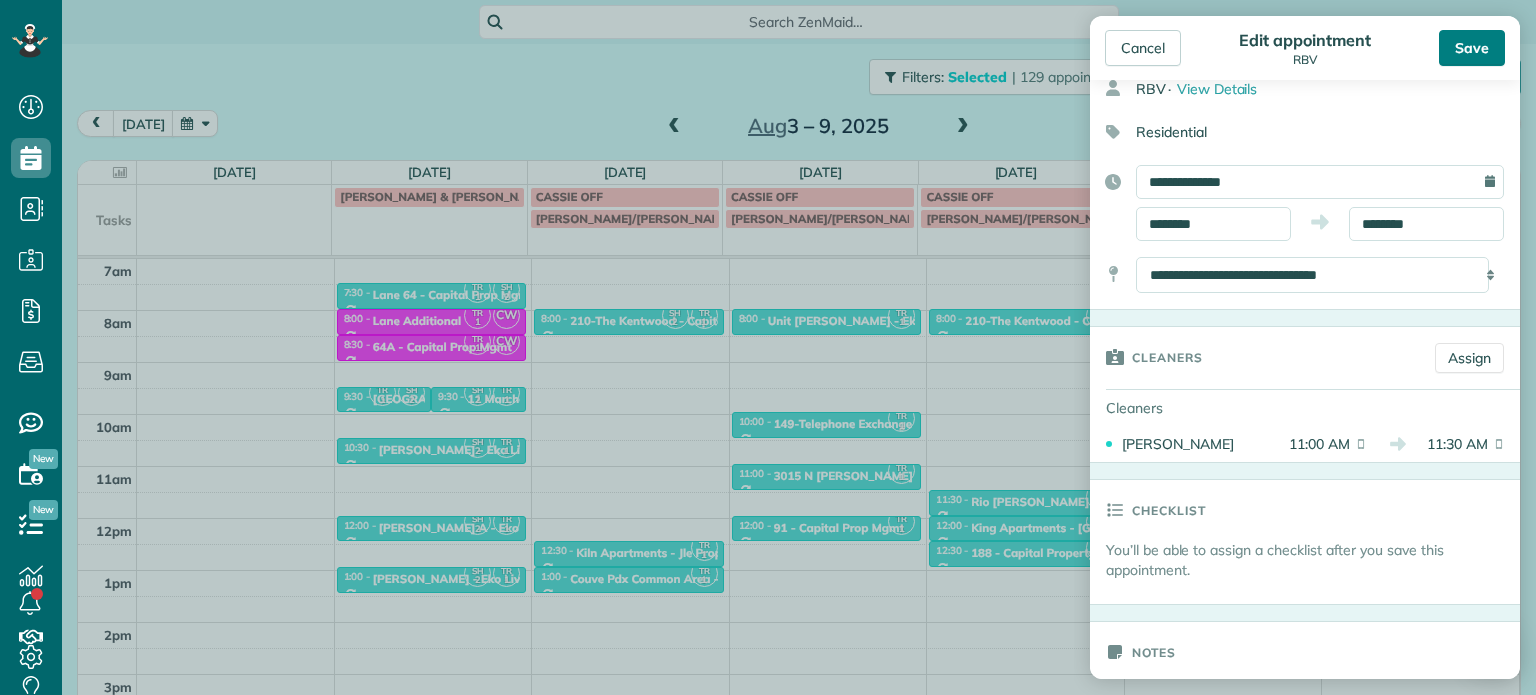 click on "Save" at bounding box center (1472, 48) 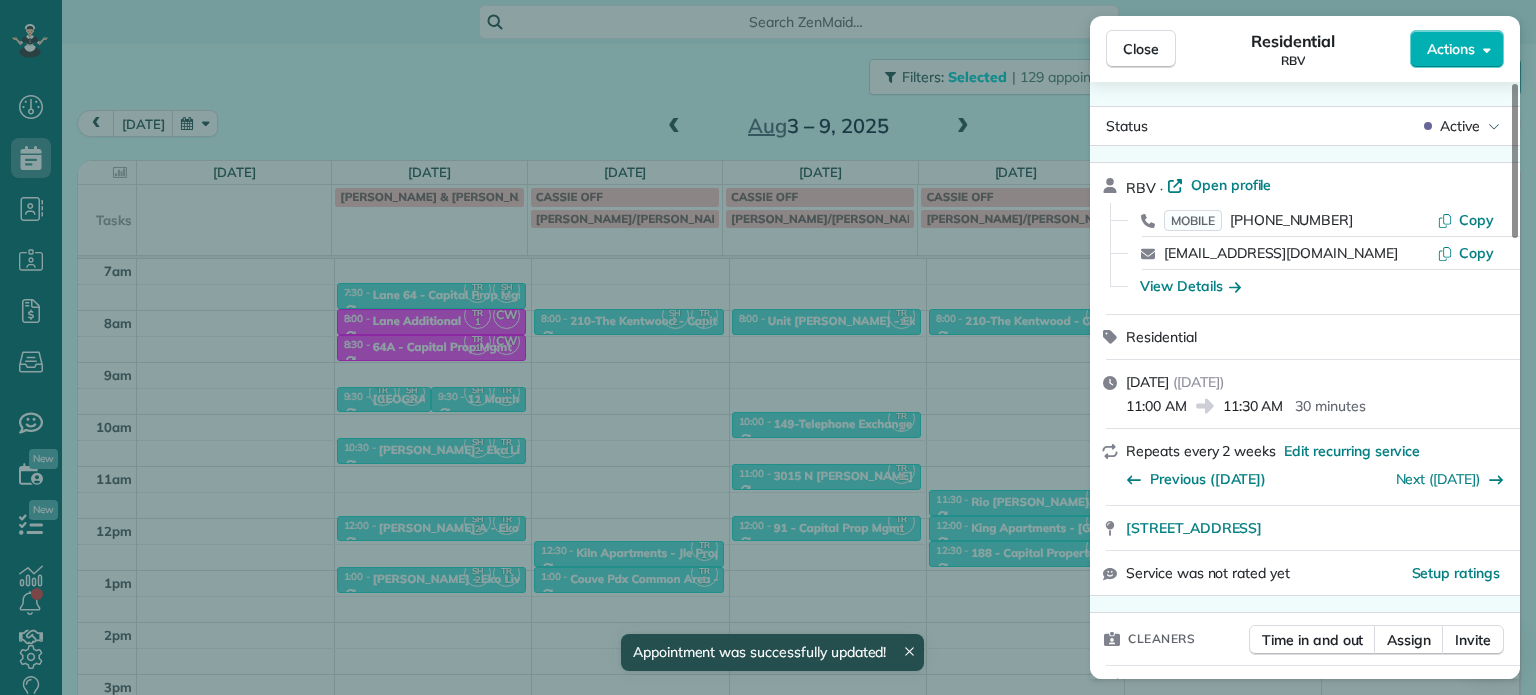 click on "Close Residential RBV Actions Status Active RBV · Open profile MOBILE (503) 422-3144 Copy info@rbvinc.com Copy View Details Residential Friday, August 01, 2025 ( in 3 days ) 11:00 AM 11:30 AM 30 minutes Repeats every 2 weeks Edit recurring service Previous (Jul 25) Next (Aug 22) 539 NW 10th Ave Portland OR 97209 Service was not rated yet Setup ratings Cleaners Time in and out Assign Invite Cleaners Tawnya   Reynolds 11:00 AM 11:30 AM Checklist Try Now Keep this appointment up to your standards. Stay on top of every detail, keep your cleaners organised, and your client happy. Assign a checklist Watch a 5 min demo Billing Billing actions Service Add an item Overcharge $0.00 Discount $0.00 Coupon discount - Primary tax - Secondary tax - Total appointment price $0.00 Tips collected New feature! $0.00 Mark as paid Total including tip $0.00 Get paid online in no-time! Send an invoice and reward your cleaners with tips Charge customer credit card Appointment custom fields No custom fields to display Work items 0 1" at bounding box center [768, 347] 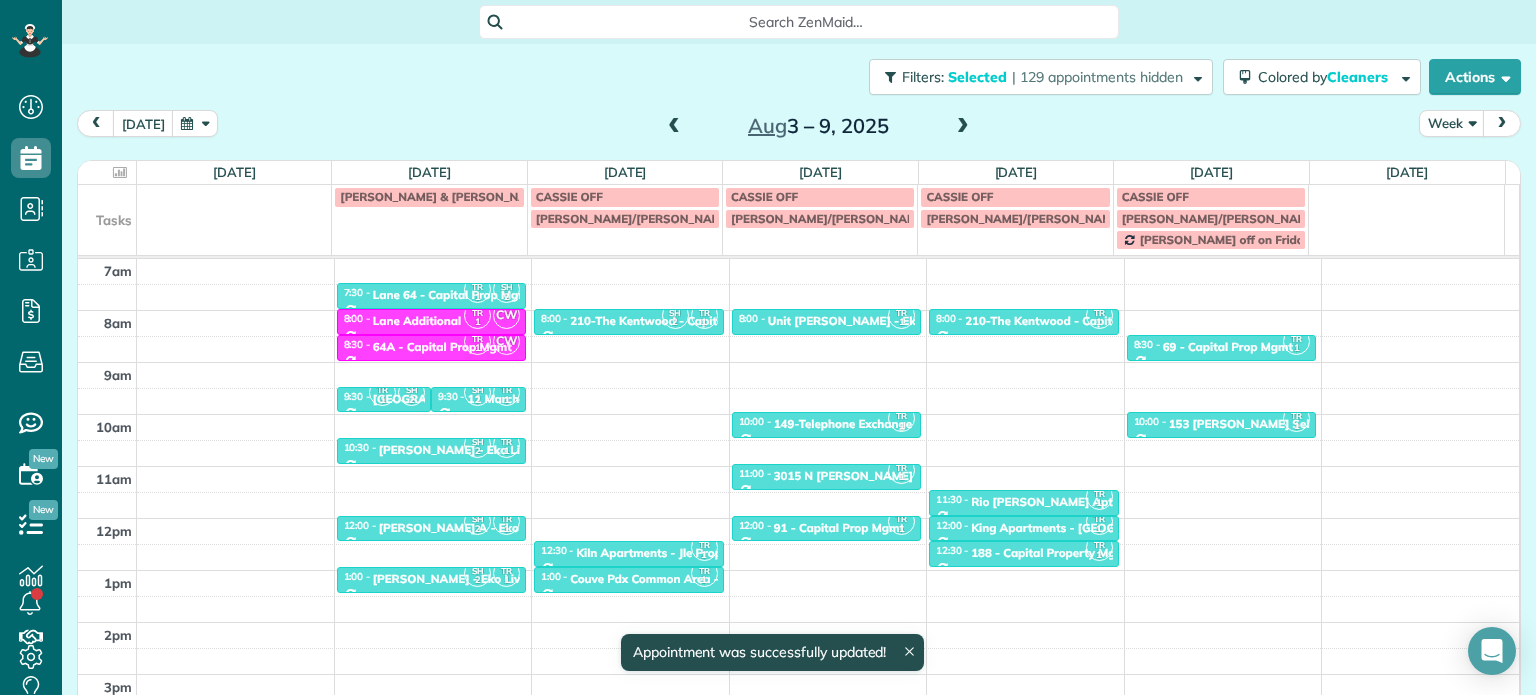 click at bounding box center (674, 127) 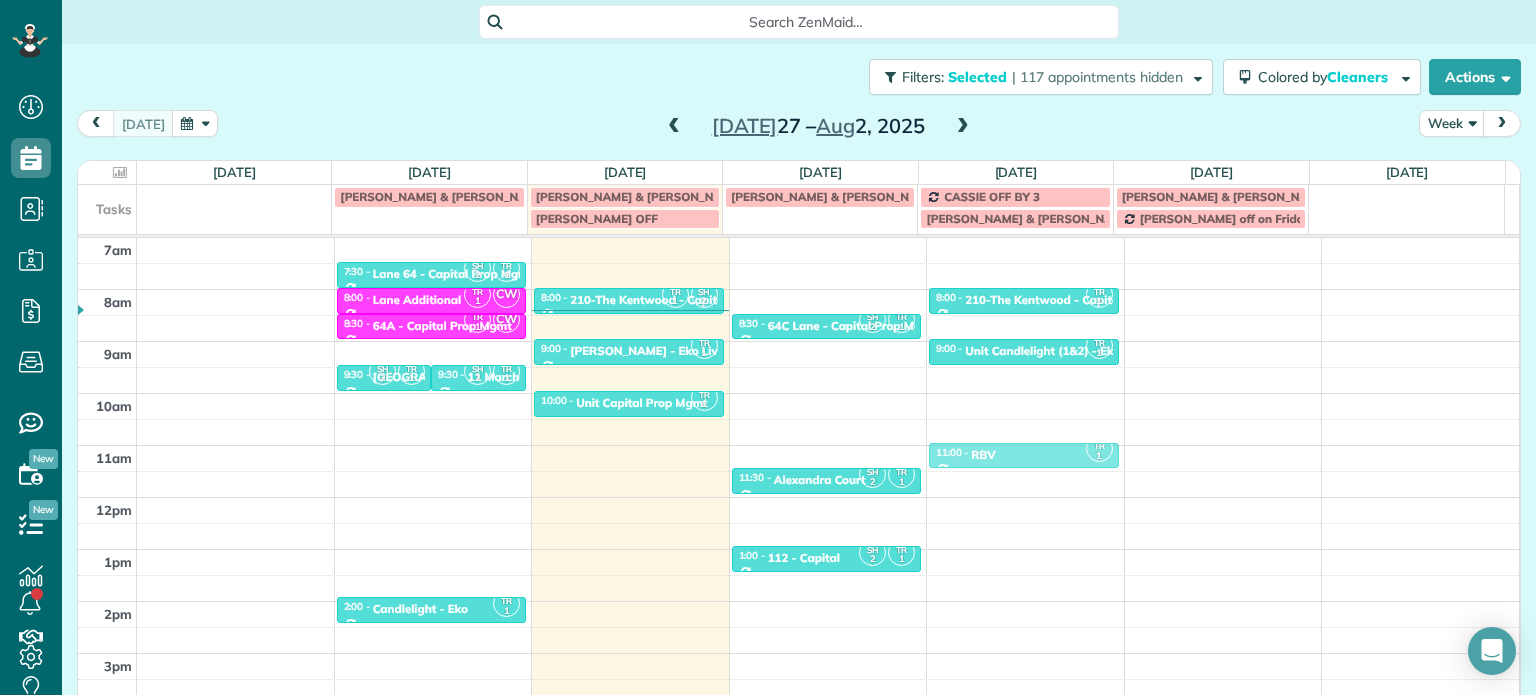 drag, startPoint x: 1212, startPoint y: 452, endPoint x: 1080, endPoint y: 455, distance: 132.03409 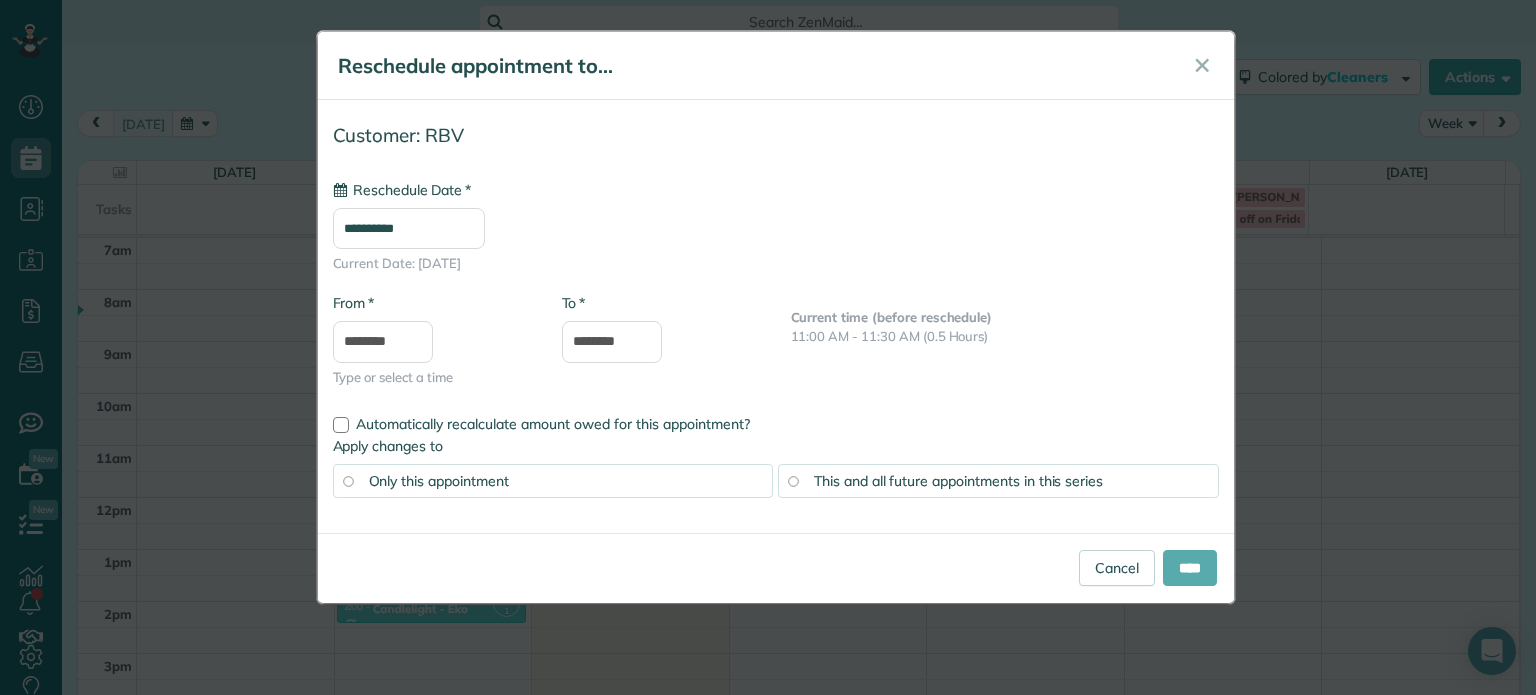 type on "**********" 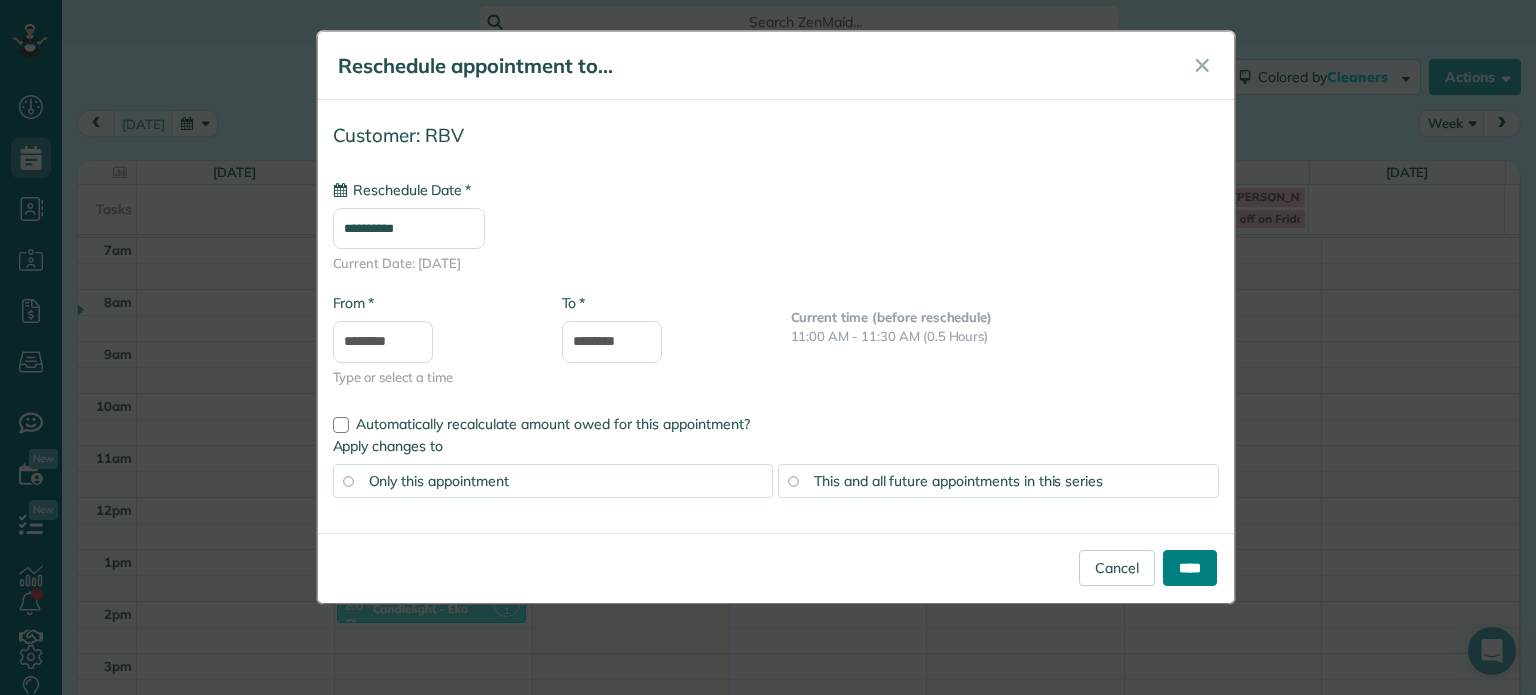 click on "****" at bounding box center [1190, 568] 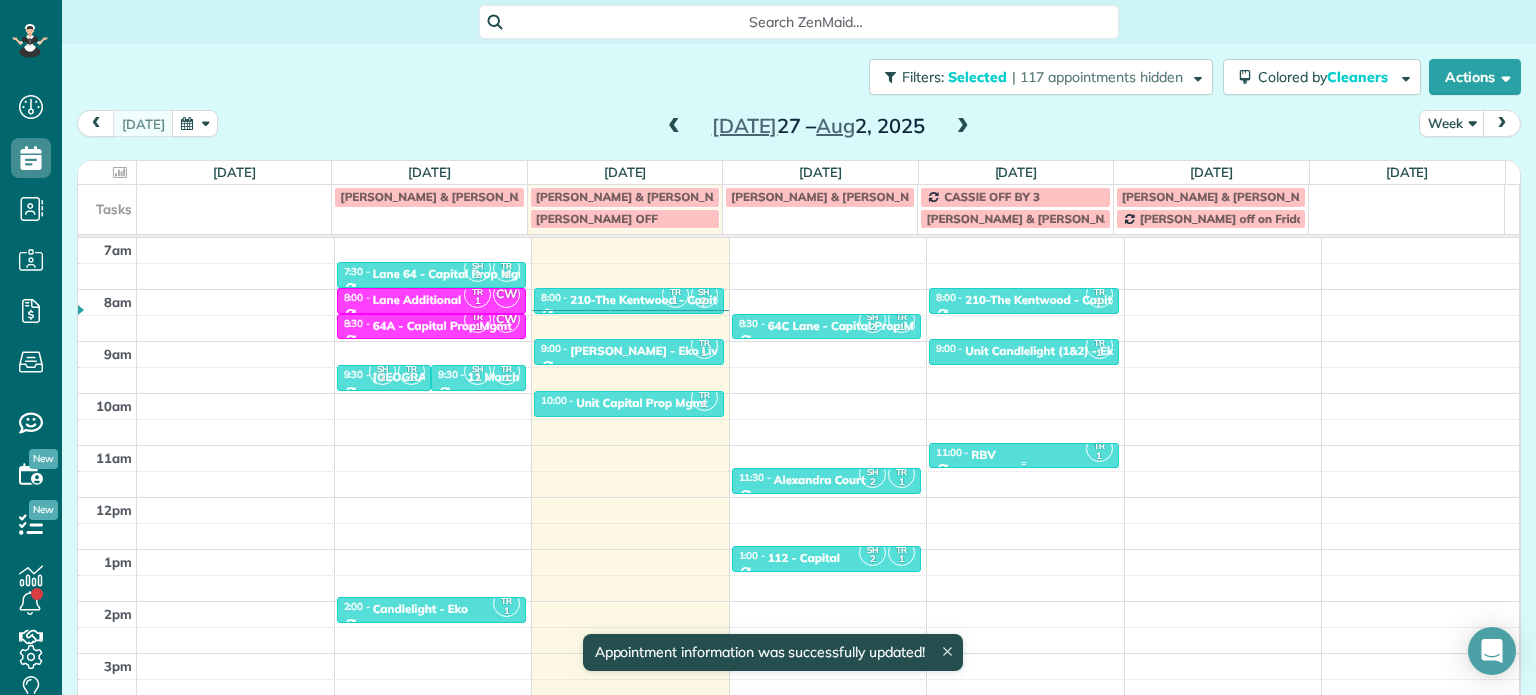 click on "11:00 - 11:30 RBV" at bounding box center [1024, 454] 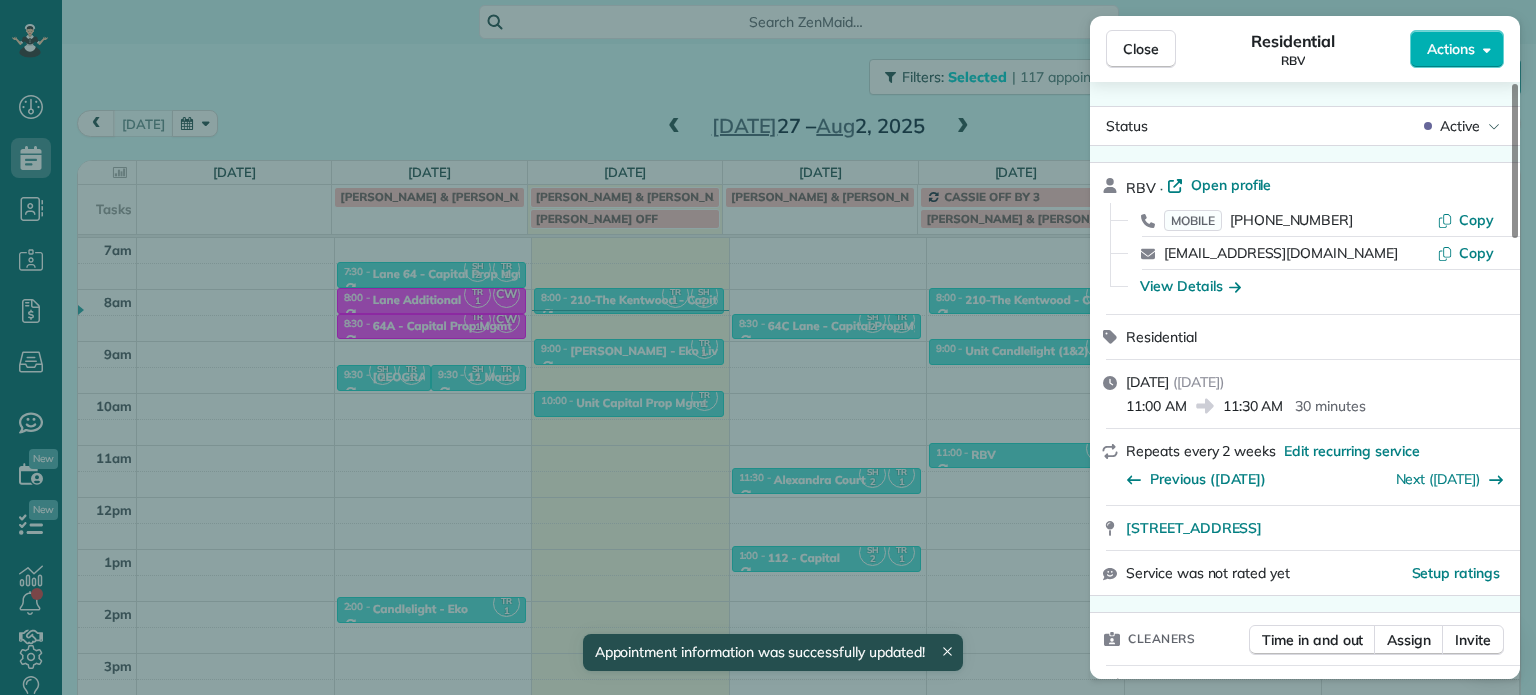 click on "Close Residential RBV Actions Status Active RBV · Open profile MOBILE (503) 422-3144 Copy info@rbvinc.com Copy View Details Residential Friday, August 01, 2025 ( in 3 days ) 11:00 AM 11:30 AM 30 minutes Repeats every 2 weeks Edit recurring service Previous (Jul 25) Next (Aug 22) 539 NW 10th Ave Portland OR 97209 Service was not rated yet Setup ratings Cleaners Time in and out Assign Invite Cleaners Tawnya   Reynolds 11:00 AM 11:30 AM Checklist Try Now Keep this appointment up to your standards. Stay on top of every detail, keep your cleaners organised, and your client happy. Assign a checklist Watch a 5 min demo Billing Billing actions Service Add an item Overcharge $0.00 Discount $0.00 Coupon discount - Primary tax - Secondary tax - Total appointment price $0.00 Tips collected New feature! $0.00 Mark as paid Total including tip $0.00 Get paid online in no-time! Send an invoice and reward your cleaners with tips Charge customer credit card Appointment custom fields No custom fields to display Work items 0 1" at bounding box center (768, 347) 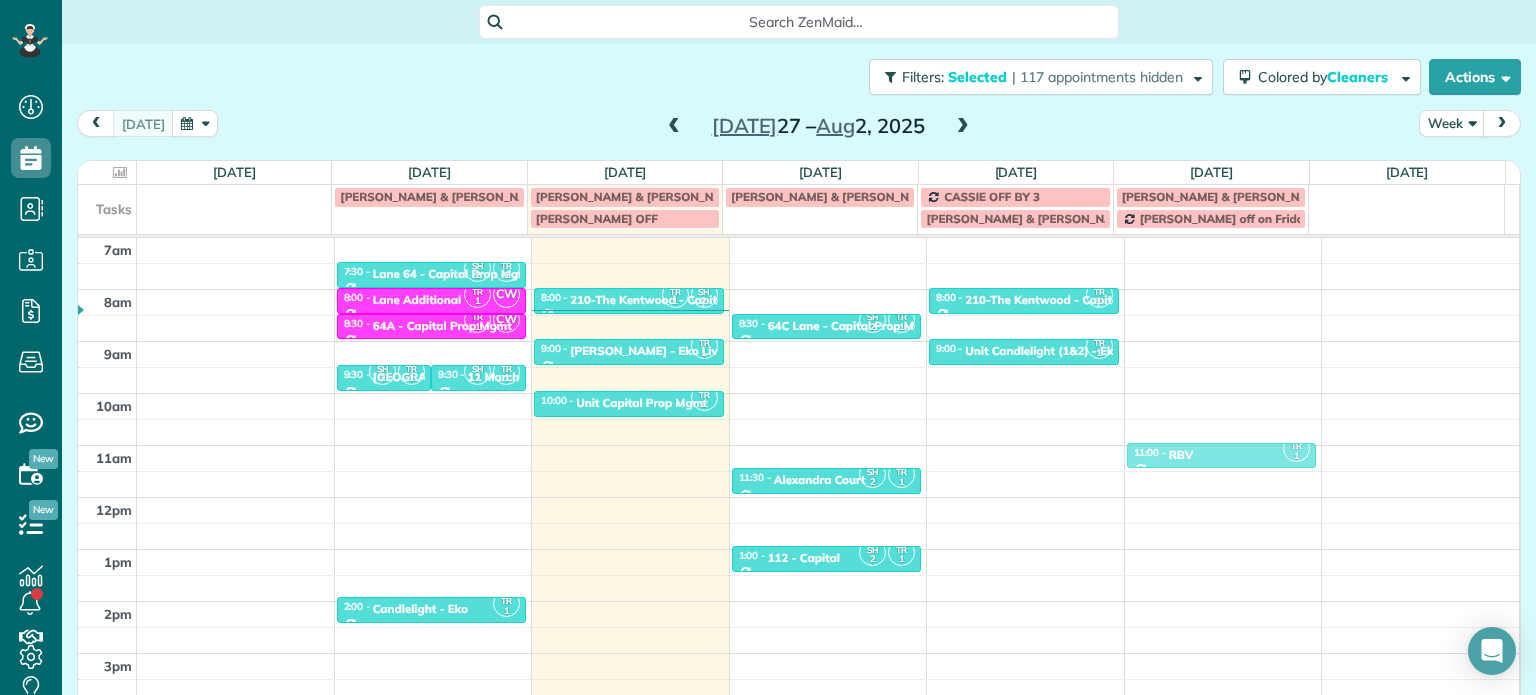 drag, startPoint x: 1042, startPoint y: 453, endPoint x: 1146, endPoint y: 452, distance: 104.00481 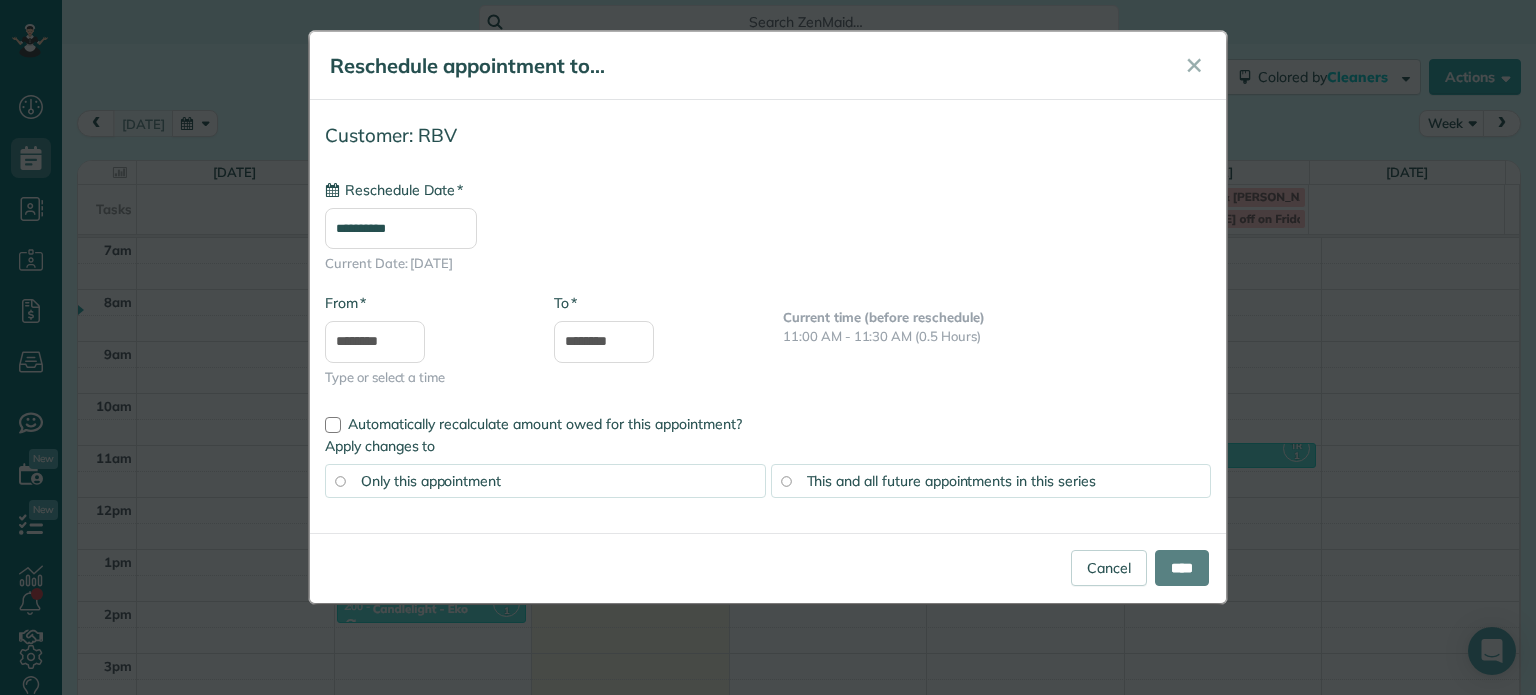 type on "**********" 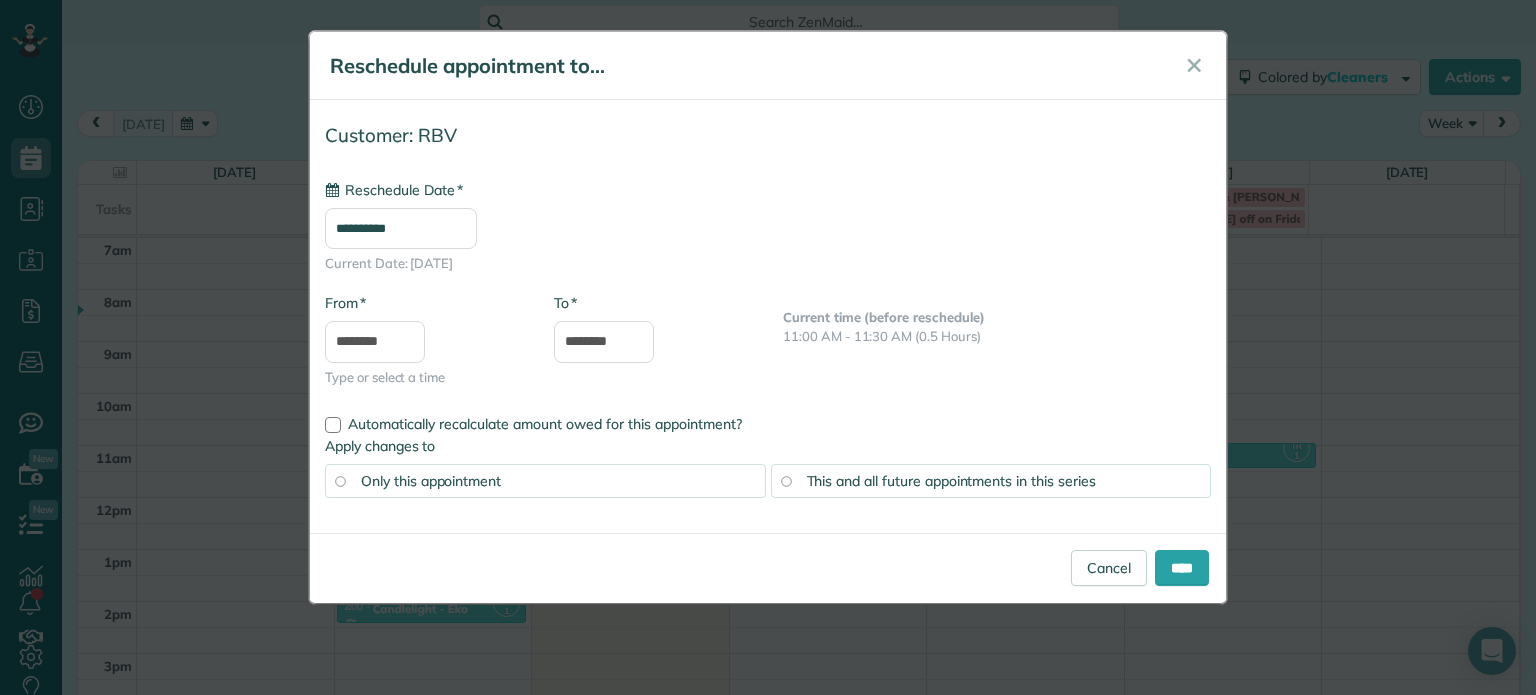 click on "This and all future appointments in this series" at bounding box center [951, 481] 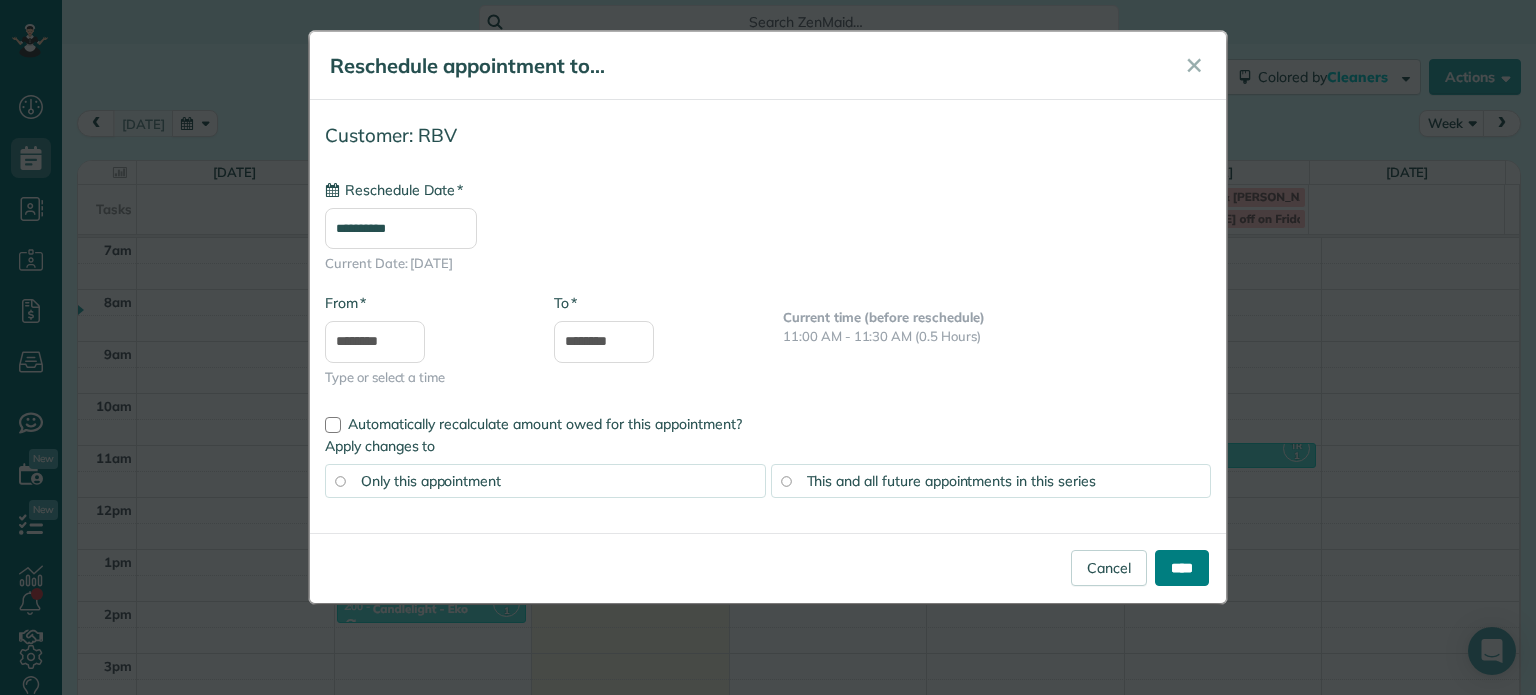 click on "****" at bounding box center (1182, 568) 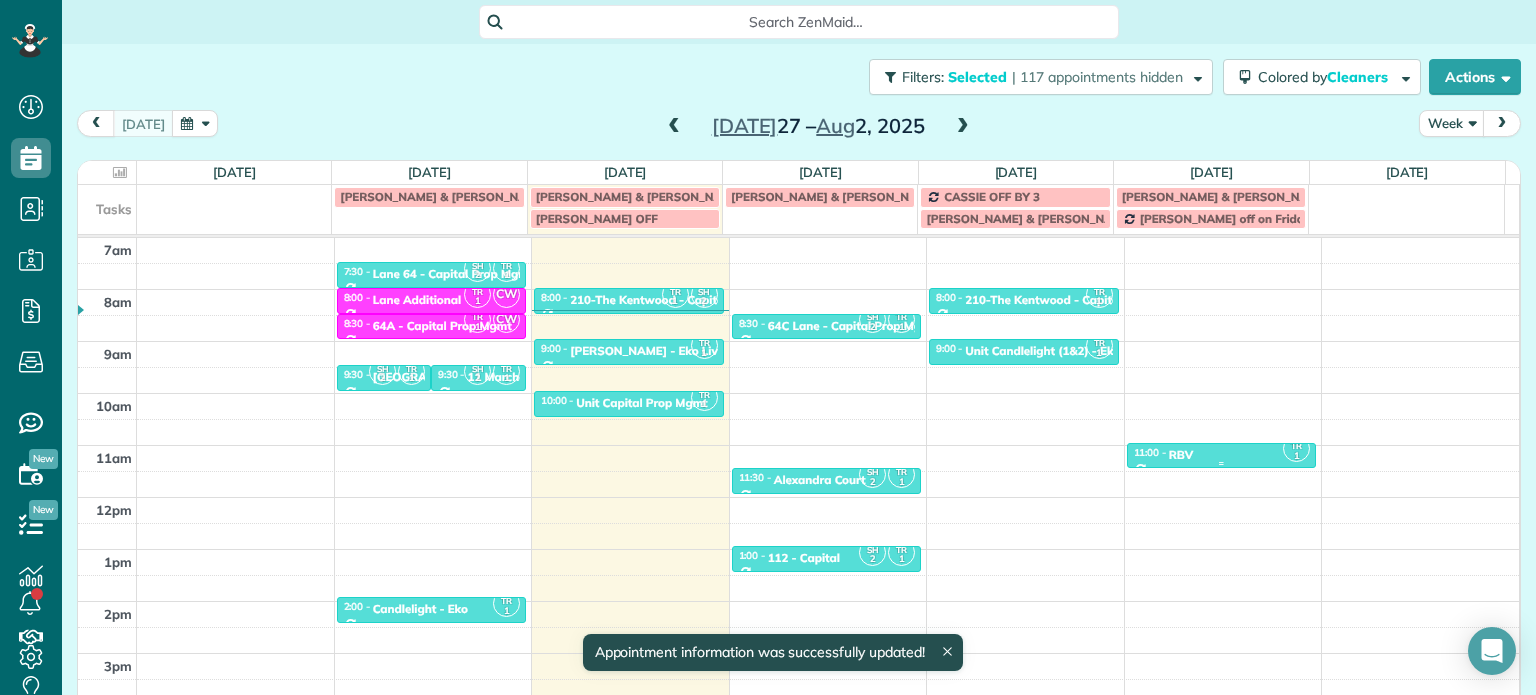 click on "11:00 - 11:30 RBV" at bounding box center (1222, 454) 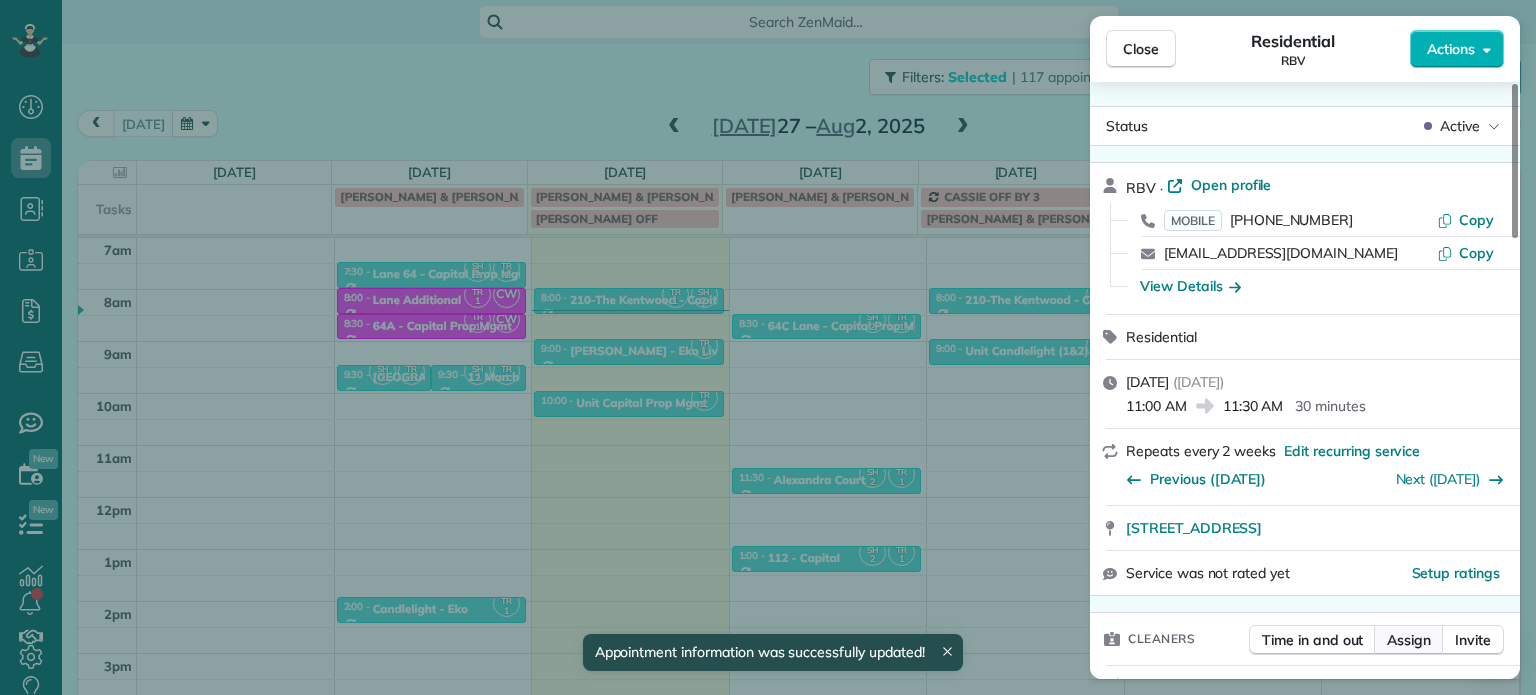 click on "Assign" at bounding box center (1409, 640) 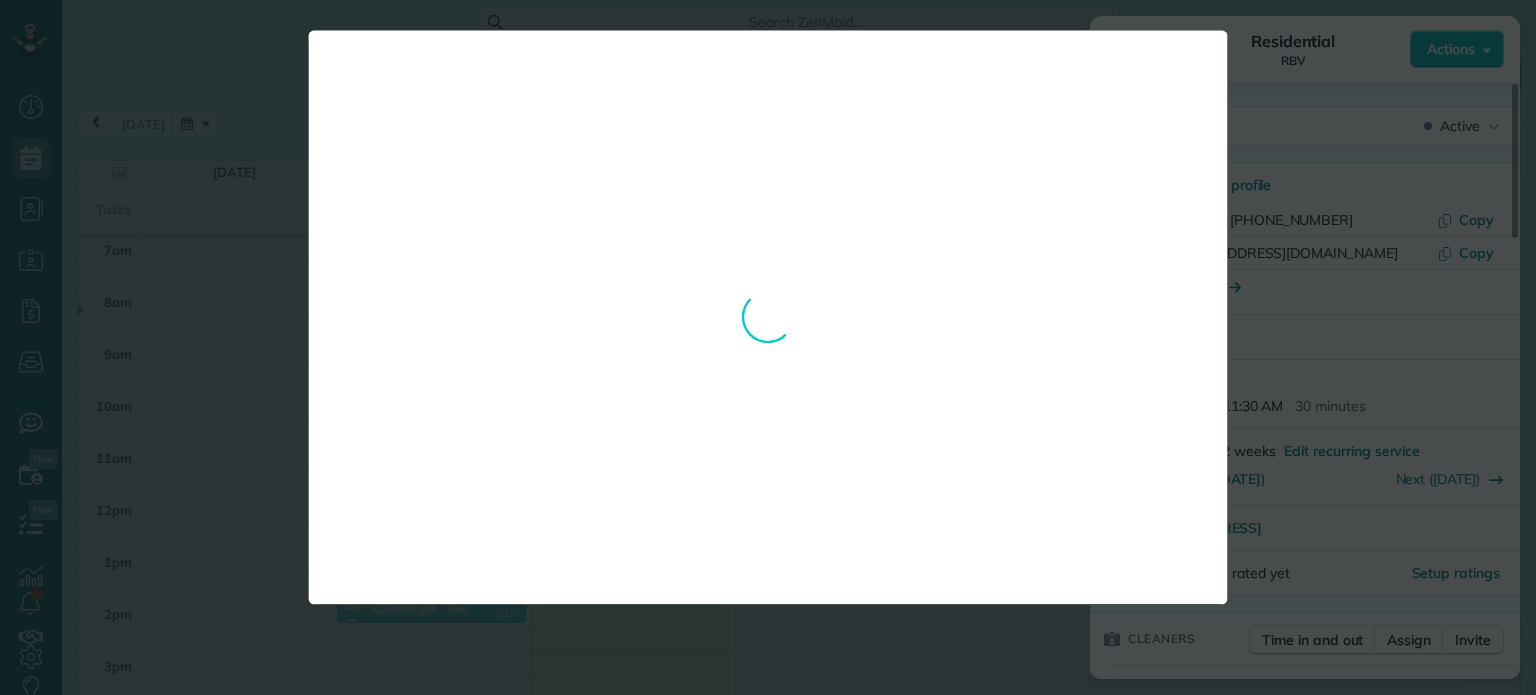 click on "**********" at bounding box center (768, 347) 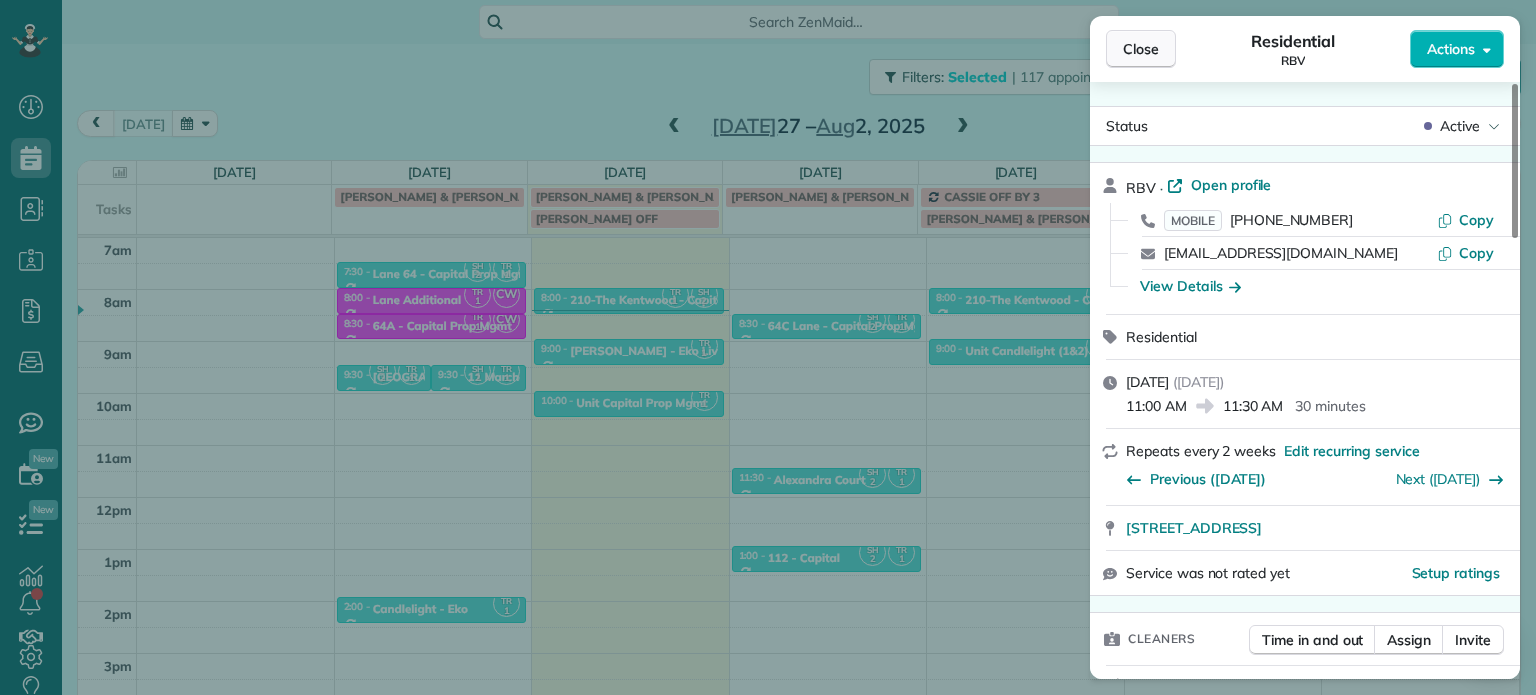 click on "Close" at bounding box center [1141, 49] 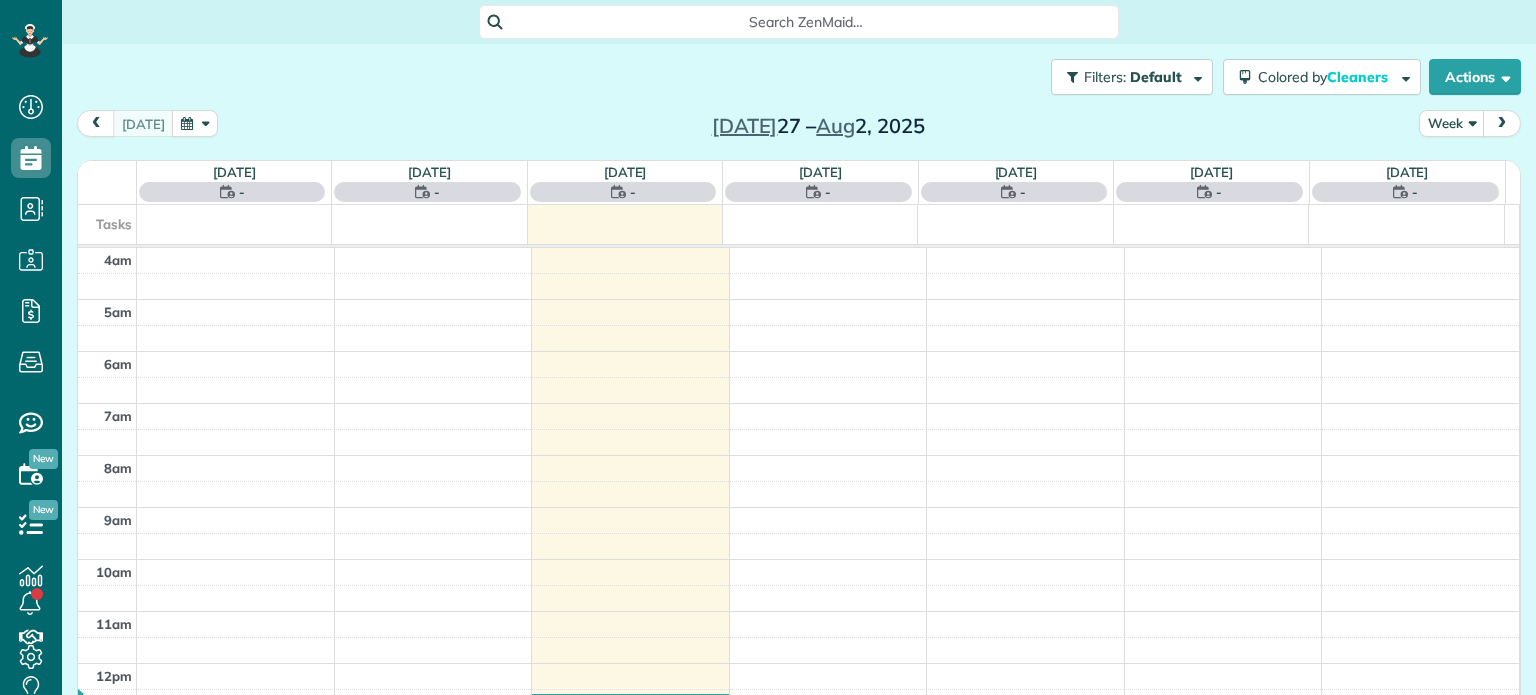 scroll, scrollTop: 0, scrollLeft: 0, axis: both 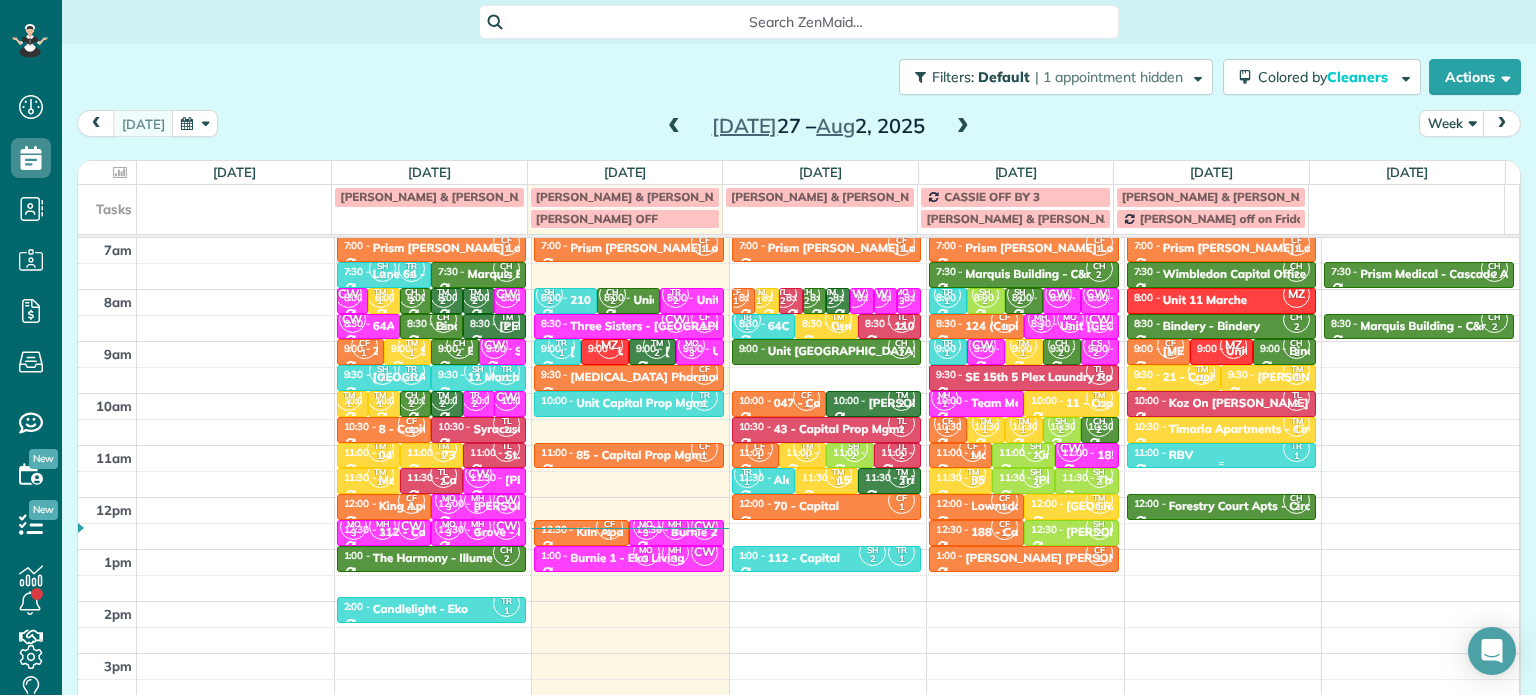 click on "11:00 - 11:30 RBV" at bounding box center [1222, 454] 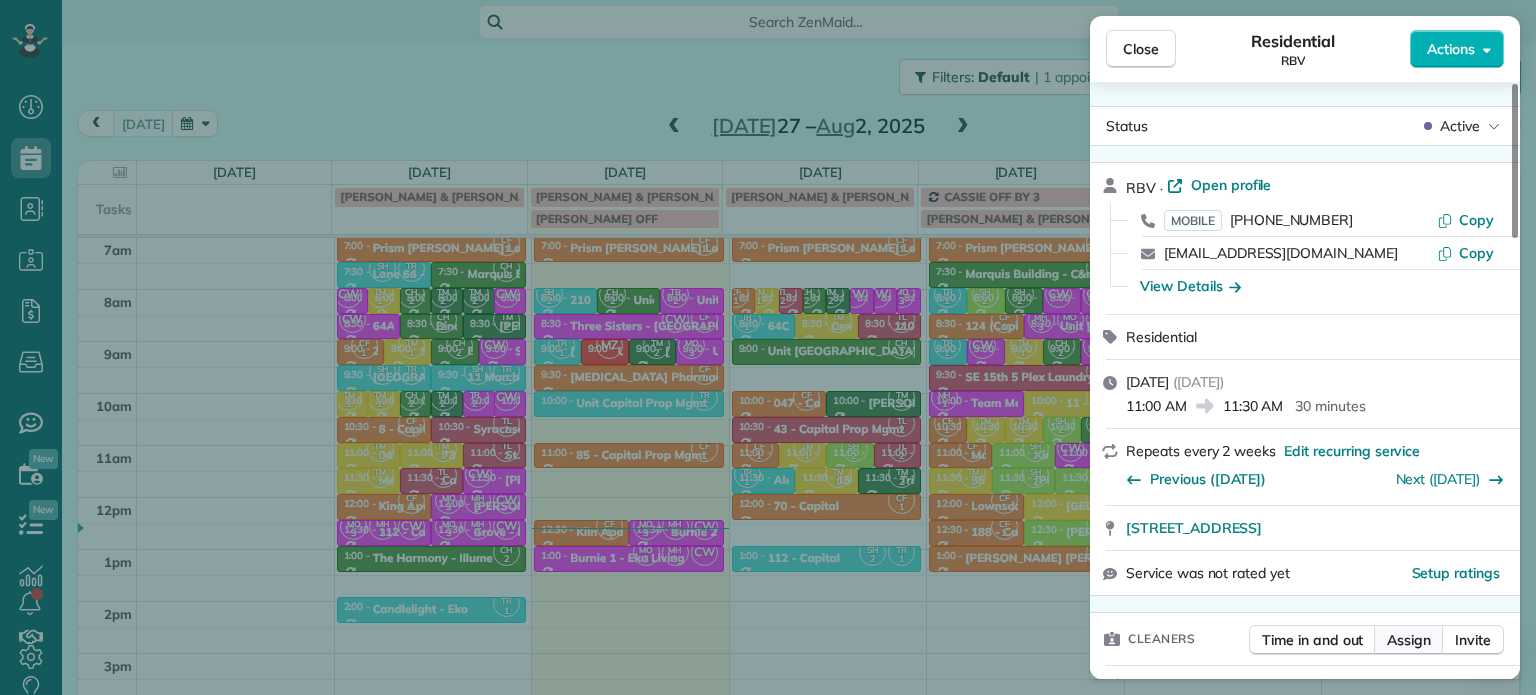 click on "Assign" at bounding box center [1409, 640] 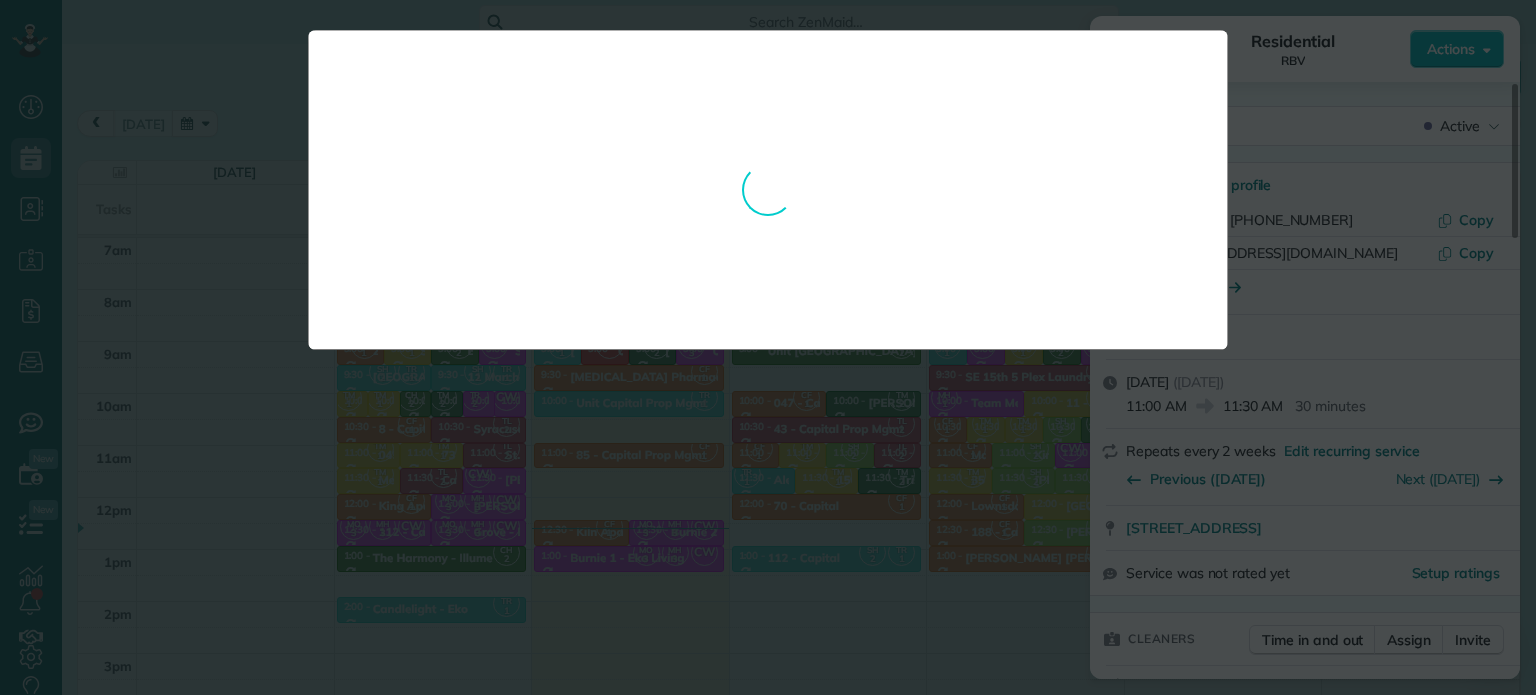 click at bounding box center [768, 347] 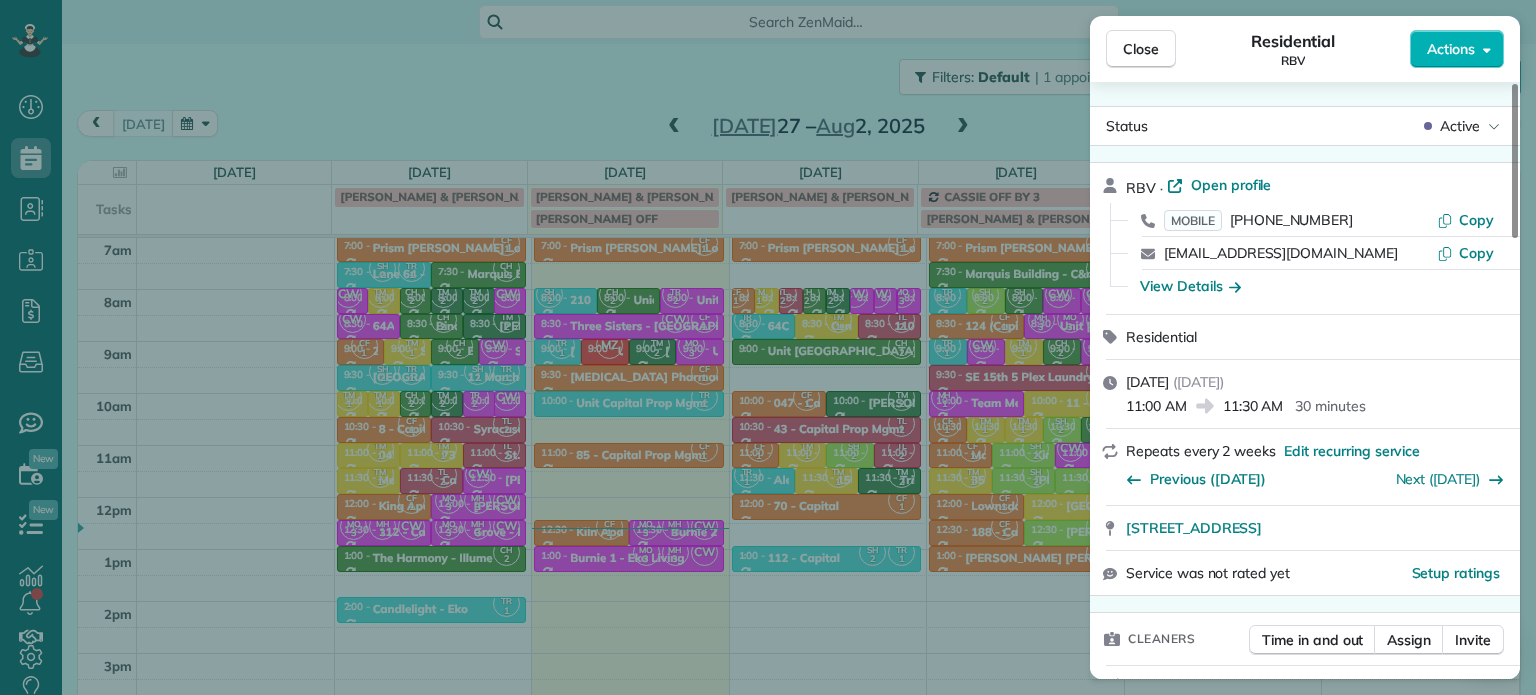 drag, startPoint x: 1010, startPoint y: 358, endPoint x: 1013, endPoint y: 326, distance: 32.140316 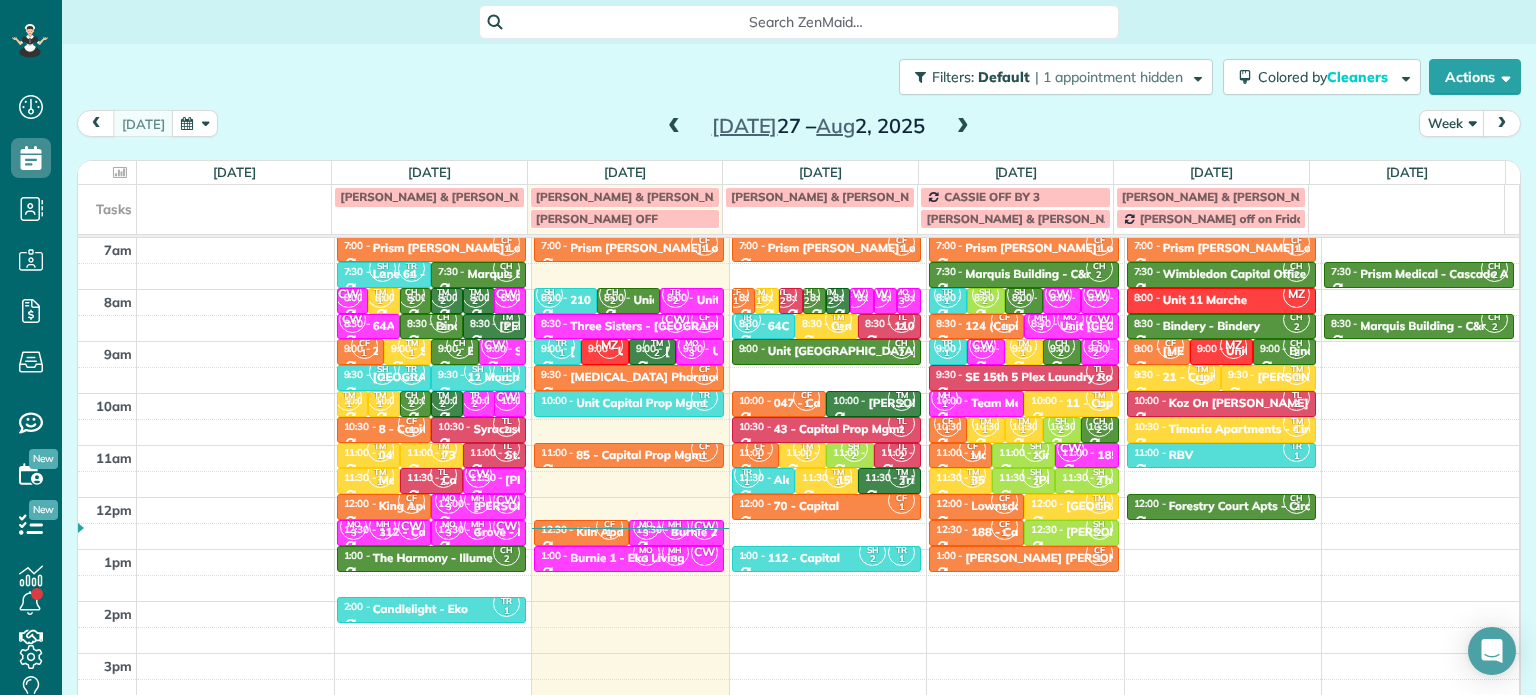 click at bounding box center (963, 127) 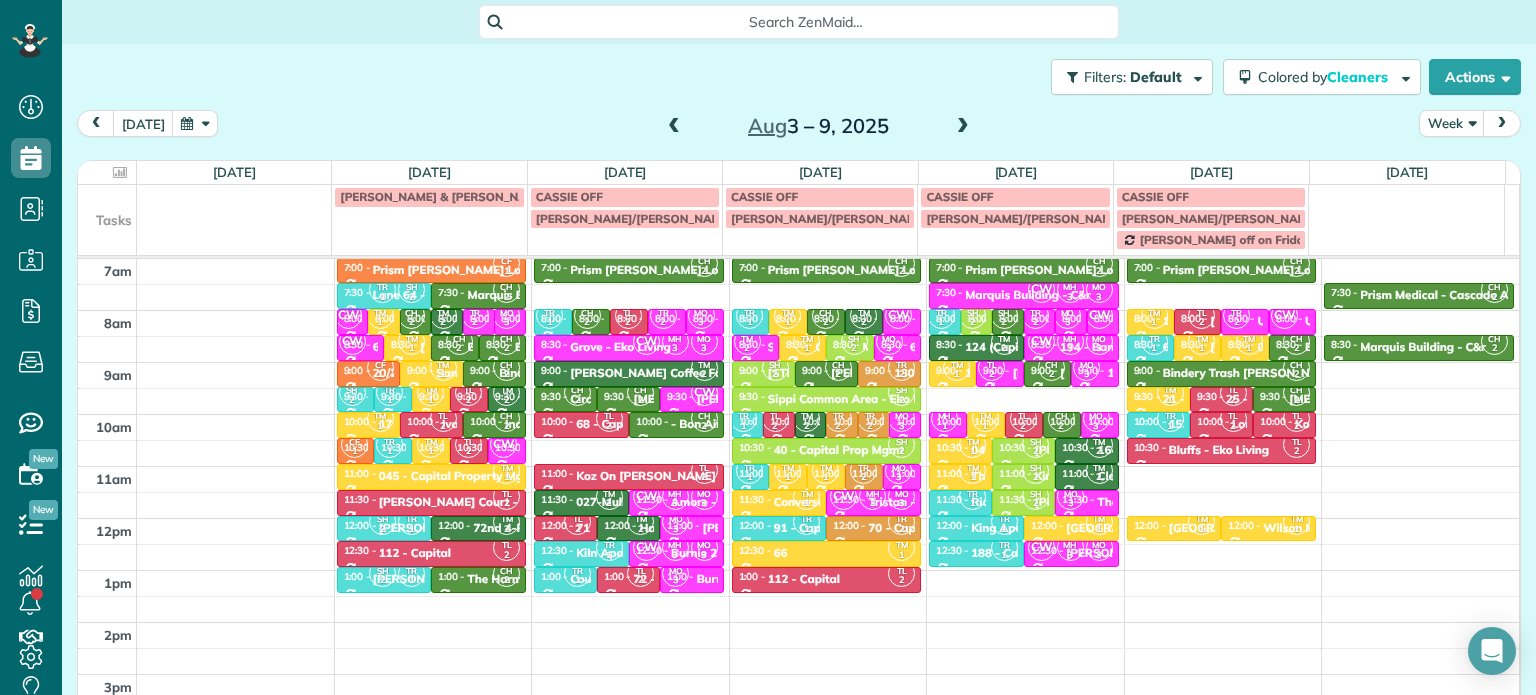 click at bounding box center [674, 127] 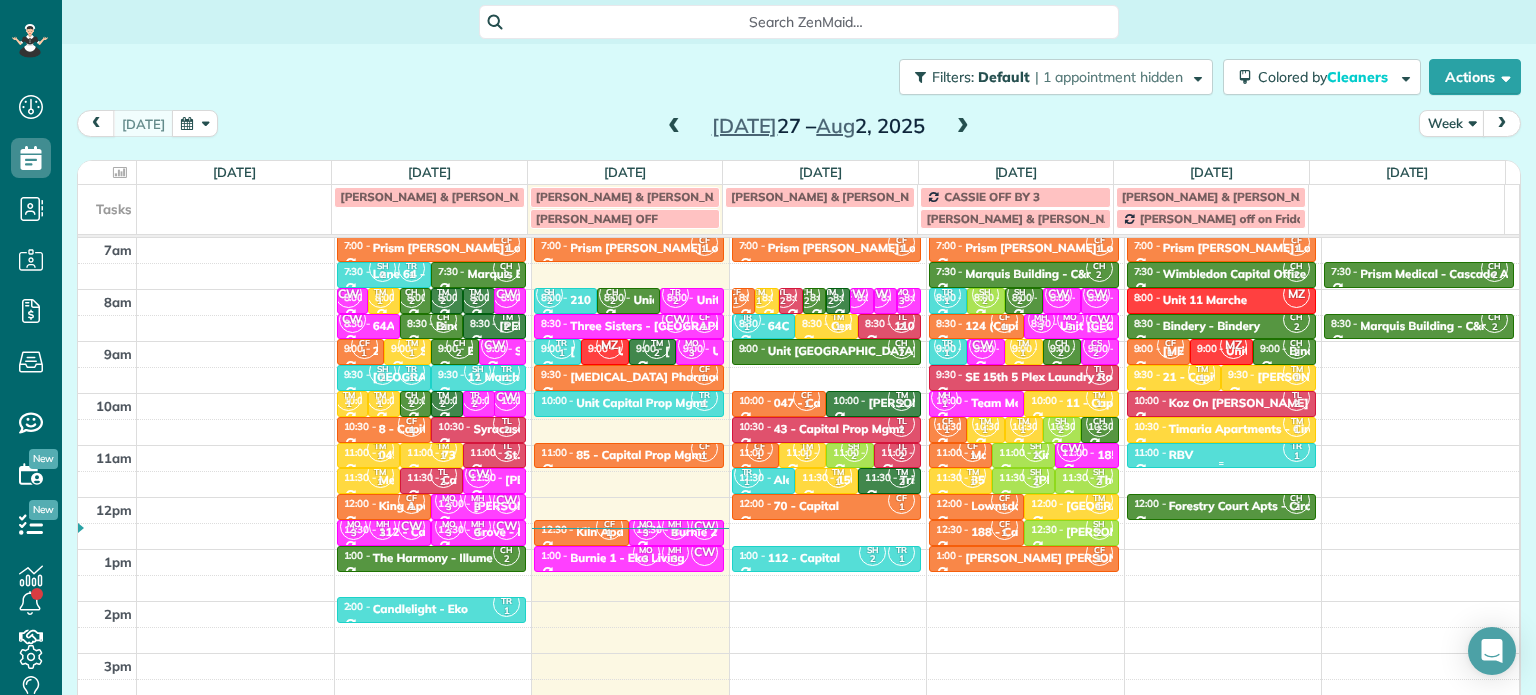 click on "RBV" at bounding box center [1181, 455] 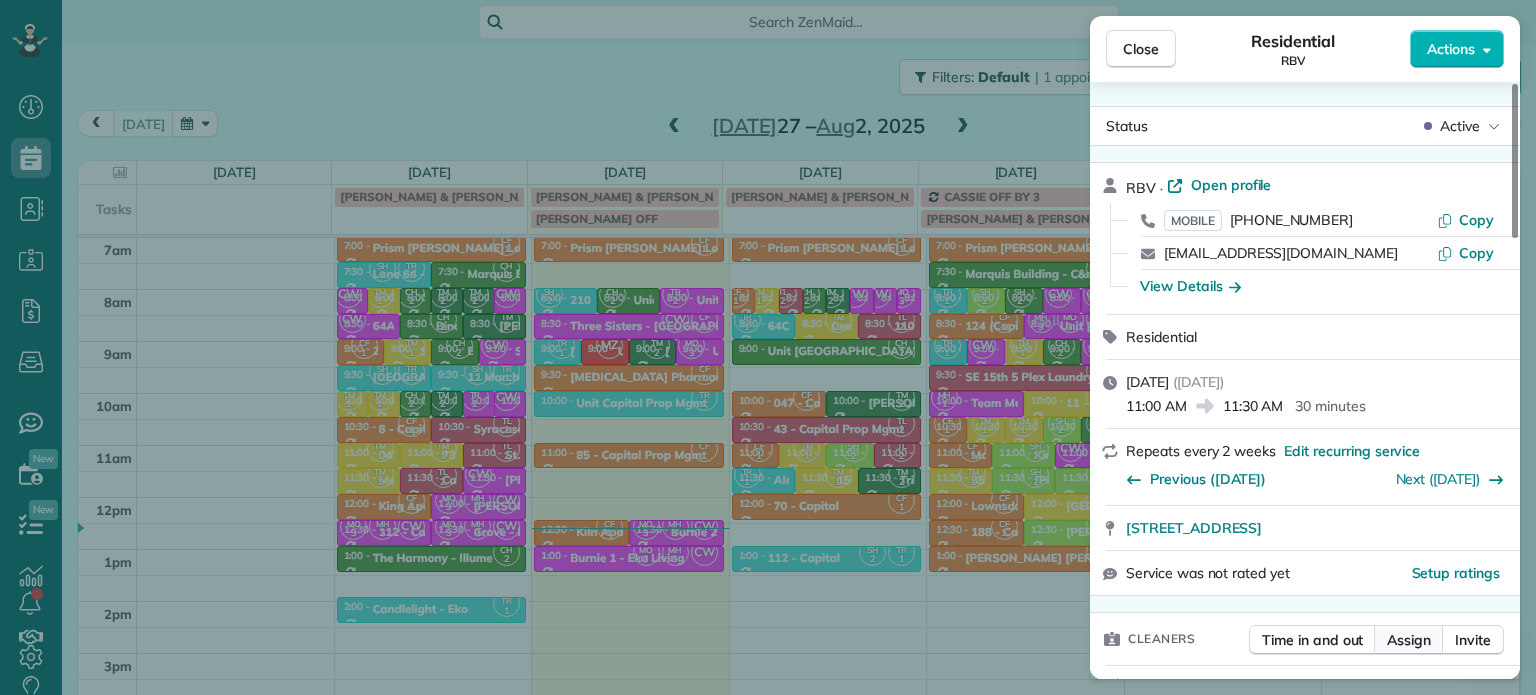 click on "Assign" at bounding box center (1409, 640) 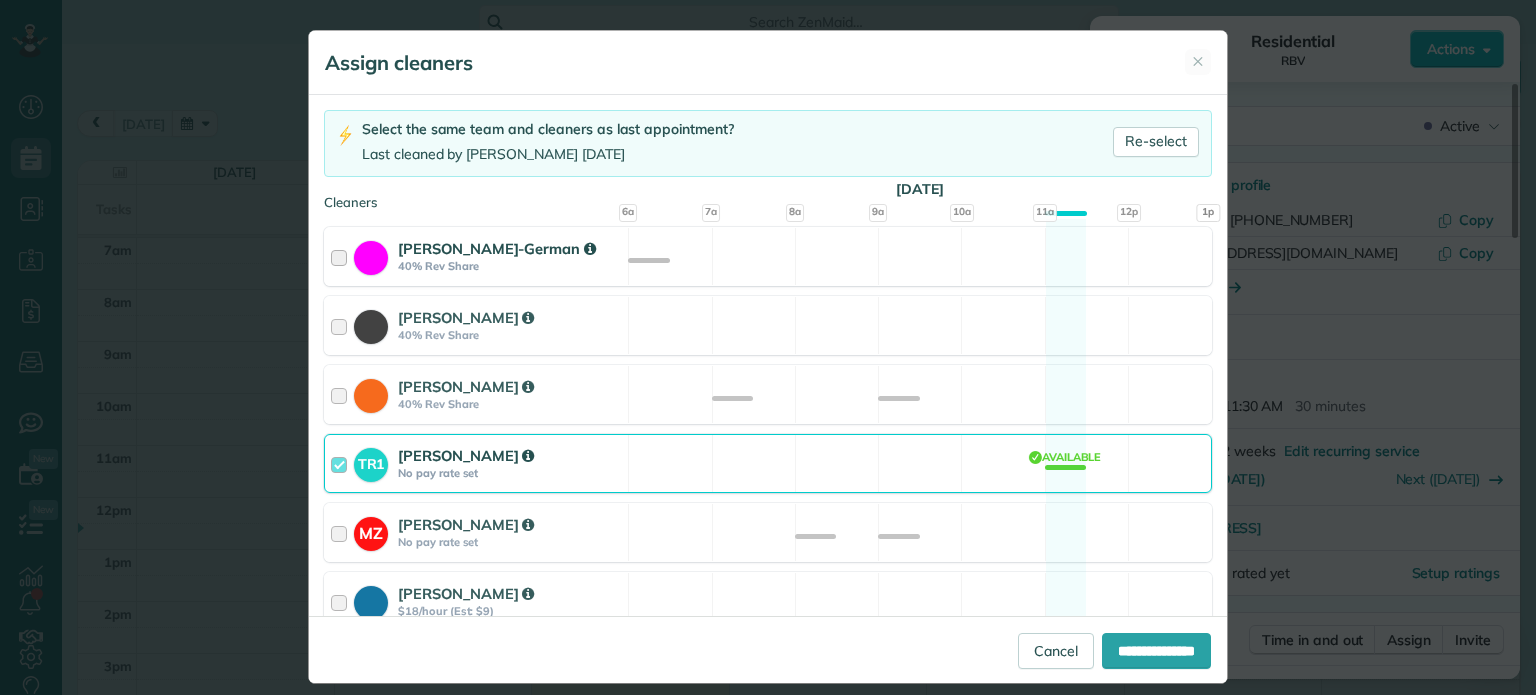 scroll, scrollTop: 200, scrollLeft: 0, axis: vertical 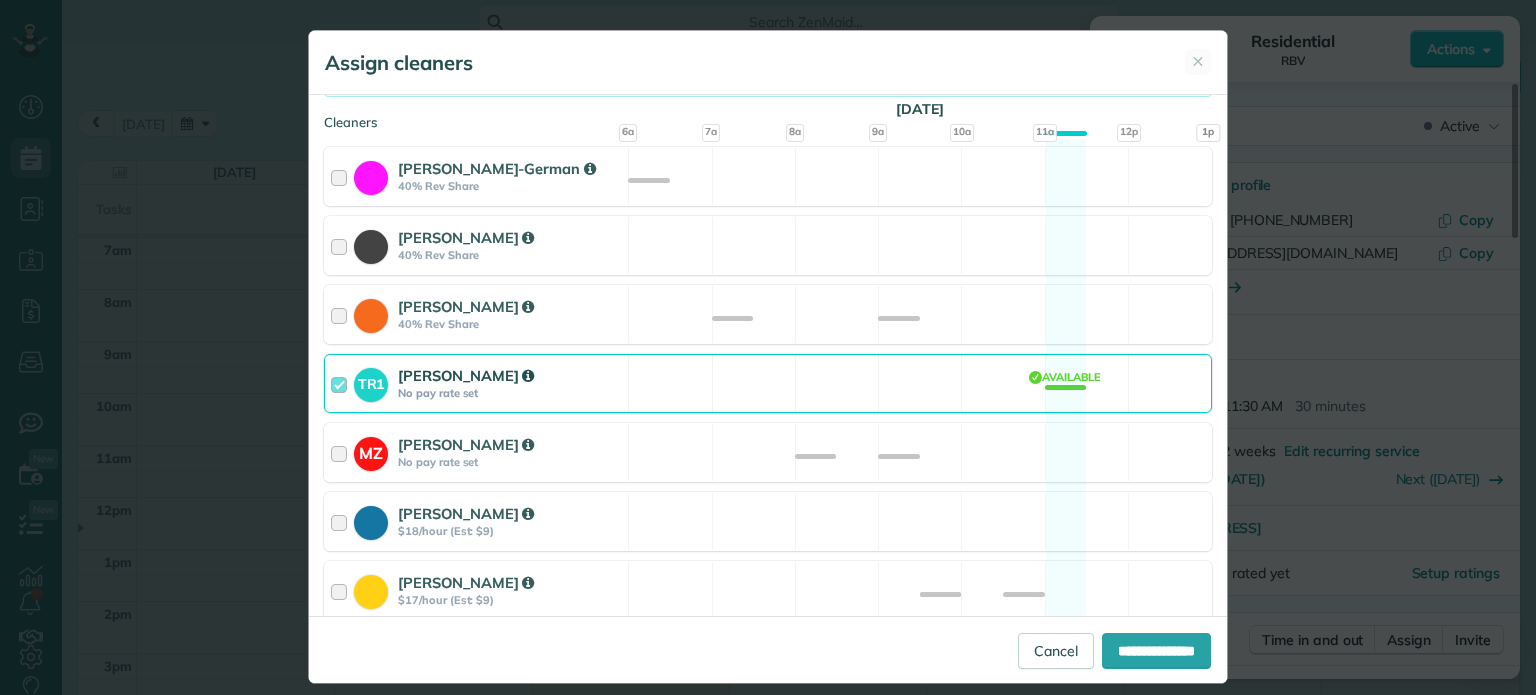 click on "TR1
[PERSON_NAME]
No pay rate set
Available" at bounding box center [768, 383] 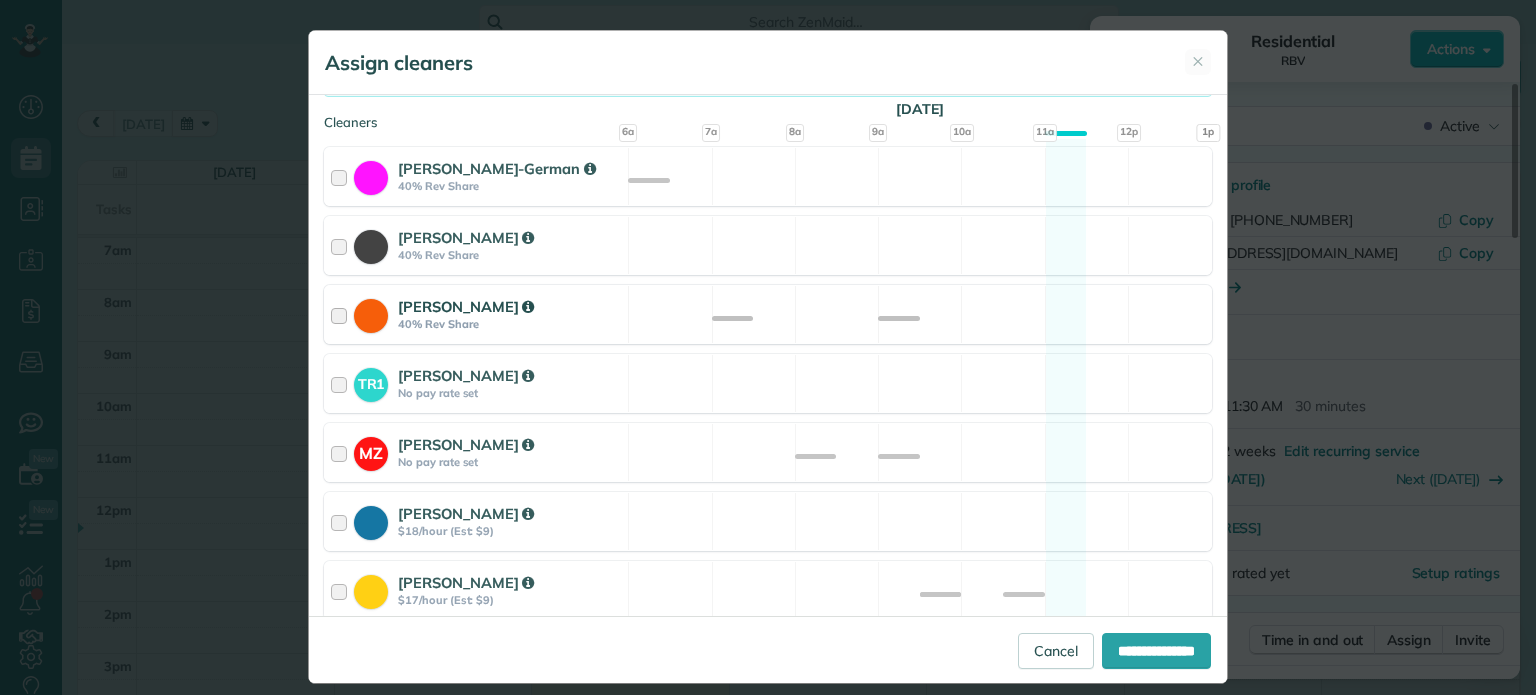 click on "[PERSON_NAME]
40% Rev Share
Available" at bounding box center [768, 314] 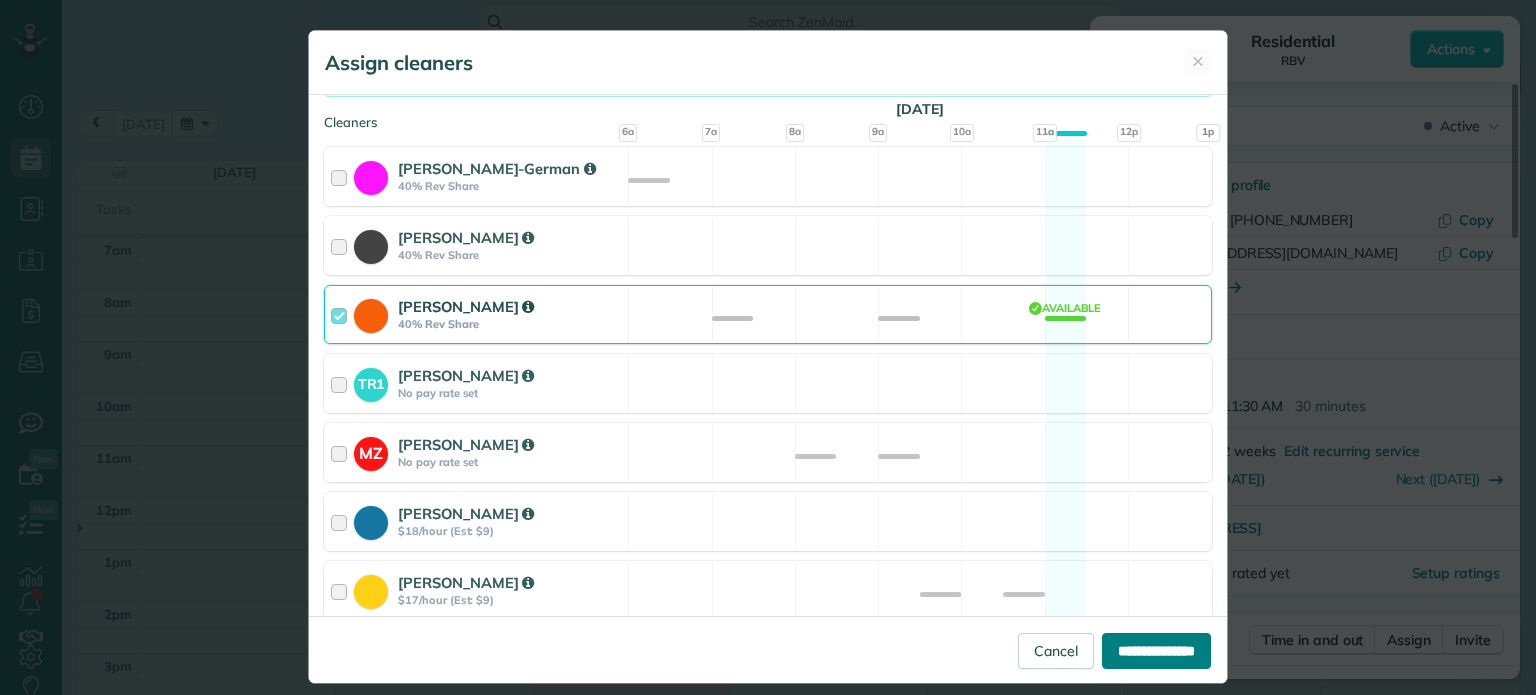 click on "**********" at bounding box center (1156, 651) 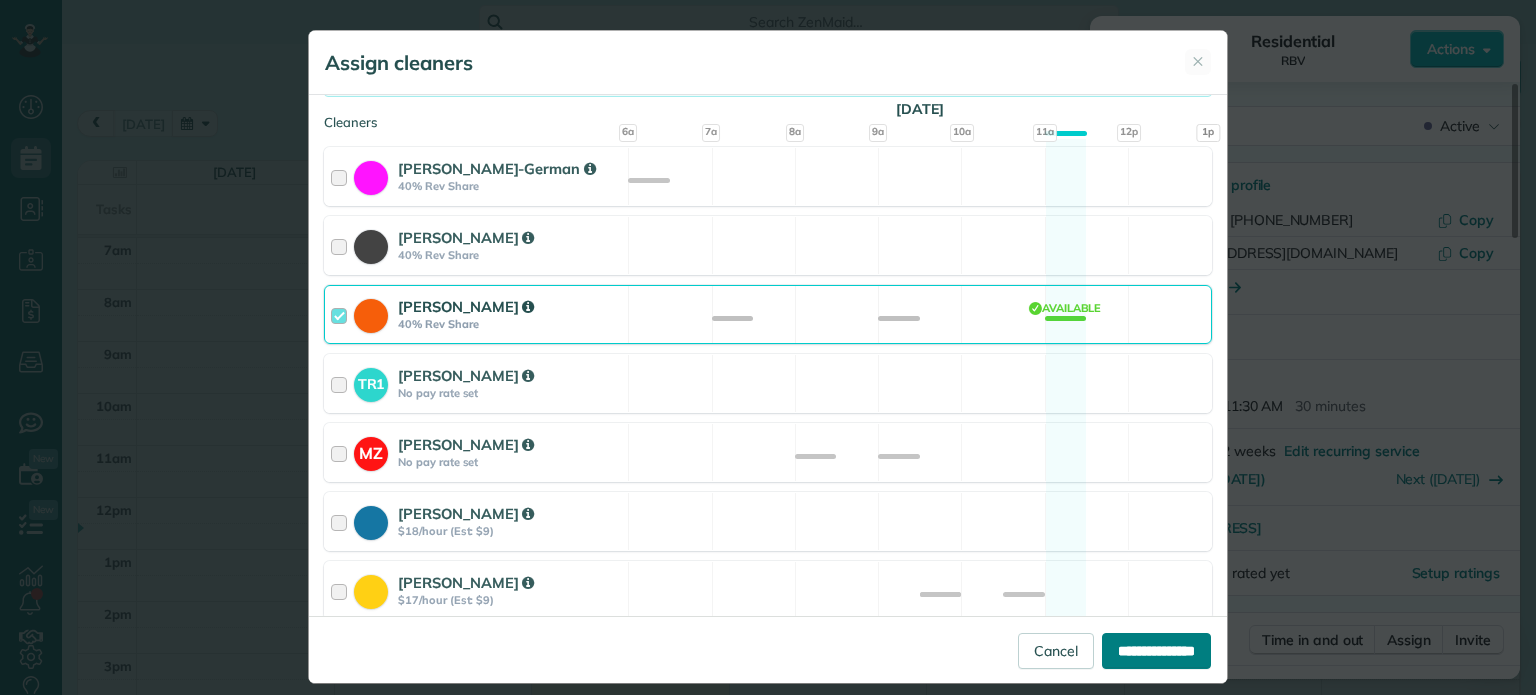 type on "**********" 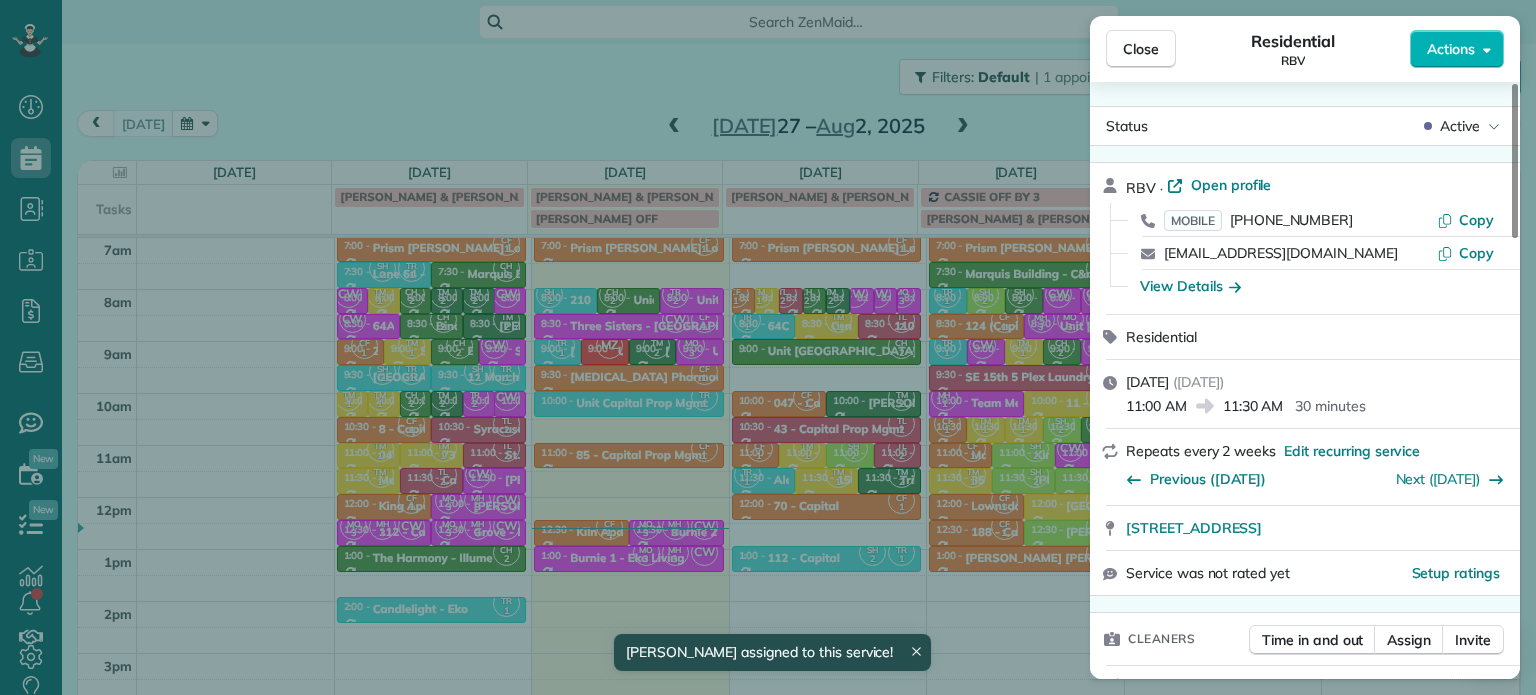 click on "Close Residential RBV Actions Status Active RBV · Open profile MOBILE [PHONE_NUMBER] Copy [EMAIL_ADDRESS][DOMAIN_NAME] Copy View Details Residential [DATE] ( [DATE] ) 11:00 AM 11:30 AM 30 minutes Repeats every 2 weeks Edit recurring service Previous ([DATE]) Next ([DATE]) [STREET_ADDRESS] Service was not rated yet Setup ratings Cleaners Time in and out Assign Invite Cleaners [PERSON_NAME] 11:00 AM 11:30 AM Checklist Try Now Keep this appointment up to your standards. Stay on top of every detail, keep your cleaners organised, and your client happy. Assign a checklist Watch a 5 min demo Billing Billing actions Service Add an item Overcharge $0.00 Discount $0.00 Coupon discount - Primary tax - Secondary tax - Total appointment price $0.00 Tips collected New feature! $0.00 [PERSON_NAME] as paid Total including tip $0.00 Get paid online in no-time! Send an invoice and reward your cleaners with tips Charge customer credit card Appointment custom fields No custom fields to display Work items 0 1" at bounding box center [768, 347] 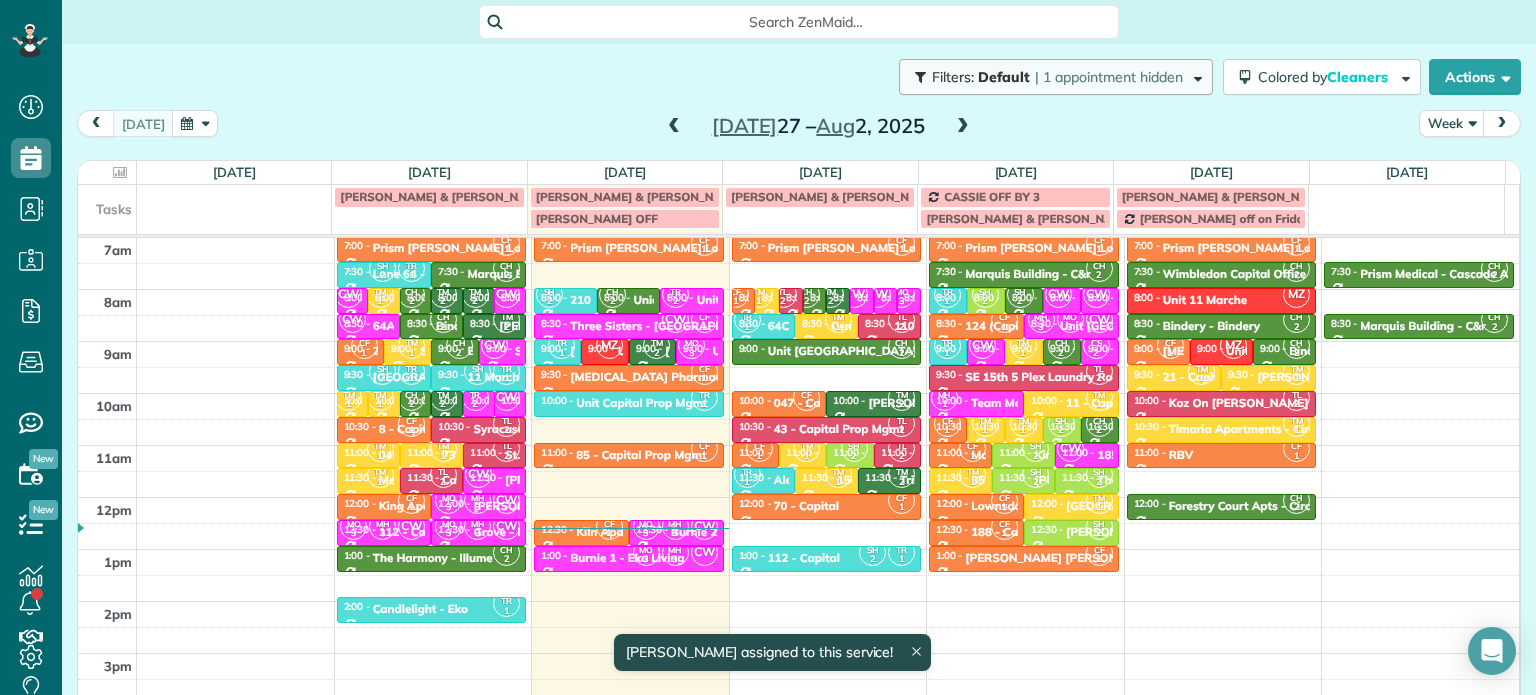 click on "Filters:   Default
|  1 appointment hidden" at bounding box center (1056, 77) 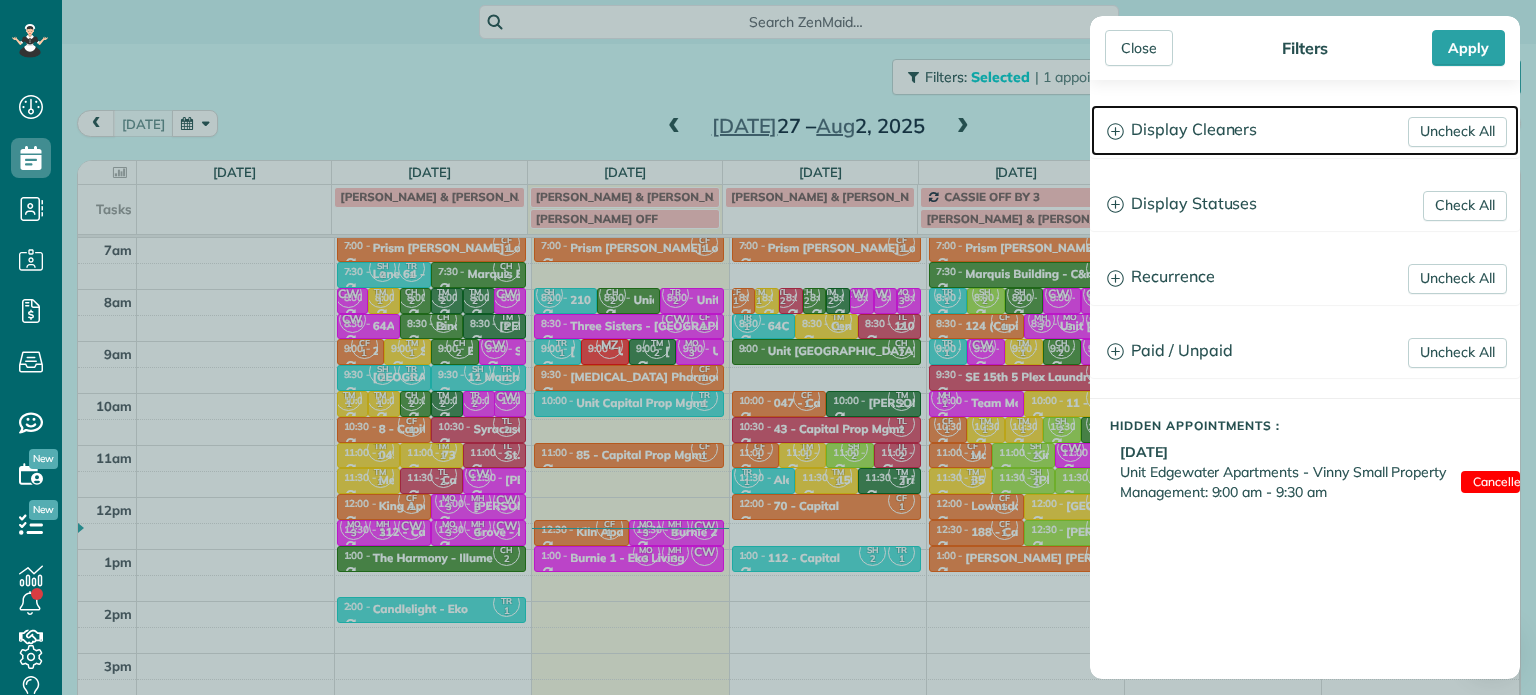 click on "Display Cleaners" at bounding box center (1305, 130) 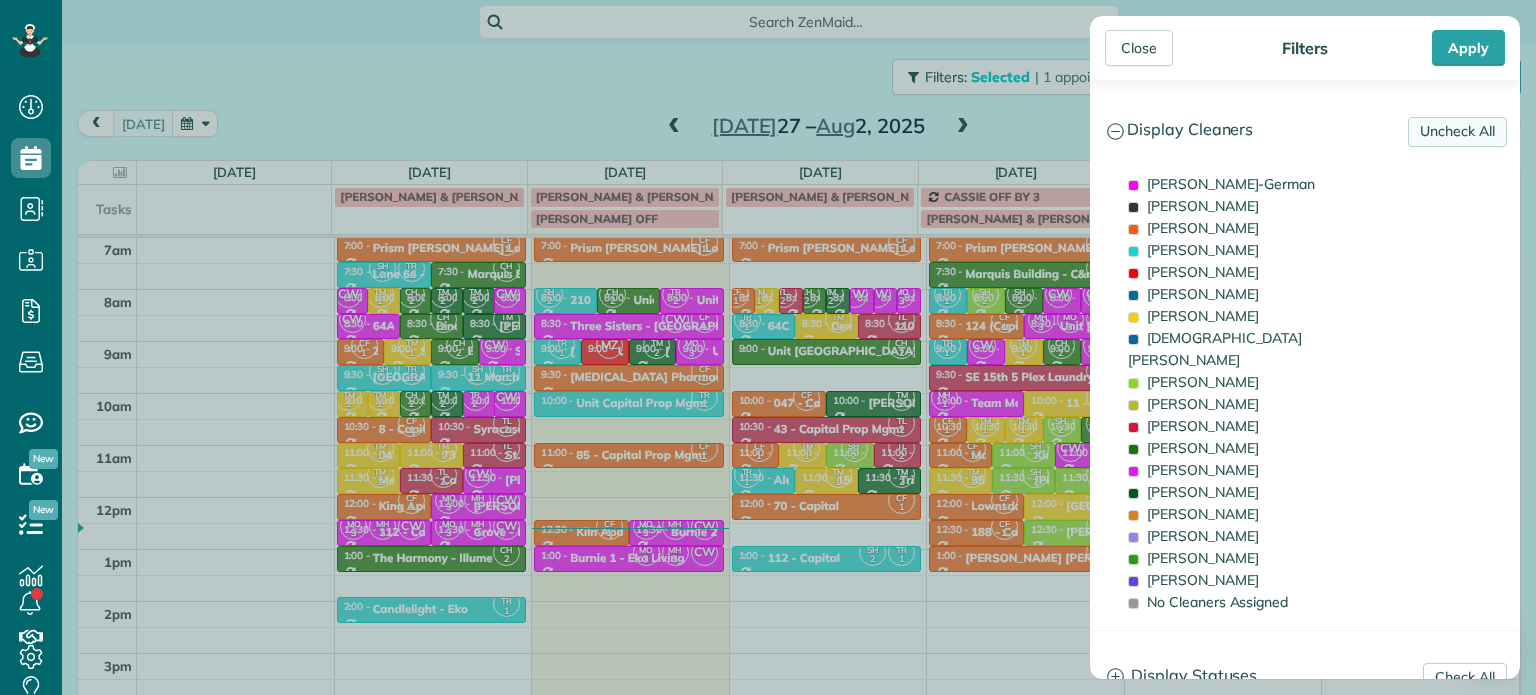click on "Uncheck All" at bounding box center (1457, 132) 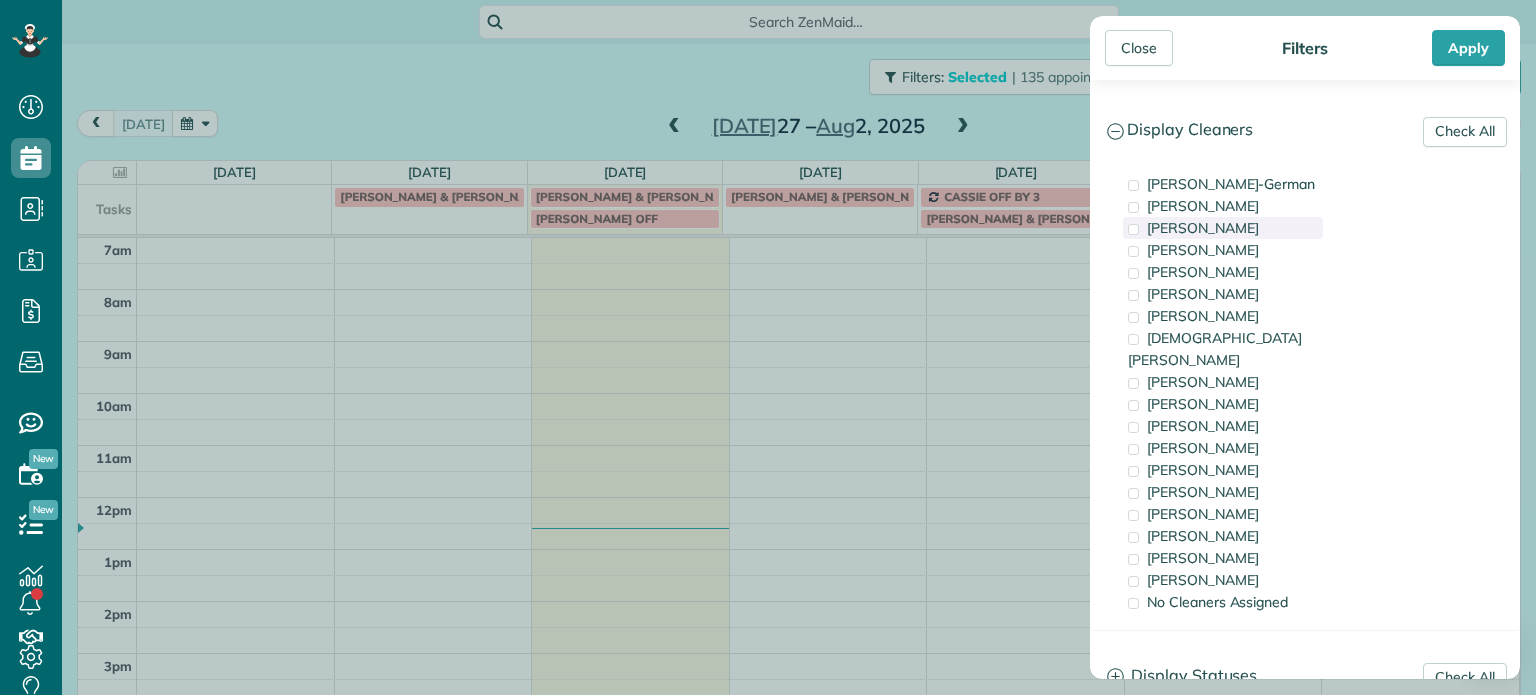 click on "[PERSON_NAME]" at bounding box center [1203, 228] 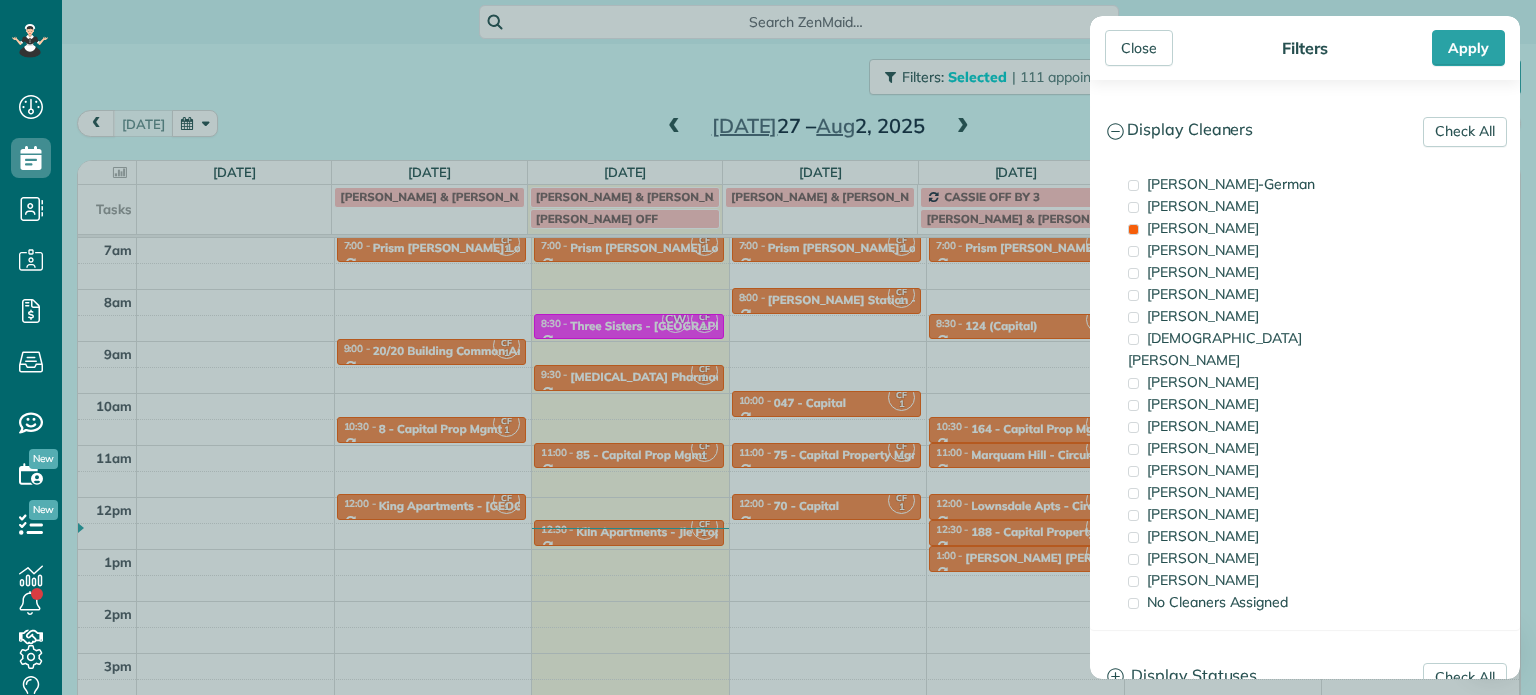 click on "Close
Filters
Apply
Check All
Display Cleaners
[PERSON_NAME]-German
[PERSON_NAME]
[PERSON_NAME]
[PERSON_NAME]
[PERSON_NAME]
[PERSON_NAME]
[PERSON_NAME]" at bounding box center (768, 347) 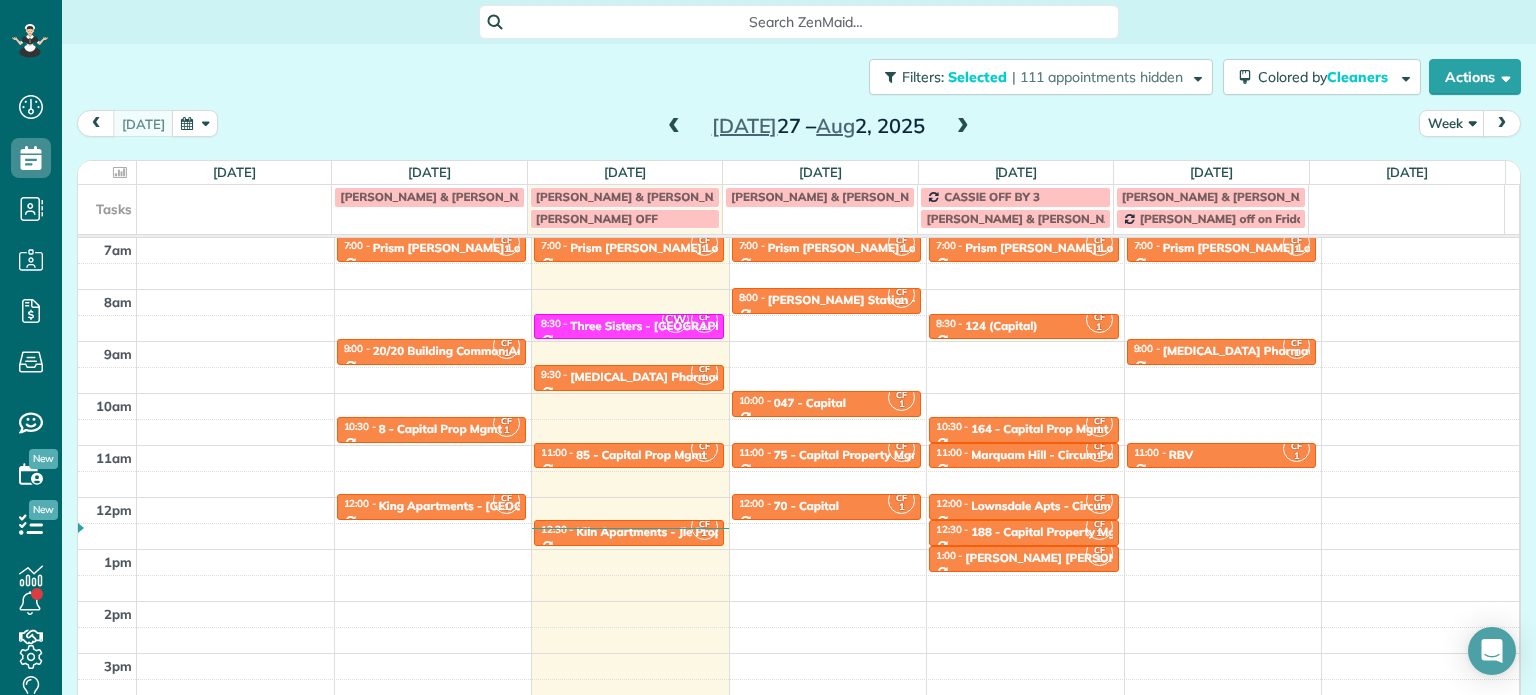 click at bounding box center (963, 127) 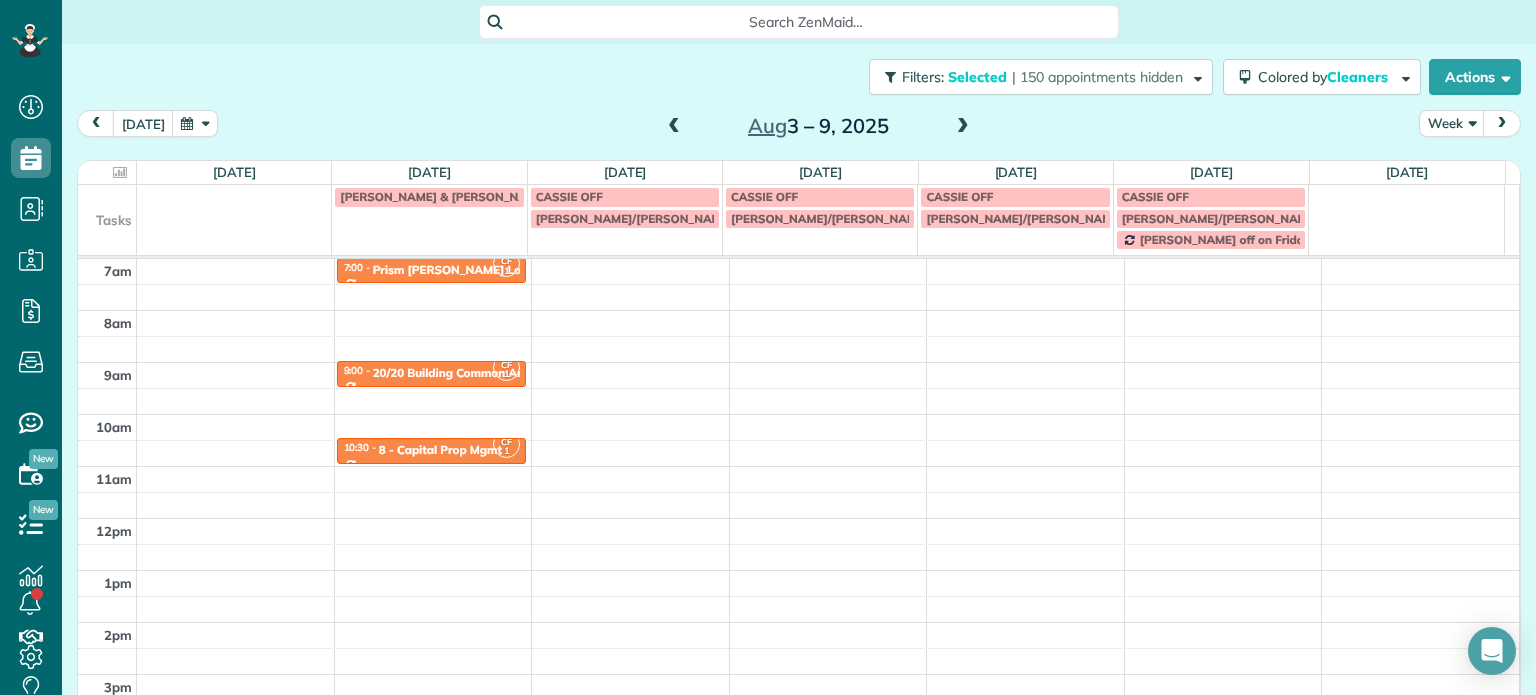 click at bounding box center (963, 127) 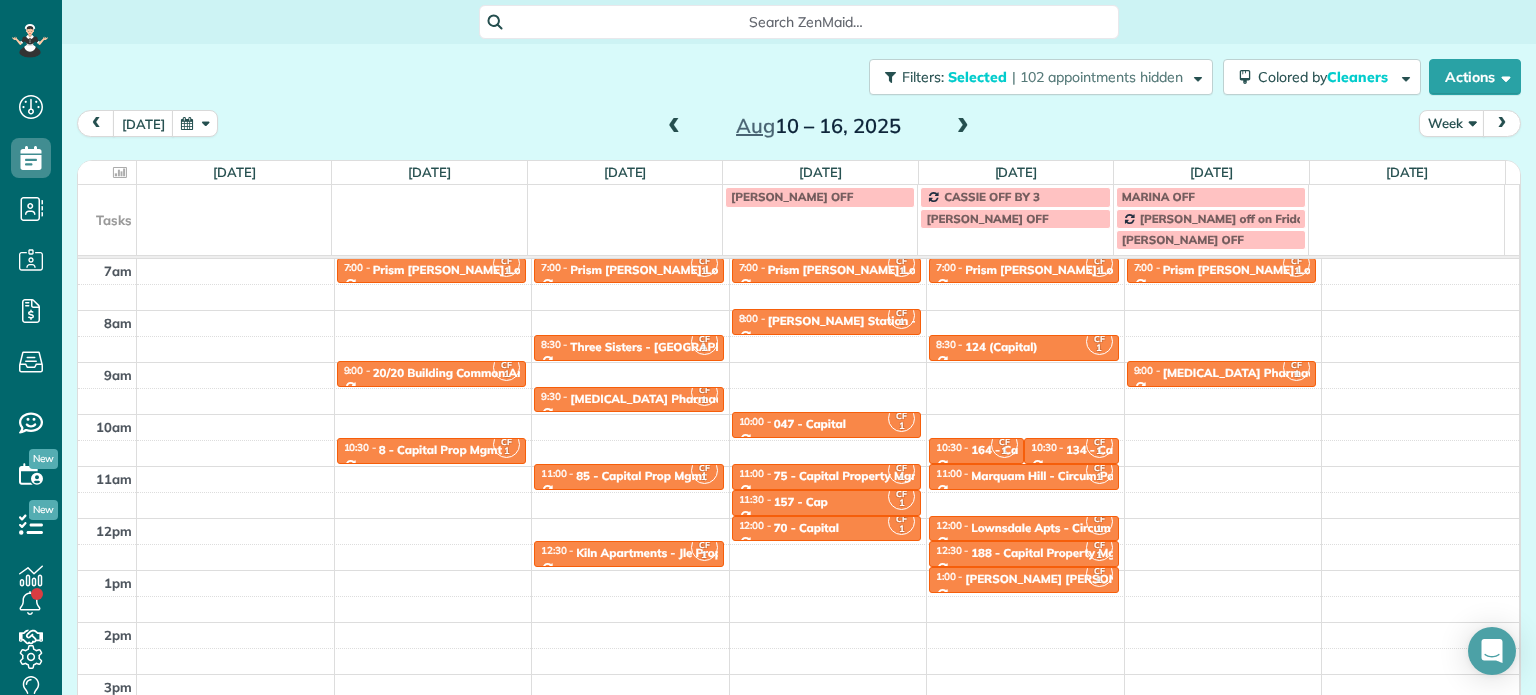 click at bounding box center (963, 127) 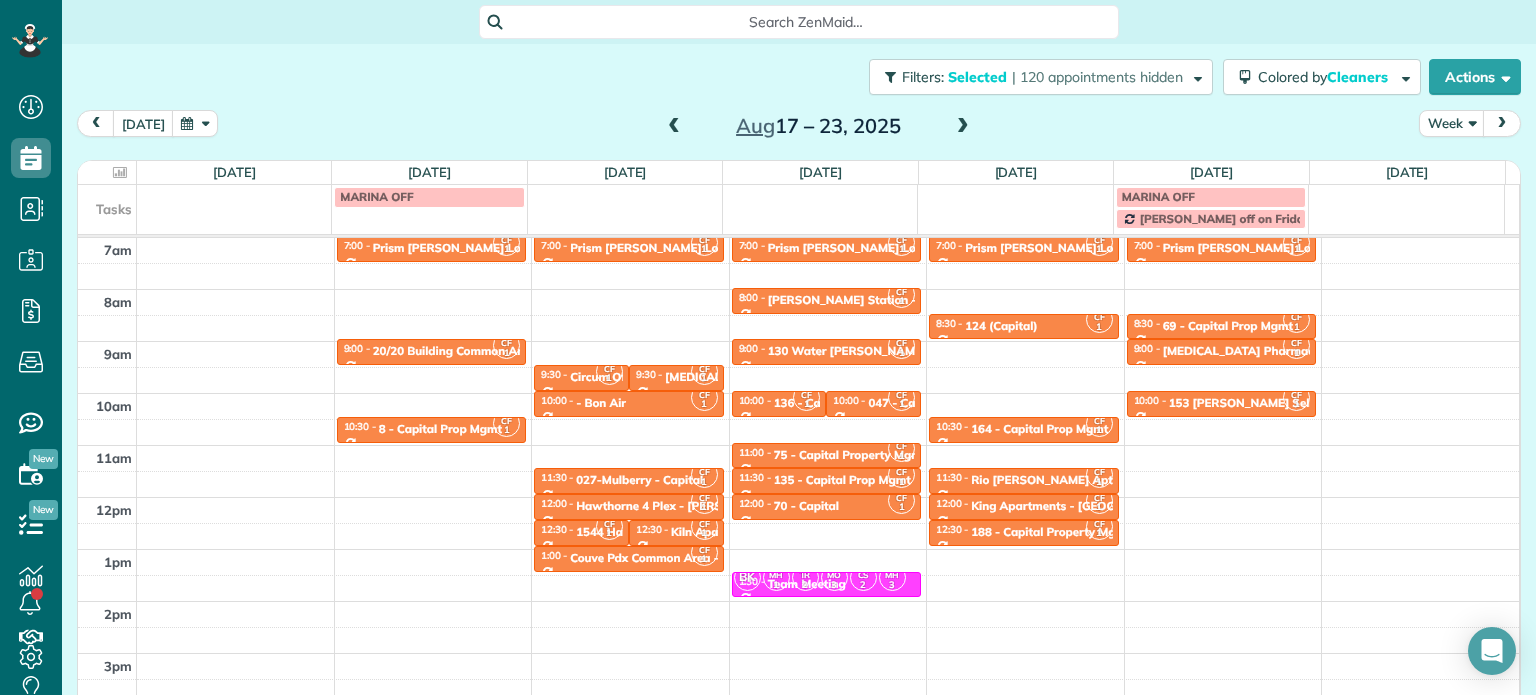 click at bounding box center [674, 127] 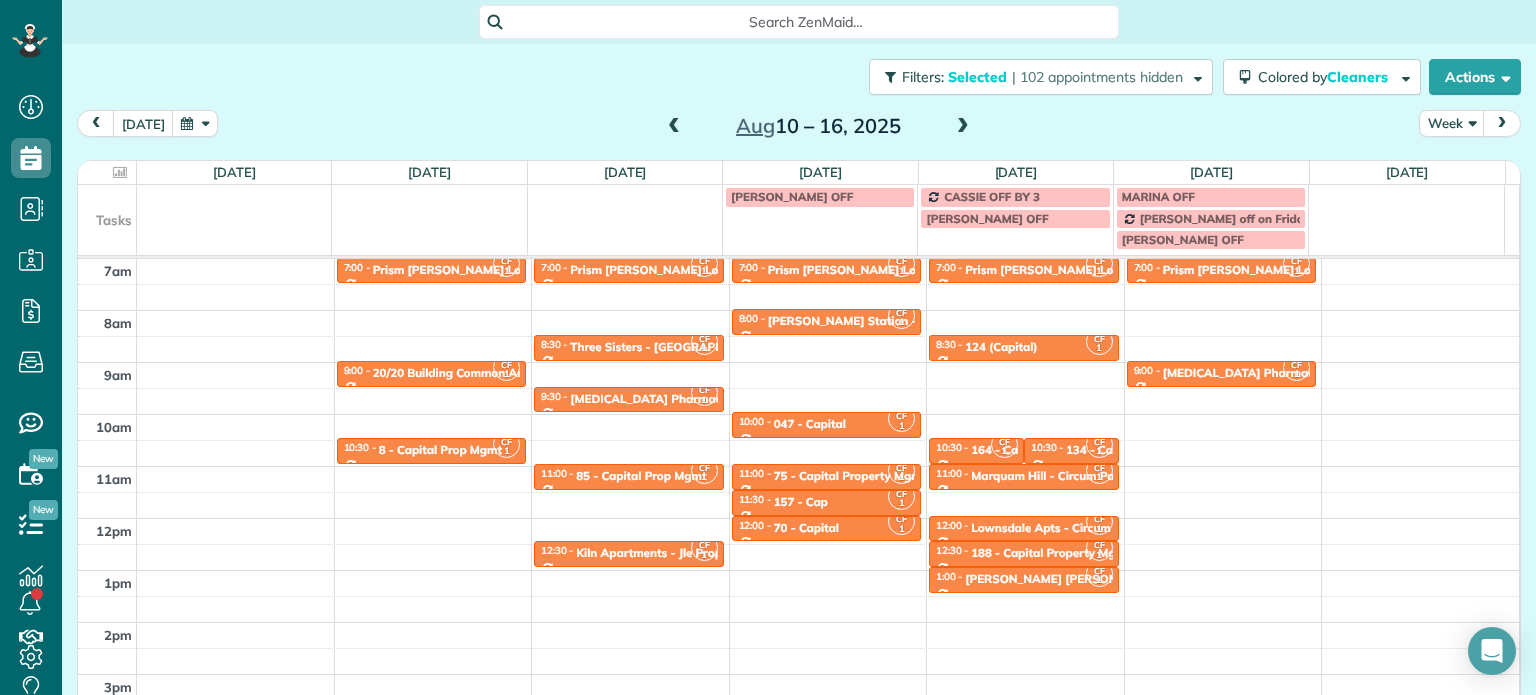 click at bounding box center [674, 127] 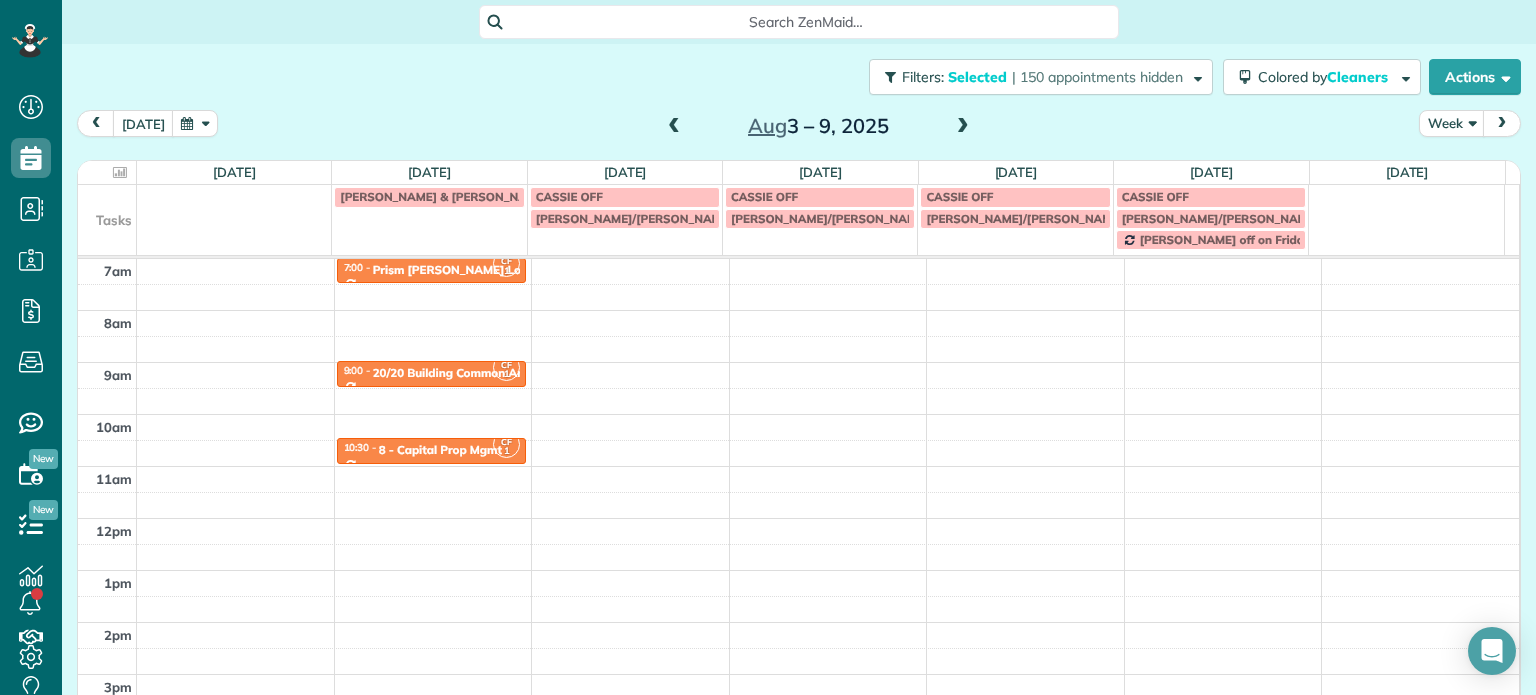 click at bounding box center [674, 127] 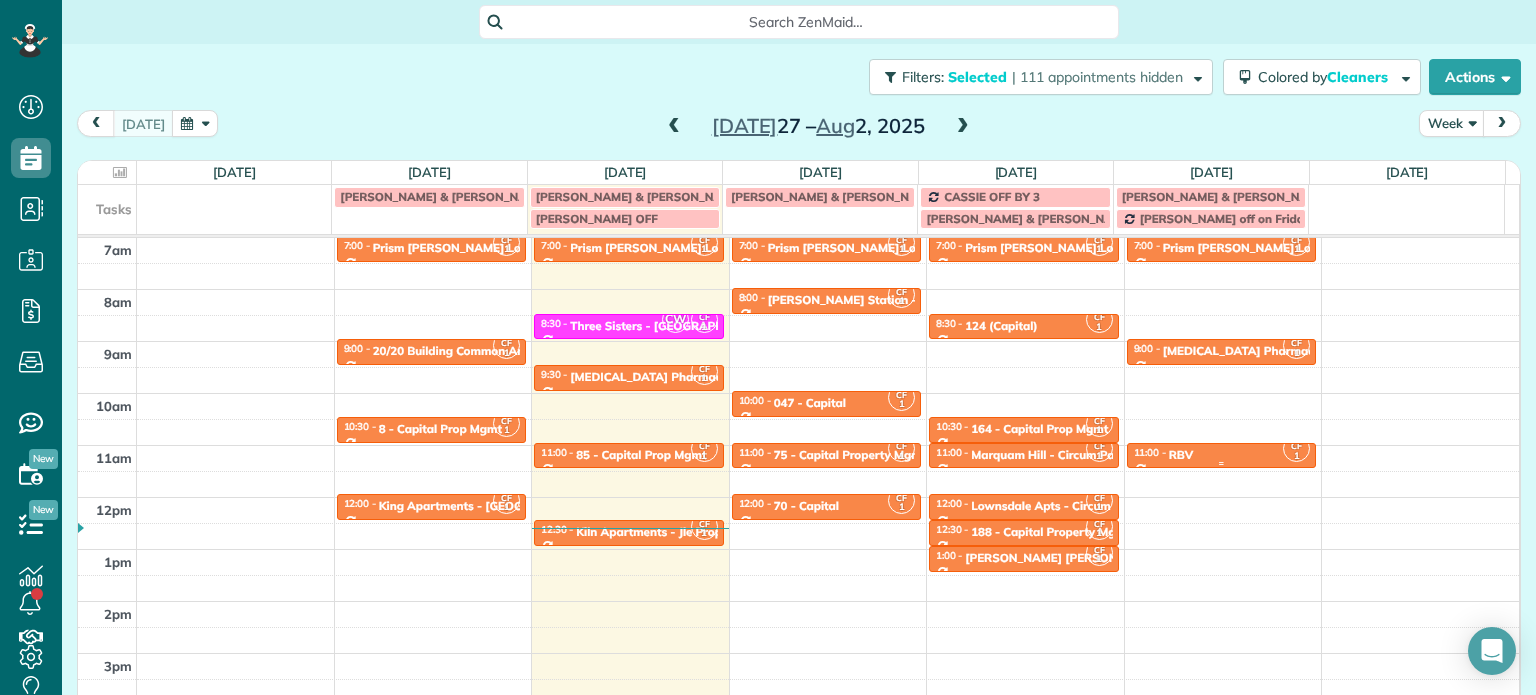 click on "11:00 - 11:30 RBV" at bounding box center [1222, 454] 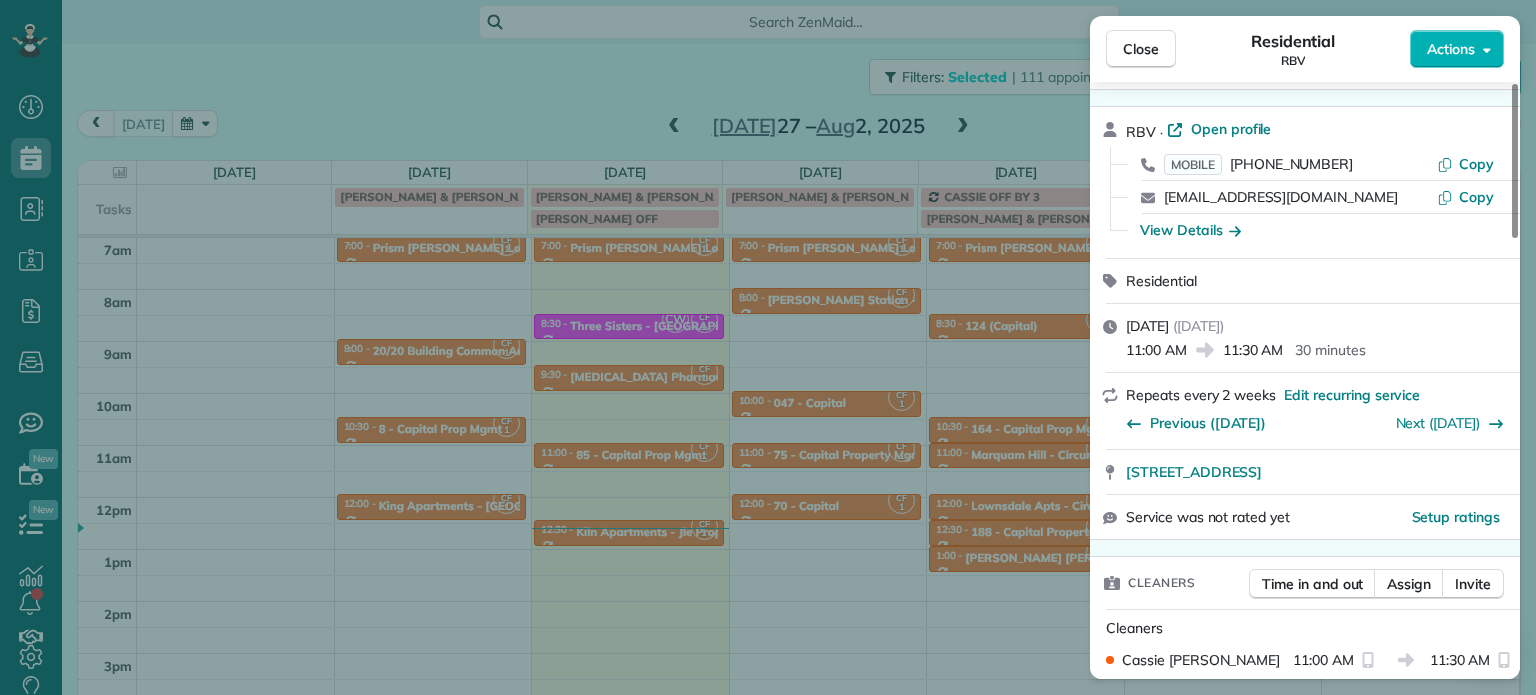 scroll, scrollTop: 100, scrollLeft: 0, axis: vertical 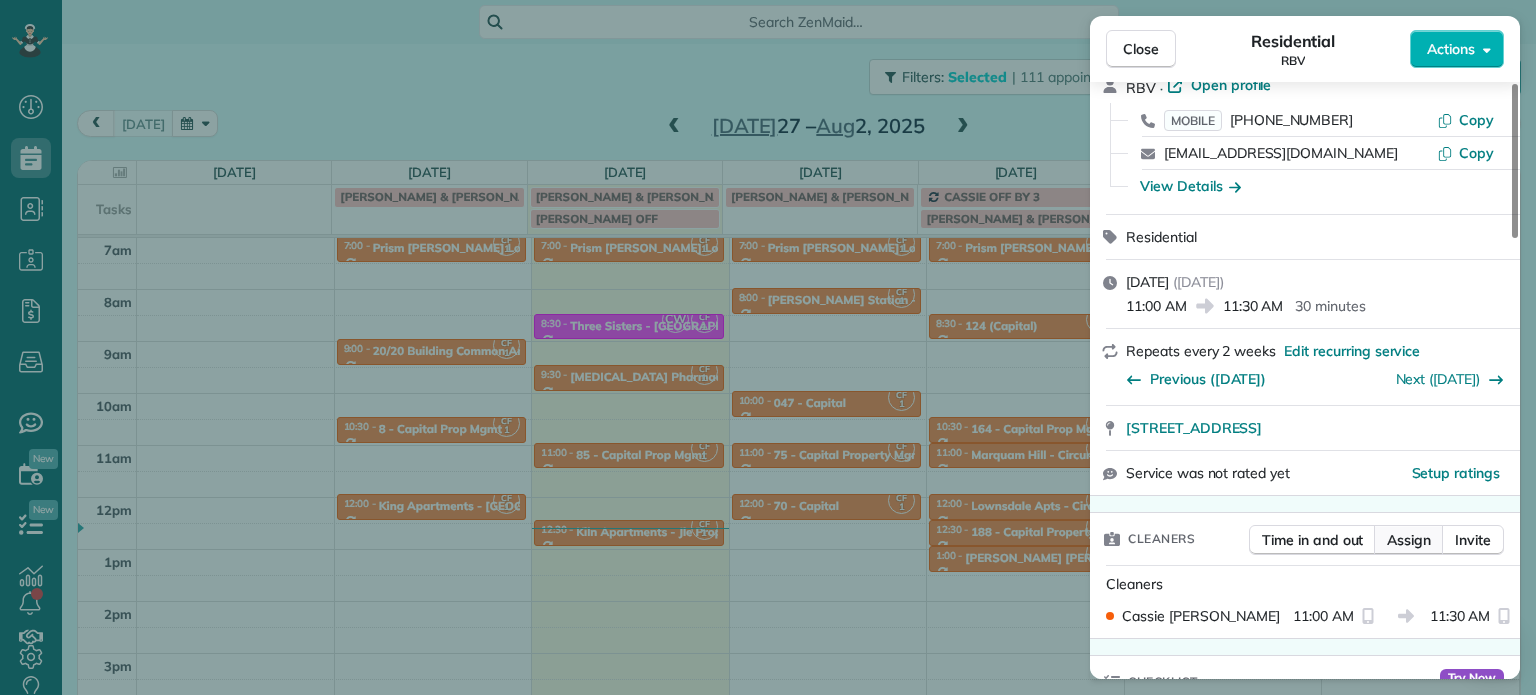 click on "Assign" at bounding box center (1409, 540) 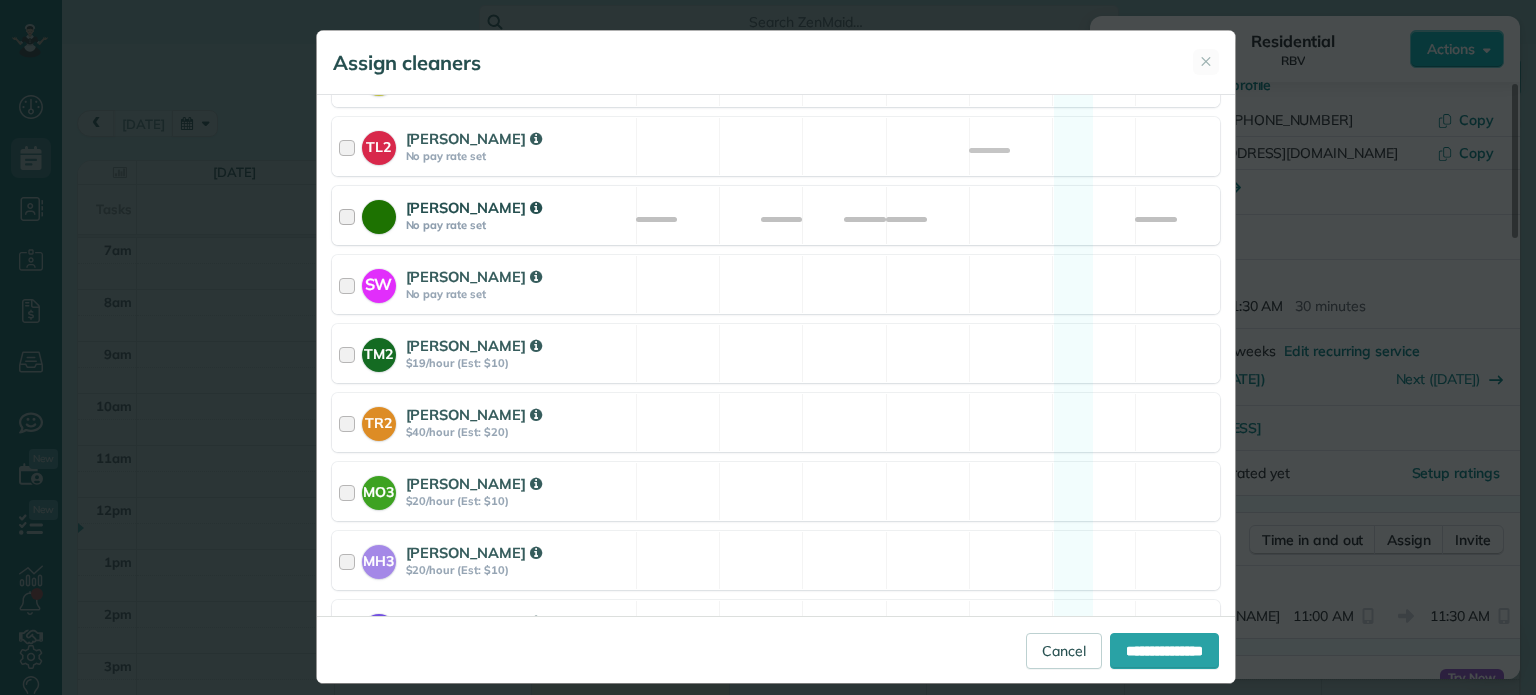 scroll, scrollTop: 1028, scrollLeft: 0, axis: vertical 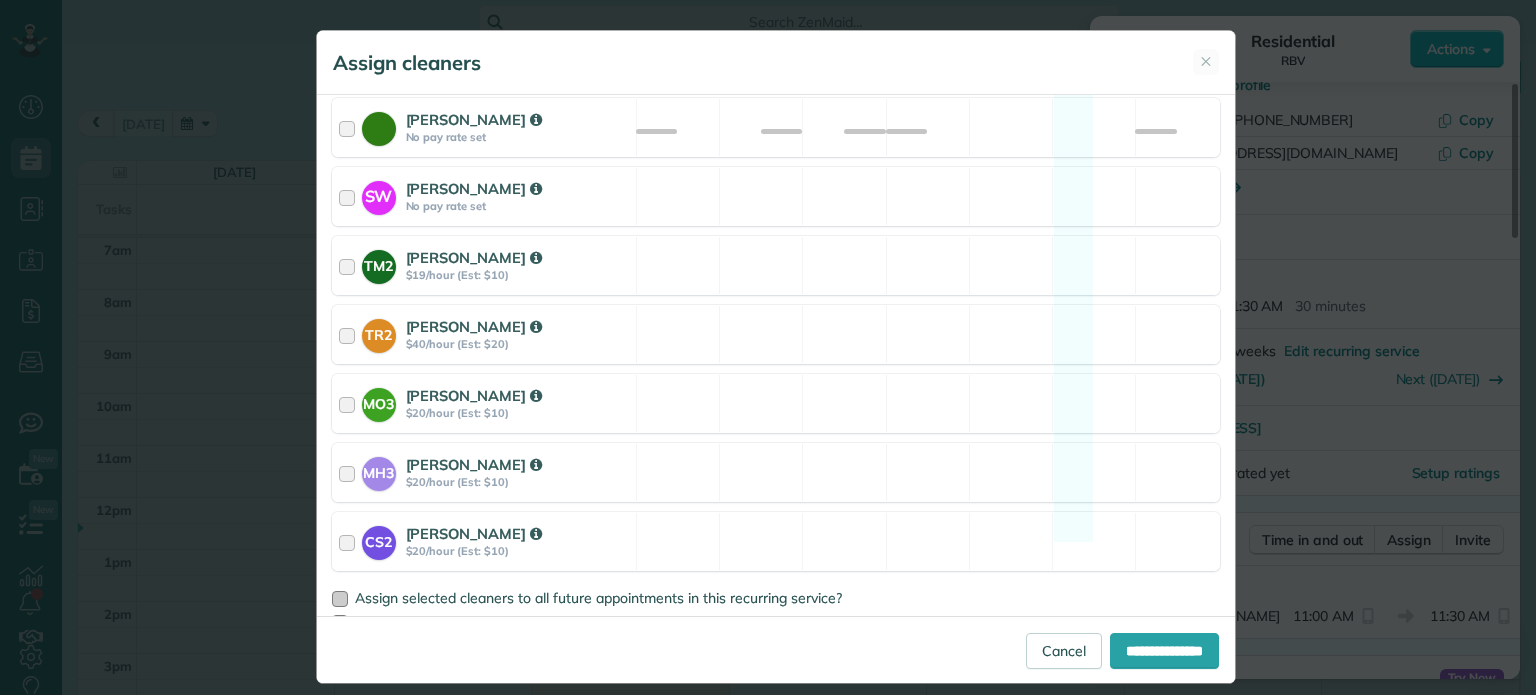click on "Assign selected cleaners to all future appointments in this recurring service?" at bounding box center [598, 598] 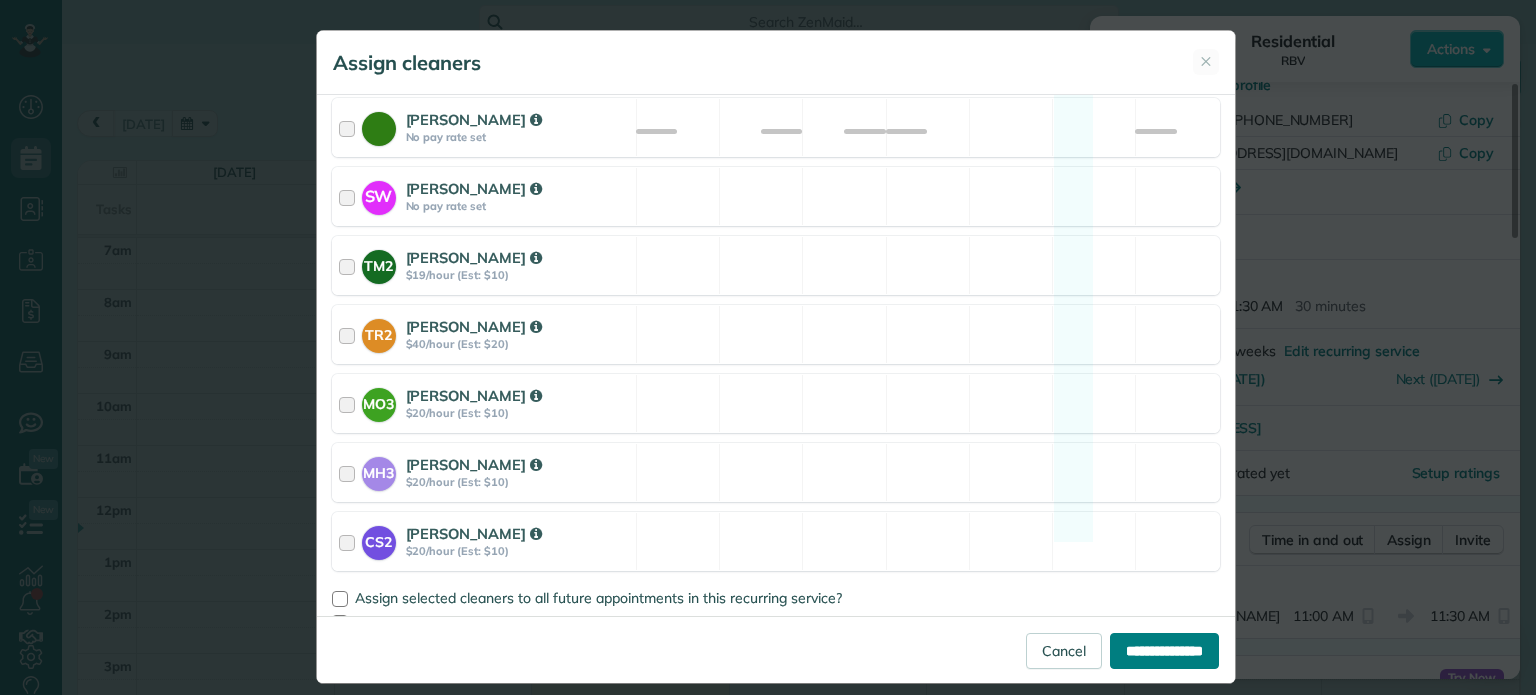 click on "**********" at bounding box center [1164, 651] 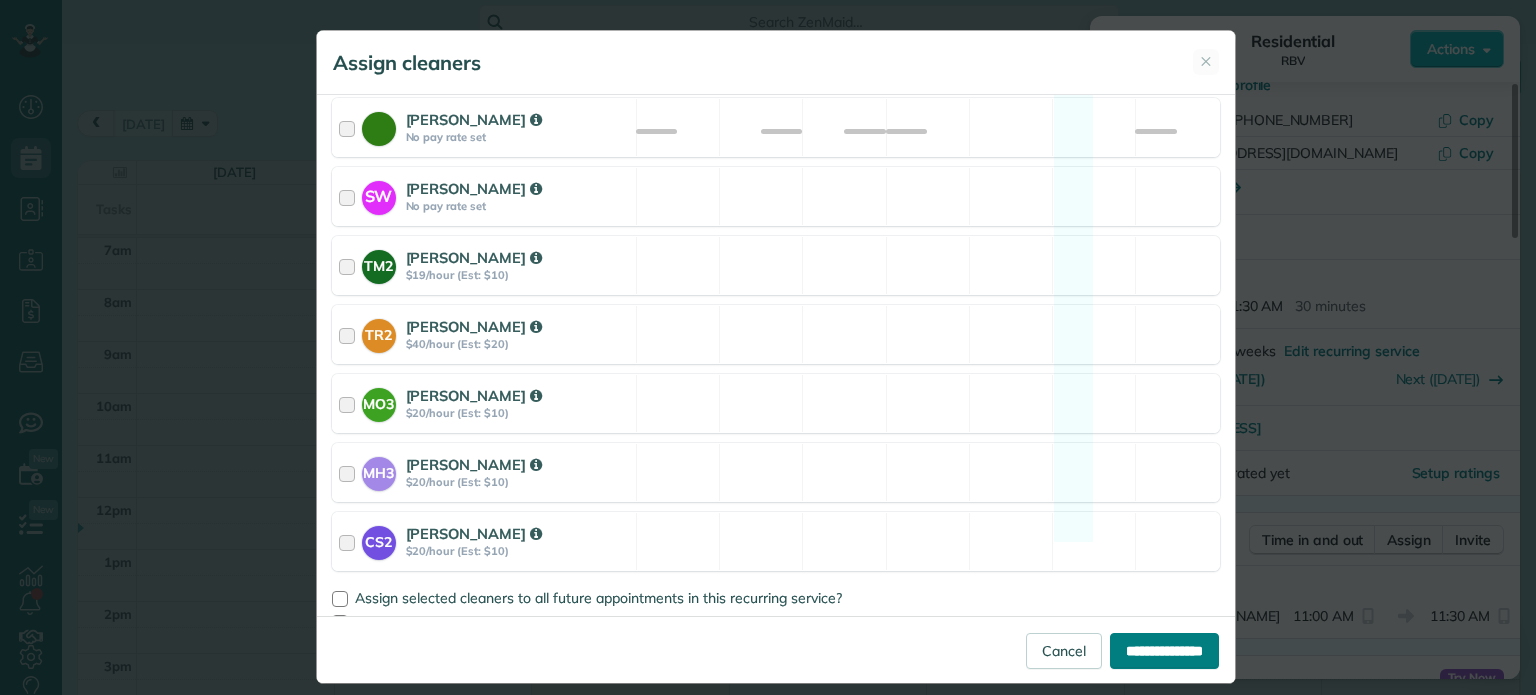 type on "**********" 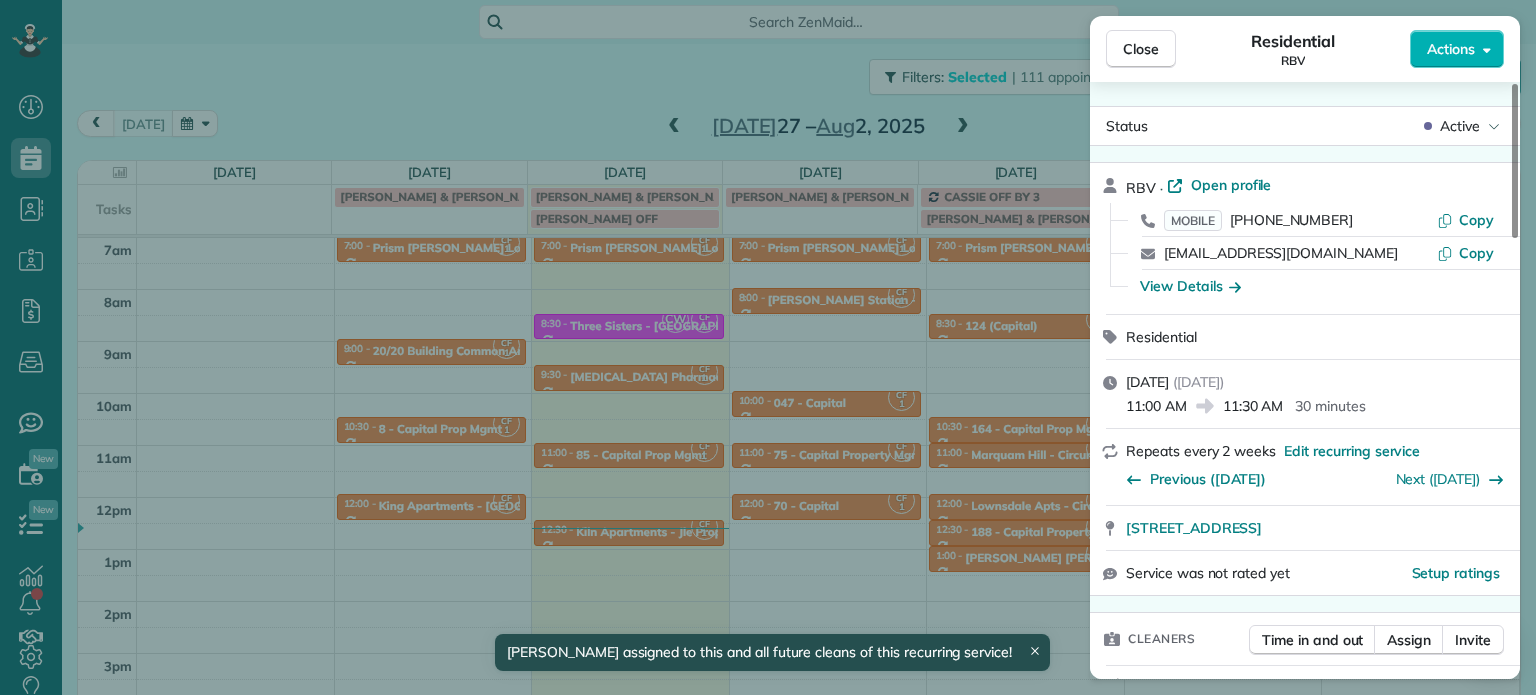 click on "Close Residential RBV Actions Status Active RBV · Open profile MOBILE [PHONE_NUMBER] Copy [EMAIL_ADDRESS][DOMAIN_NAME] Copy View Details Residential [DATE] ( [DATE] ) 11:00 AM 11:30 AM 30 minutes Repeats every 2 weeks Edit recurring service Previous ([DATE]) Next ([DATE]) [STREET_ADDRESS] Service was not rated yet Setup ratings Cleaners Time in and out Assign Invite Cleaners [PERSON_NAME] 11:00 AM 11:30 AM Checklist Try Now Keep this appointment up to your standards. Stay on top of every detail, keep your cleaners organised, and your client happy. Assign a checklist Watch a 5 min demo Billing Billing actions Service Add an item Overcharge $0.00 Discount $0.00 Coupon discount - Primary tax - Secondary tax - Total appointment price $0.00 Tips collected New feature! $0.00 [PERSON_NAME] as paid Total including tip $0.00 Get paid online in no-time! Send an invoice and reward your cleaners with tips Charge customer credit card Appointment custom fields No custom fields to display Work items 0 1" at bounding box center (768, 347) 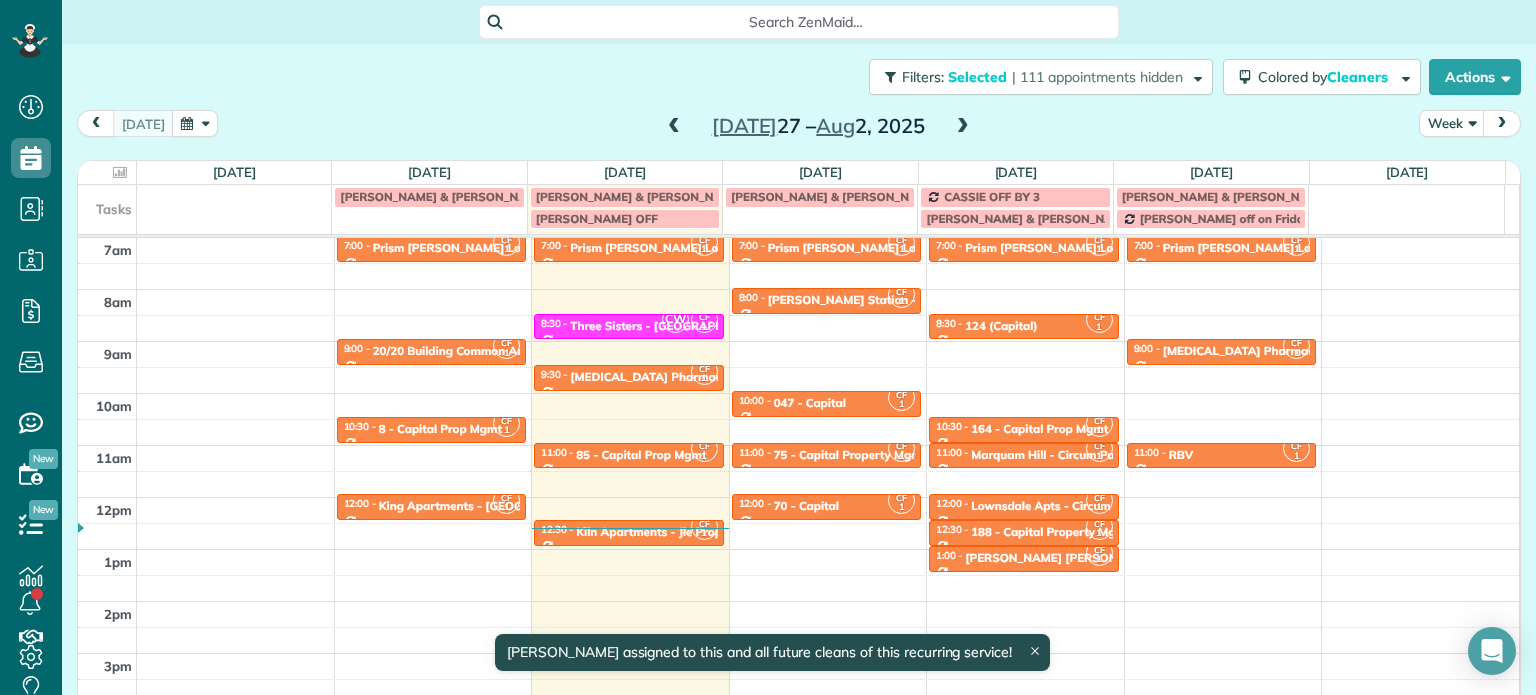click at bounding box center [963, 127] 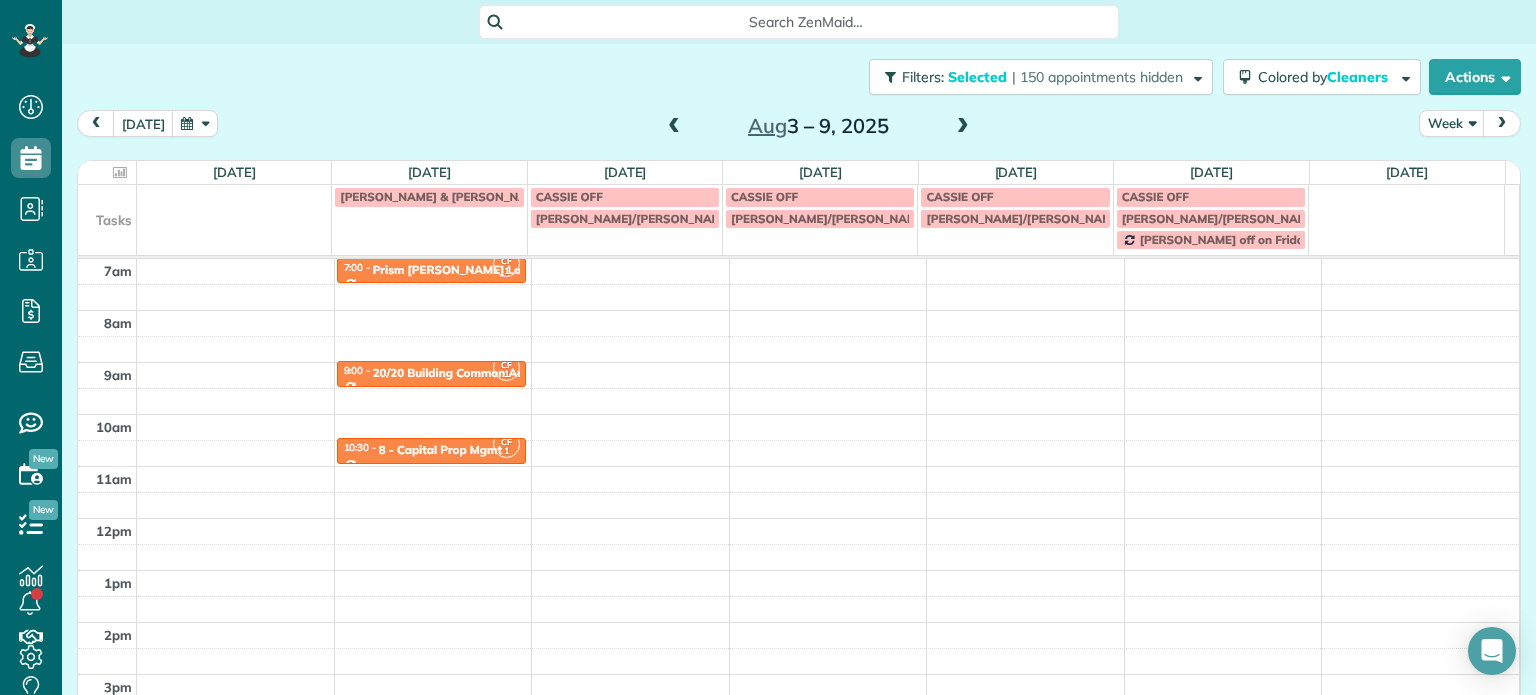 click at bounding box center [963, 127] 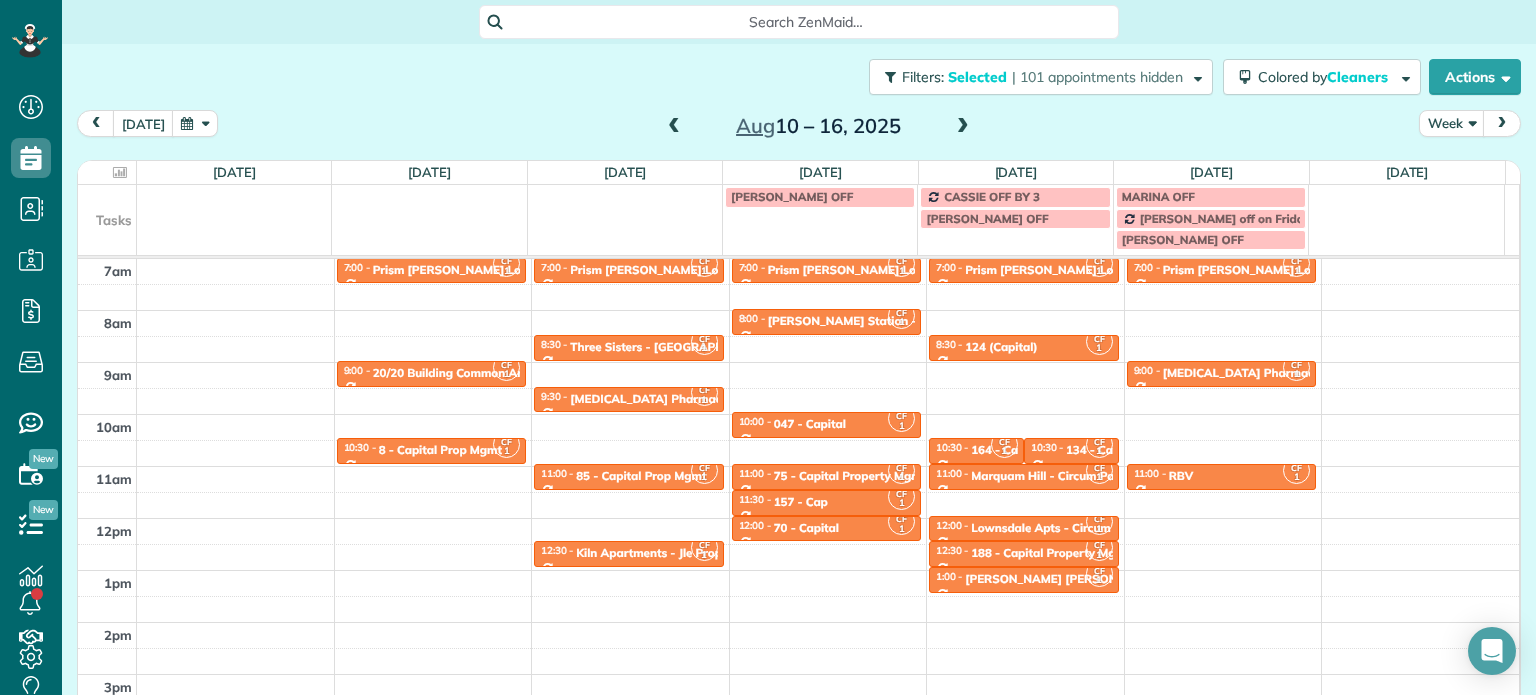click at bounding box center (674, 127) 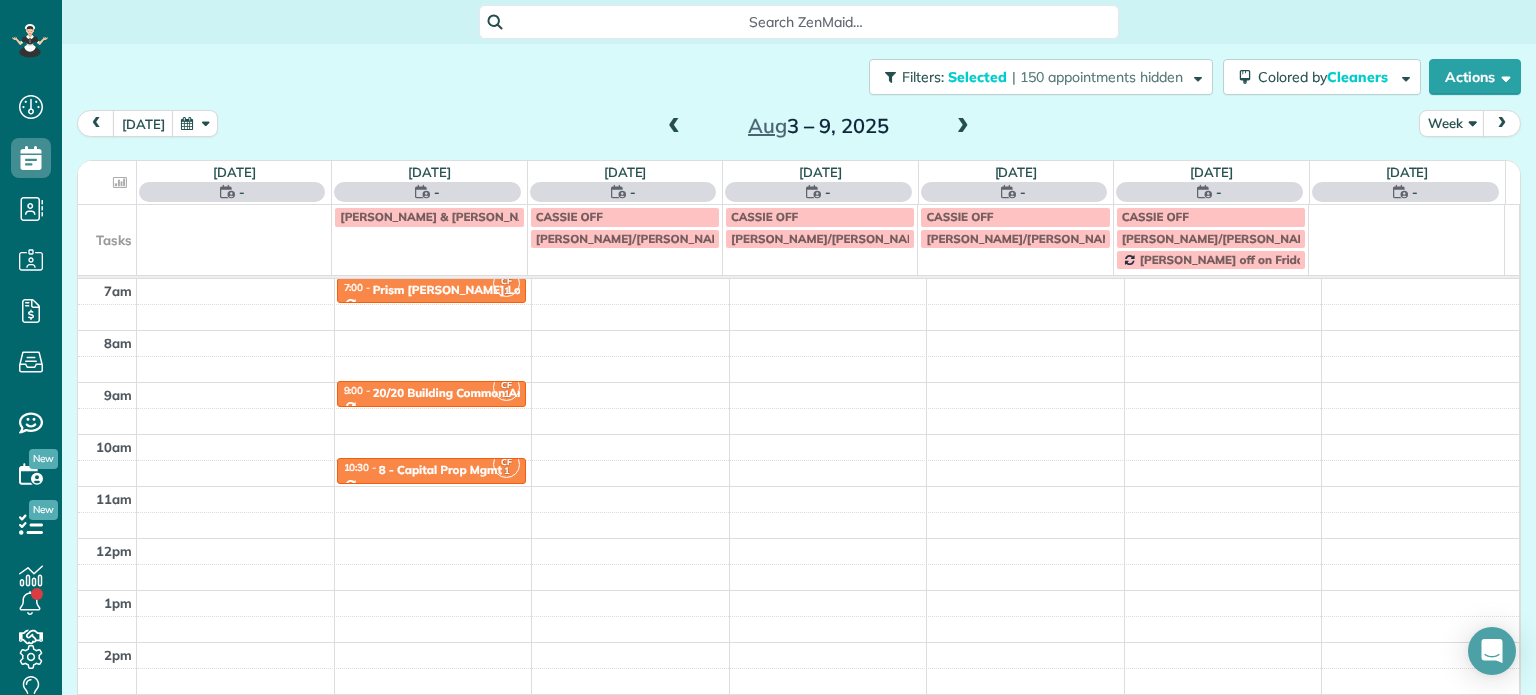 click at bounding box center [674, 127] 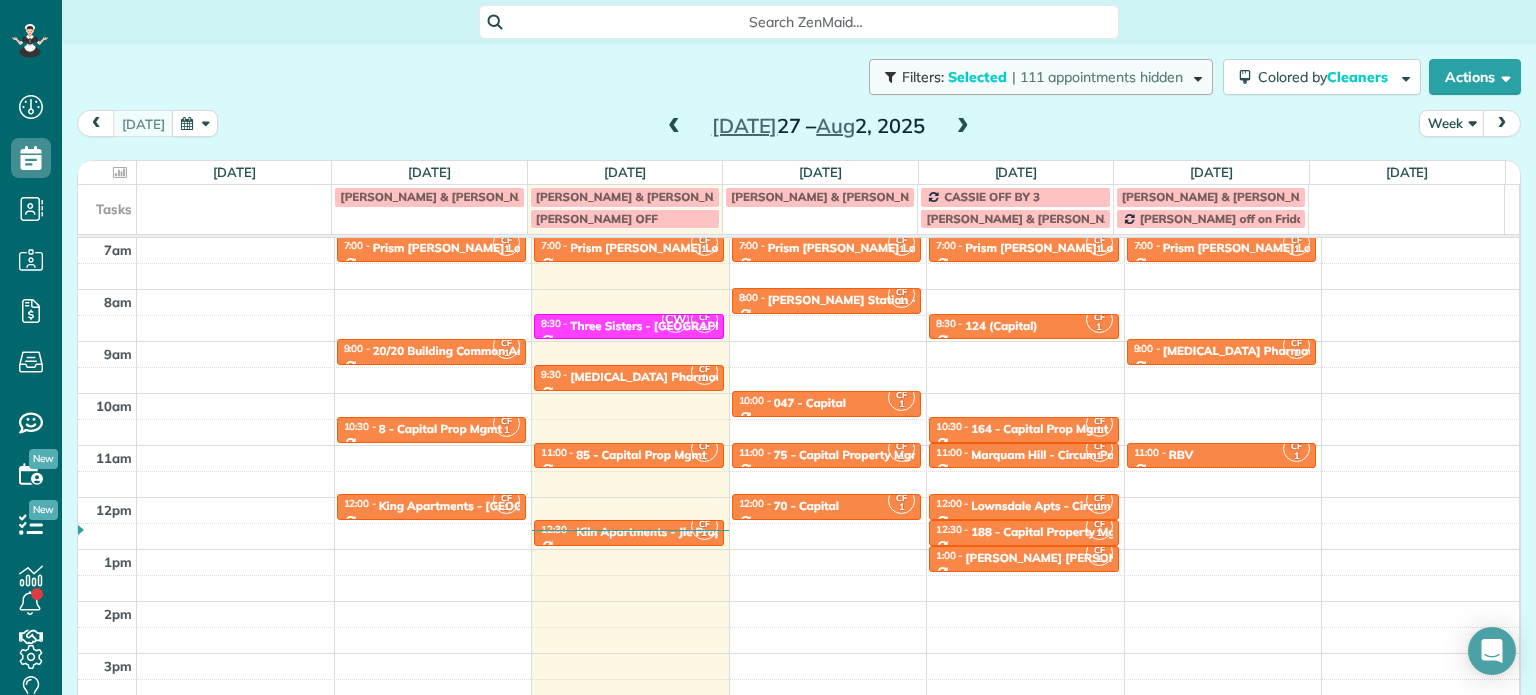 click on "|  111 appointments hidden" at bounding box center [1097, 77] 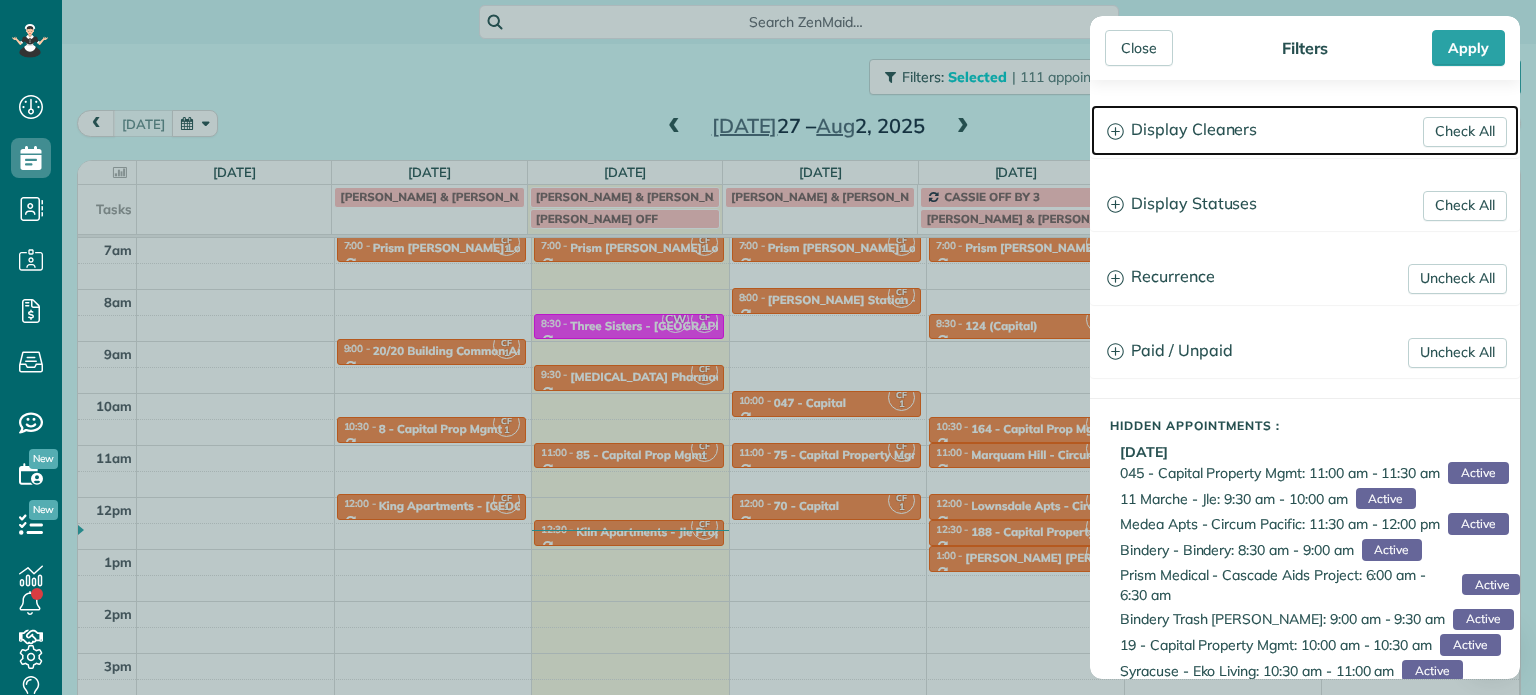 click on "Display Cleaners" at bounding box center [1305, 130] 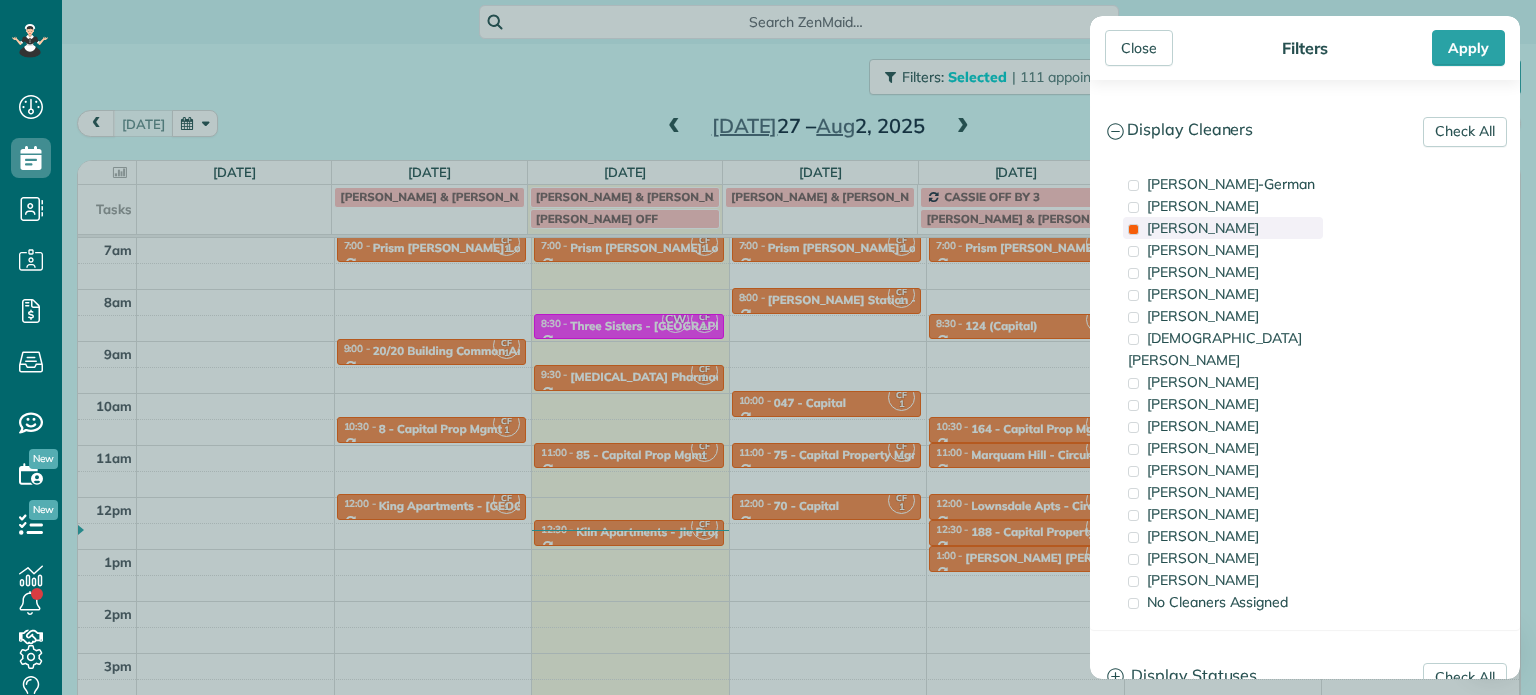 click on "[PERSON_NAME]" at bounding box center (1203, 228) 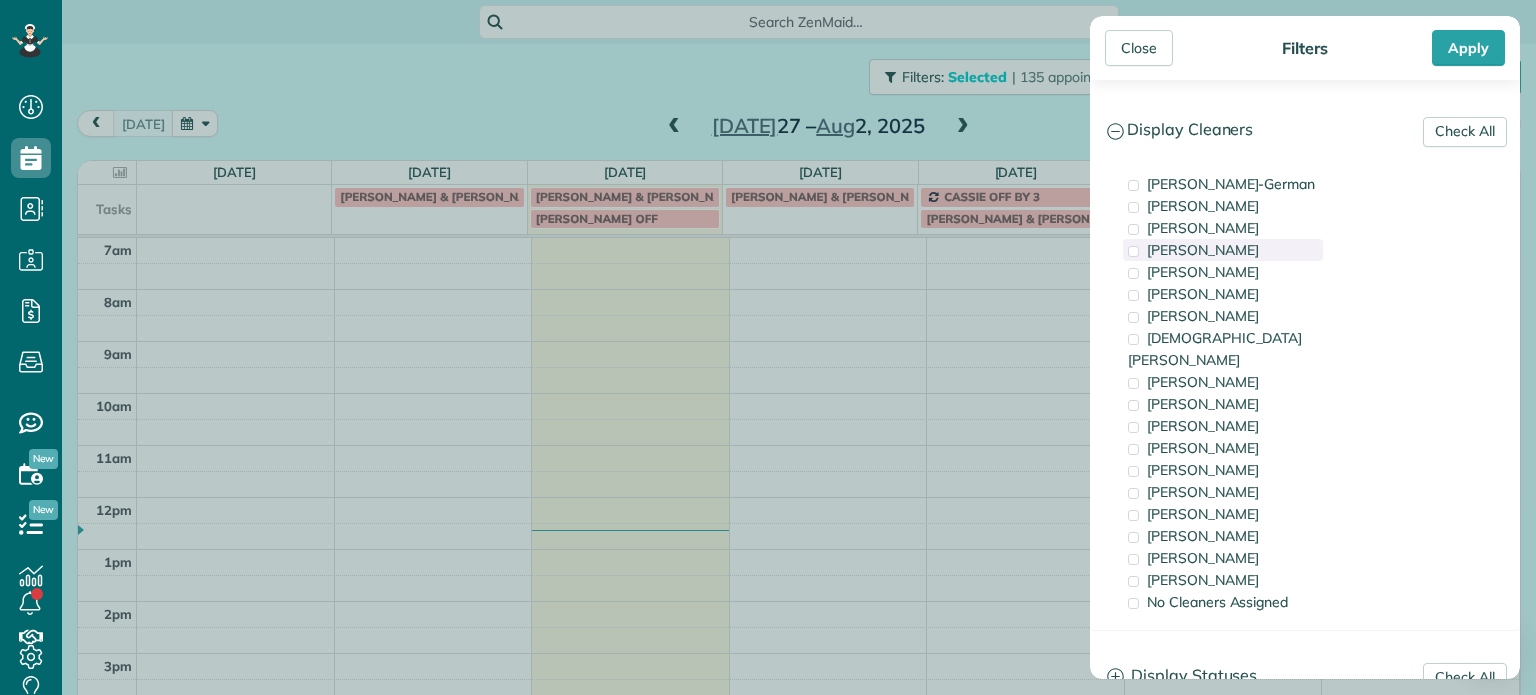 click on "[PERSON_NAME]" at bounding box center [1203, 250] 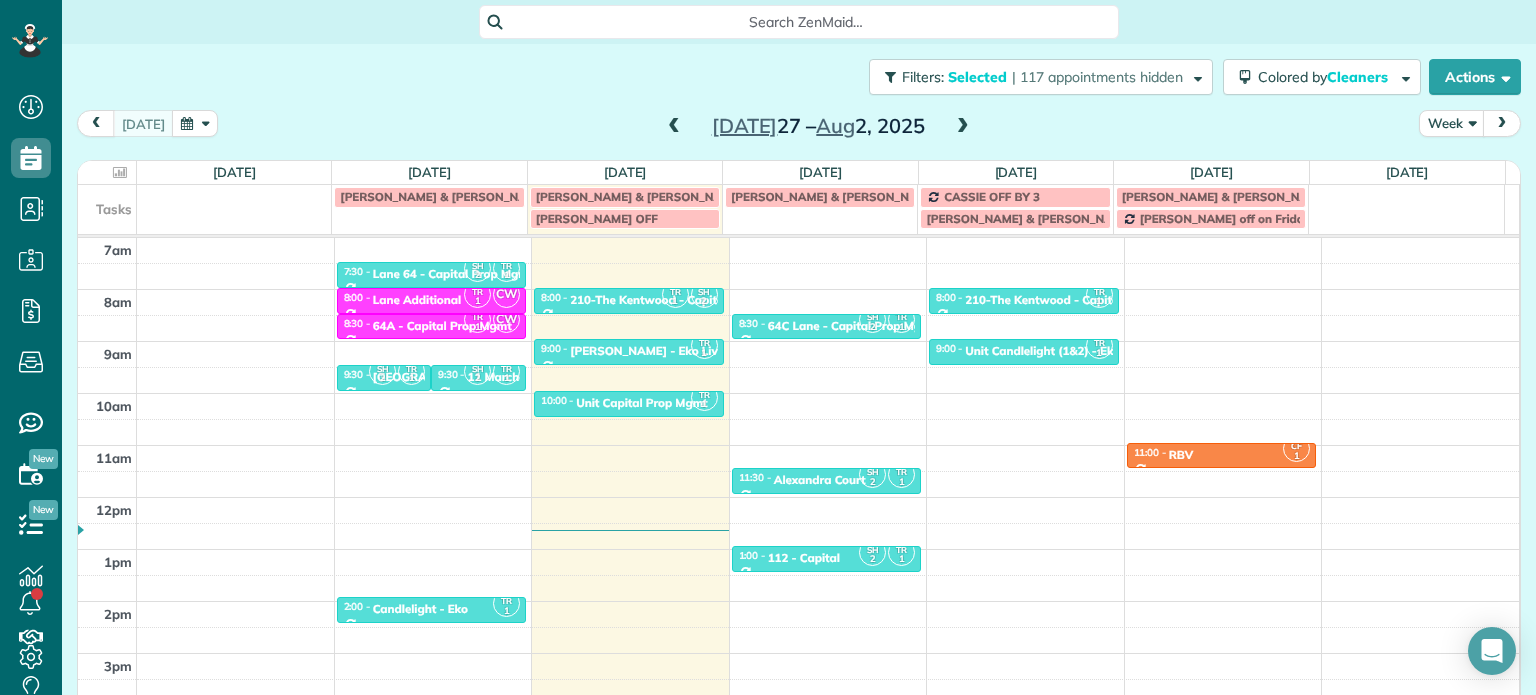 click on "Close
Filters
Apply
Check All
Display Cleaners
[PERSON_NAME]-German
[PERSON_NAME]
[PERSON_NAME]
[PERSON_NAME]
[PERSON_NAME]
[PERSON_NAME]
[PERSON_NAME]" at bounding box center (768, 347) 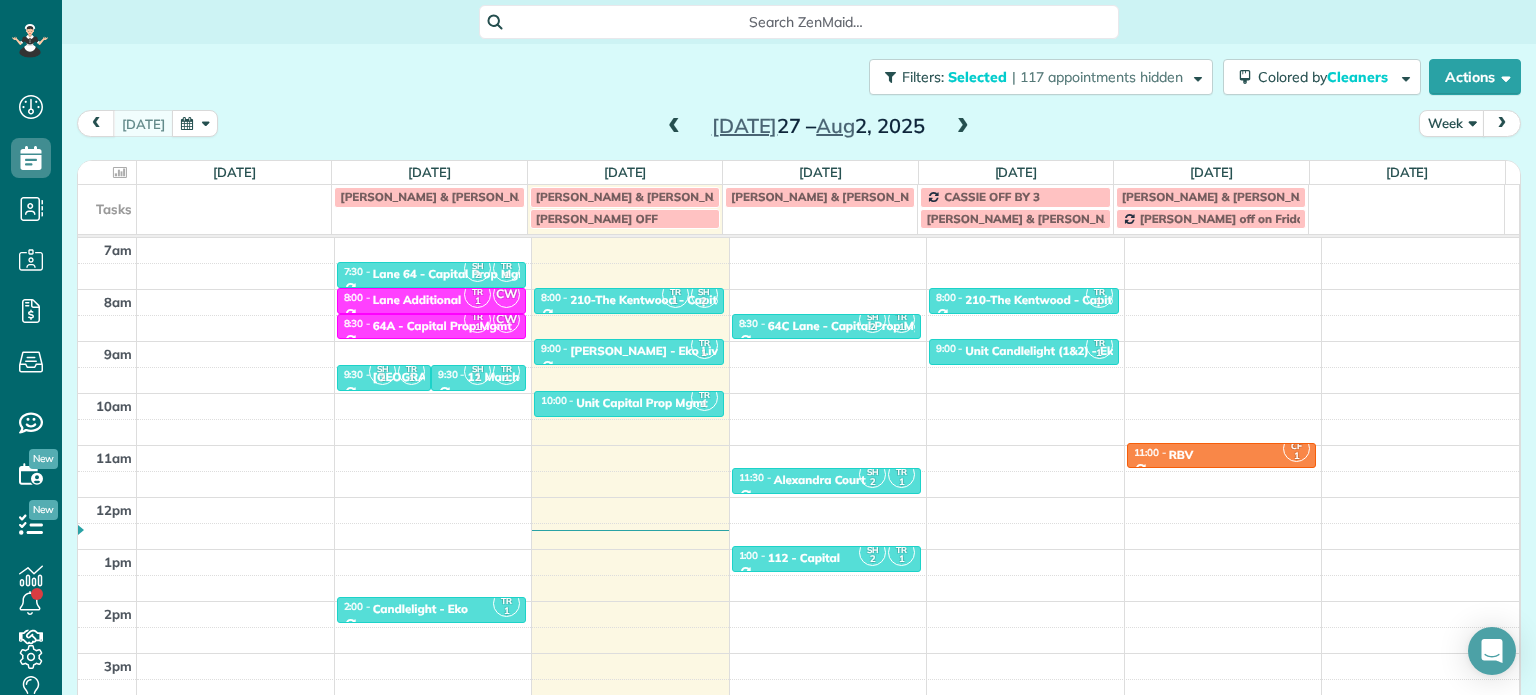click at bounding box center [963, 127] 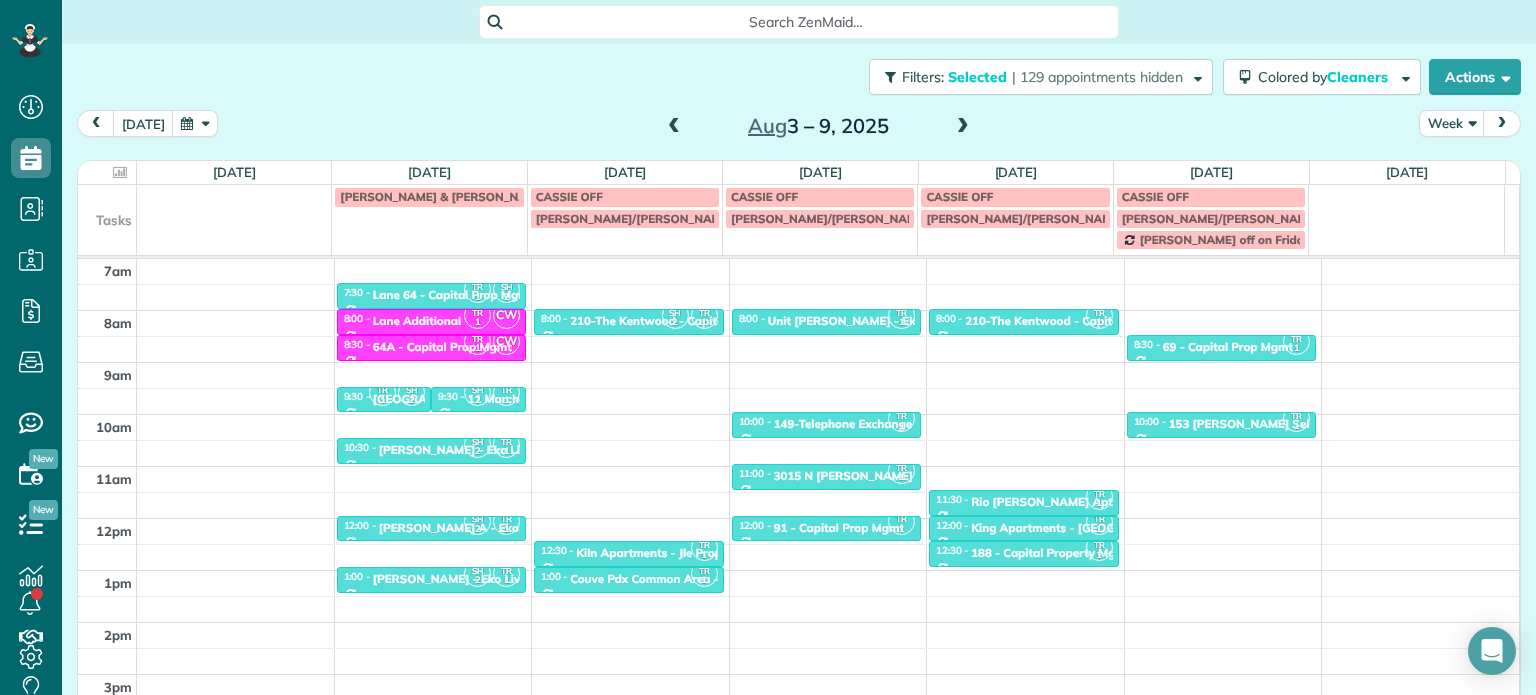 click at bounding box center (674, 127) 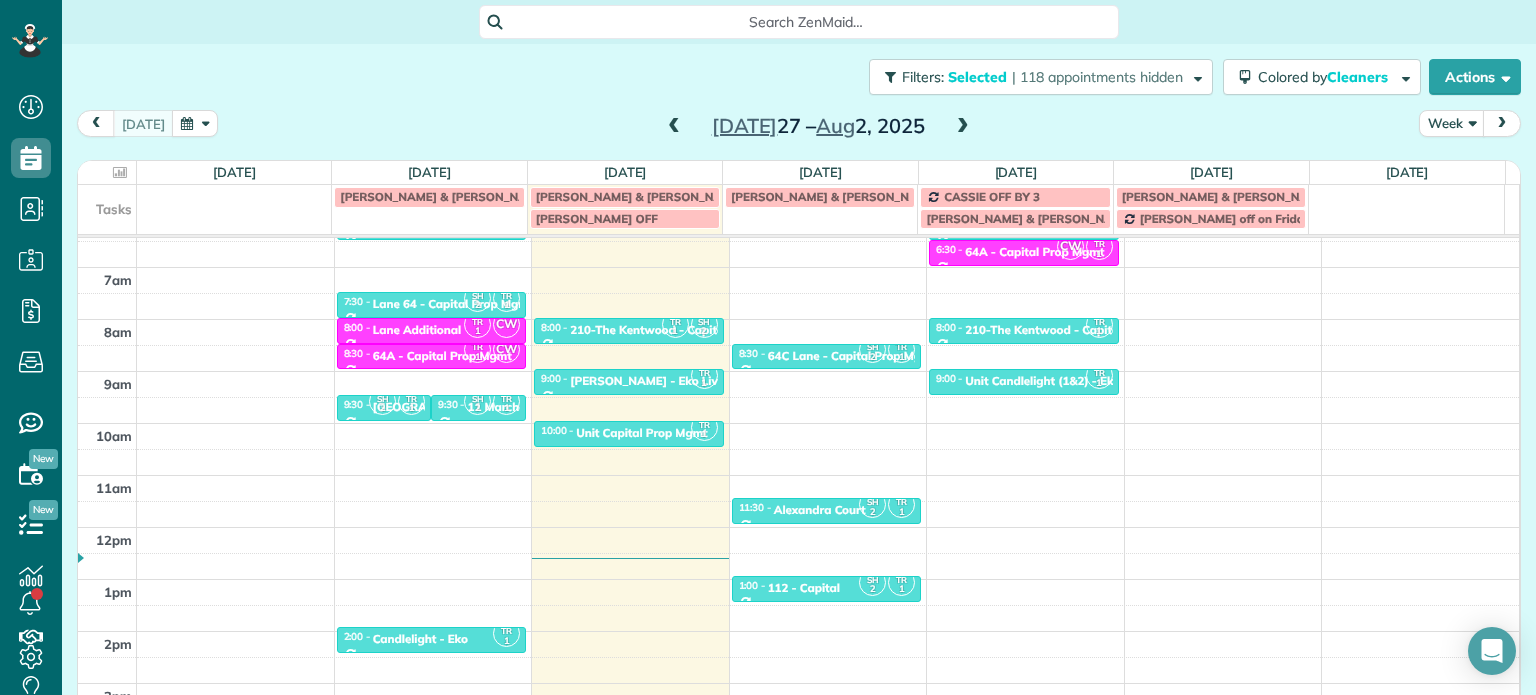 scroll, scrollTop: 156, scrollLeft: 0, axis: vertical 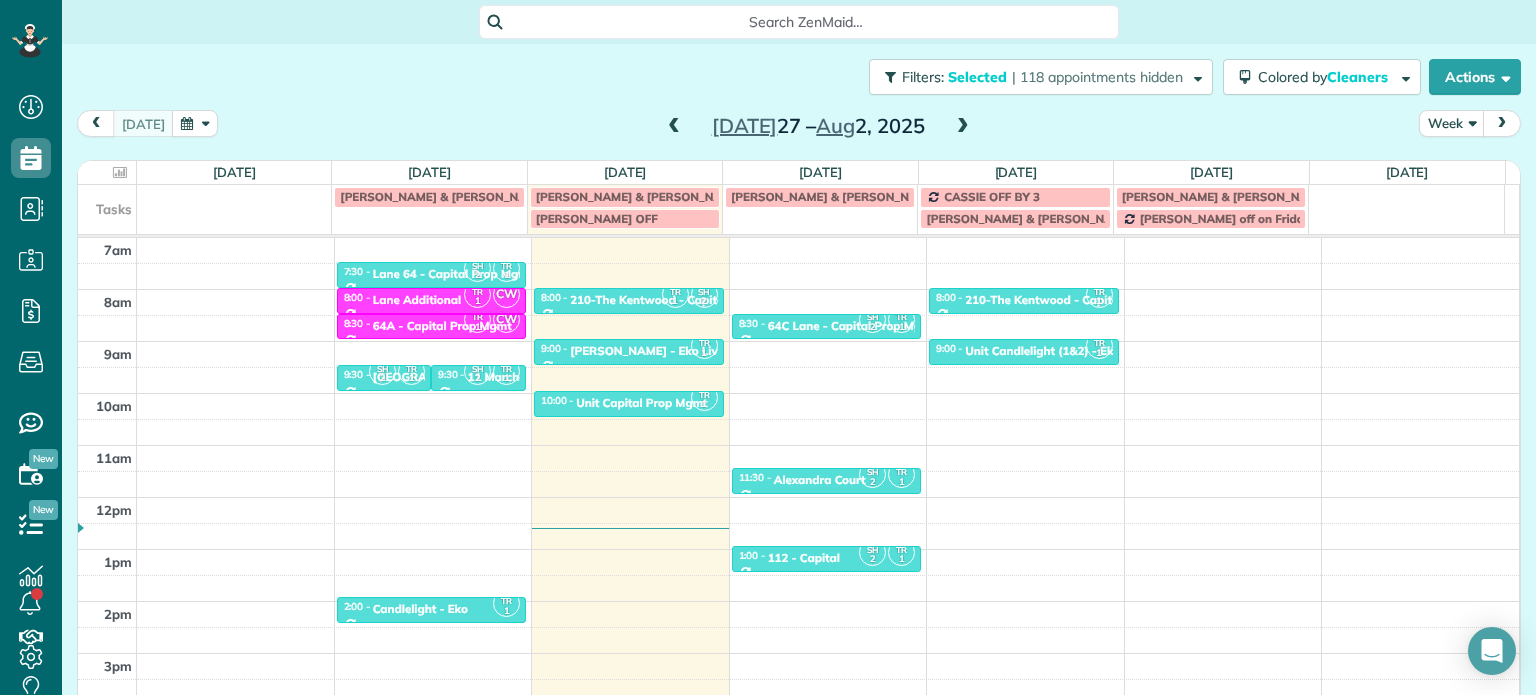 click on "4am 5am 6am 7am 8am 9am 10am 11am 12pm 1pm 2pm 3pm 4pm 5pm SH 2 TR 1 6:00 - 6:30 Eko Living Office - Eko Living [STREET_ADDRESS] SH 2 TR 1 7:30 - 8:00 Lane 64 - Capital Prop Mgmt [STREET_ADDRESS][PERSON_NAME] TR 1 CW 8:00 - 8:[GEOGRAPHIC_DATA] Additional [STREET_ADDRESS] TR 1 CW 8:30 - 9:00 64A - Capital Prop Mgmt [STREET_ADDRESS] SH 2 TR 1 9:30 - 10:00 [GEOGRAPHIC_DATA] - Jle Properties [STREET_ADDRESS][PERSON_NAME], ? ? SH 2 TR 1 9:30 - 10:00 [GEOGRAPHIC_DATA] - [GEOGRAPHIC_DATA][STREET_ADDRESS] TR 1 2:00 - 2:30 Candlelight - Eko [STREET_ADDRESS] TR 1 SH 2 8:00 - 8:30 210-[GEOGRAPHIC_DATA] - Capital Property [STREET_ADDRESS][PERSON_NAME] TR 1 9:00 - 9:30 [GEOGRAPHIC_DATA] - [GEOGRAPHIC_DATA] Living [STREET_ADDRESS][PERSON_NAME] 1 10:00 - 10:30 Unit Capital Prop Mgmt [STREET_ADDRESS] SH 2 TR 1 8:30 - 9:00 [GEOGRAPHIC_DATA] - Capital Prop Mgmt [PHONE_NUMBER] SH" at bounding box center [798, 445] 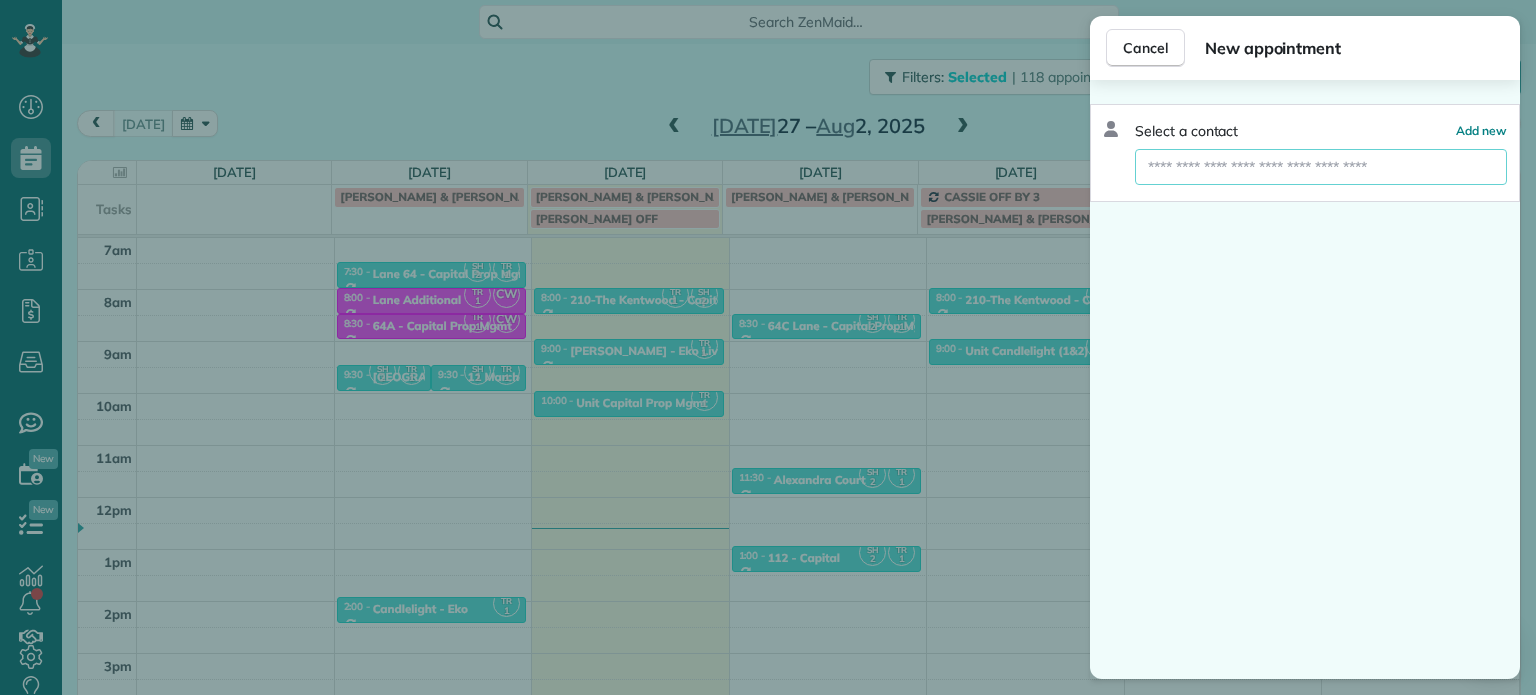click at bounding box center [1321, 167] 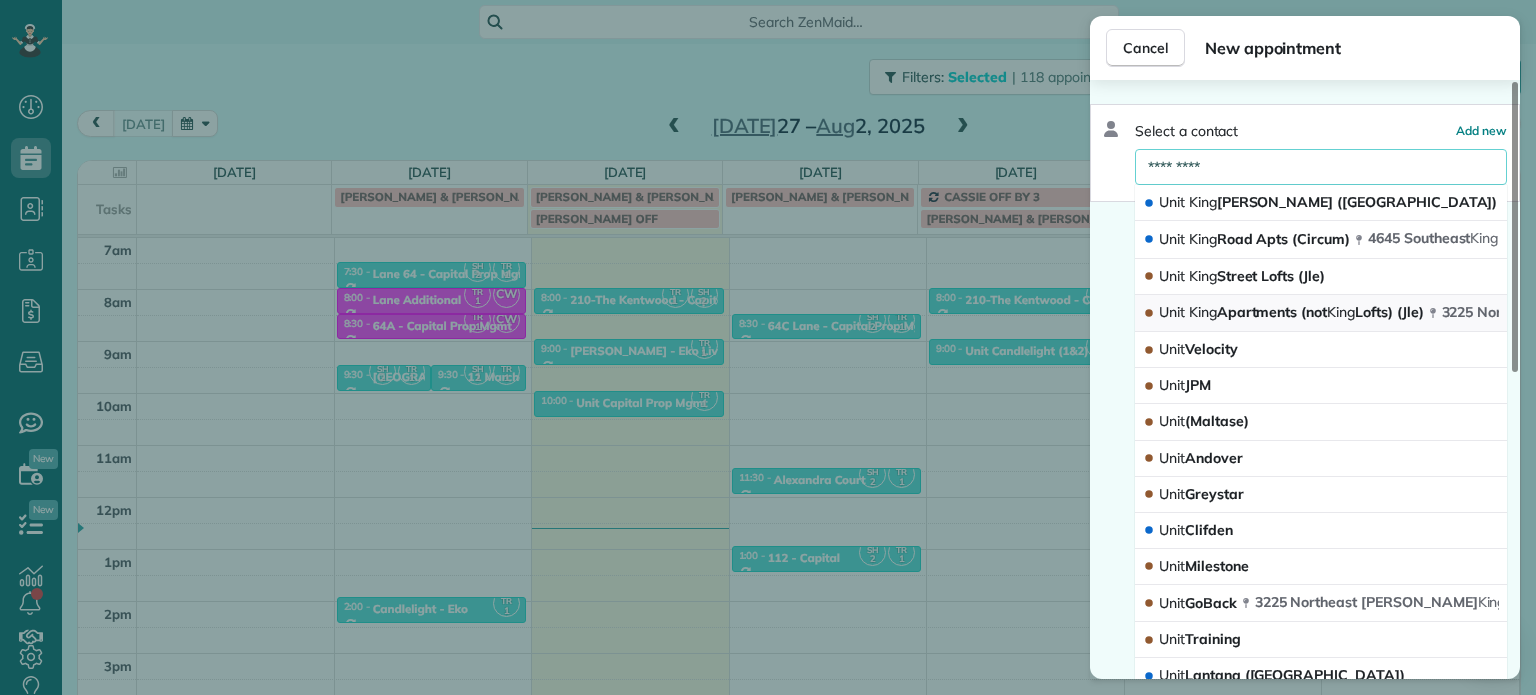 type on "*********" 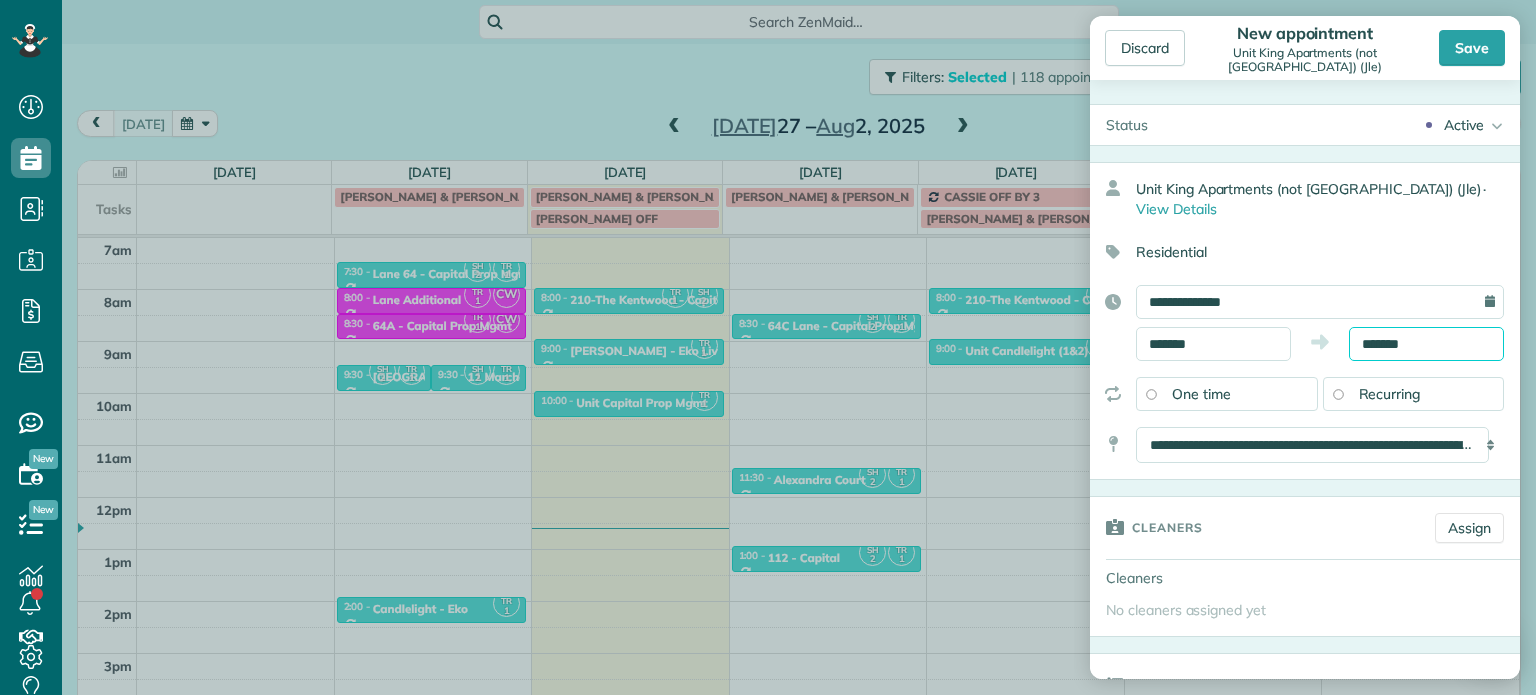 click on "*******" at bounding box center (1426, 344) 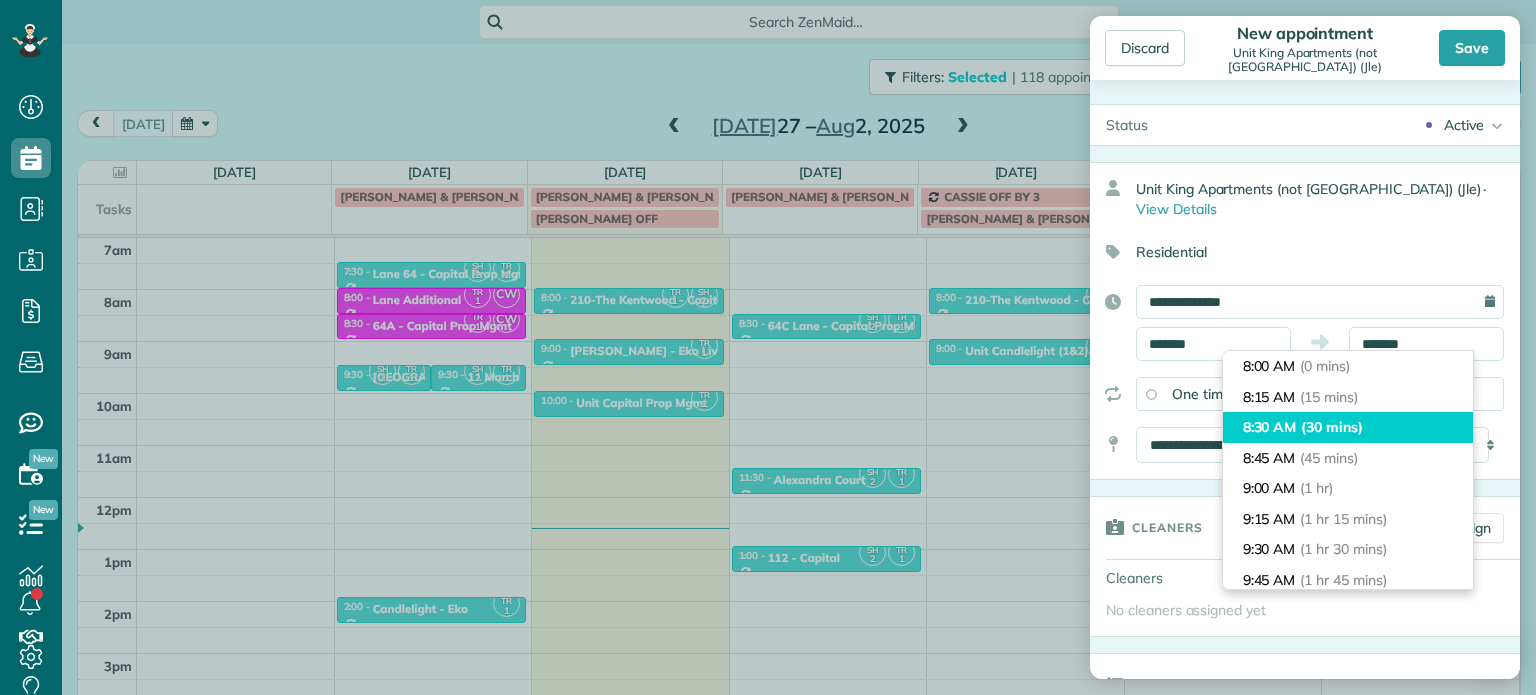 type on "*******" 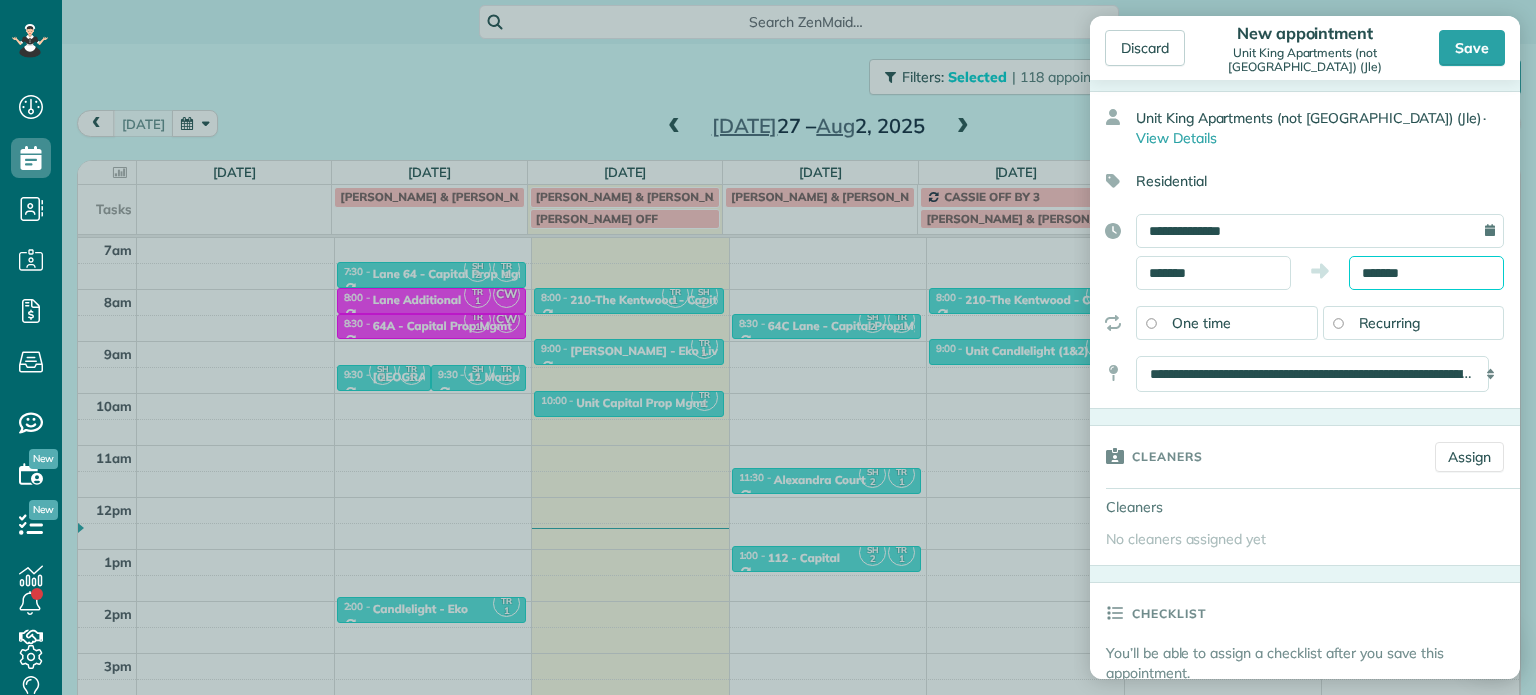 scroll, scrollTop: 100, scrollLeft: 0, axis: vertical 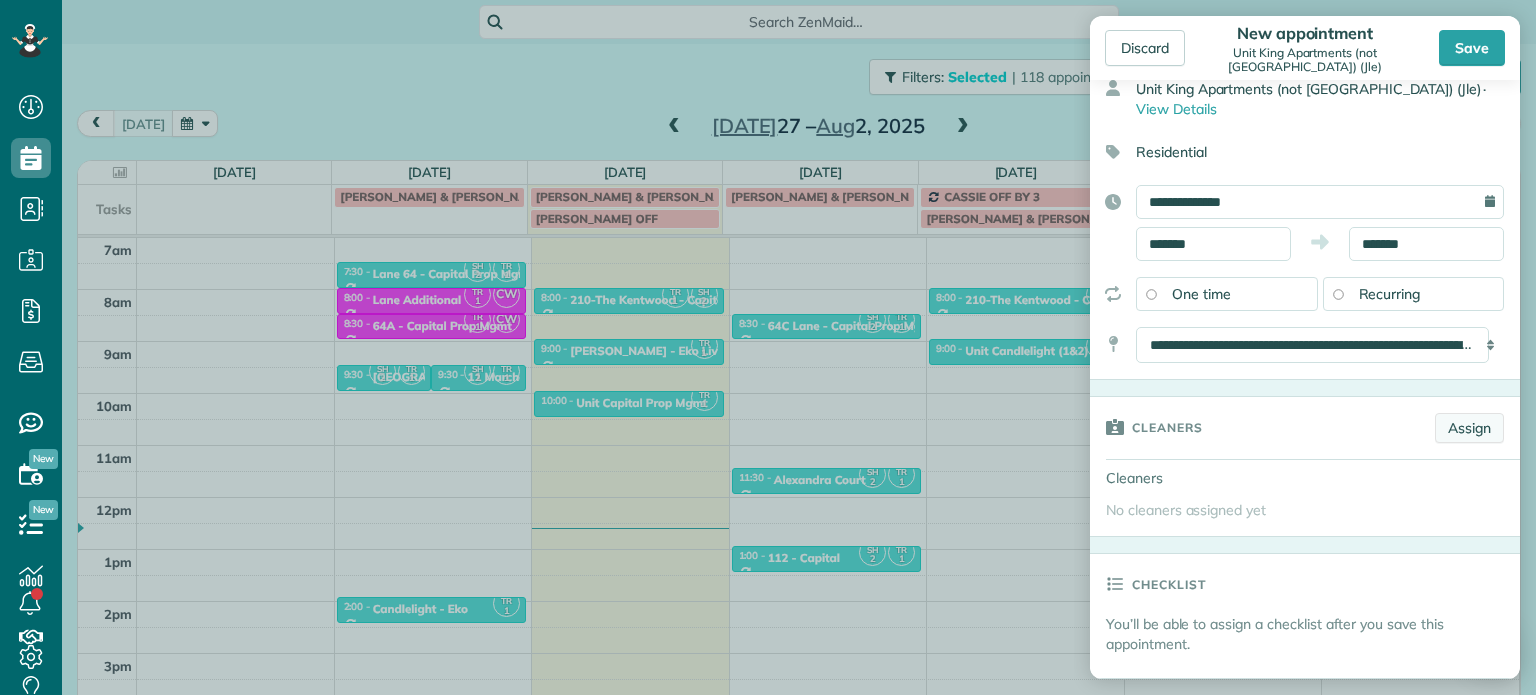click on "Assign" at bounding box center [1469, 428] 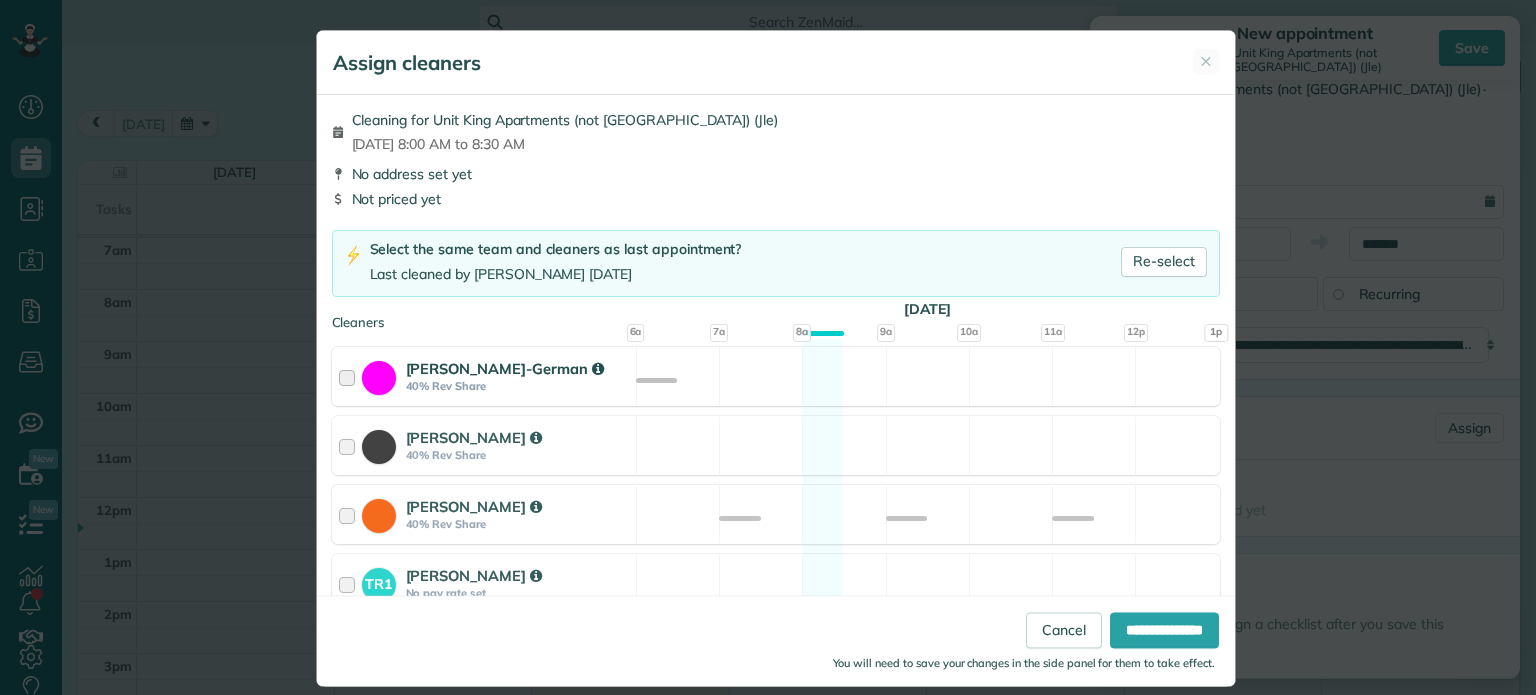 click on "[PERSON_NAME]-German
40% Rev Share
Available" at bounding box center [776, 376] 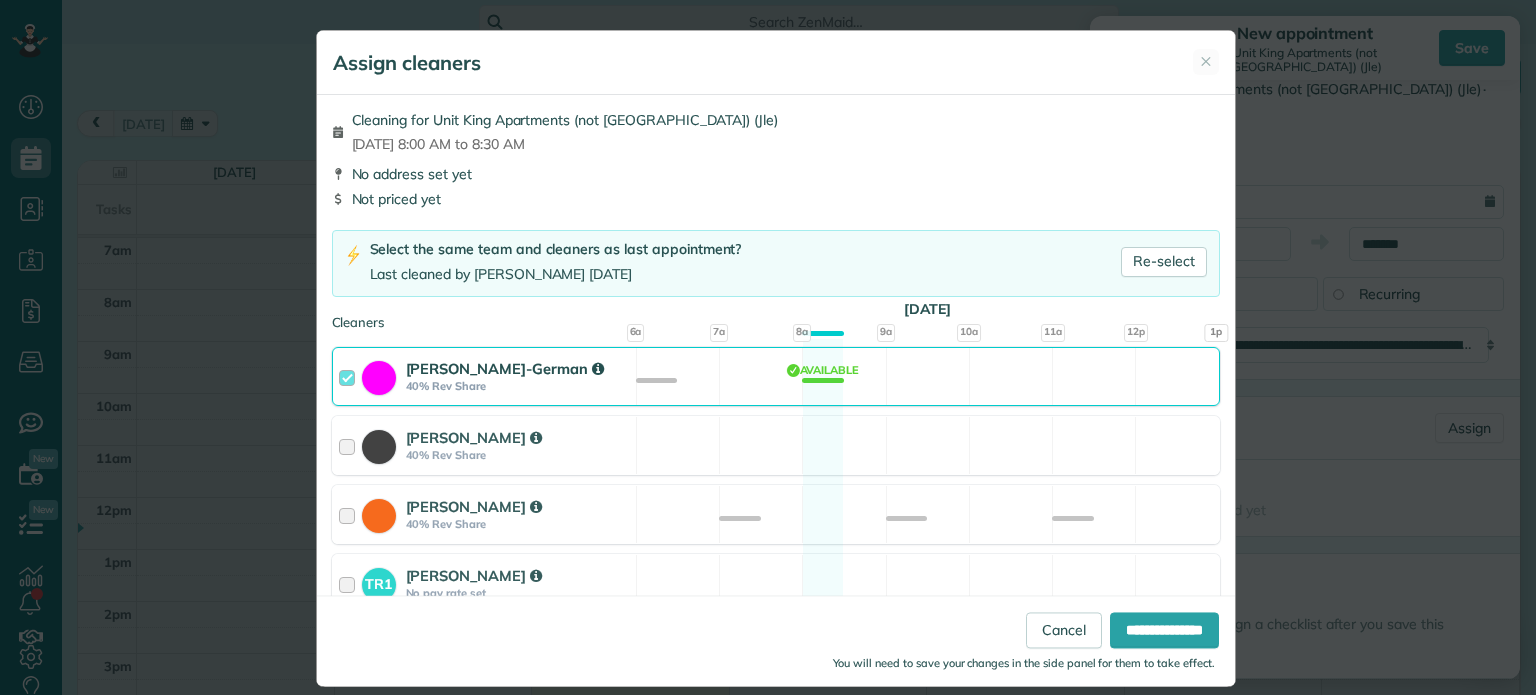 click on "[PERSON_NAME]-German
40% Rev Share
Available" at bounding box center [776, 376] 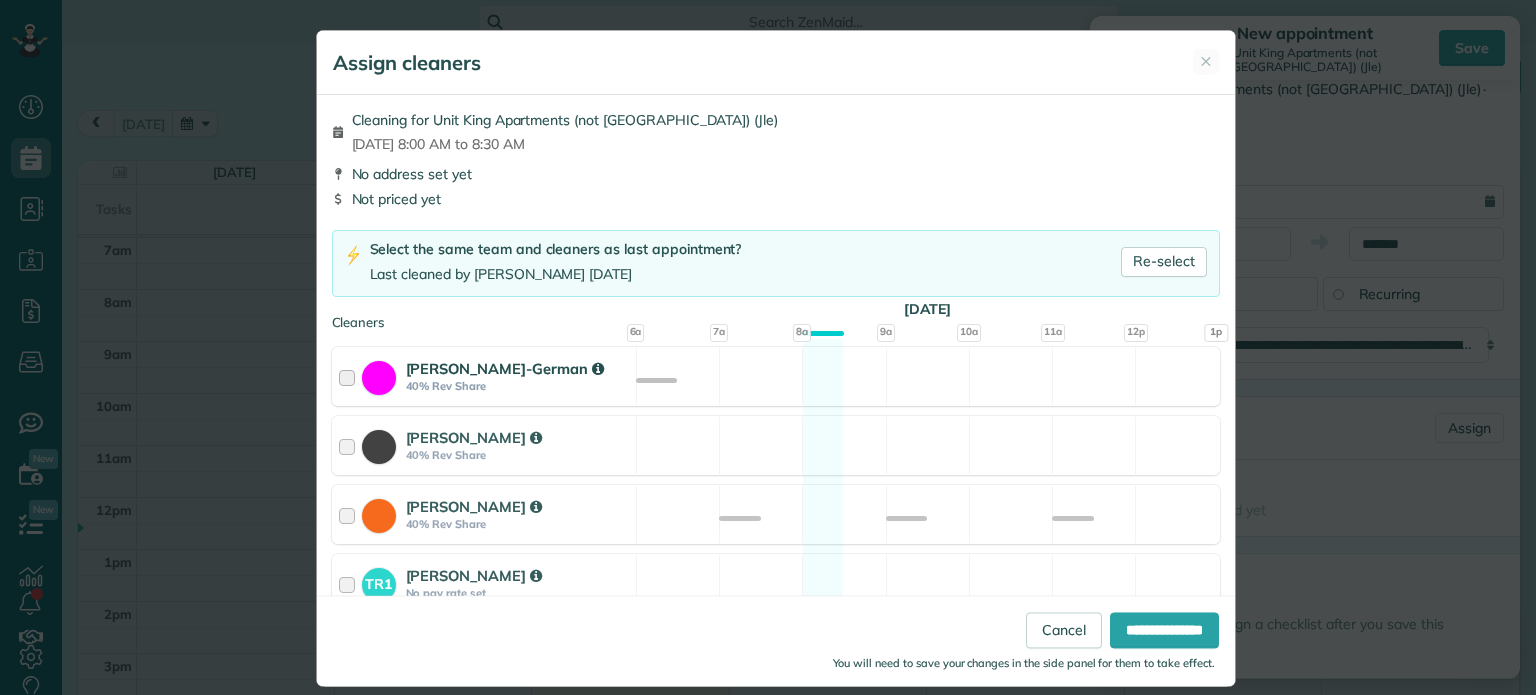 scroll, scrollTop: 200, scrollLeft: 0, axis: vertical 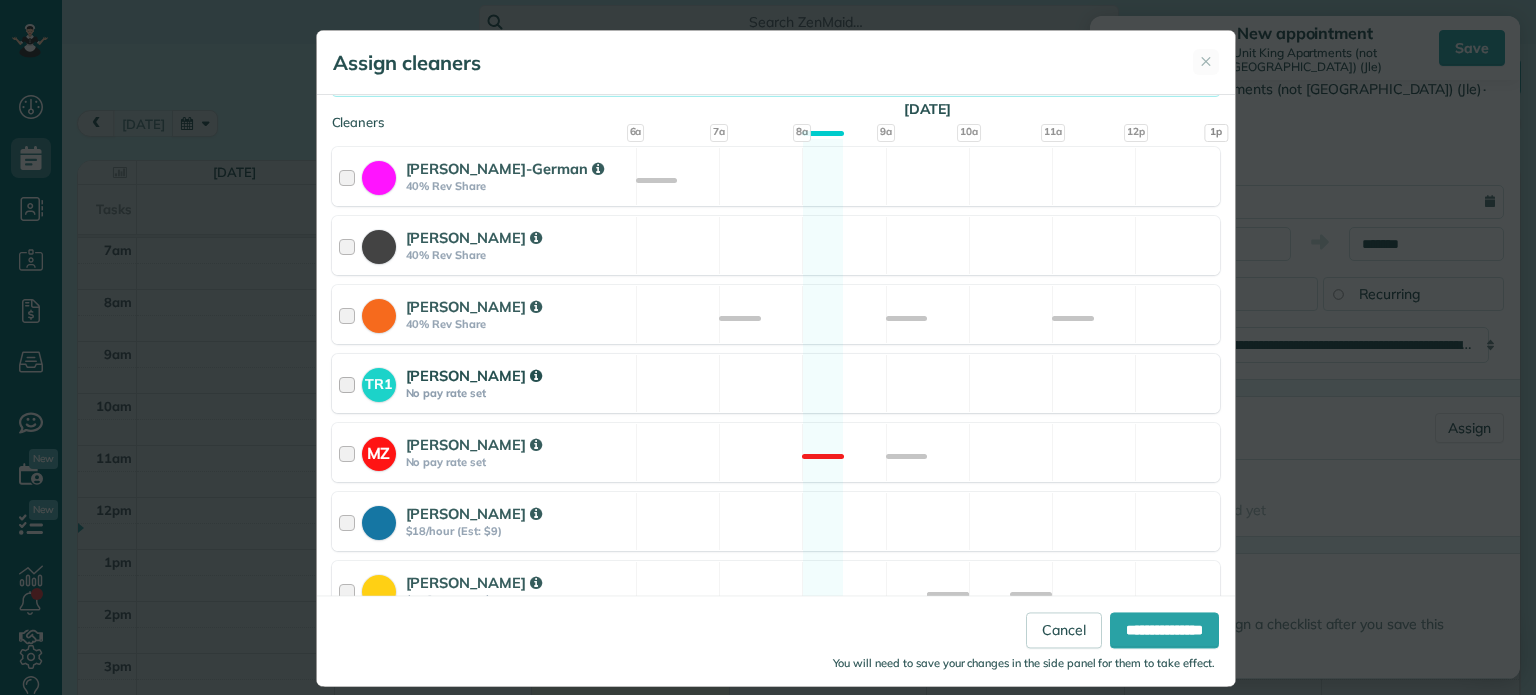 click on "TR1
[PERSON_NAME]
No pay rate set
Available" at bounding box center (776, 383) 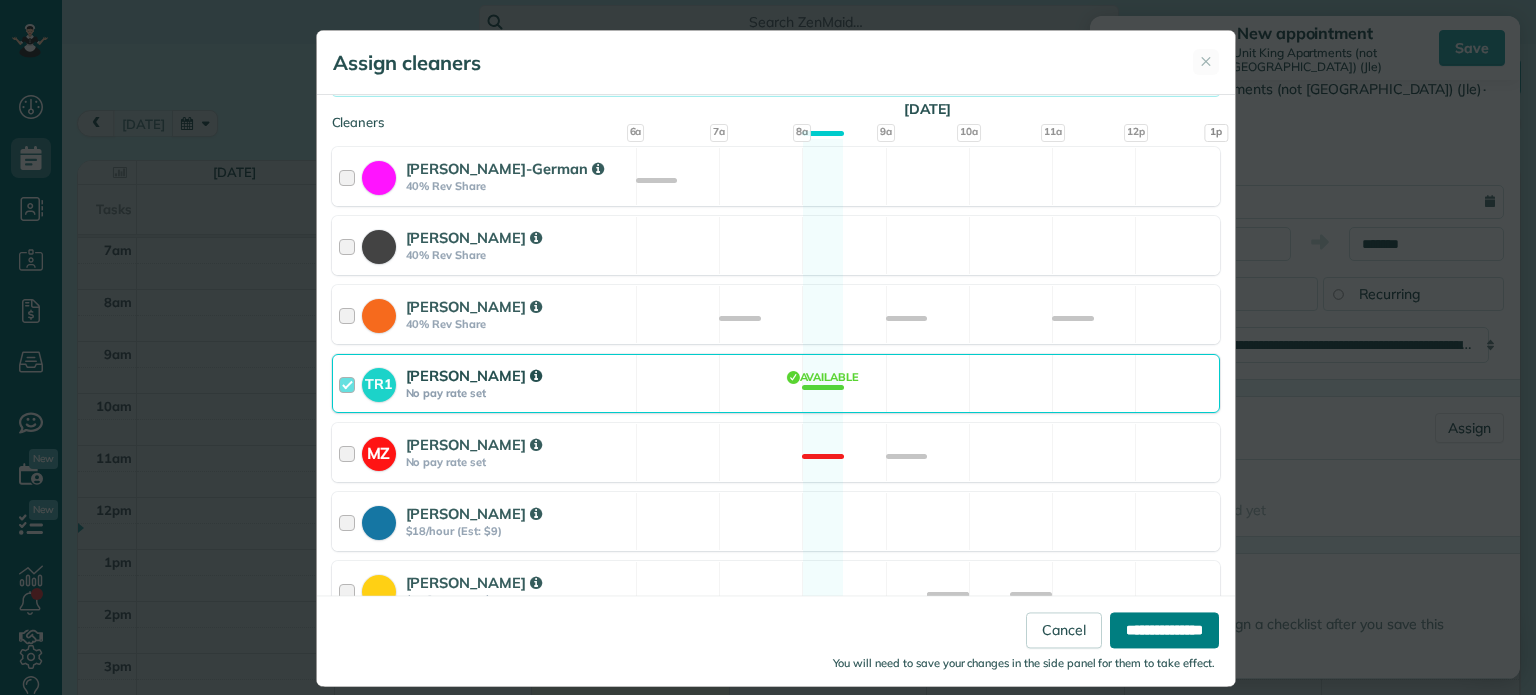 click on "**********" at bounding box center [1164, 631] 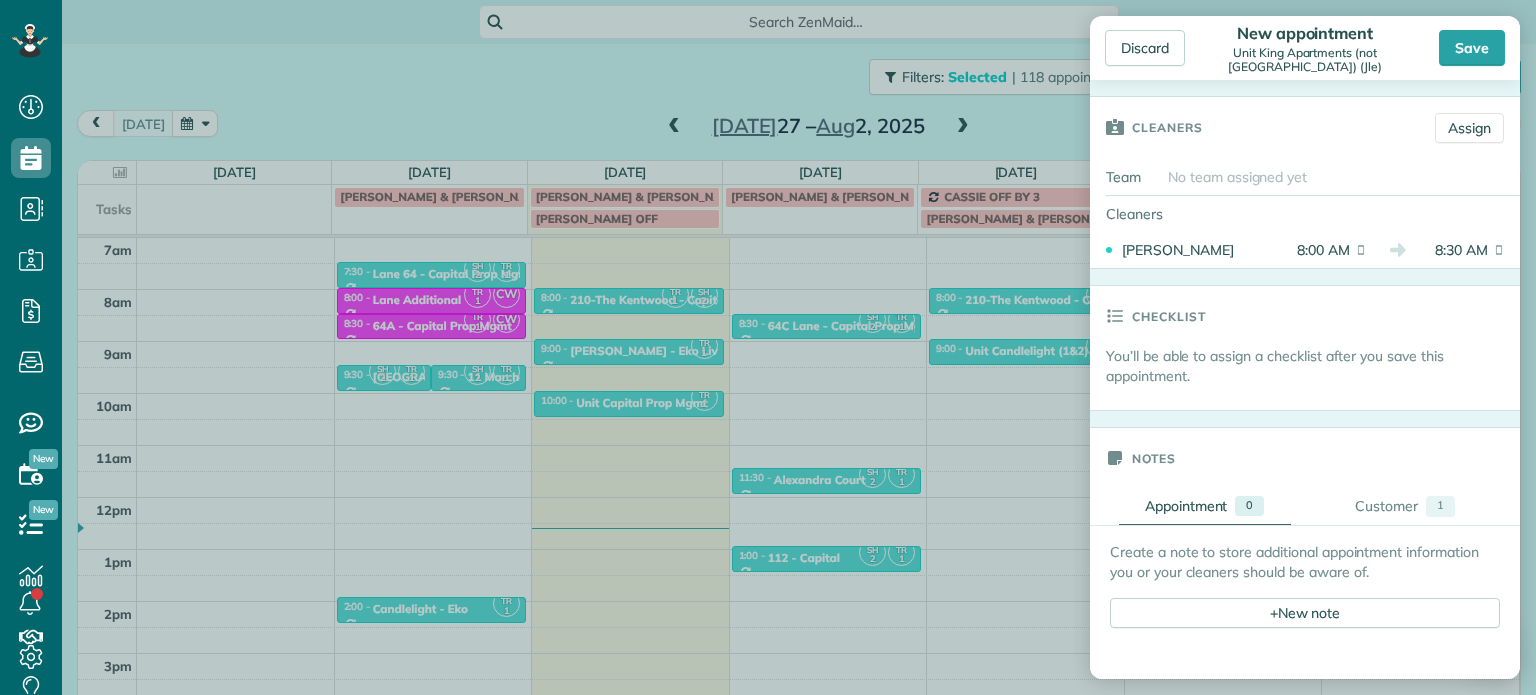 scroll, scrollTop: 600, scrollLeft: 0, axis: vertical 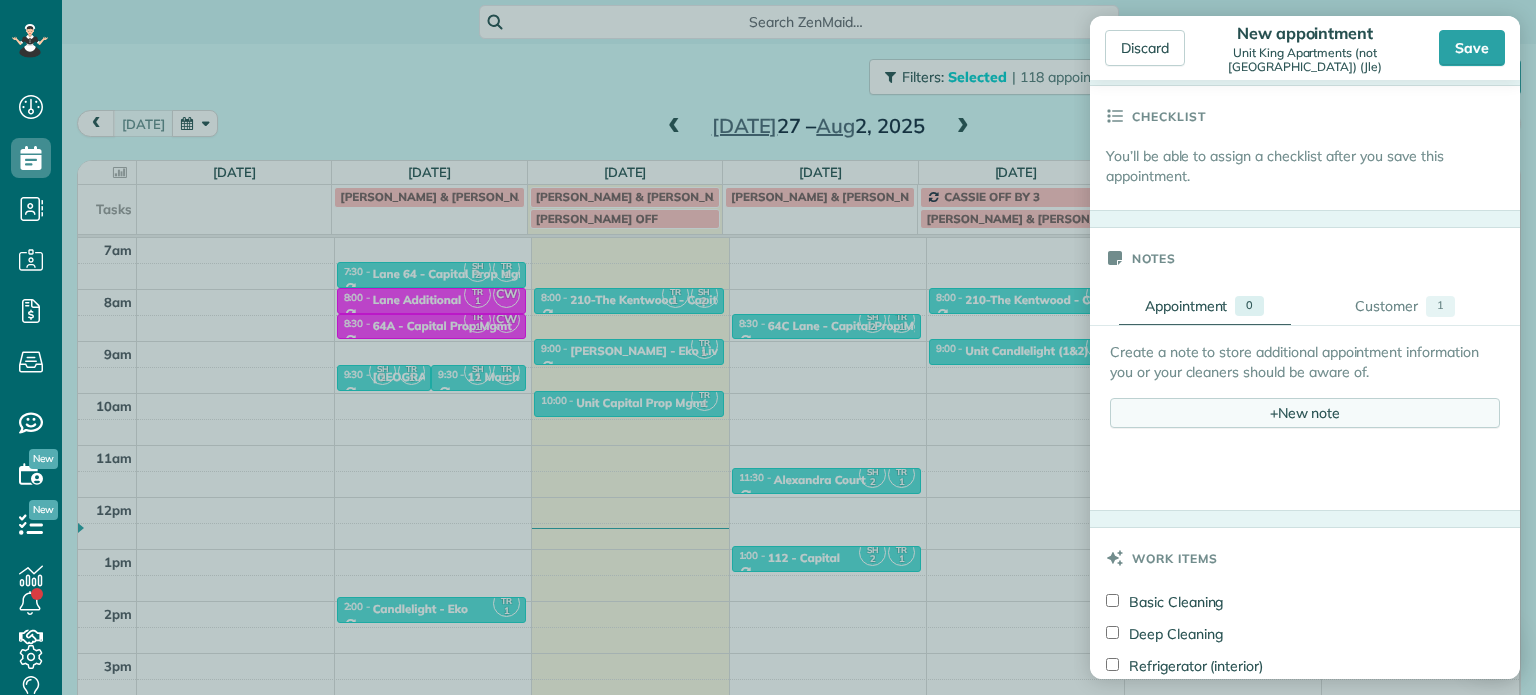 click on "+ New note" at bounding box center [1305, 413] 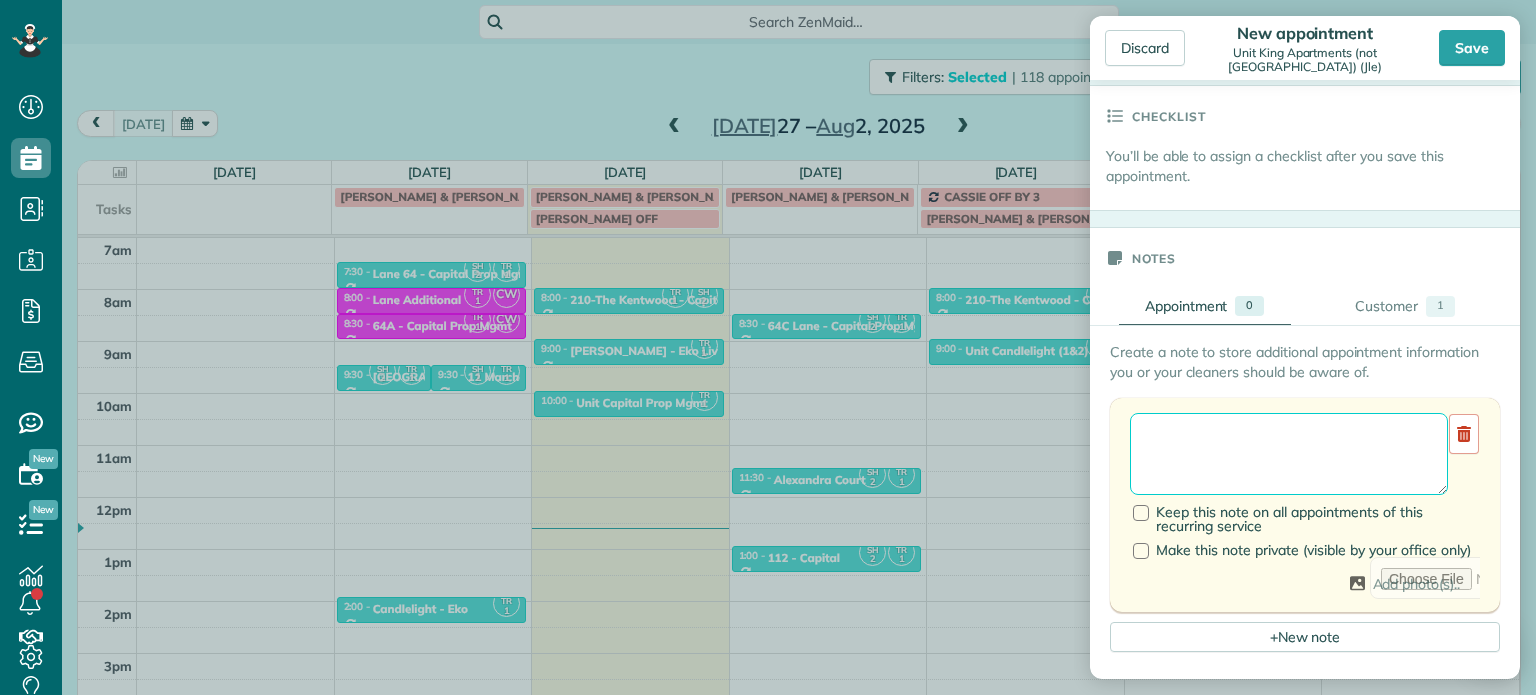 click at bounding box center (1289, 454) 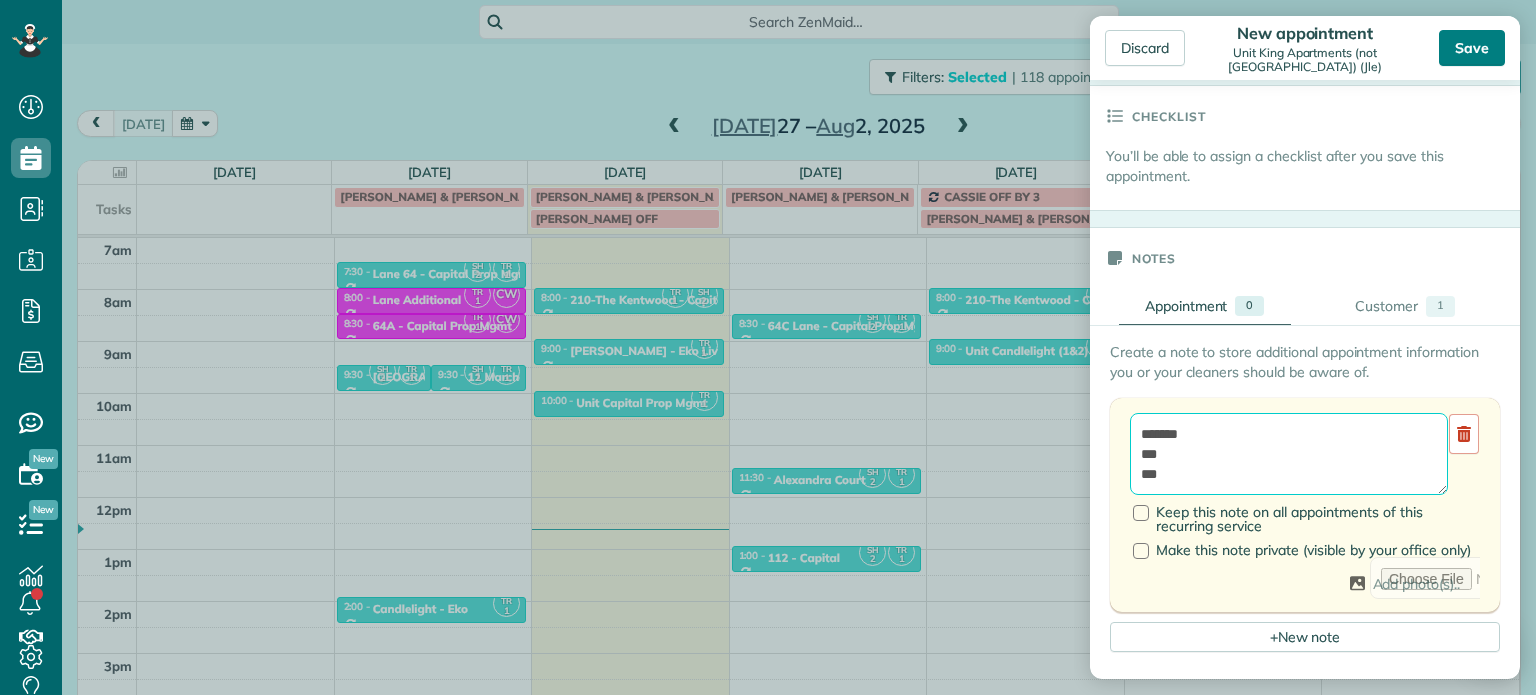 type on "*******
***
***" 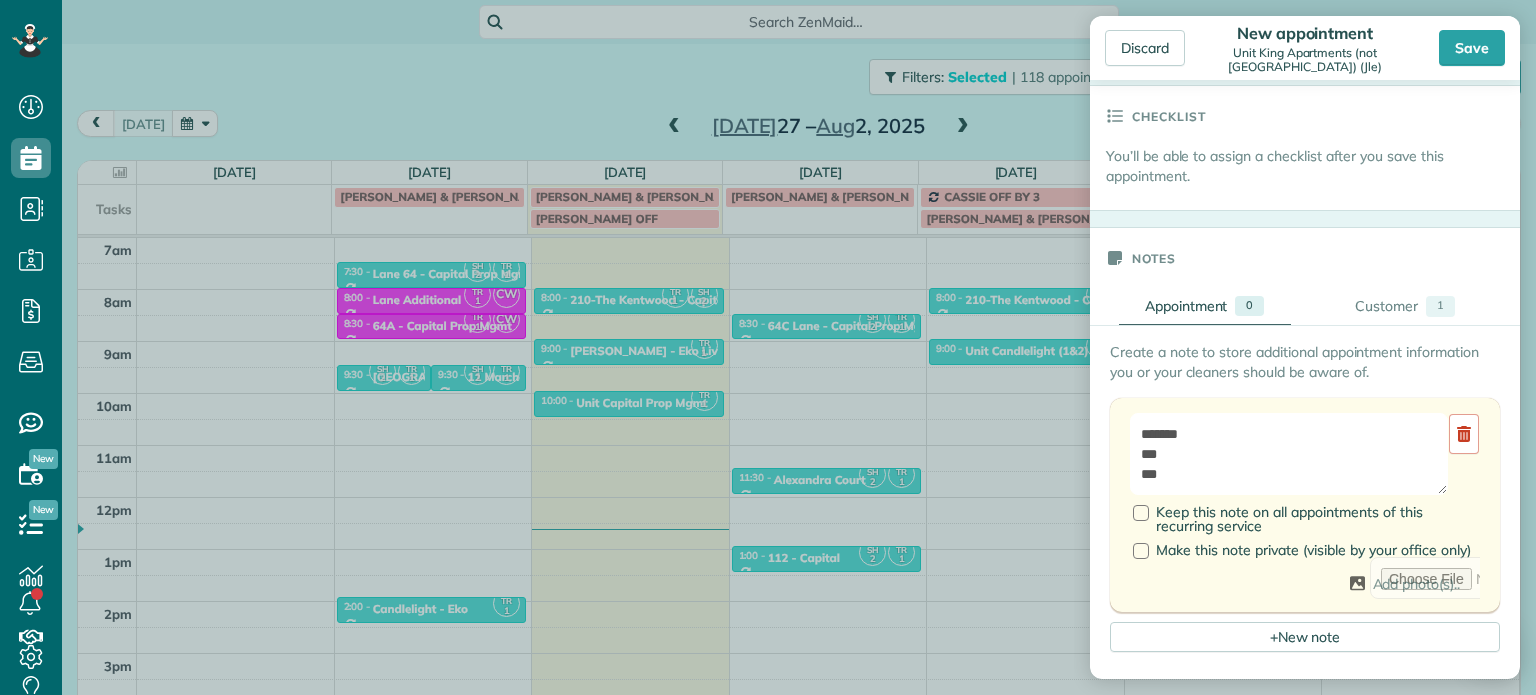 click on "Save" at bounding box center (1472, 48) 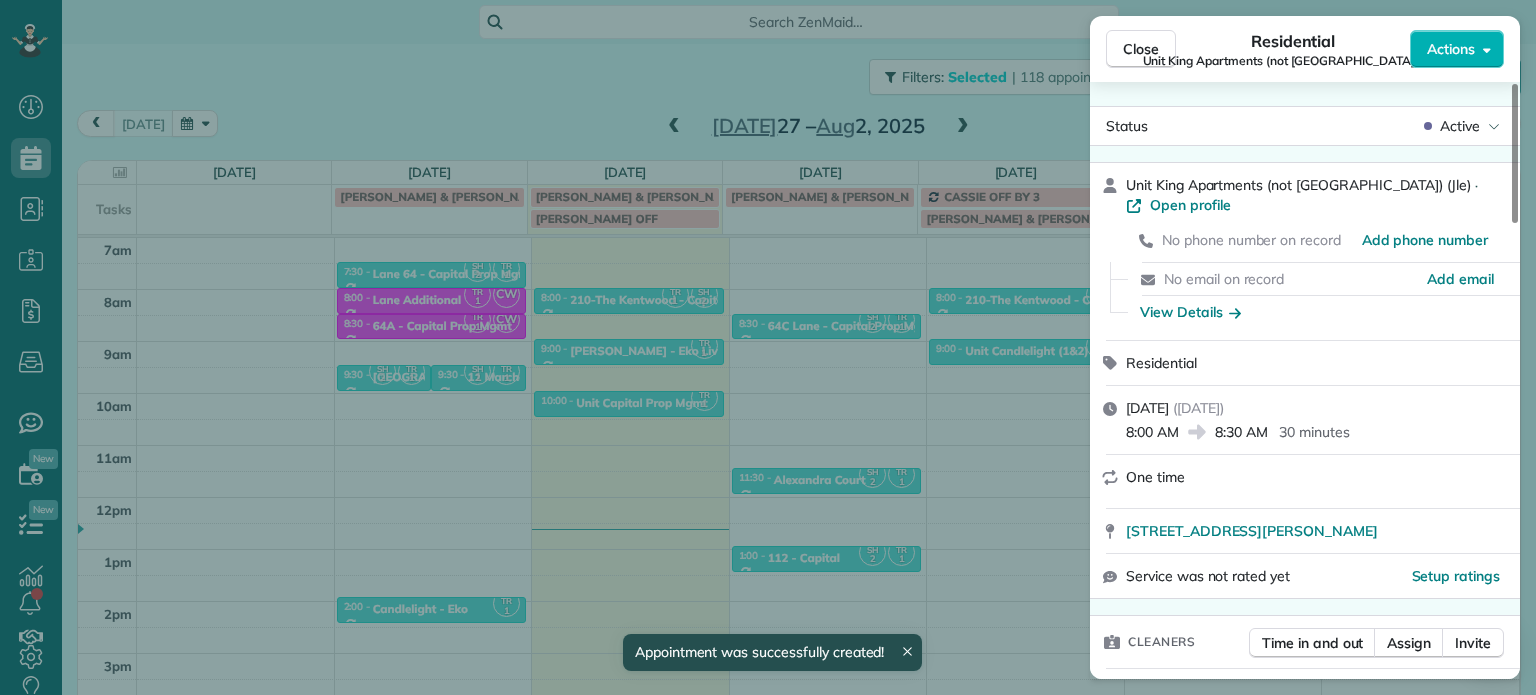 click on "Close Residential Unit King Apartments (not [GEOGRAPHIC_DATA]) (Jle) Actions Status Active Unit King Apartments (not [GEOGRAPHIC_DATA]) (Jle) · Open profile No phone number on record Add phone number No email on record Add email View Details Residential [DATE] ( [DATE] ) 8:00 AM 8:30 AM 30 minutes One time [STREET_ADDRESS][PERSON_NAME] Service was not rated yet Setup ratings Cleaners Time in and out Assign Invite Cleaners [PERSON_NAME] 8:00 AM 8:30 AM Checklist Try Now Keep this appointment up to your standards. Stay on top of every detail, keep your cleaners organised, and your client happy. Assign a checklist Watch a 5 min demo Billing Billing actions Service Service Price (1x $0.00) $0.00 Add an item Overcharge $0.00 Discount $0.00 Coupon discount - Primary tax - Secondary tax - Total appointment price $0.00 Tips collected New feature! $0.00 [PERSON_NAME] as paid Total including tip $0.00 Get paid online in no-time! Send an invoice and reward your cleaners with tips" at bounding box center [768, 347] 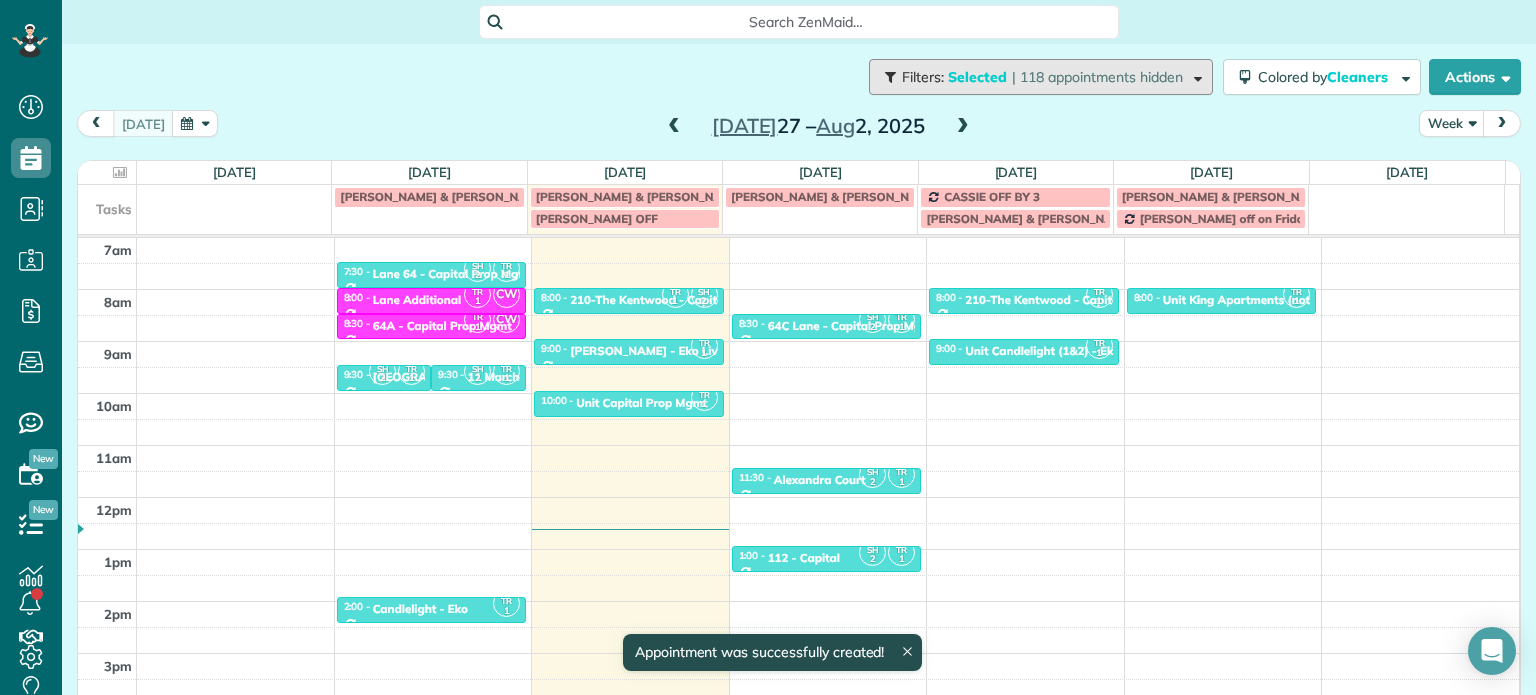 click on "Filters:   Selected
|  118 appointments hidden" at bounding box center [1041, 77] 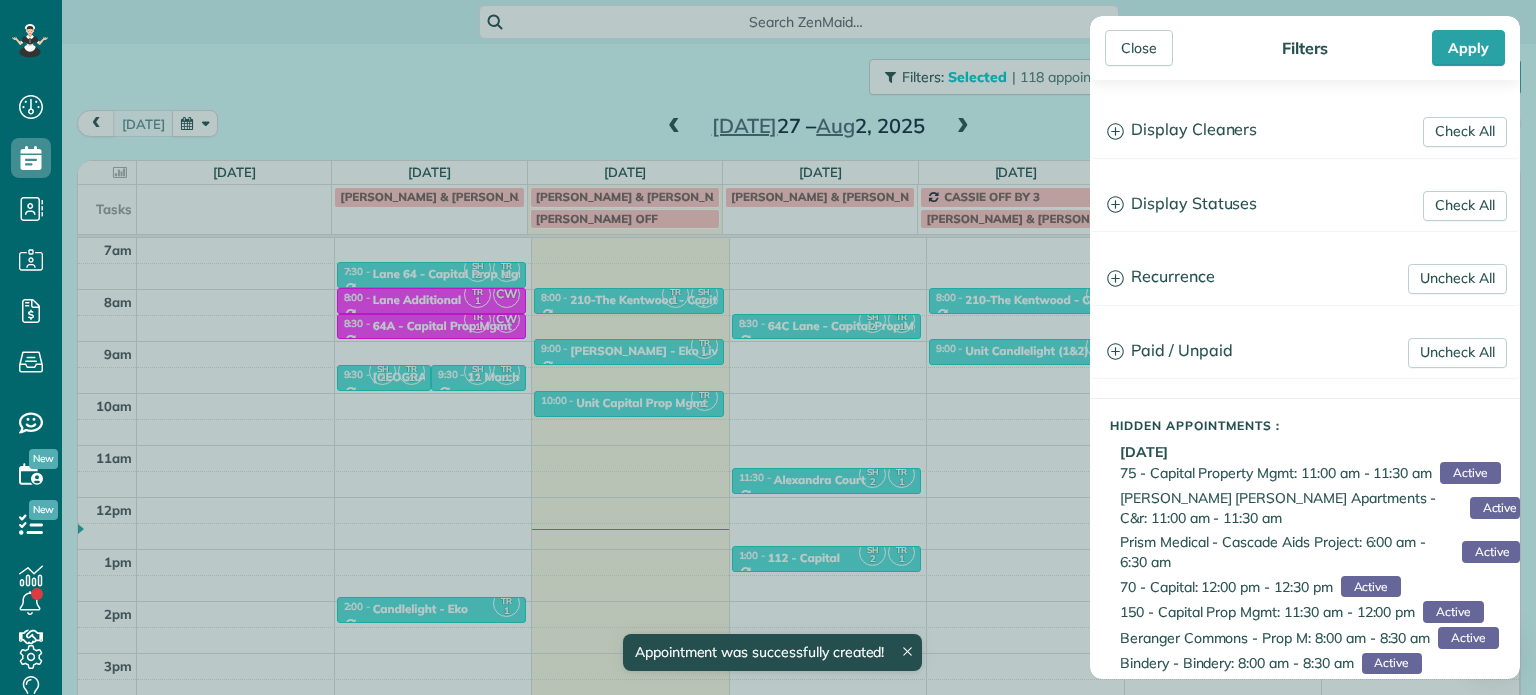 click on "Check All
Display Cleaners
[PERSON_NAME]-German
[PERSON_NAME]
[PERSON_NAME]
[PERSON_NAME]
[PERSON_NAME]
[PERSON_NAME]
[PERSON_NAME]
[PERSON_NAME]
[PERSON_NAME]" at bounding box center [1305, 379] 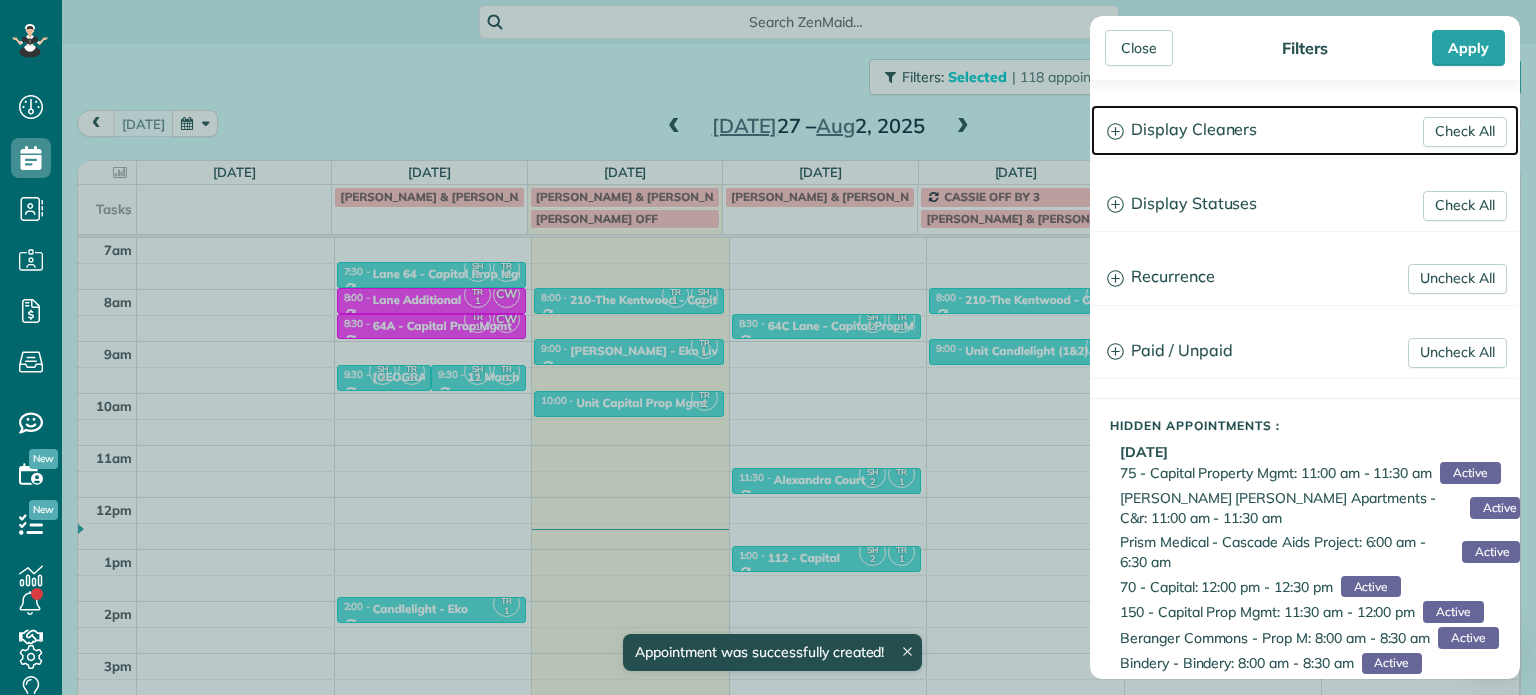click on "Display Cleaners" at bounding box center (1305, 130) 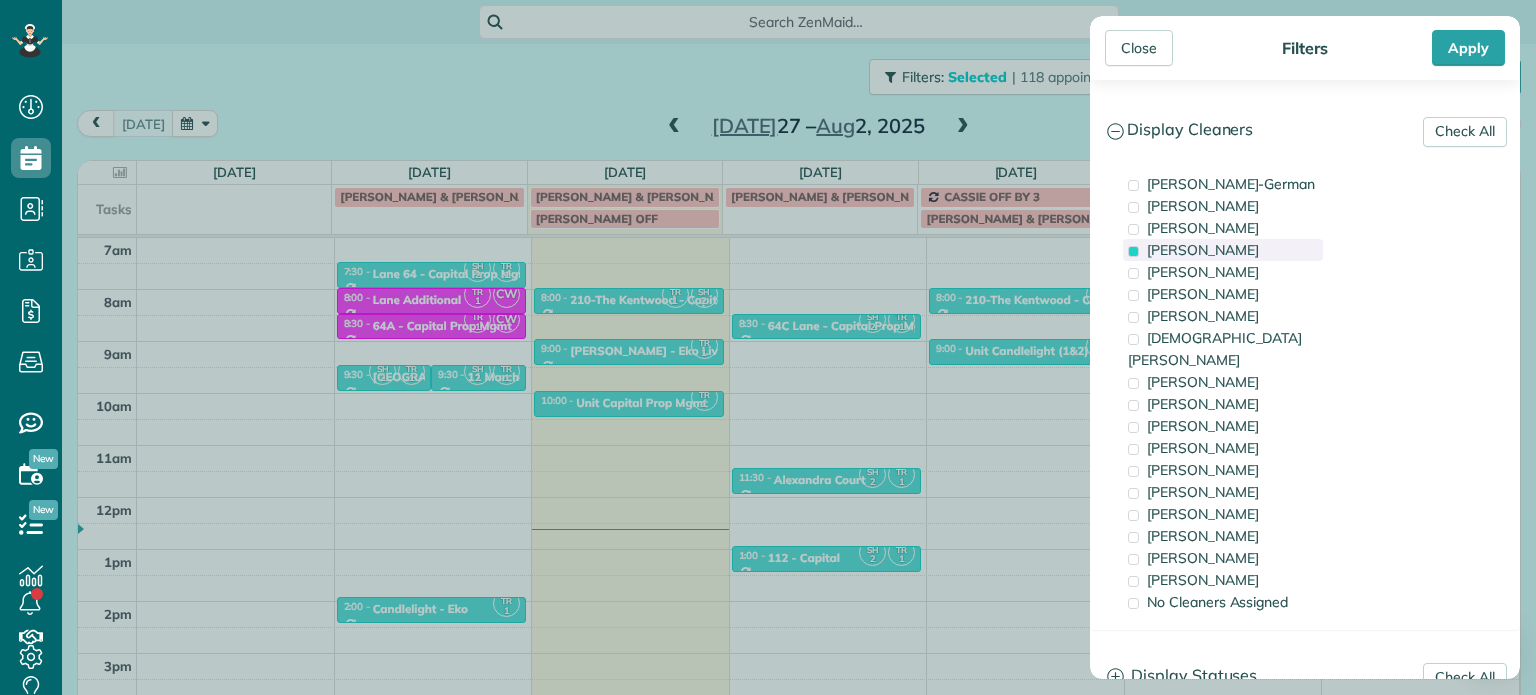 click on "[PERSON_NAME]" at bounding box center (1223, 250) 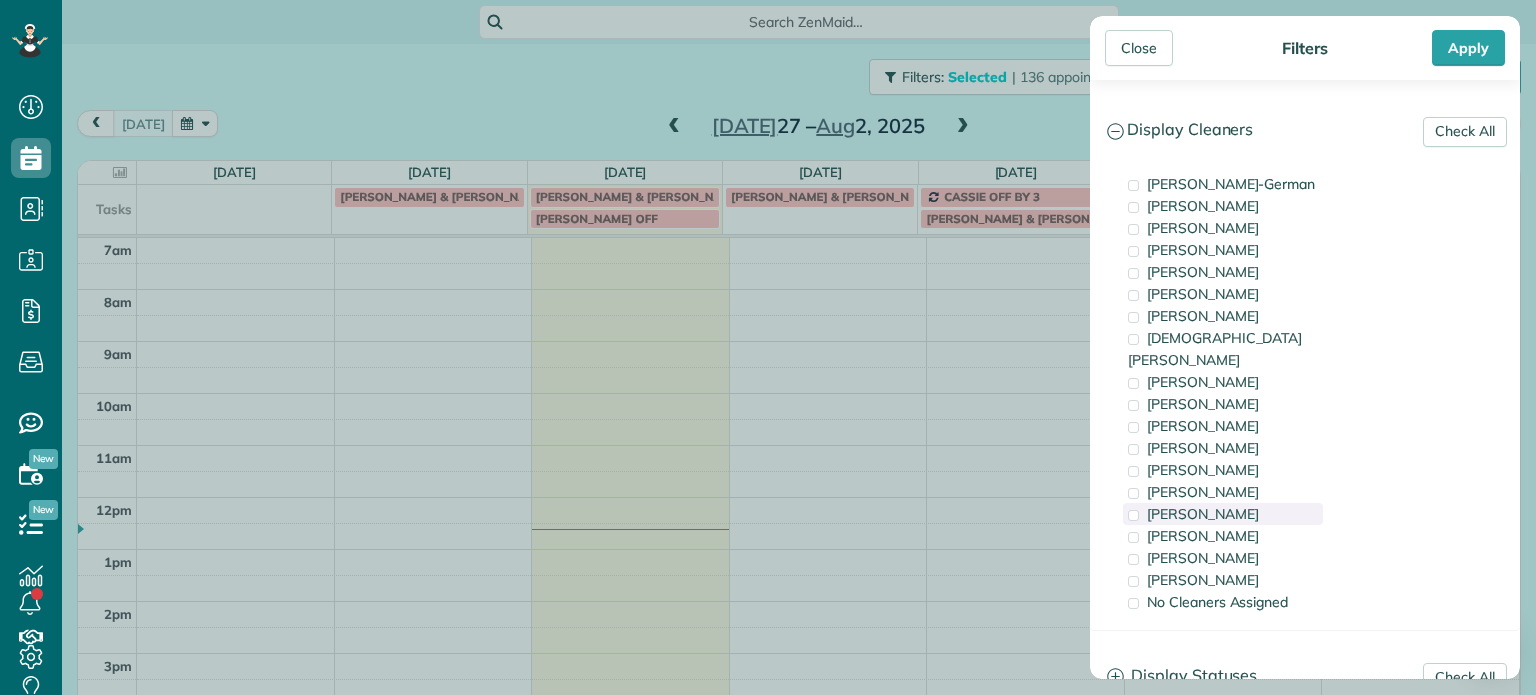 click on "[PERSON_NAME]" at bounding box center (1223, 514) 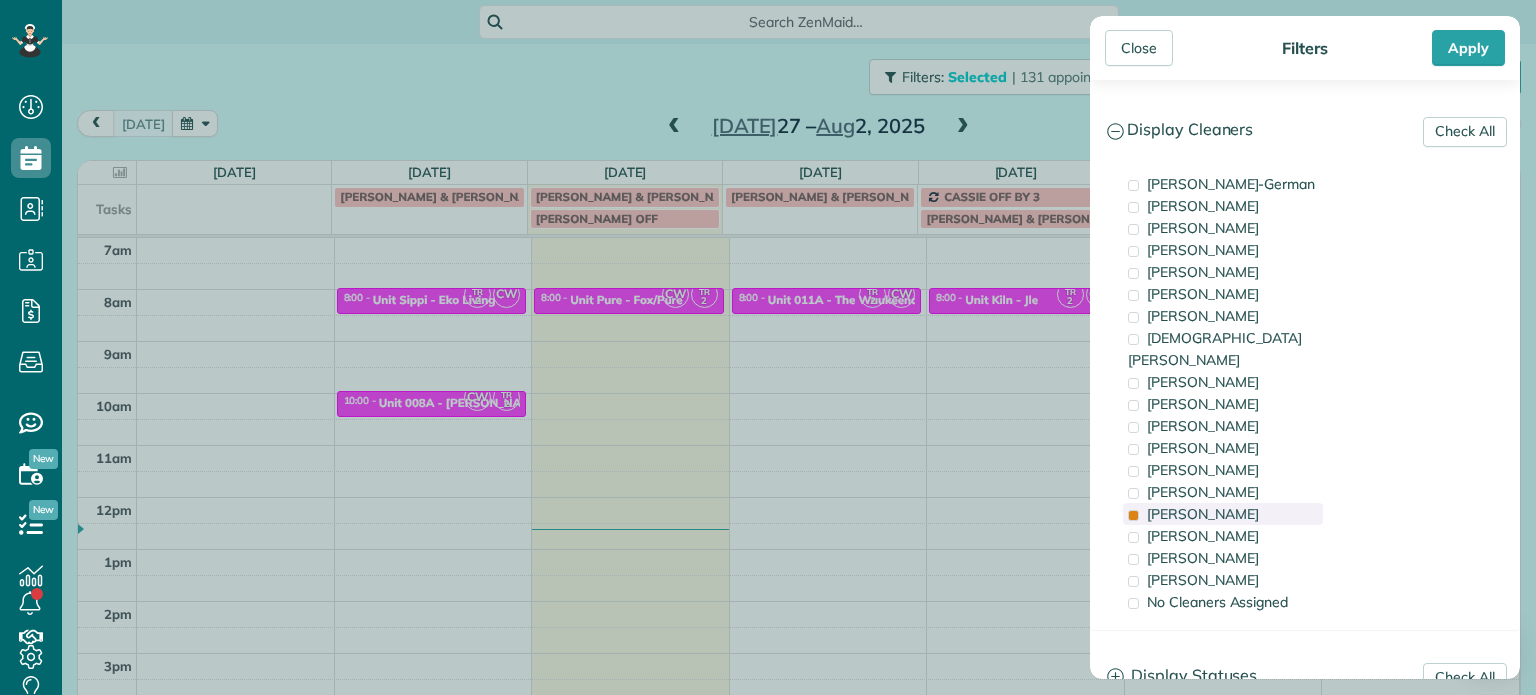 click on "[PERSON_NAME]" at bounding box center (1223, 514) 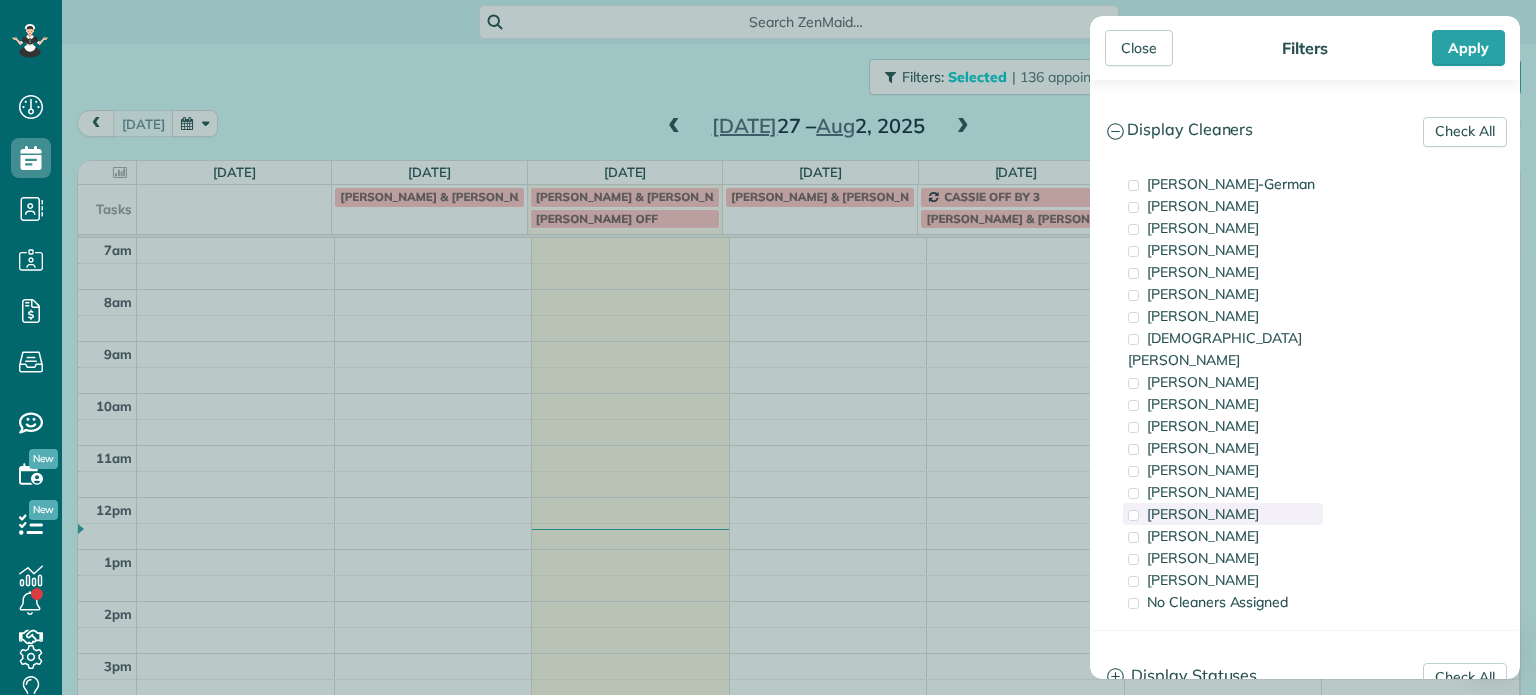 click on "[PERSON_NAME]" at bounding box center (1223, 514) 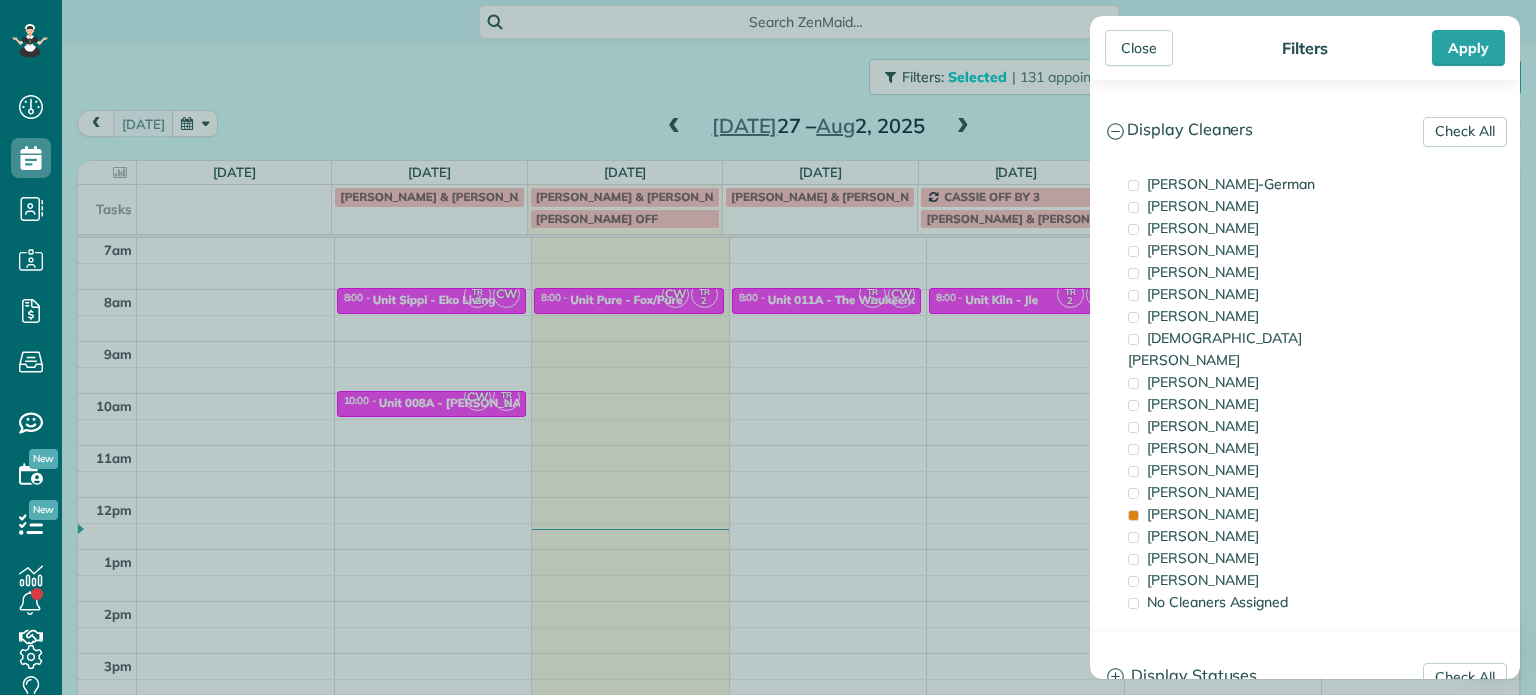 click on "Close
Filters
Apply
Check All
Display Cleaners
[PERSON_NAME]-German
[PERSON_NAME]
[PERSON_NAME]
[PERSON_NAME]
[PERSON_NAME]
[PERSON_NAME]
[PERSON_NAME]" at bounding box center (768, 347) 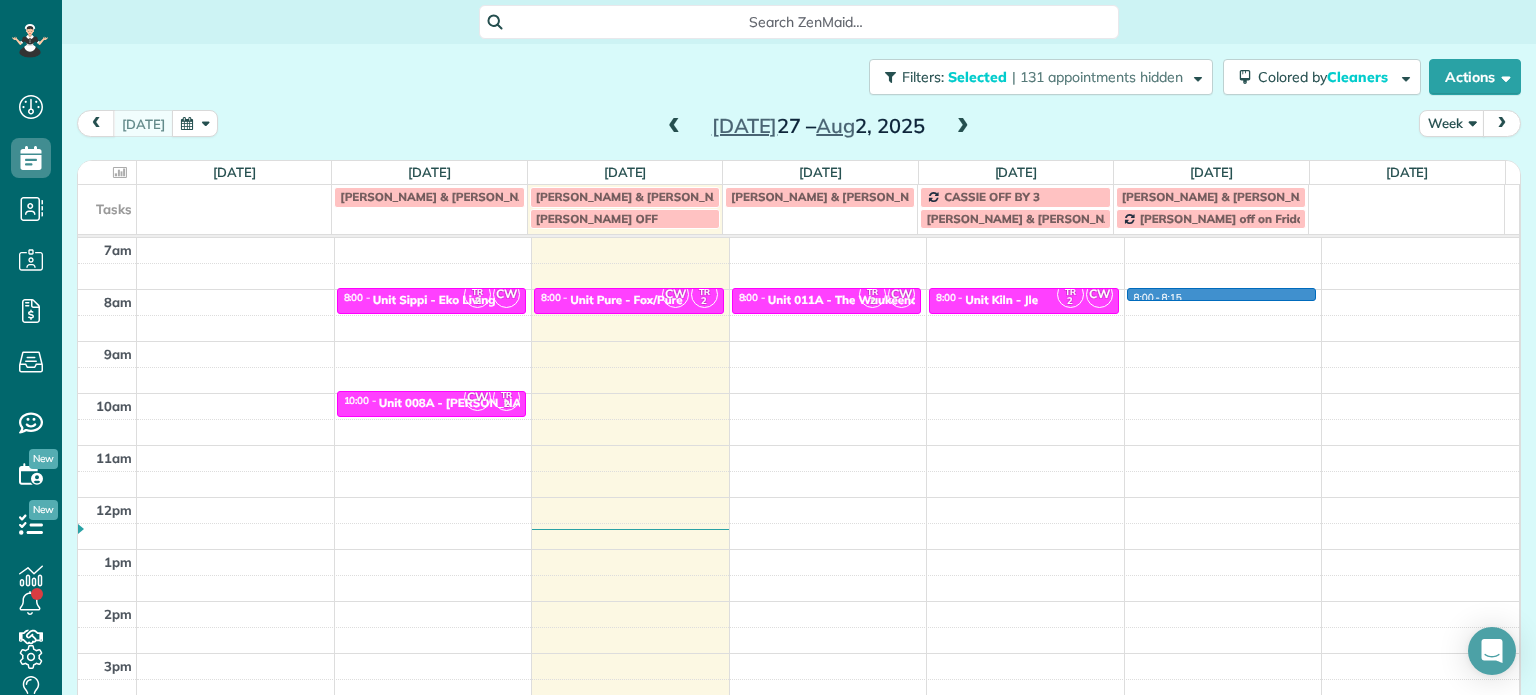 click on "4am 5am 6am 7am 8am 9am 10am 11am 12pm 1pm 2pm 3pm 4pm 5pm TR 2 CW 8:00 - 8:30 Unit Sippi - [GEOGRAPHIC_DATA] Living [STREET_ADDRESS][US_STATE] CW TR 2 10:00 - 10:30 Unit 008A - [PERSON_NAME][GEOGRAPHIC_DATA] - Capital [STREET_ADDRESS][PERSON_NAME] CW TR 2 8:00 - 8:30 Unit Pure - Fox/Pure [STREET_ADDRESS] TR 2 CW 8:00 - 8:30 Unit 011A - [GEOGRAPHIC_DATA] - Capital [STREET_ADDRESS] TR 2 CW 8:00 - 8:[GEOGRAPHIC_DATA][STREET_ADDRESS] 8:00 - 8:15" at bounding box center (798, 445) 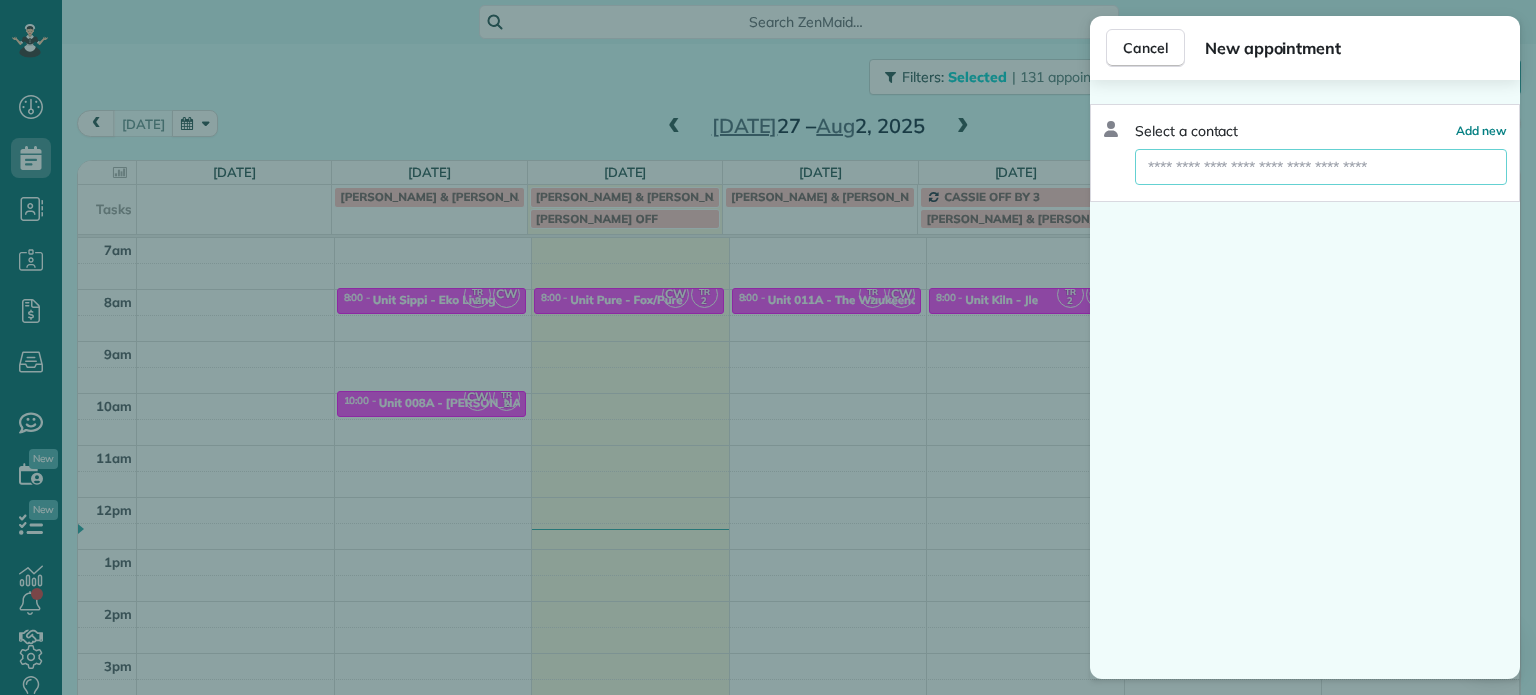 click at bounding box center (1321, 167) 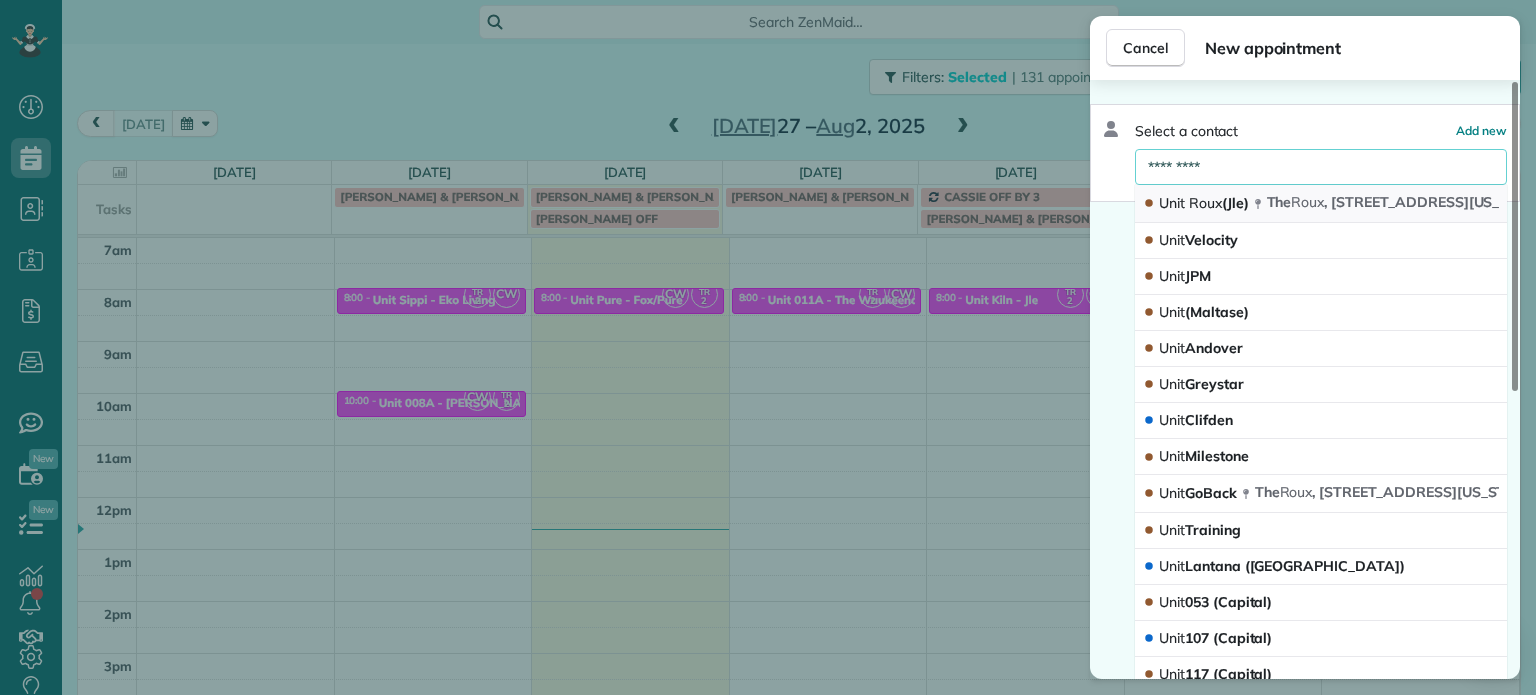 type on "*********" 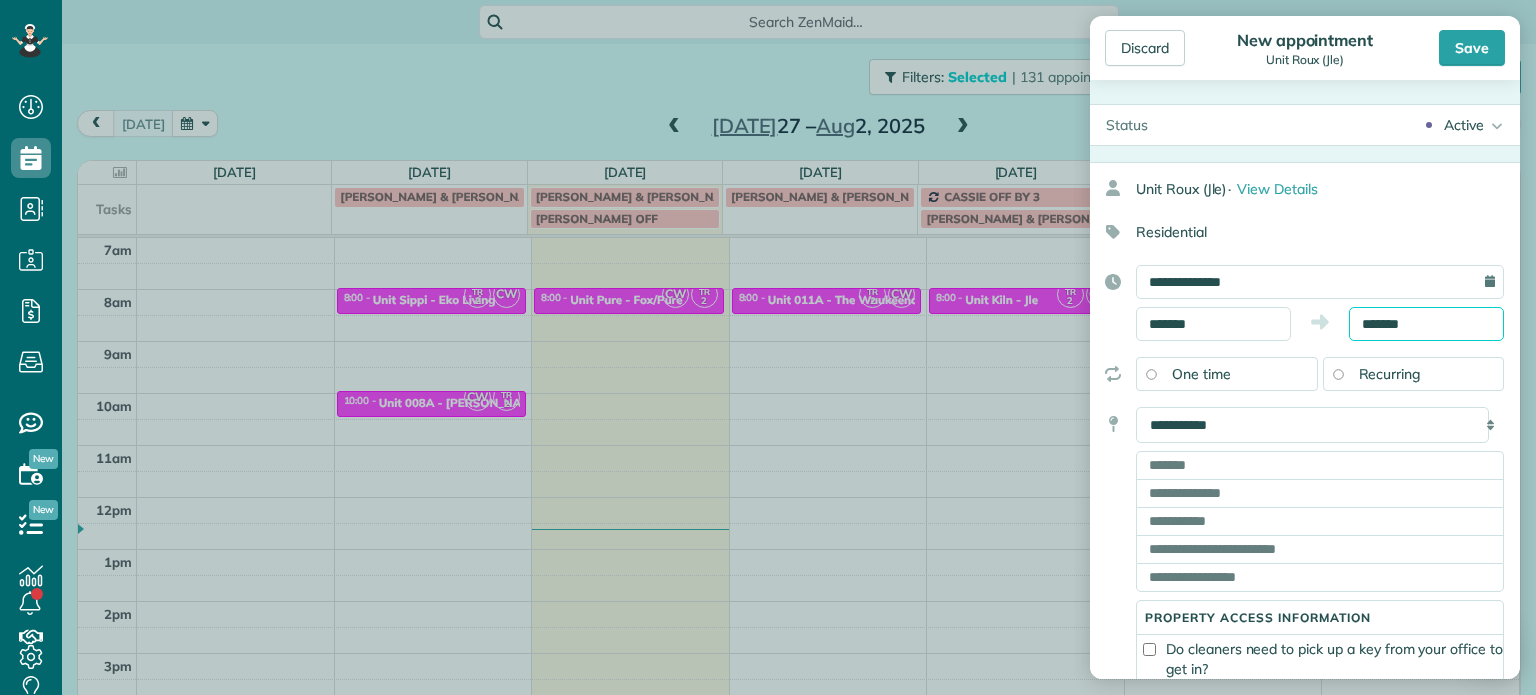 click on "*******" at bounding box center (1426, 324) 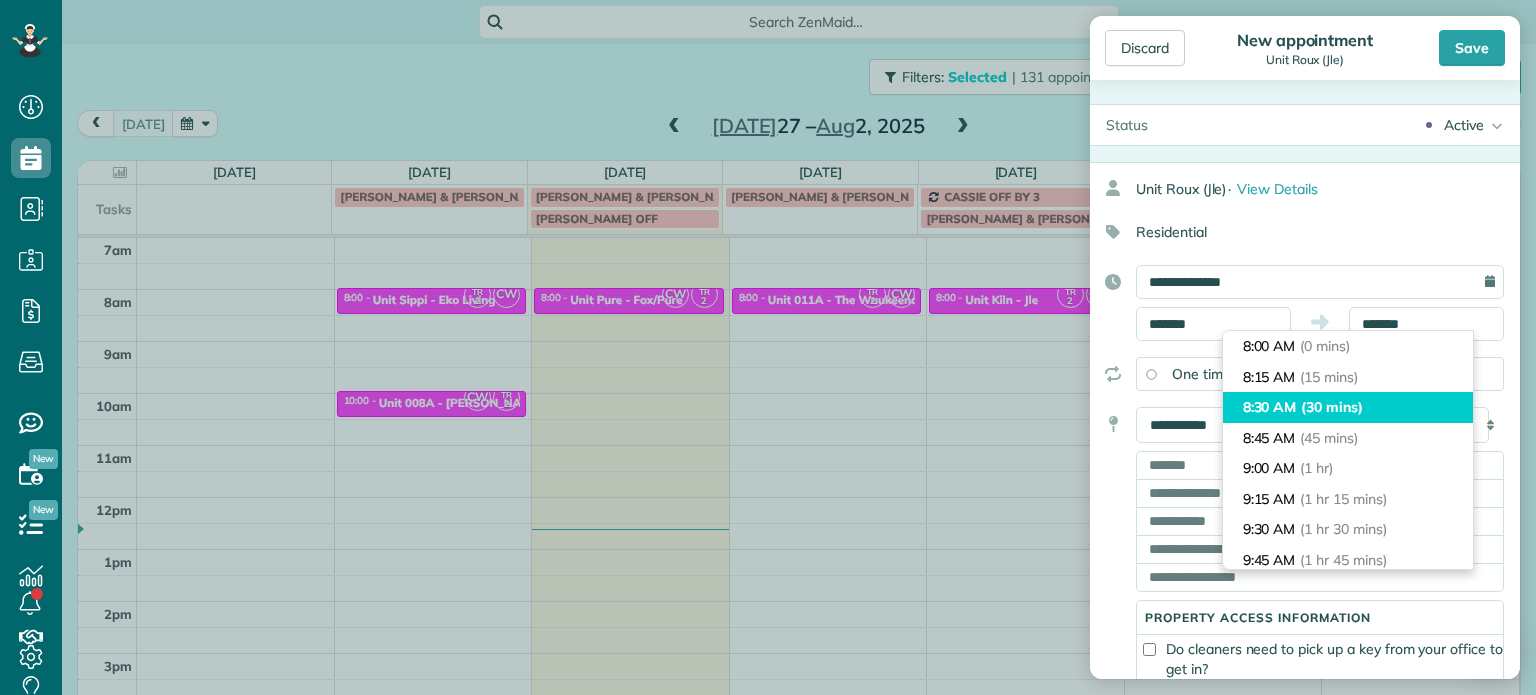 type on "*******" 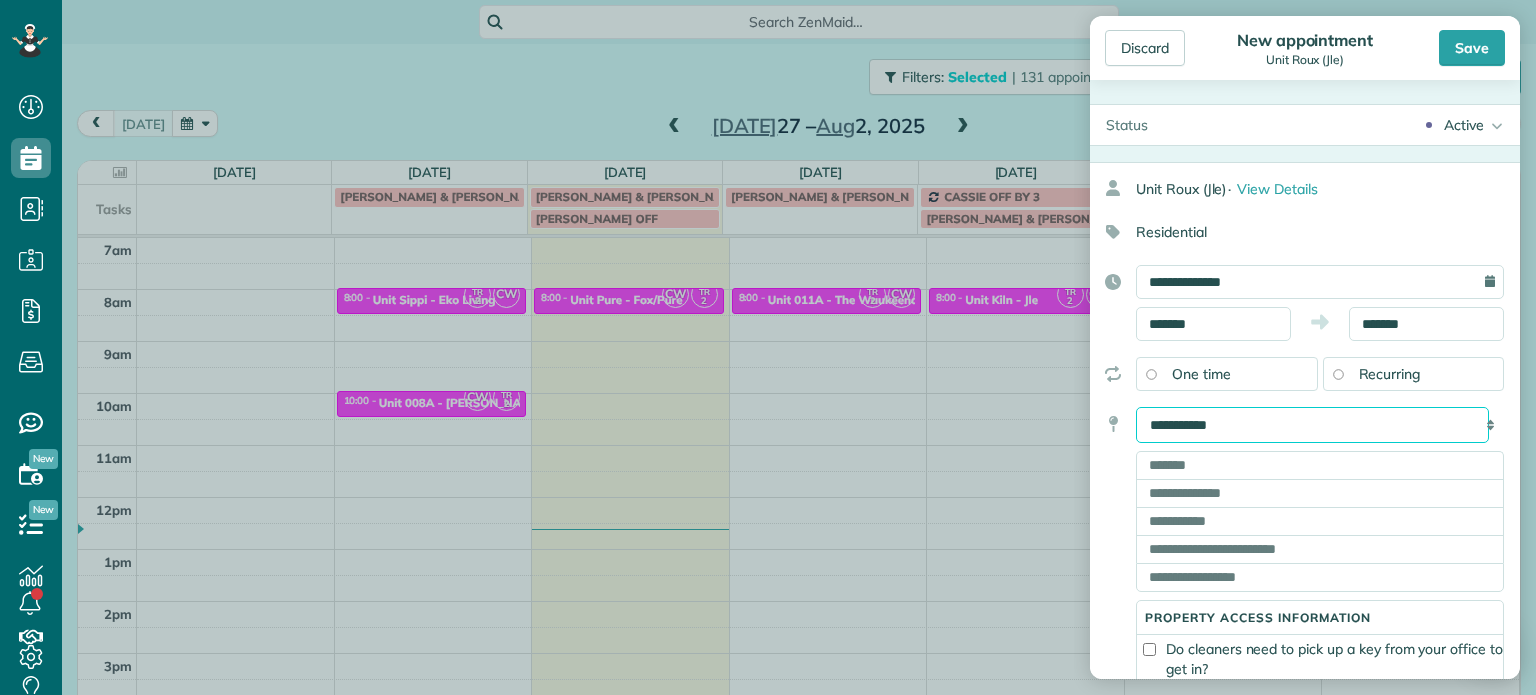 click on "**********" at bounding box center [1312, 425] 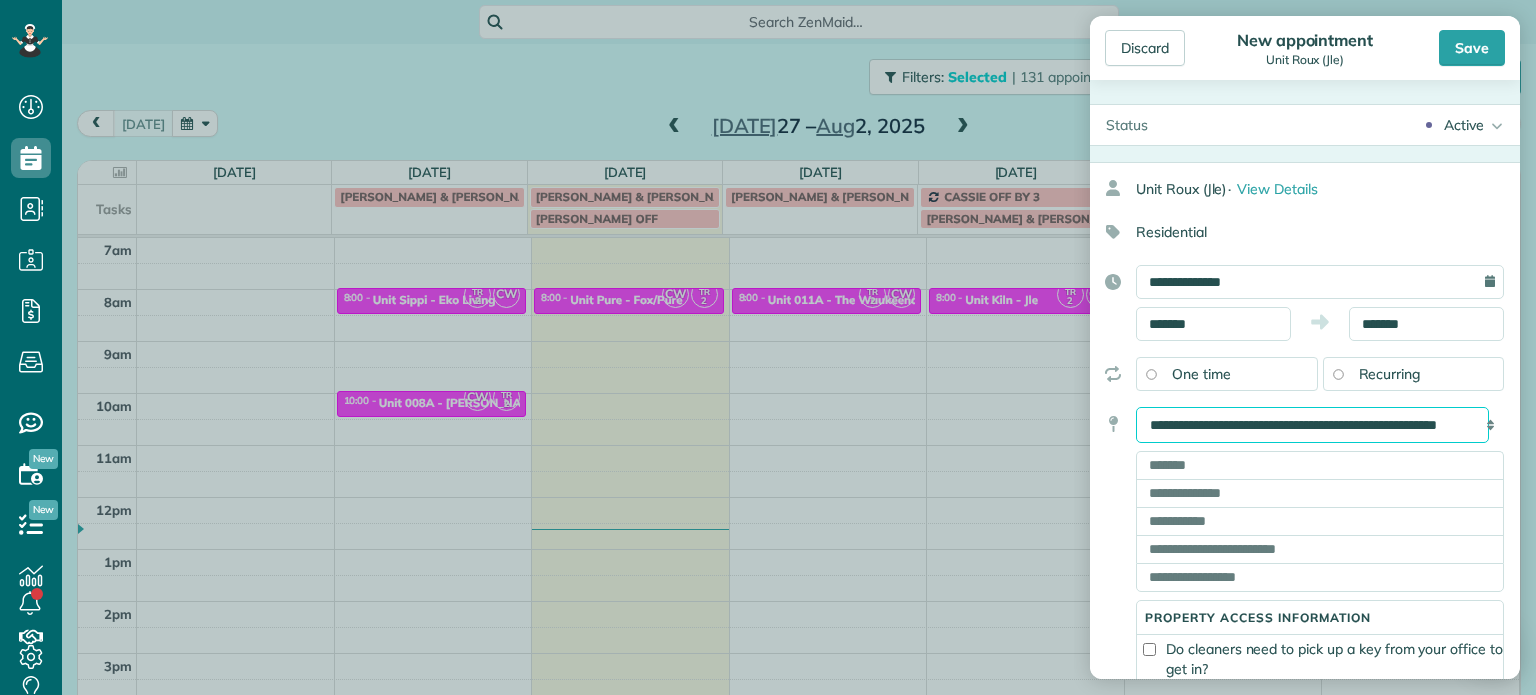 click on "**********" at bounding box center (1312, 425) 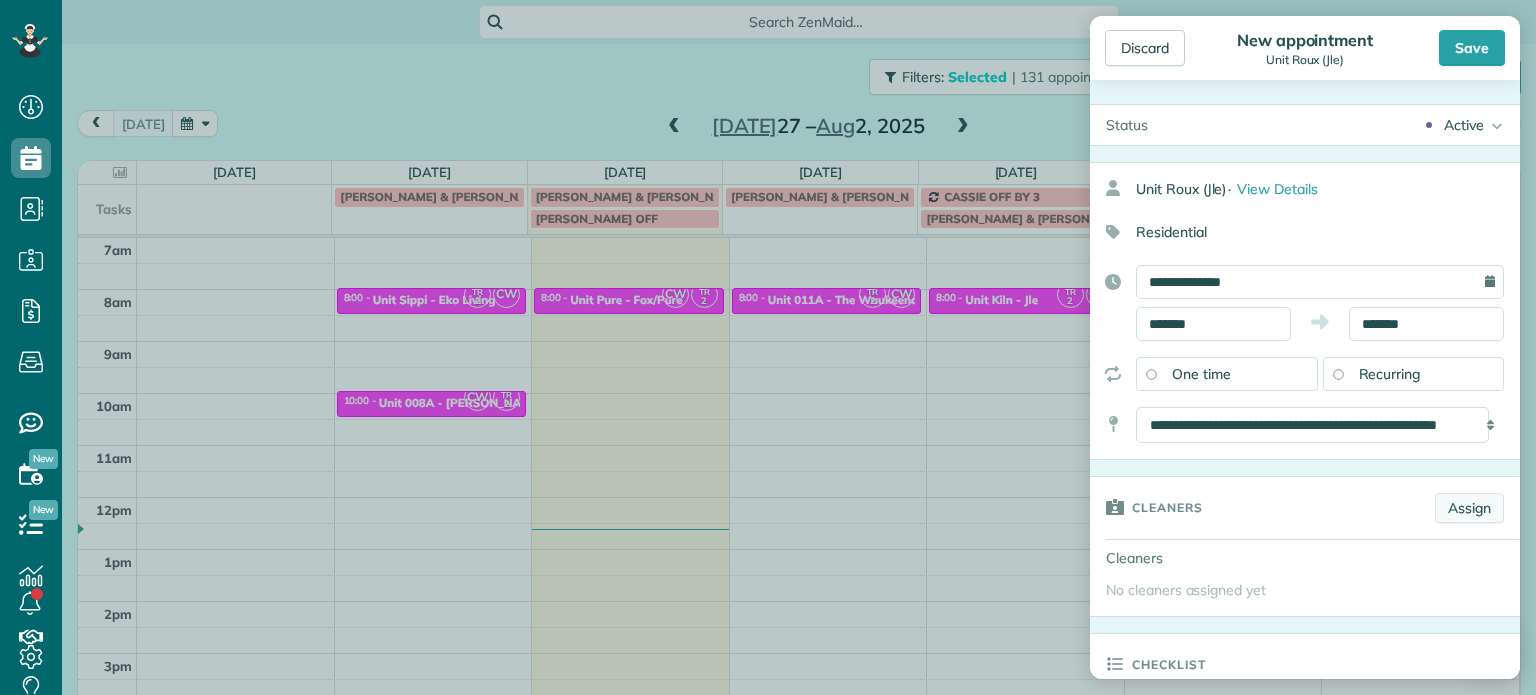 click on "Assign" at bounding box center (1469, 508) 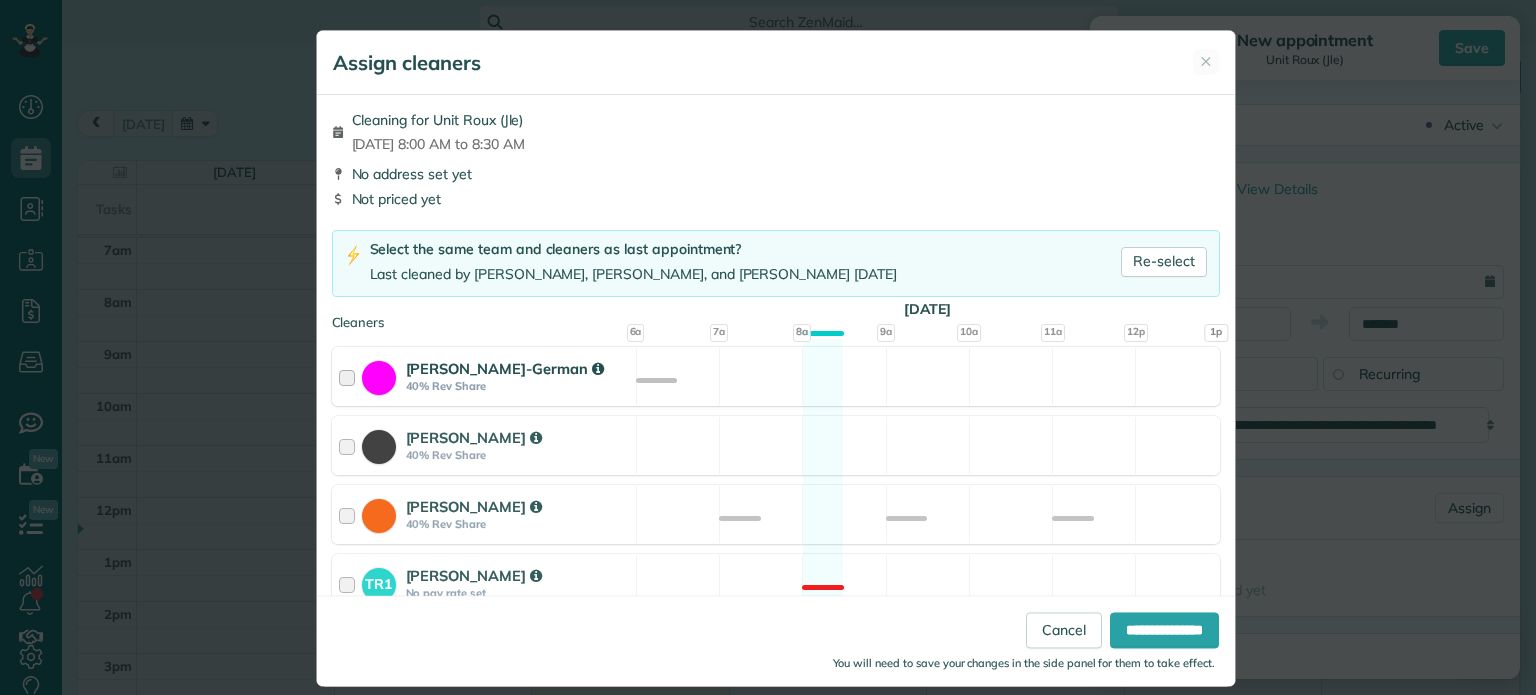 click on "[PERSON_NAME]-German
40% Rev Share
Available" at bounding box center (776, 376) 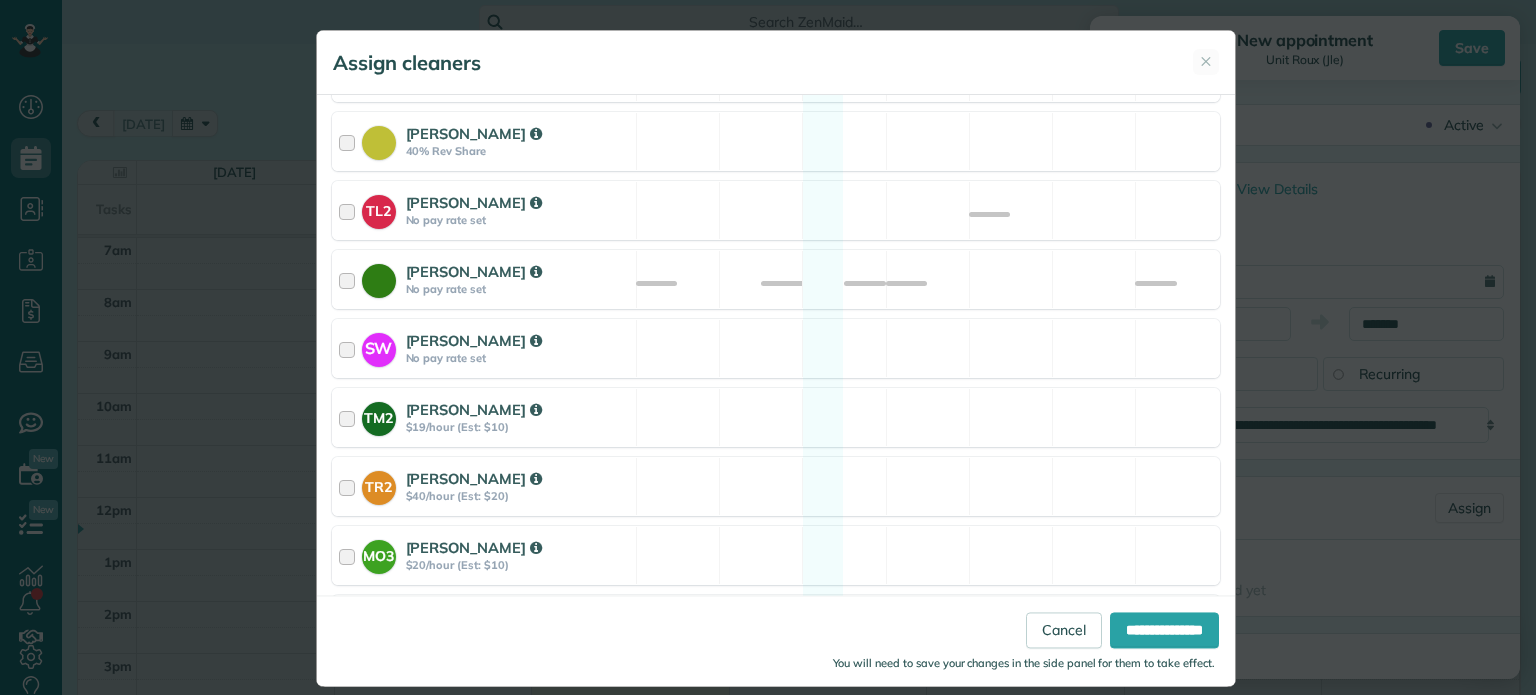 scroll, scrollTop: 980, scrollLeft: 0, axis: vertical 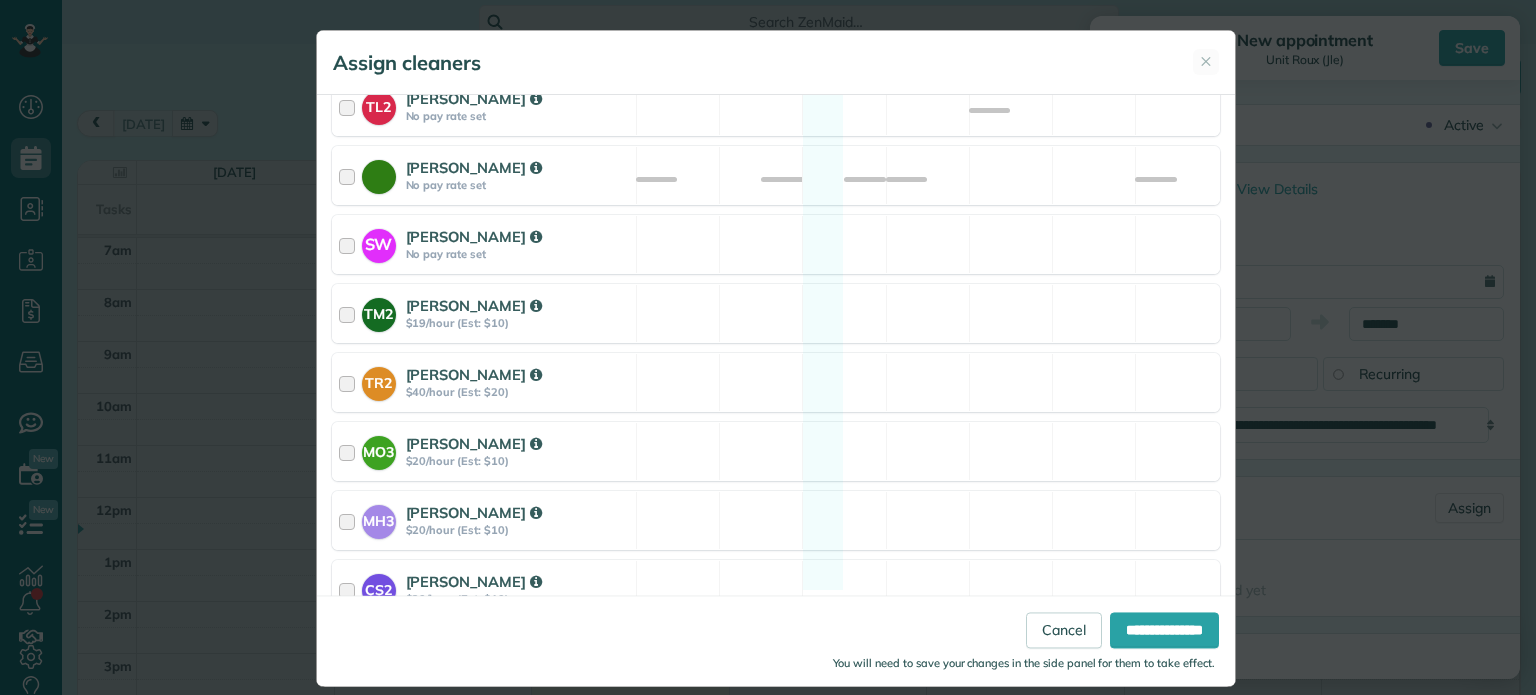 click on "TR2
[PERSON_NAME]
$40/hour (Est: $20)
Available" at bounding box center [776, 382] 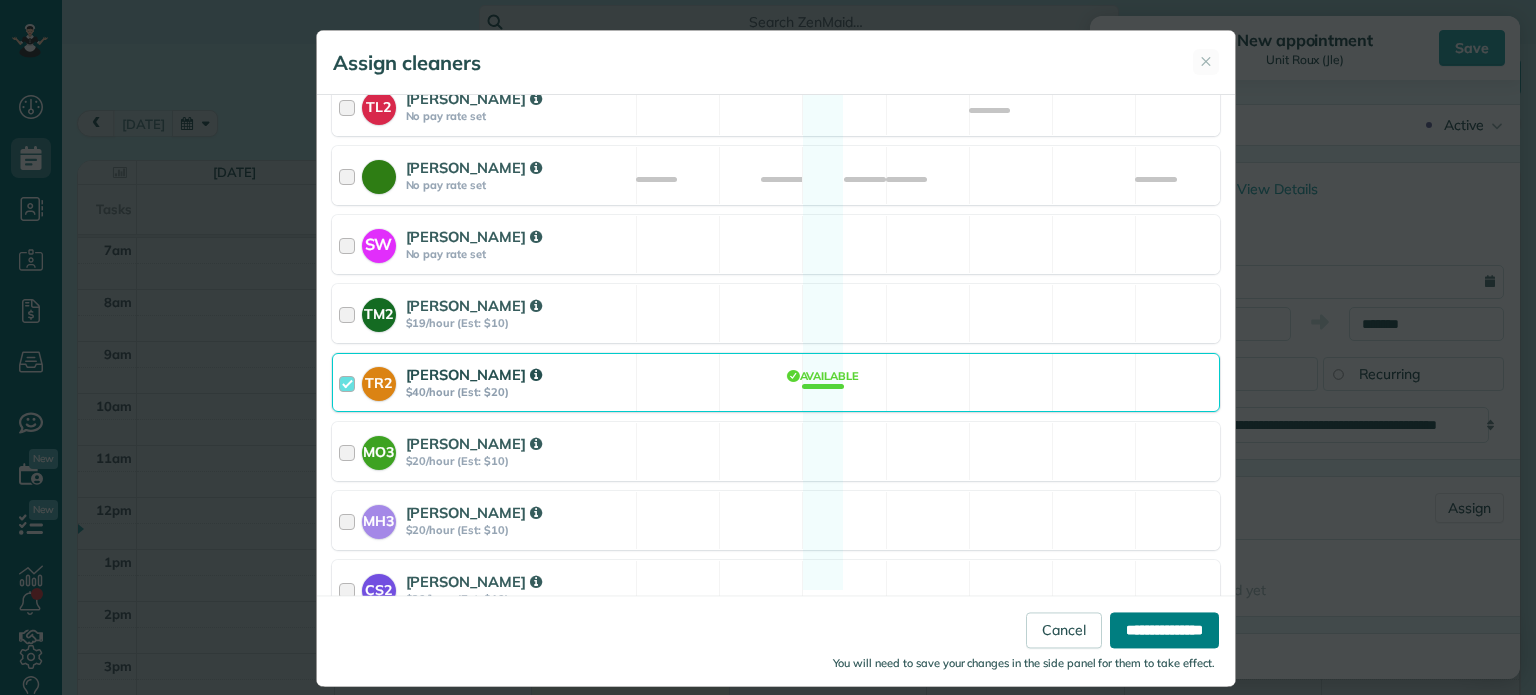click on "**********" at bounding box center [1164, 631] 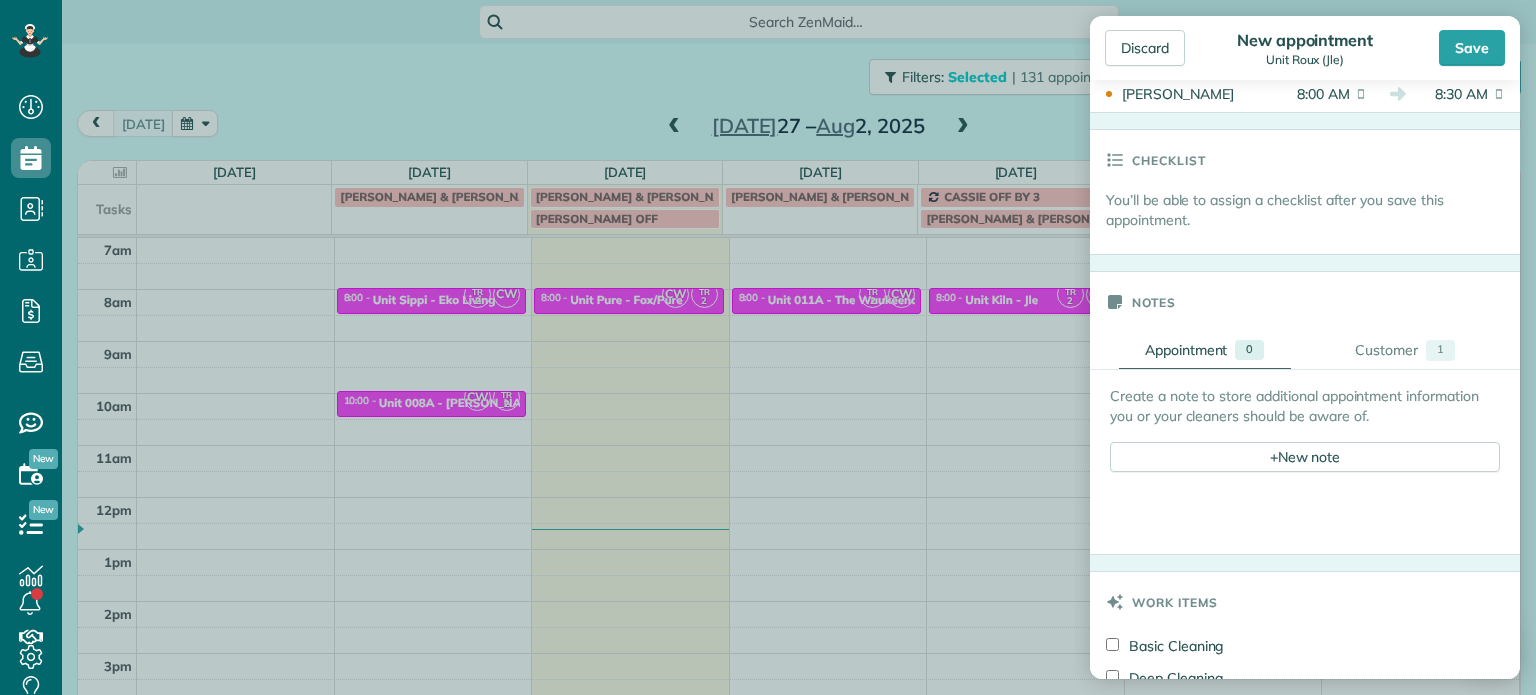 scroll, scrollTop: 700, scrollLeft: 0, axis: vertical 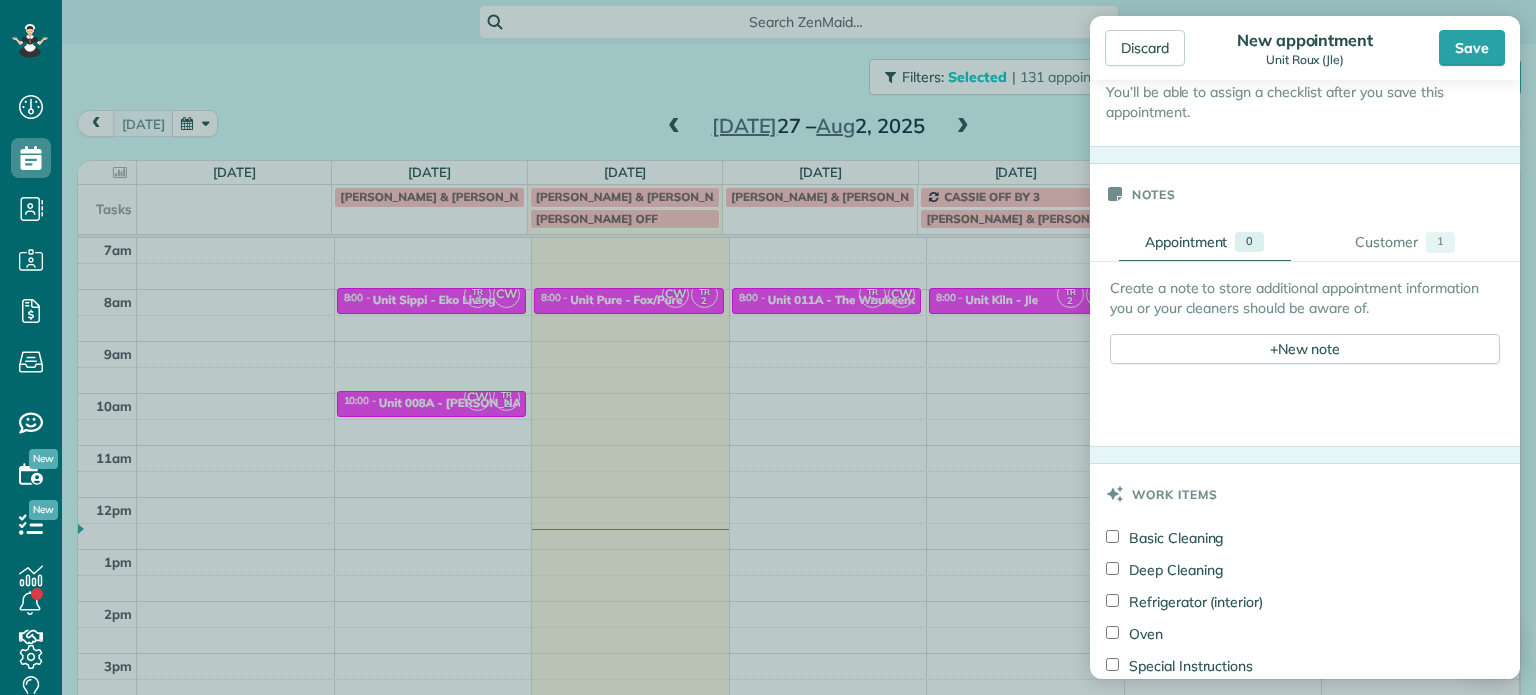 click on "Create a note to store additional appointment information you or your cleaners should be aware of.
+ New note" at bounding box center [1305, 321] 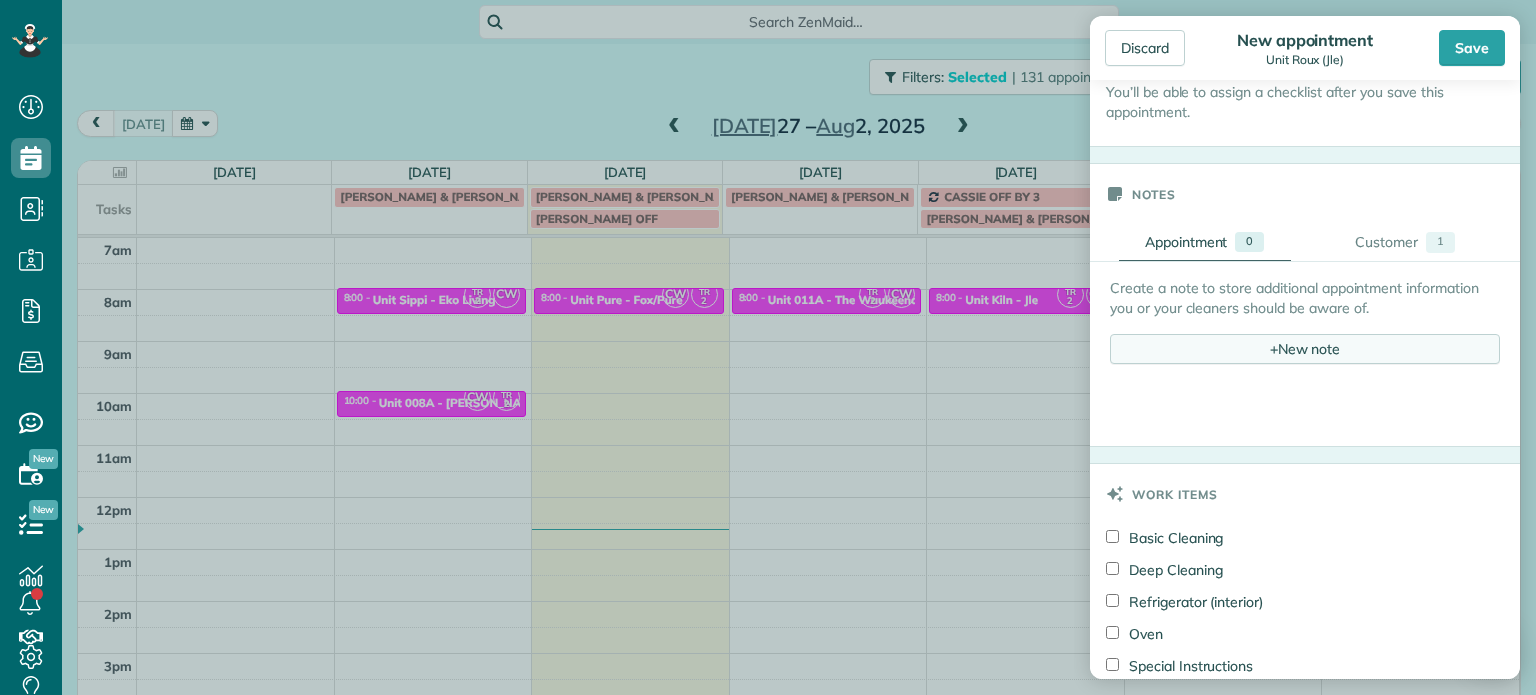 click on "+ New note" at bounding box center (1305, 349) 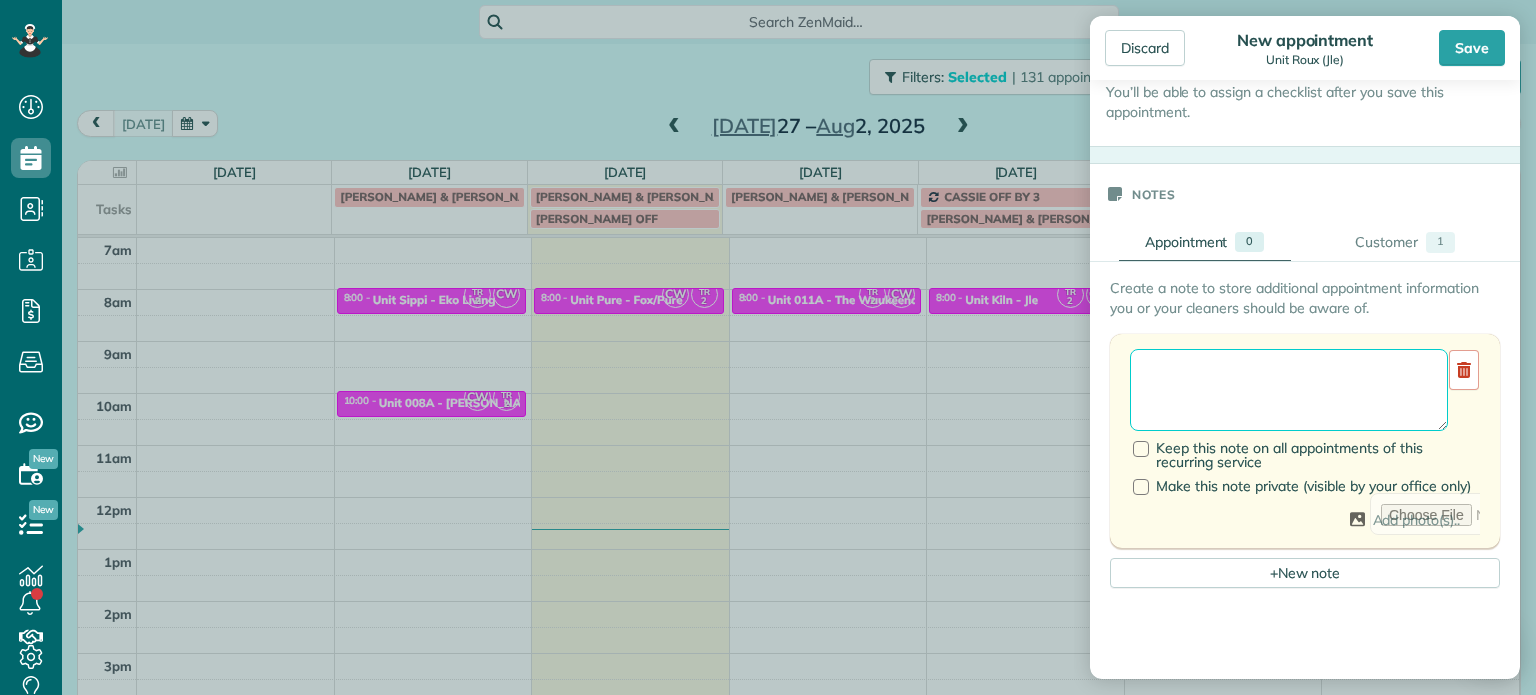 click at bounding box center [1289, 390] 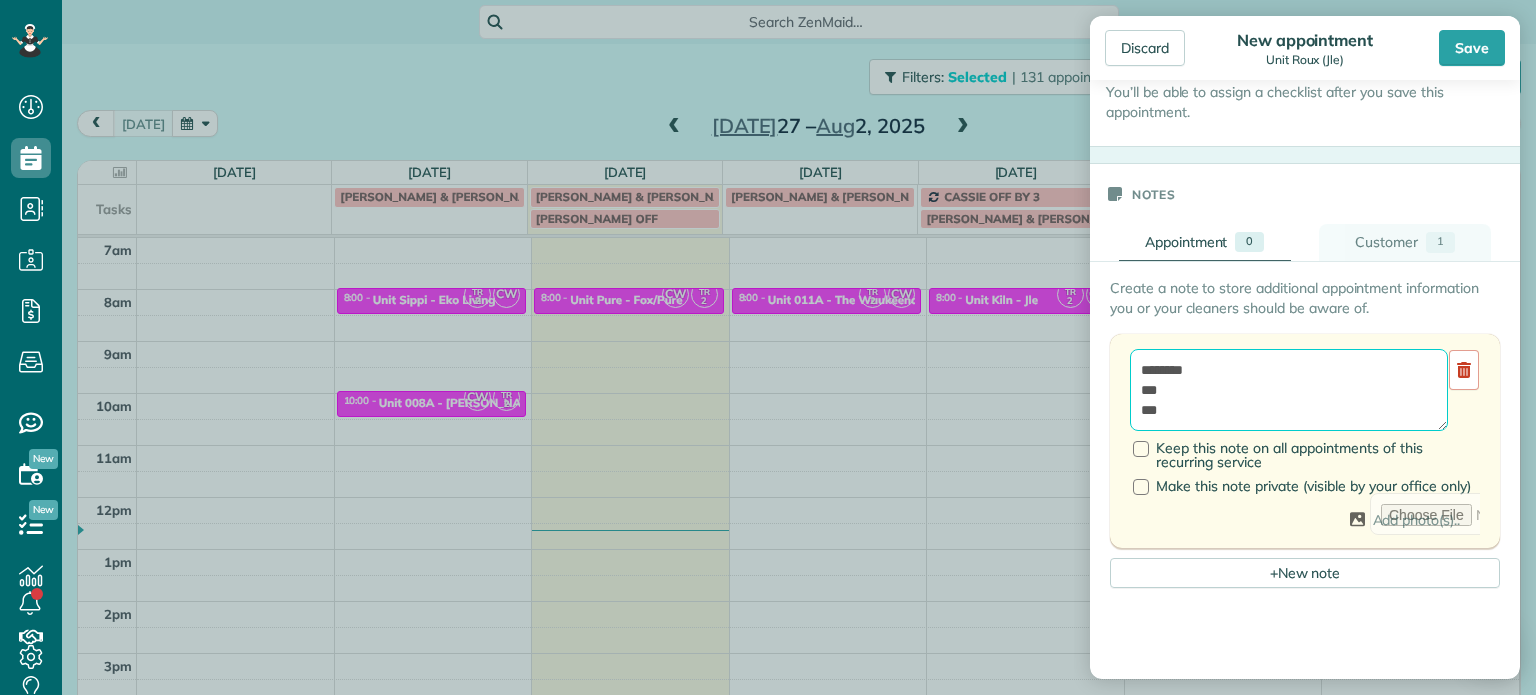 scroll, scrollTop: 400, scrollLeft: 0, axis: vertical 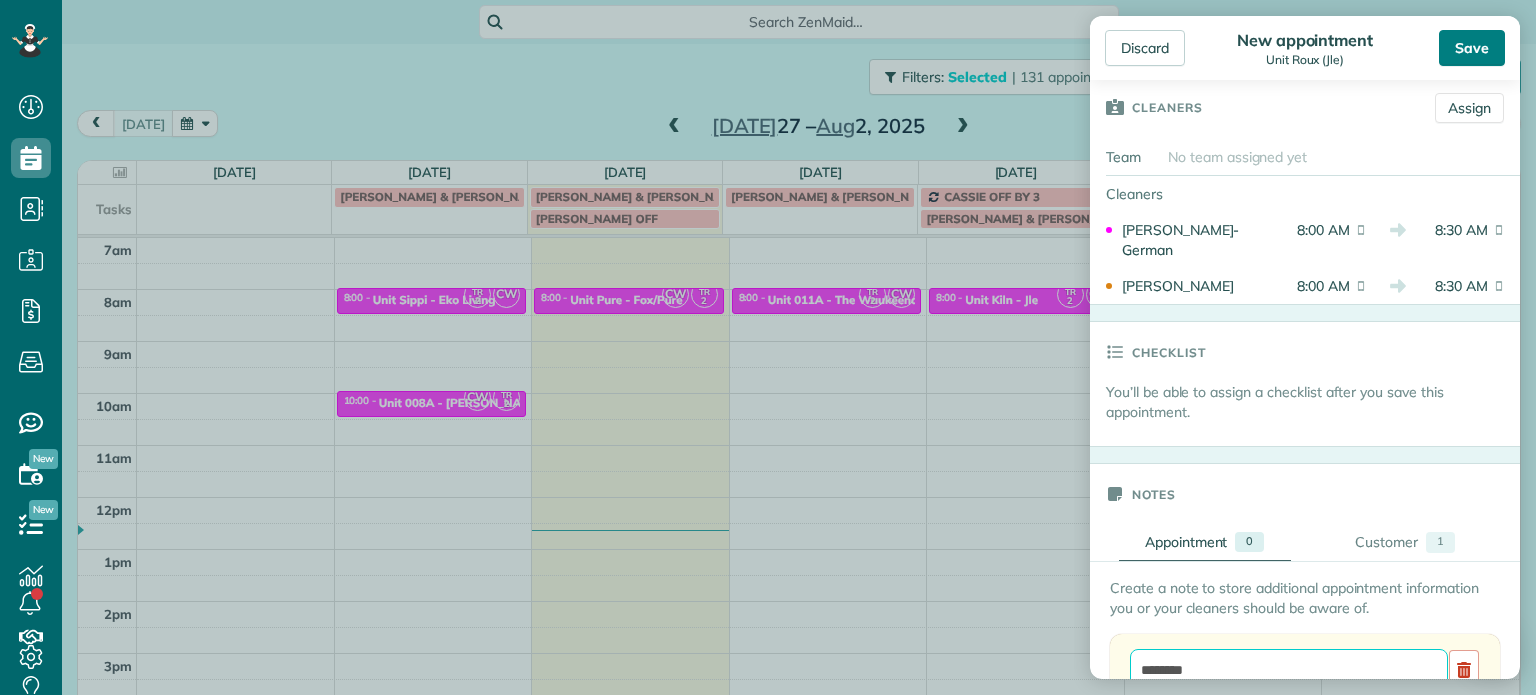 type on "********
***
***" 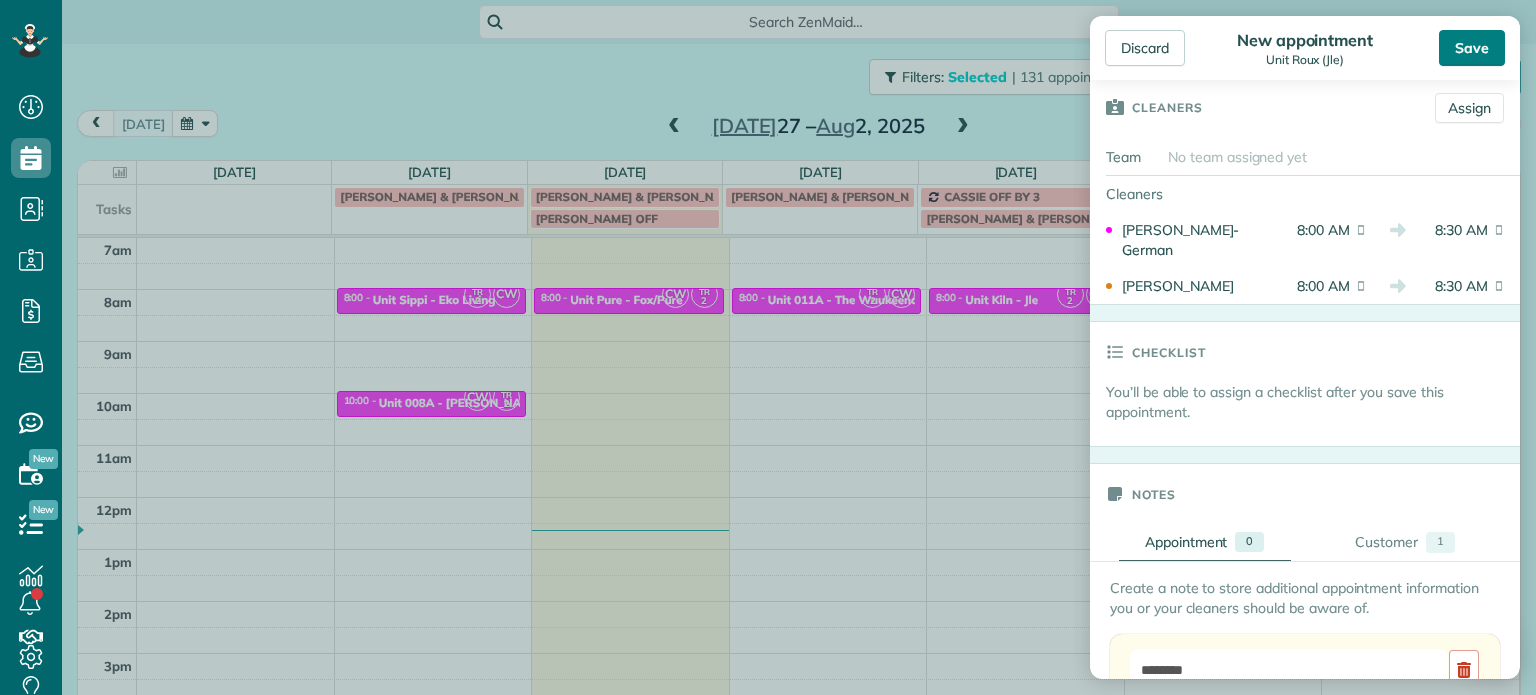 click on "Save" at bounding box center [1472, 48] 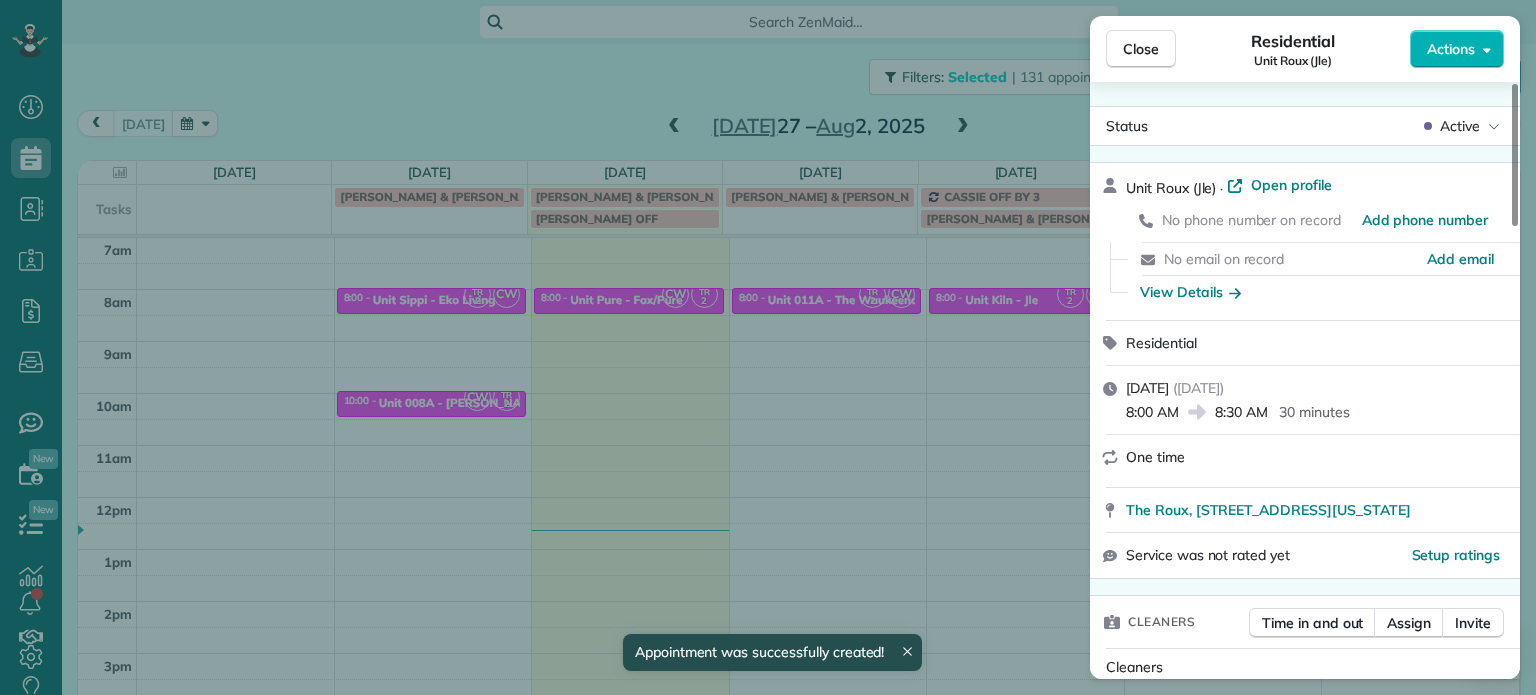click on "Close Residential Unit Roux (Jle) Actions Status Active Unit Roux (Jle) · Open profile No phone number on record Add phone number No email on record Add email View Details Residential [DATE] ( [DATE] ) 8:00 AM 8:30 AM 30 minutes One time The Roux, [STREET_ADDRESS][US_STATE] Service was not rated yet Setup ratings Cleaners Time in and out Assign Invite Cleaners [PERSON_NAME] 8:00 AM 8:30 AM [PERSON_NAME]-German 8:00 AM 8:30 AM Checklist Try Now Keep this appointment up to your standards. Stay on top of every detail, keep your cleaners organised, and your client happy. Assign a checklist Watch a 5 min demo Billing Billing actions Service Service Price (1x $0.00) $0.00 Add an item Overcharge $0.00 Discount $0.00 Coupon discount - Primary tax - Secondary tax - Total appointment price $0.00 Tips collected New feature! $0.00 [PERSON_NAME] as paid Total including tip $0.00 Get paid online in no-time! Send an invoice and reward your cleaners with tips Charge customer credit card 1" at bounding box center (768, 347) 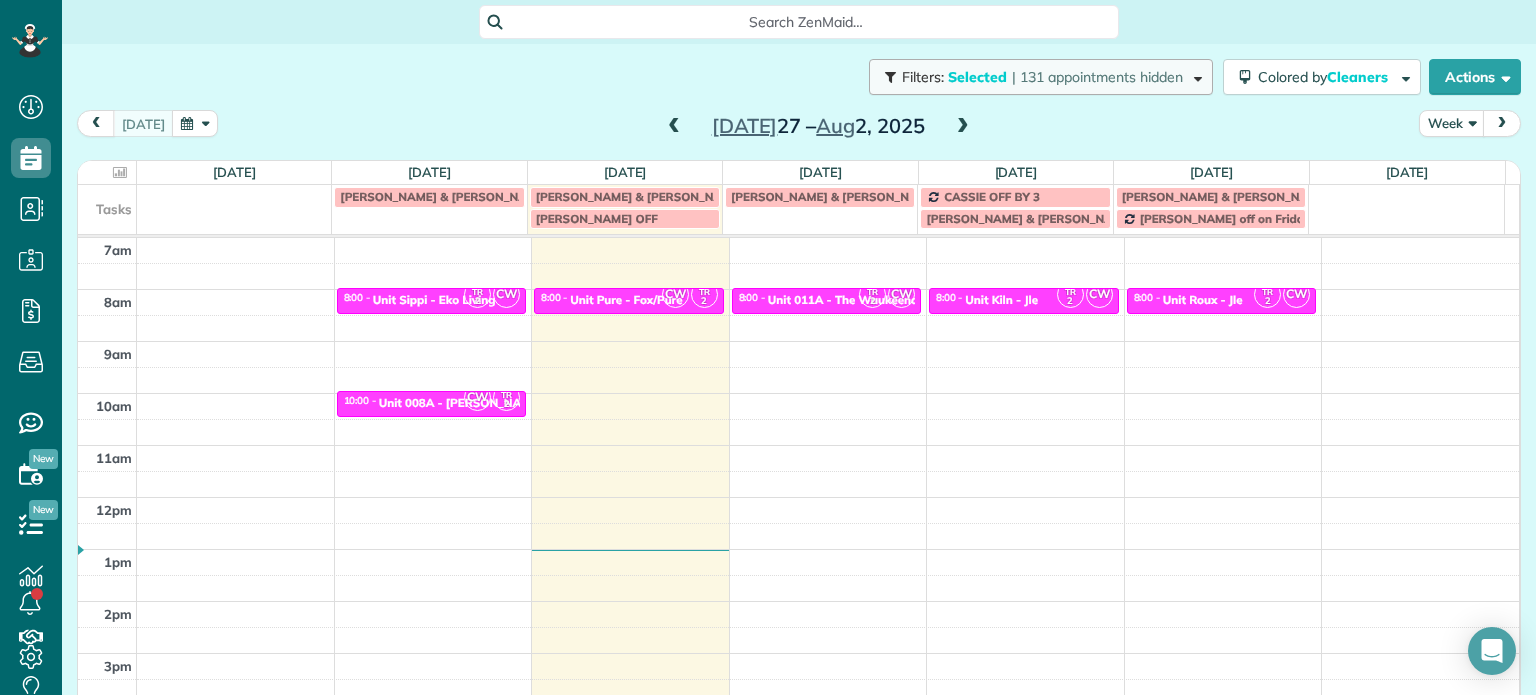 click on "|  131 appointments hidden" at bounding box center (1097, 77) 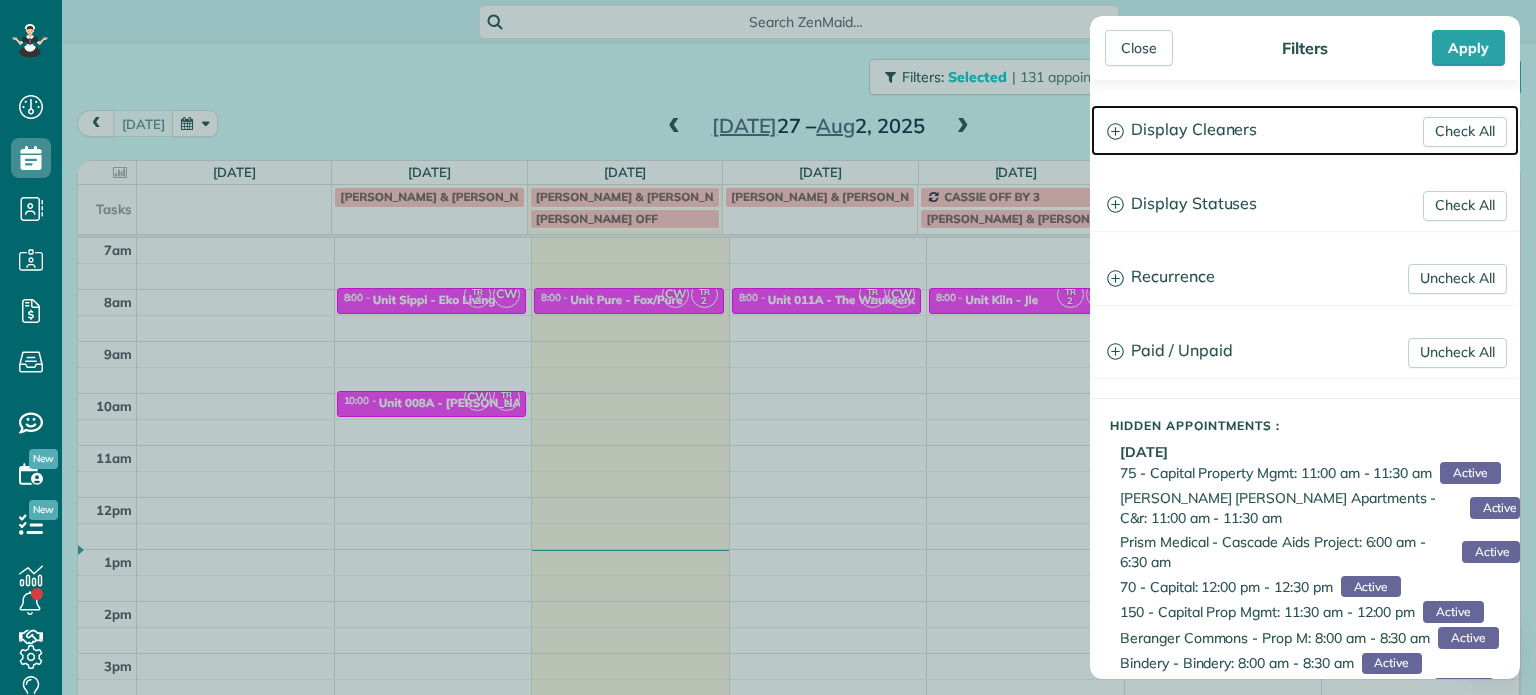 click on "Display Cleaners" at bounding box center [1305, 130] 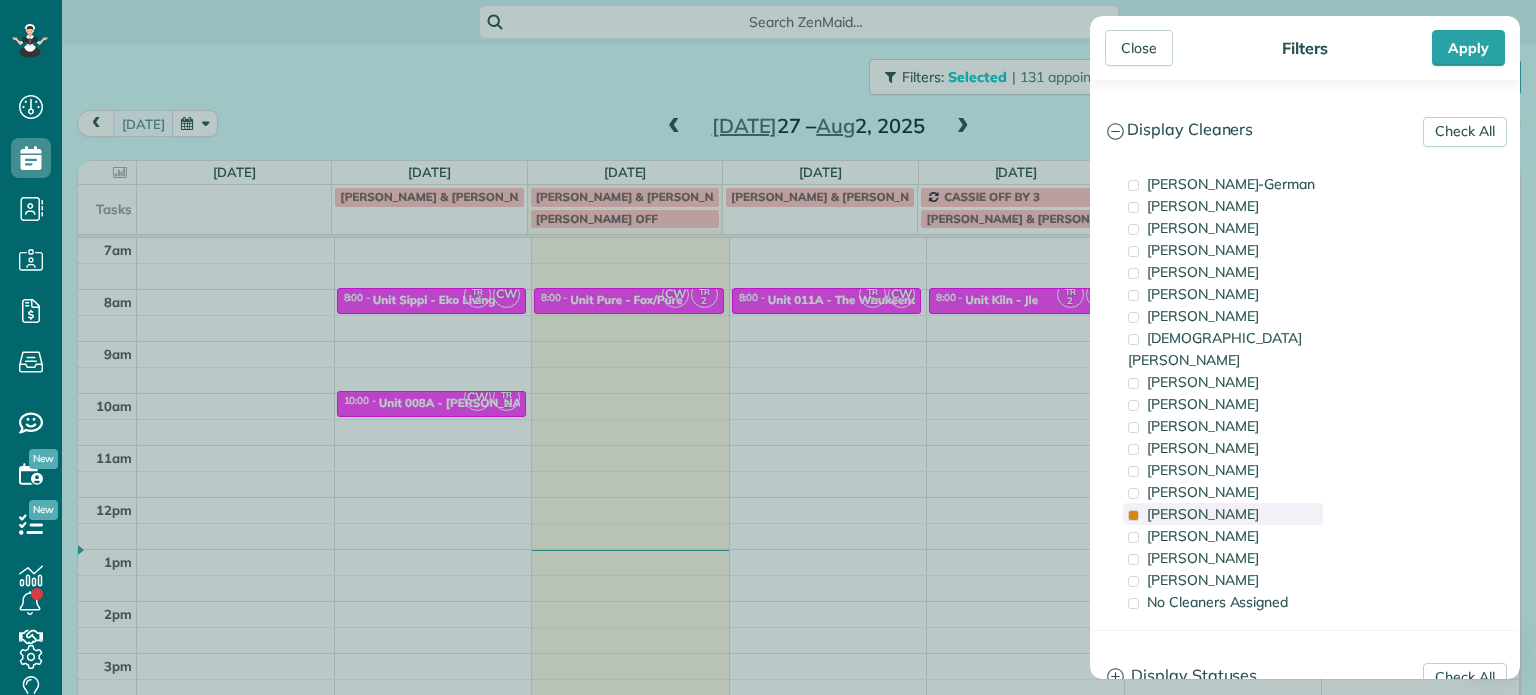 click on "[PERSON_NAME]" at bounding box center [1223, 514] 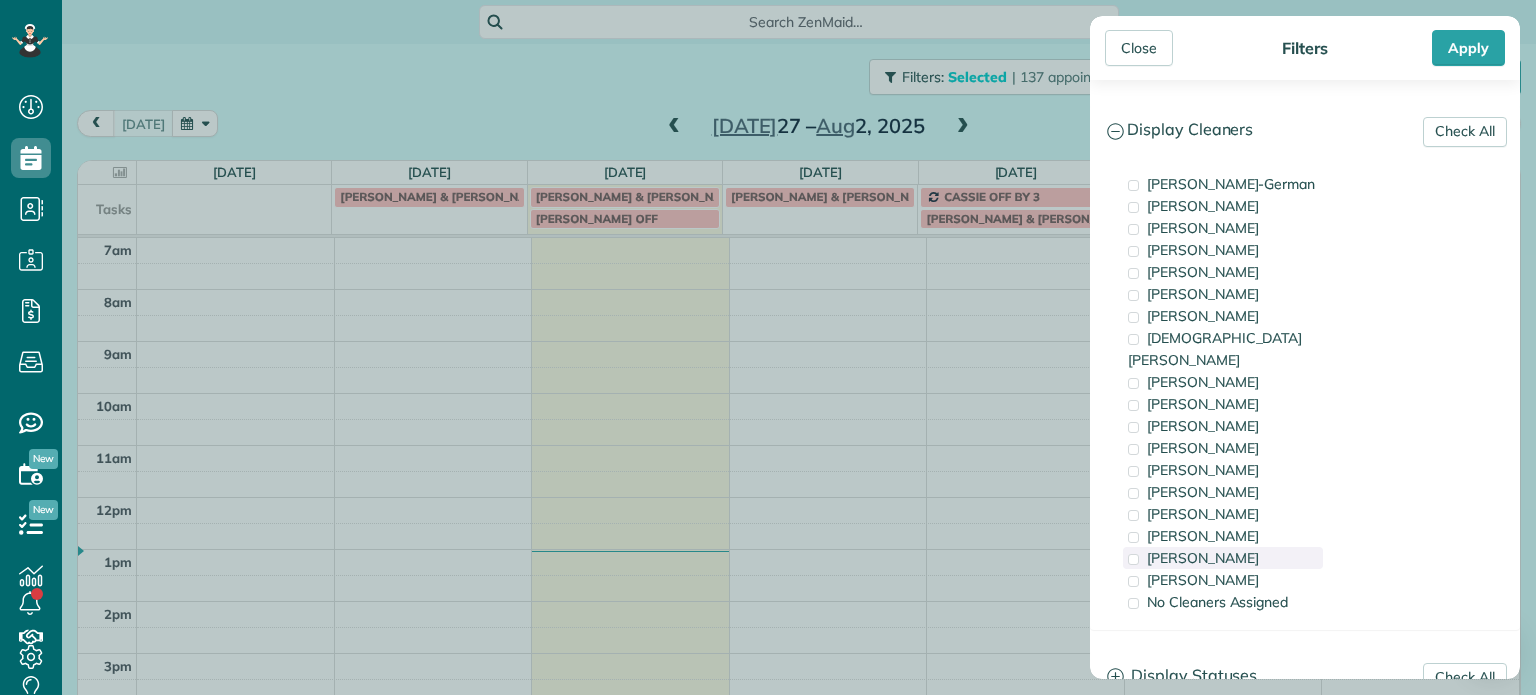 click on "[PERSON_NAME]" at bounding box center [1203, 558] 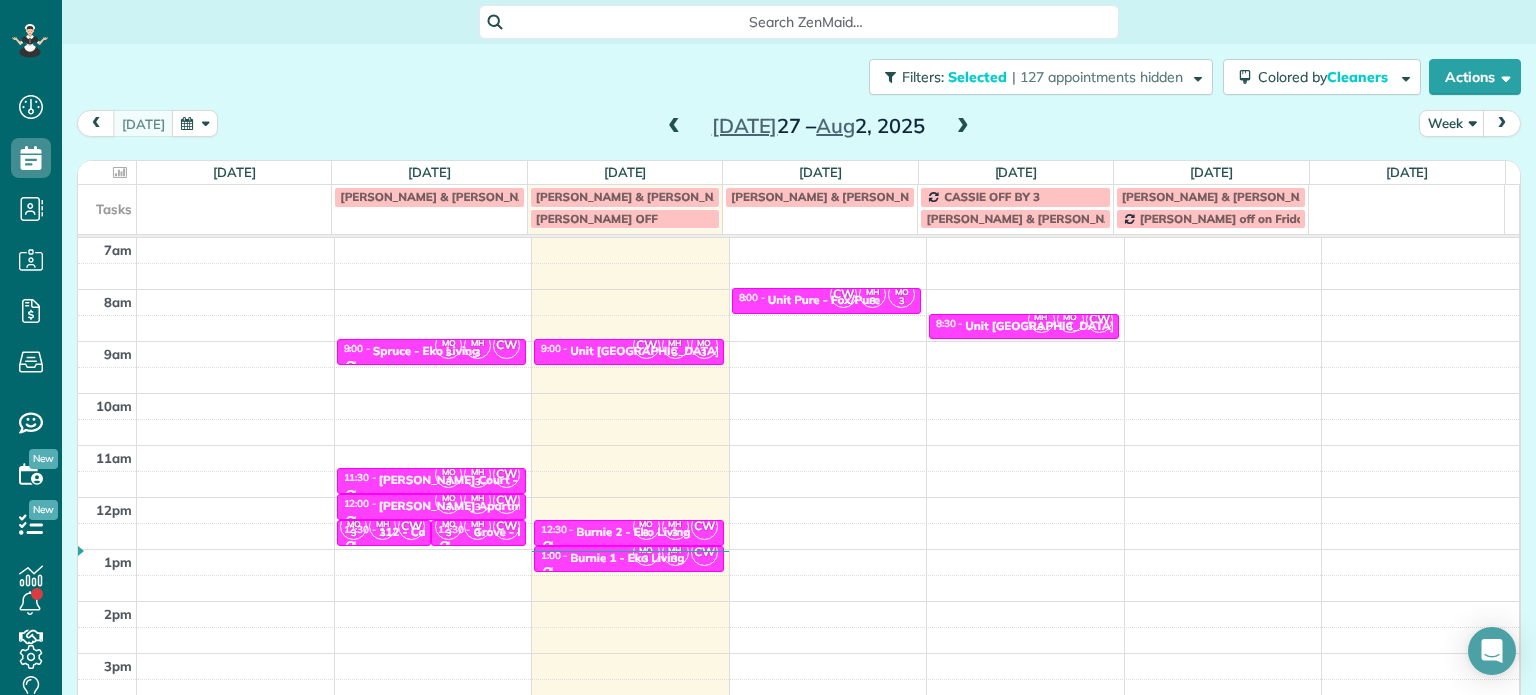 drag, startPoint x: 722, startPoint y: 364, endPoint x: 693, endPoint y: 362, distance: 29.068884 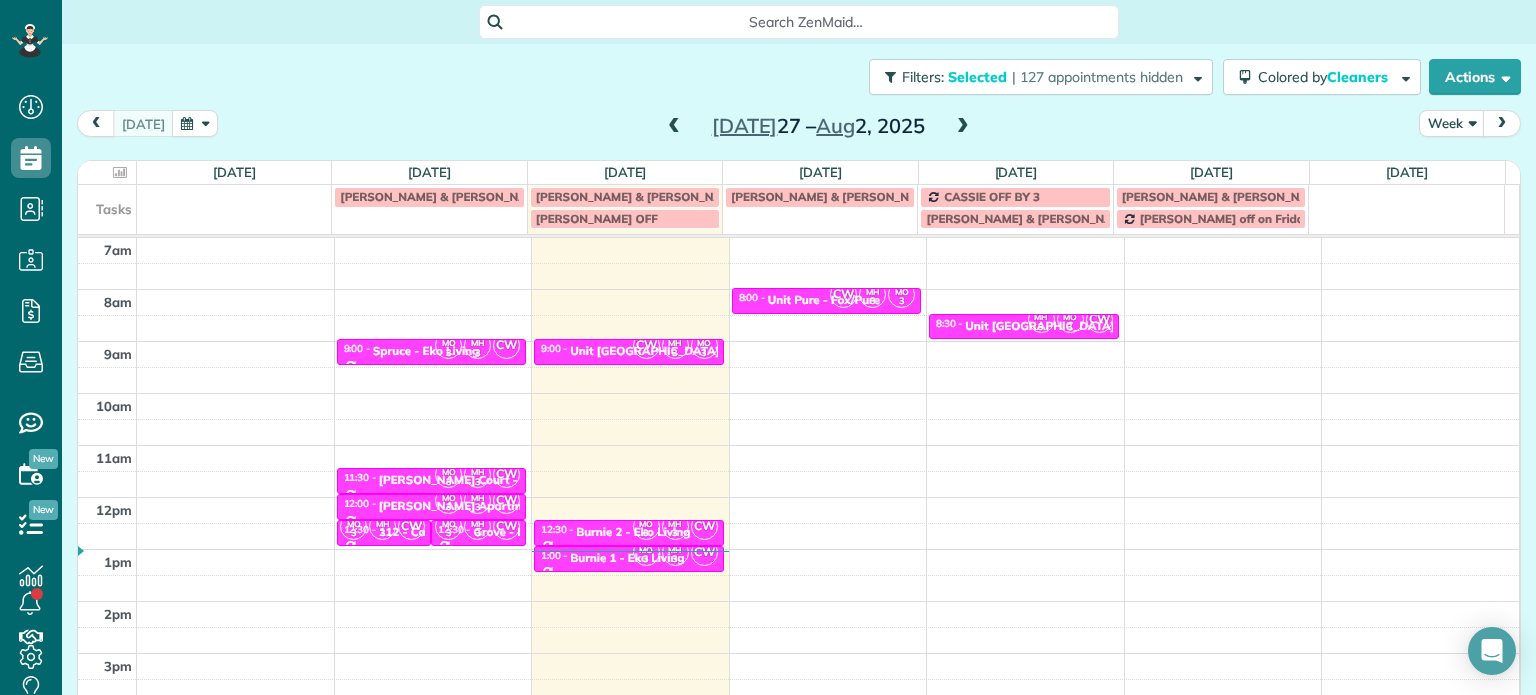 click on "Close
Filters
Apply
Check All
Display Cleaners
[PERSON_NAME]-German
[PERSON_NAME]
[PERSON_NAME]
[PERSON_NAME]
[PERSON_NAME]
[PERSON_NAME]
[PERSON_NAME]" at bounding box center [768, 347] 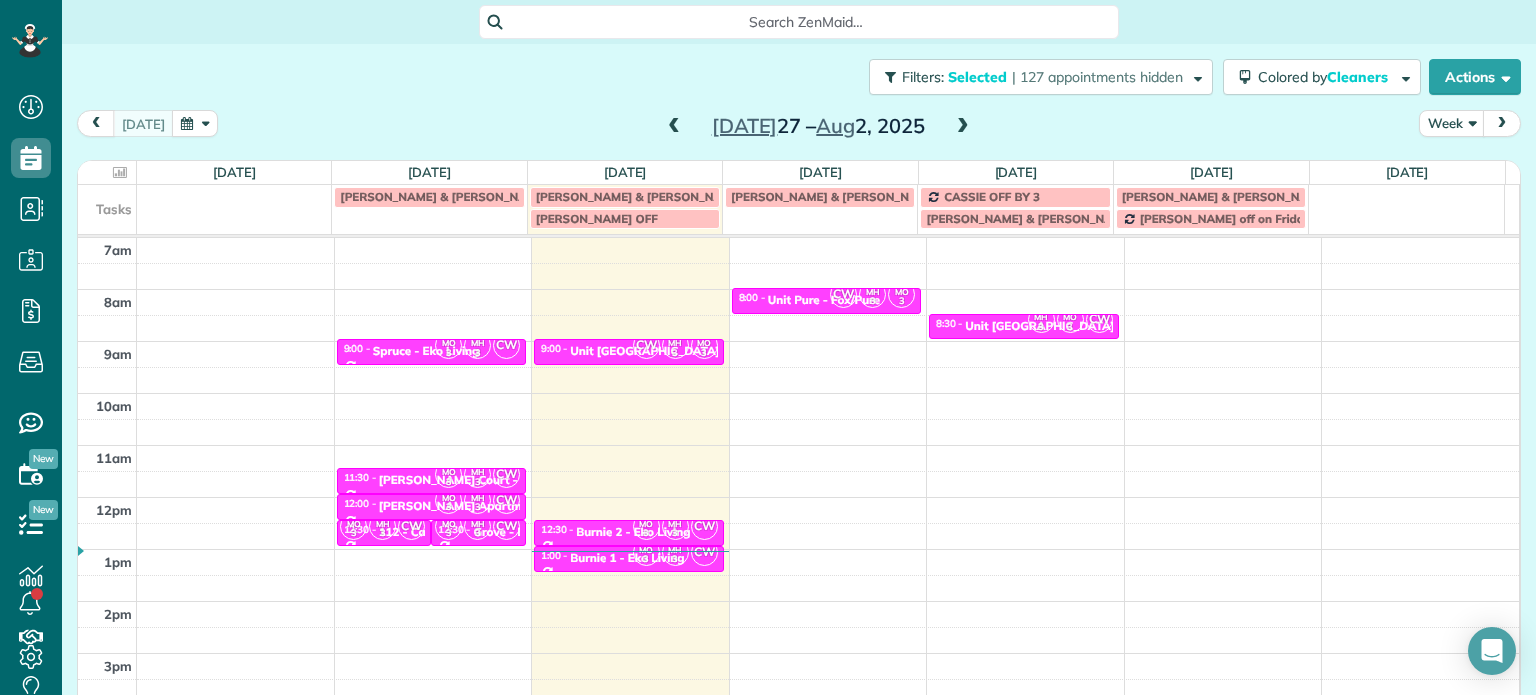 click on "CW MH 3 MO 3" at bounding box center (675, 345) 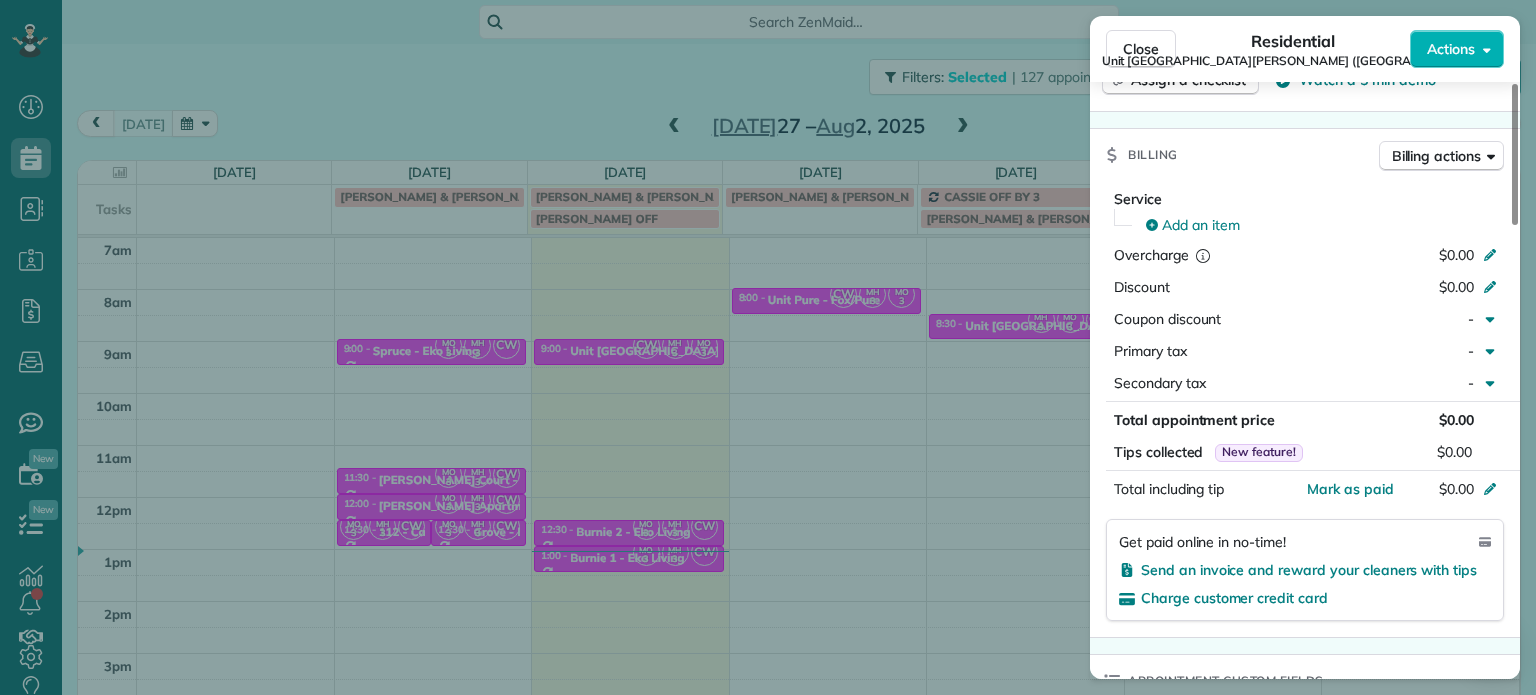 scroll, scrollTop: 1600, scrollLeft: 0, axis: vertical 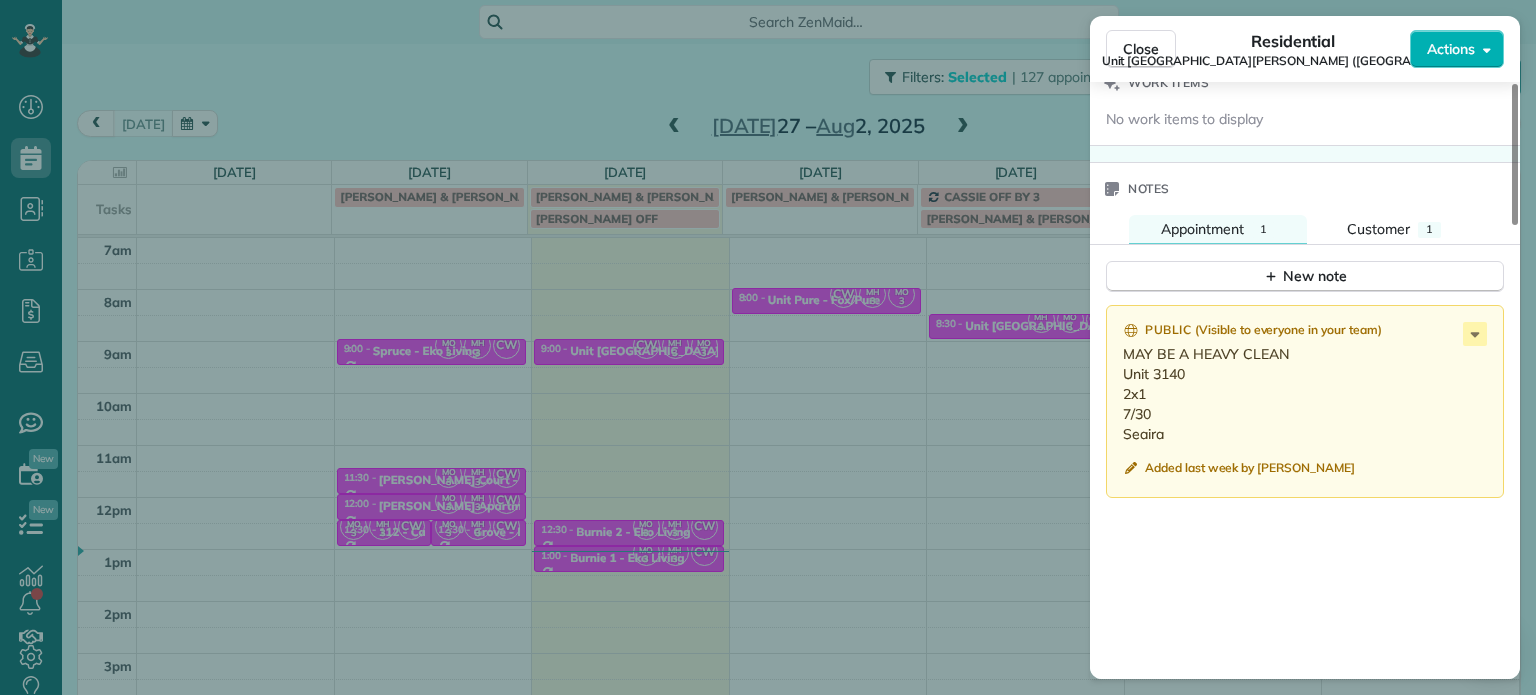 click on "Close Residential [GEOGRAPHIC_DATA][PERSON_NAME] ([GEOGRAPHIC_DATA]) Actions Status Active Unit [GEOGRAPHIC_DATA][PERSON_NAME] ([GEOGRAPHIC_DATA]) · Open profile HOME [PHONE_NUMBER] Copy No email on record Add email View Details Residential [DATE] ( [DATE] ) 9:00 AM 9:30 AM 30 minutes One time [STREET_ADDRESS][PERSON_NAME] Service was not rated yet Setup ratings Cleaners Time in and out Assign Invite Cleaners [PERSON_NAME]-German 9:00 AM 9:30 AM [PERSON_NAME] 9:00 AM 9:30 AM [PERSON_NAME] 9:00 AM 9:30 AM Checklist Try Now Keep this appointment up to your standards. Stay on top of every detail, keep your cleaners organised, and your client happy. Assign a checklist Watch a 5 min demo Billing Billing actions Service Add an item Overcharge $0.00 Discount $0.00 Coupon discount - Primary tax - Secondary tax - Total appointment price $0.00 Tips collected New feature! $0.00 [PERSON_NAME] as paid Total including tip $0.00 Get paid online in no-time! Send an invoice and reward your cleaners with tips Charge customer credit card 1 1" at bounding box center (768, 347) 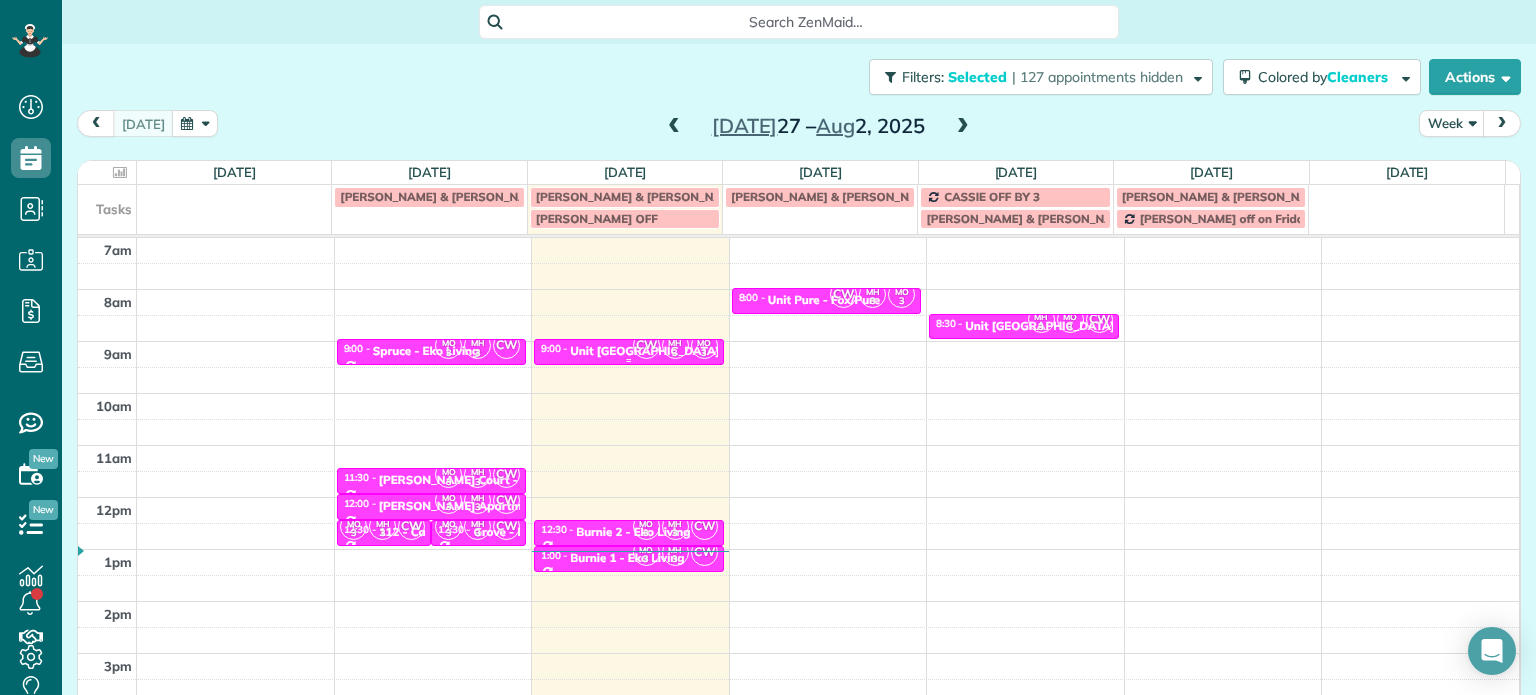 click on "3" at bounding box center [675, 353] 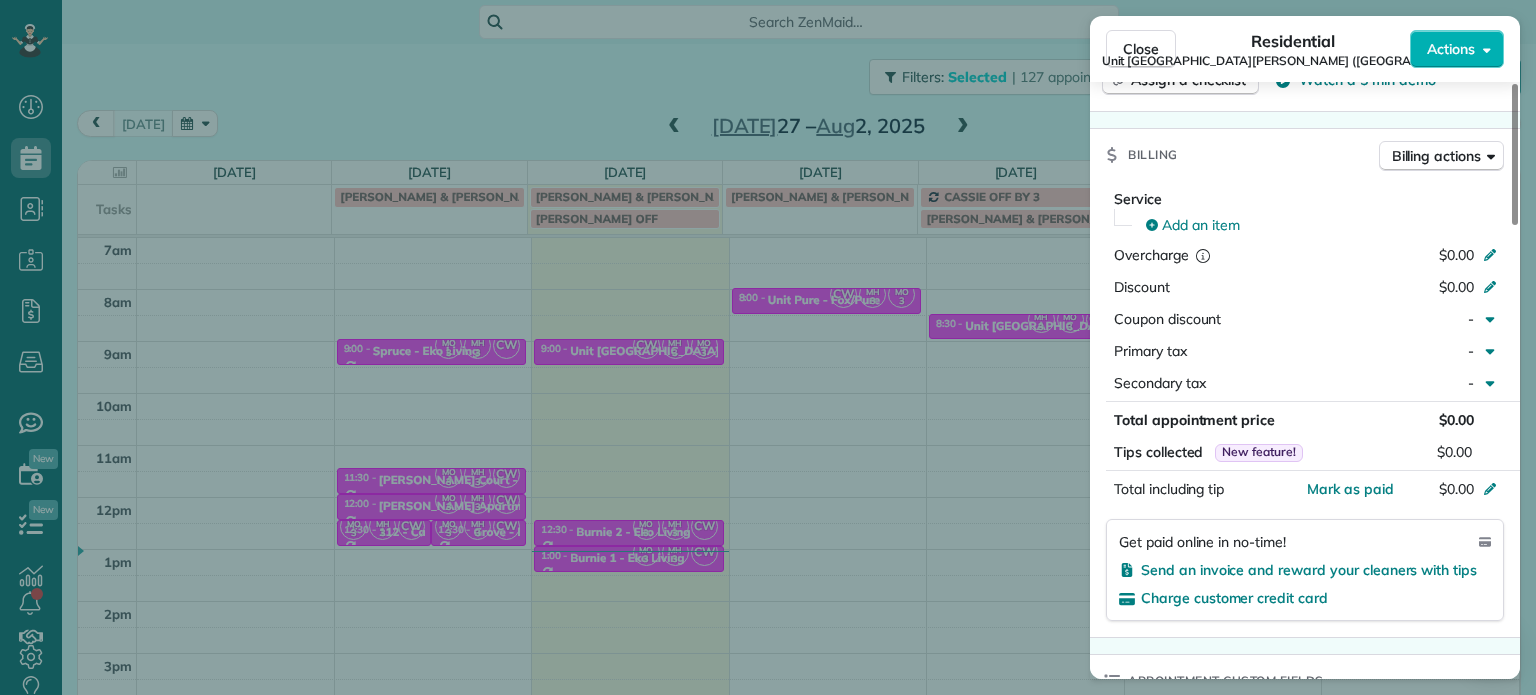 scroll, scrollTop: 1400, scrollLeft: 0, axis: vertical 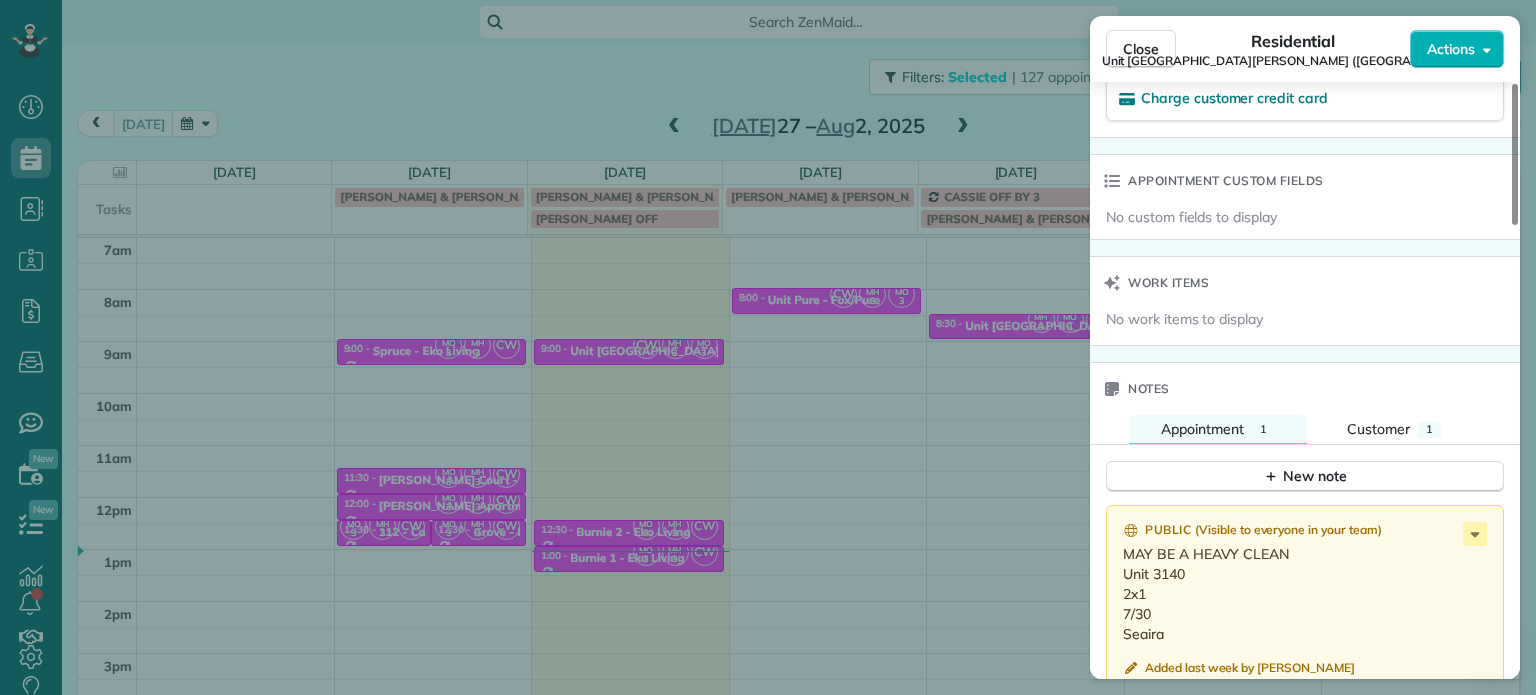 drag, startPoint x: 764, startPoint y: 437, endPoint x: 802, endPoint y: 426, distance: 39.56008 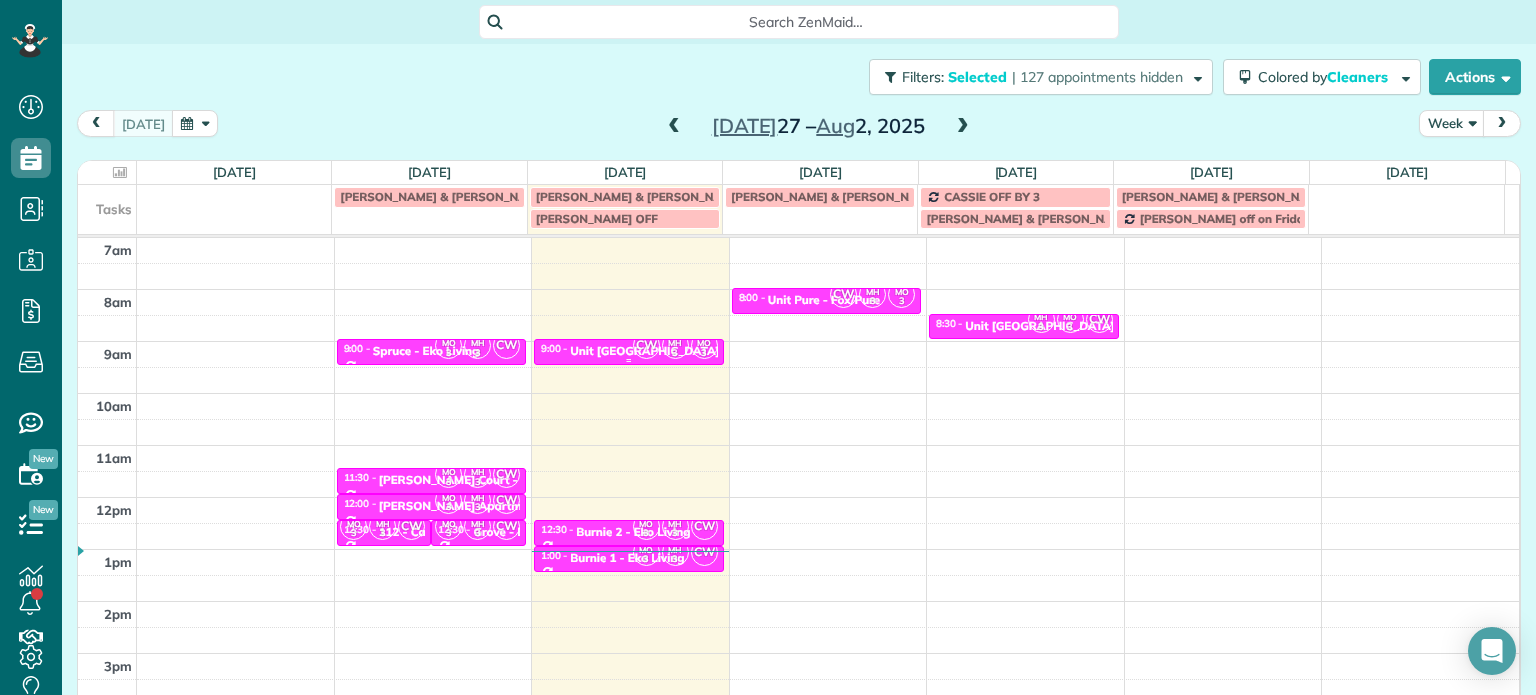 click on "CW" at bounding box center (646, 345) 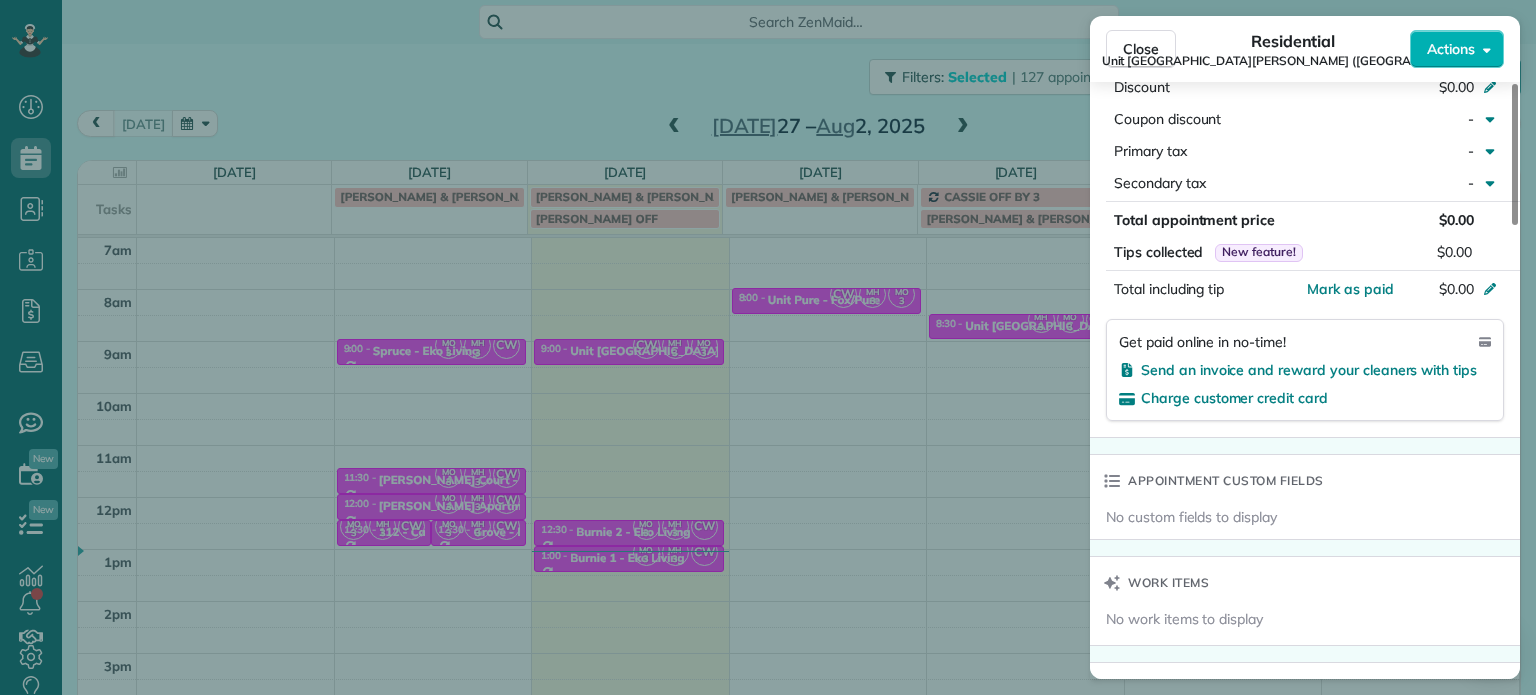 scroll, scrollTop: 1600, scrollLeft: 0, axis: vertical 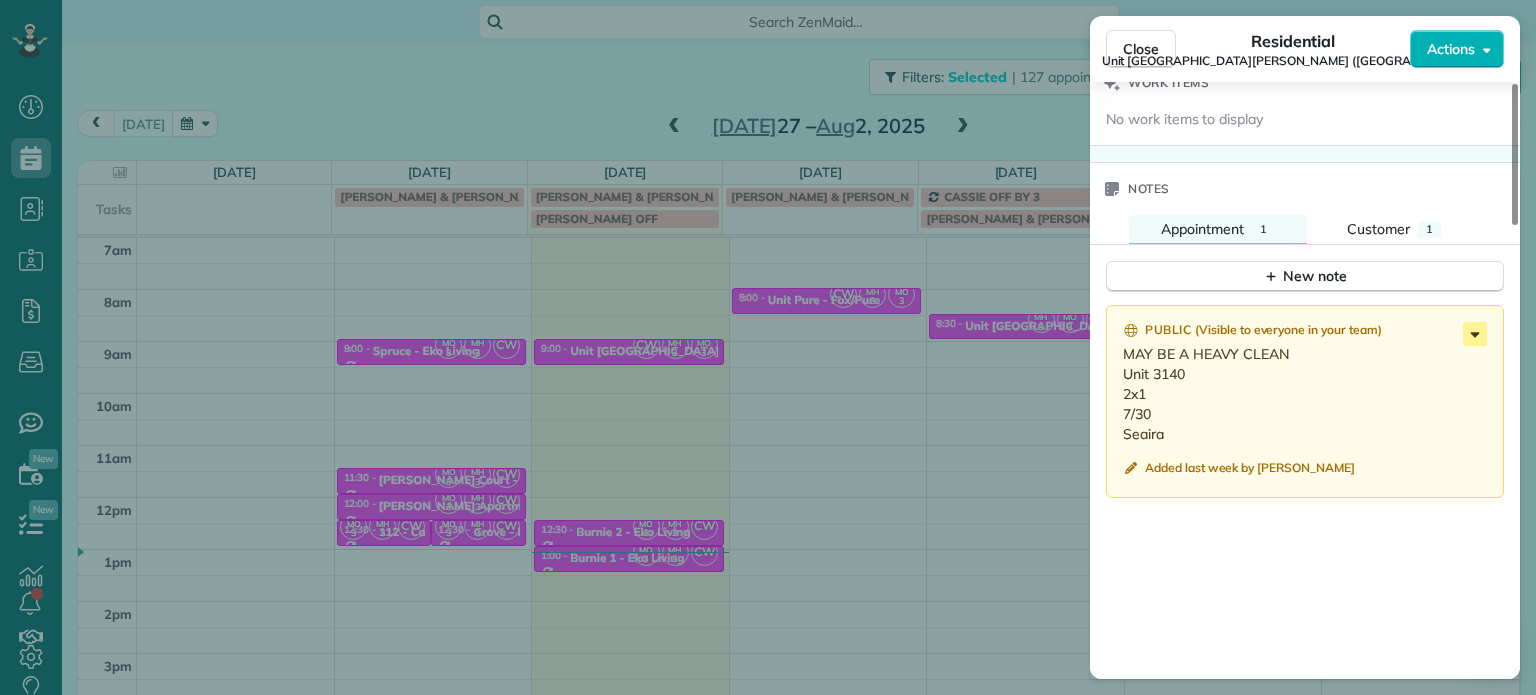 click 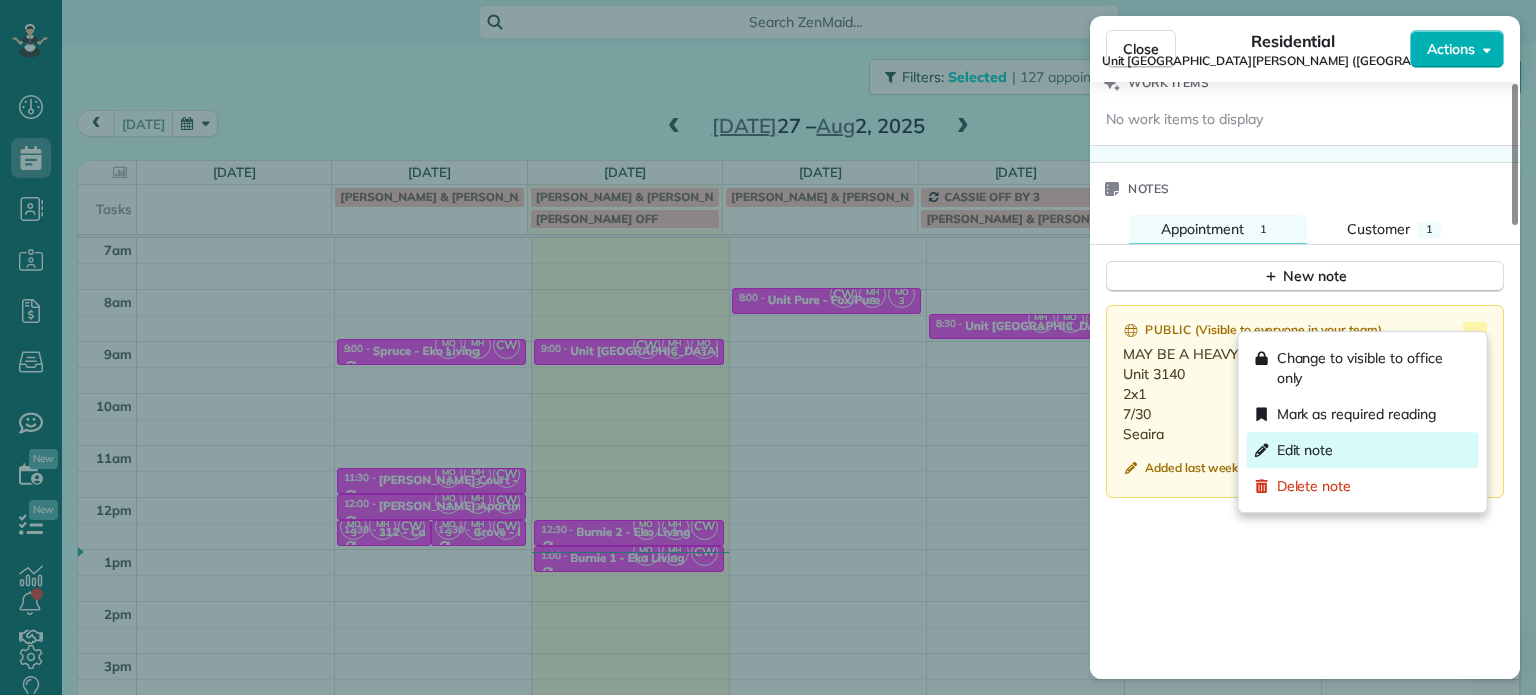 click on "Edit note" at bounding box center (1363, 450) 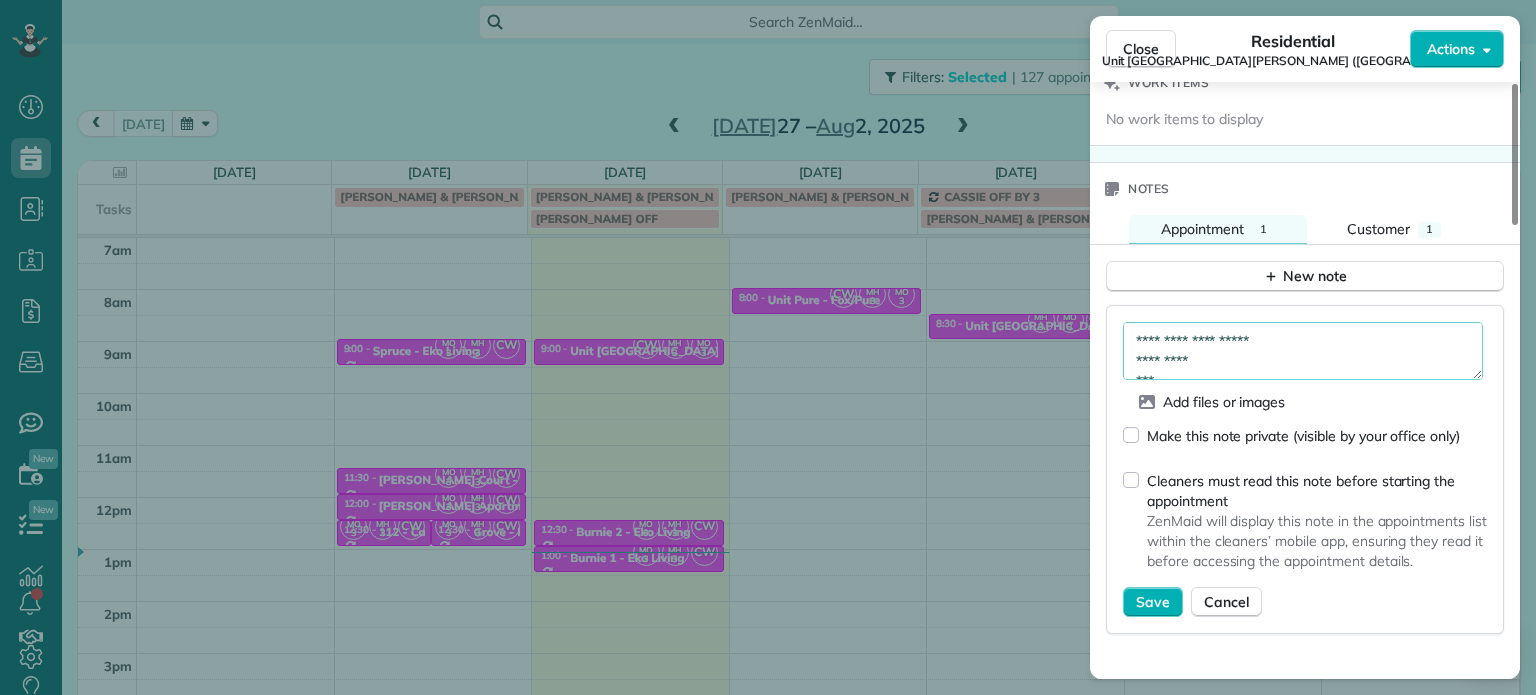 click on "**********" at bounding box center [1303, 351] 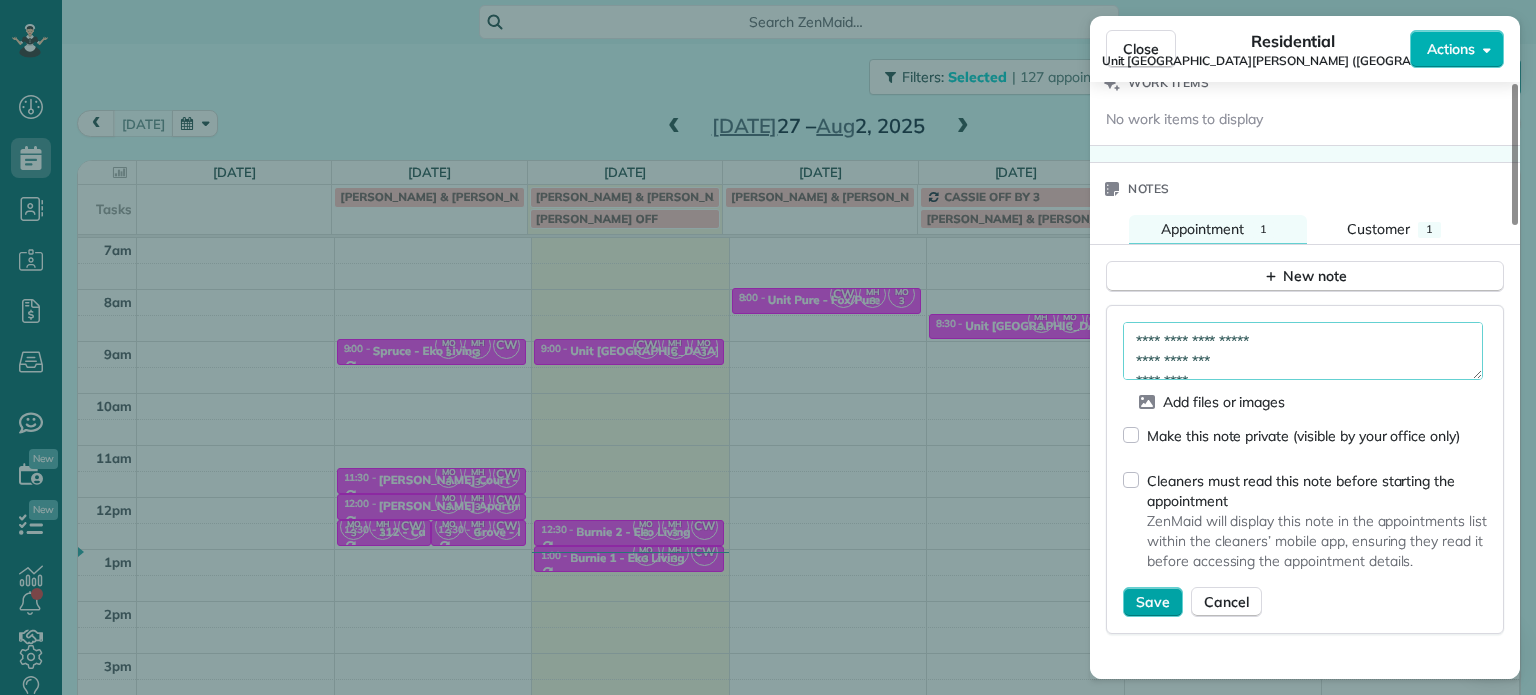 type on "**********" 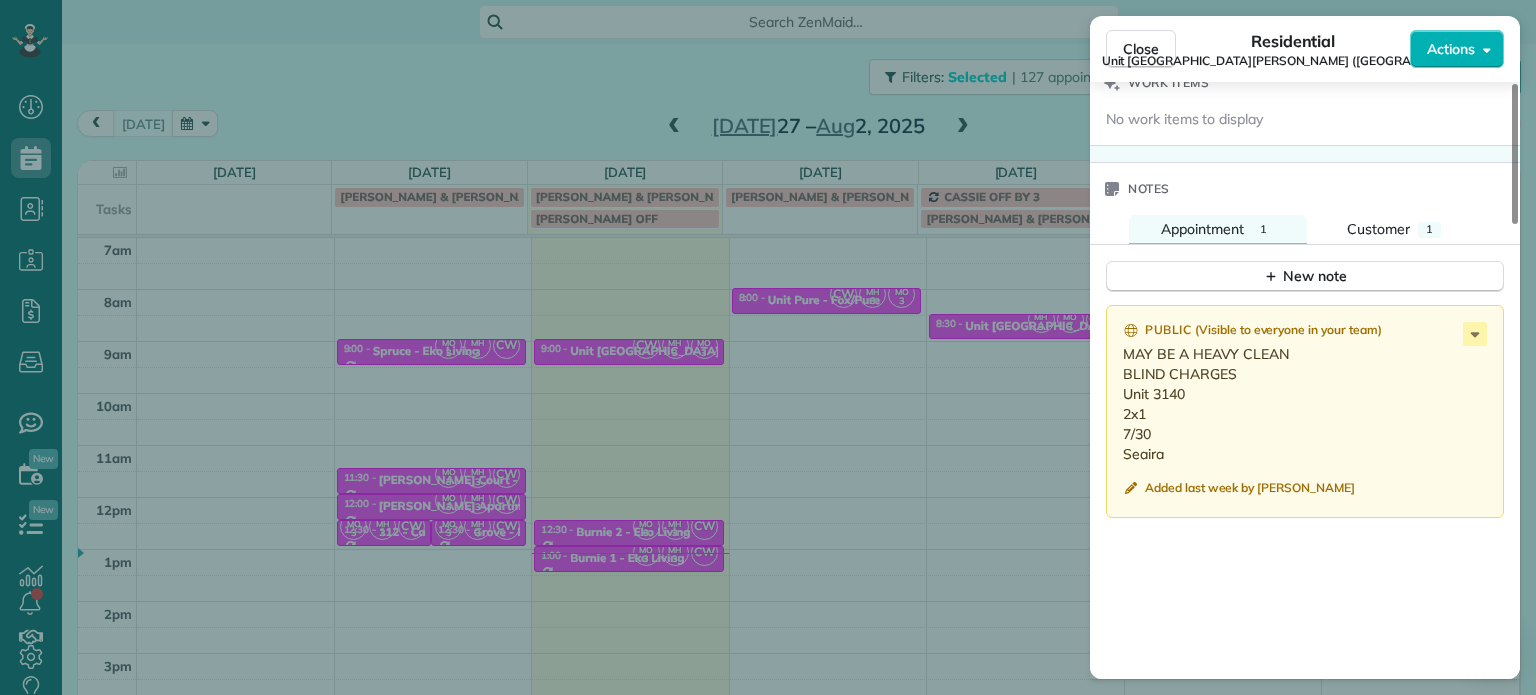 click on "Close Residential [GEOGRAPHIC_DATA][PERSON_NAME] ([GEOGRAPHIC_DATA]) Actions Status Active Unit [GEOGRAPHIC_DATA][PERSON_NAME] ([GEOGRAPHIC_DATA]) · Open profile HOME [PHONE_NUMBER] Copy No email on record Add email View Details Residential [DATE] ( [DATE] ) 9:00 AM 9:30 AM 30 minutes One time [STREET_ADDRESS][PERSON_NAME] Service was not rated yet Setup ratings Cleaners Time in and out Assign Invite Cleaners [PERSON_NAME]-German 9:00 AM 9:30 AM [PERSON_NAME] 9:00 AM 9:30 AM [PERSON_NAME] 9:00 AM 9:30 AM Checklist Try Now Keep this appointment up to your standards. Stay on top of every detail, keep your cleaners organised, and your client happy. Assign a checklist Watch a 5 min demo Billing Billing actions Service Add an item Overcharge $0.00 Discount $0.00 Coupon discount - Primary tax - Secondary tax - Total appointment price $0.00 Tips collected New feature! $0.00 [PERSON_NAME] as paid Total including tip $0.00 Get paid online in no-time! Send an invoice and reward your cleaners with tips Charge customer credit card 1 1" at bounding box center (768, 347) 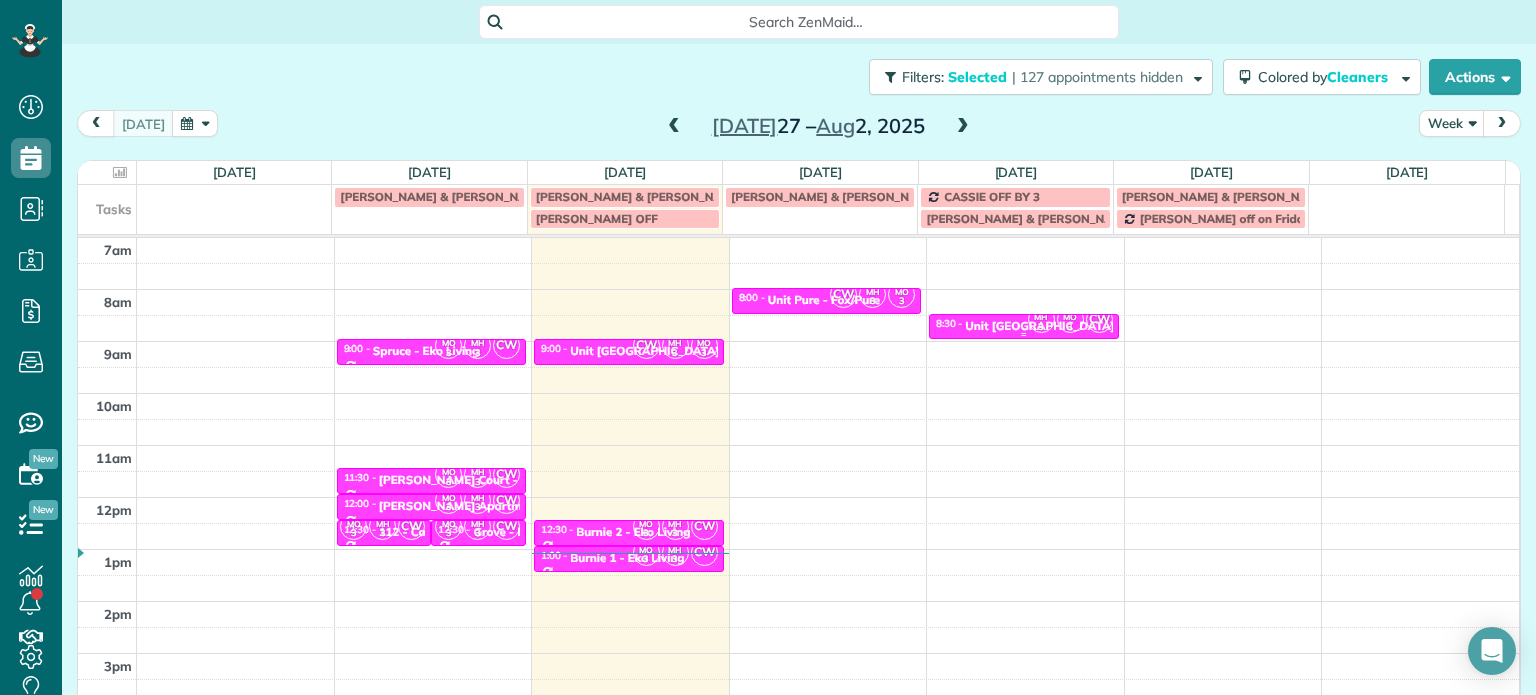 click on "Unit [GEOGRAPHIC_DATA][PERSON_NAME][GEOGRAPHIC_DATA]" at bounding box center (1150, 326) 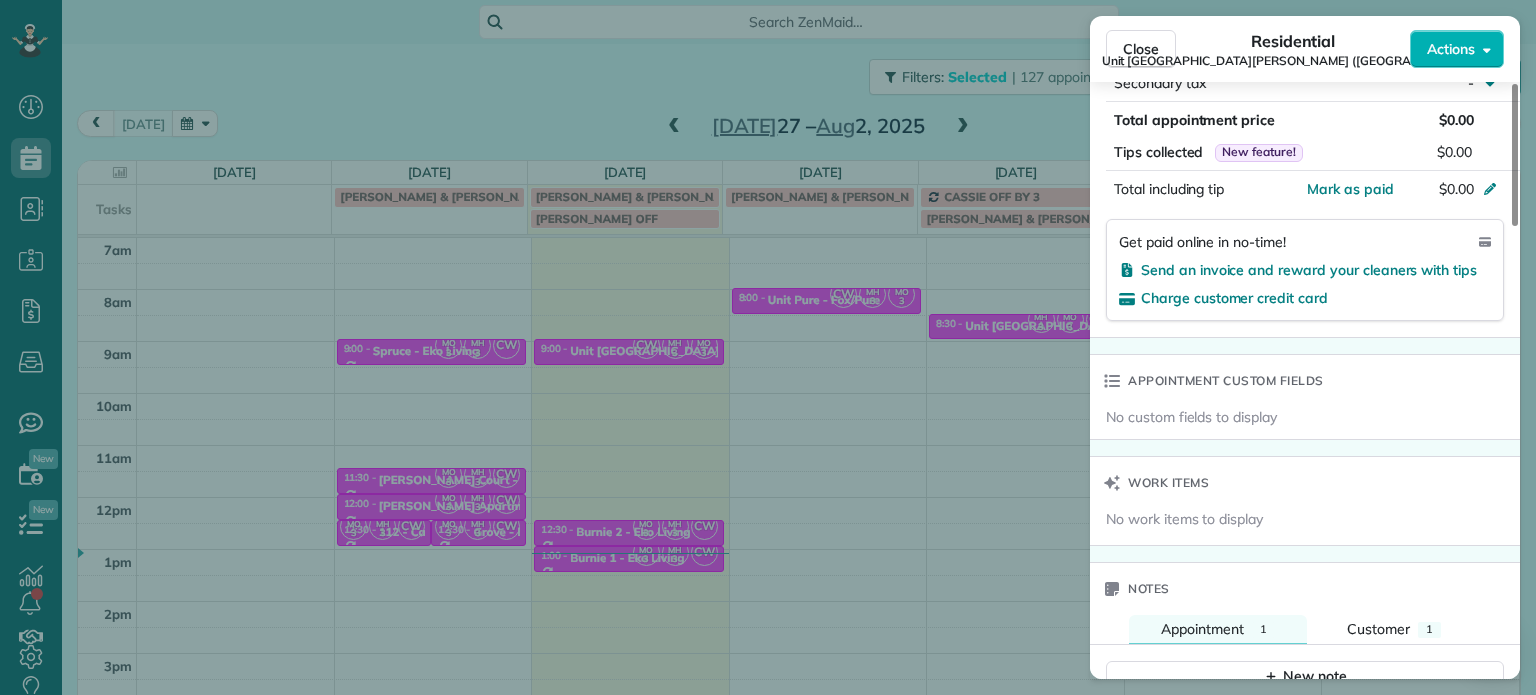 scroll, scrollTop: 1600, scrollLeft: 0, axis: vertical 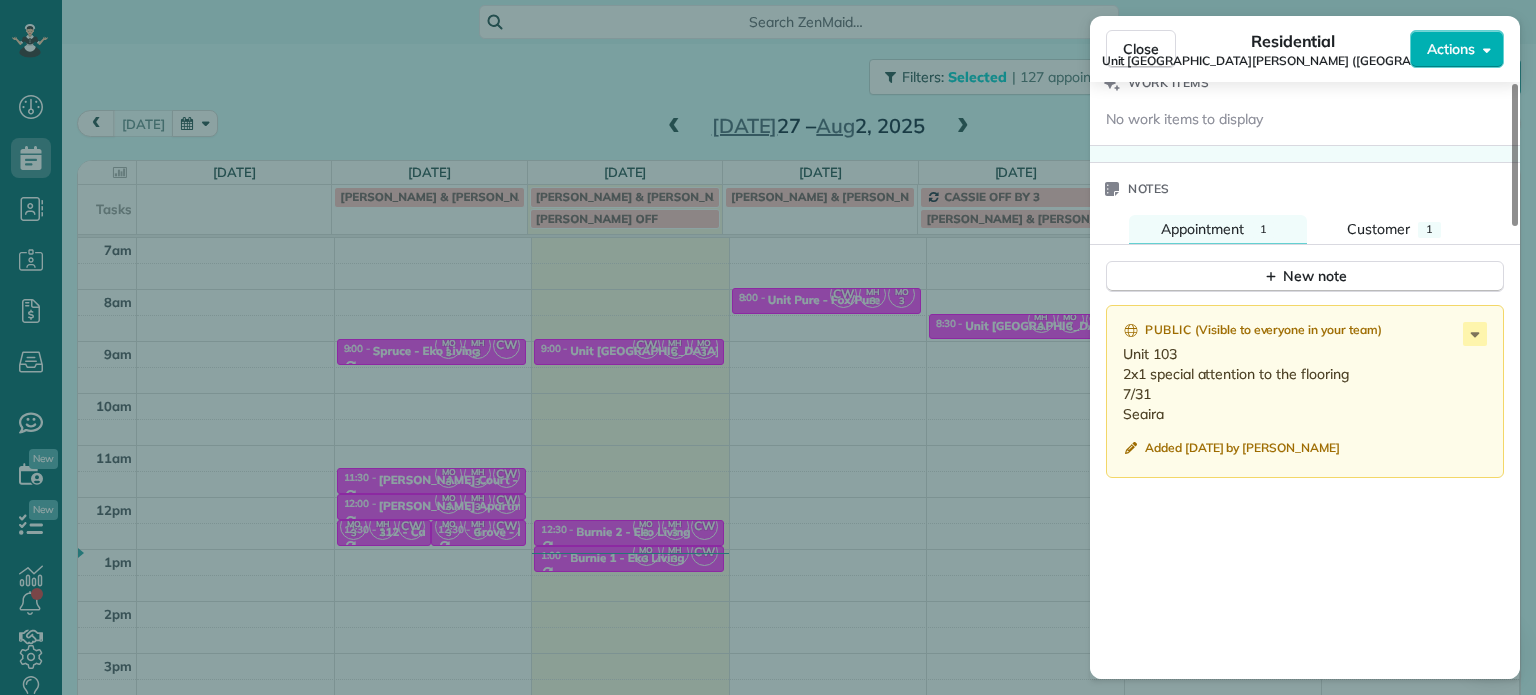 click on "Close Residential [GEOGRAPHIC_DATA][PERSON_NAME] ([GEOGRAPHIC_DATA]) Actions Status Active Unit [GEOGRAPHIC_DATA][PERSON_NAME] ([GEOGRAPHIC_DATA]) · Open profile HOME [PHONE_NUMBER] Copy No email on record Add email View Details Residential [DATE] ( [DATE] ) 8:30 AM 9:00 AM 30 minutes One time [STREET_ADDRESS][PERSON_NAME] Service was not rated yet Setup ratings Cleaners Time in and out Assign Invite Cleaners [PERSON_NAME] 8:30 AM 9:00 AM [PERSON_NAME] 8:30 AM 9:00 AM [PERSON_NAME]-German 8:30 AM 9:00 AM Checklist Try Now Keep this appointment up to your standards. Stay on top of every detail, keep your cleaners organised, and your client happy. Assign a checklist Watch a 5 min demo Billing Billing actions Service Add an item Overcharge $0.00 Discount $0.00 Coupon discount - Primary tax - Secondary tax - Total appointment price $0.00 Tips collected New feature! $0.00 [PERSON_NAME] as paid Total including tip $0.00 Get paid online in no-time! Send an invoice and reward your cleaners with tips Charge customer credit card" at bounding box center (768, 347) 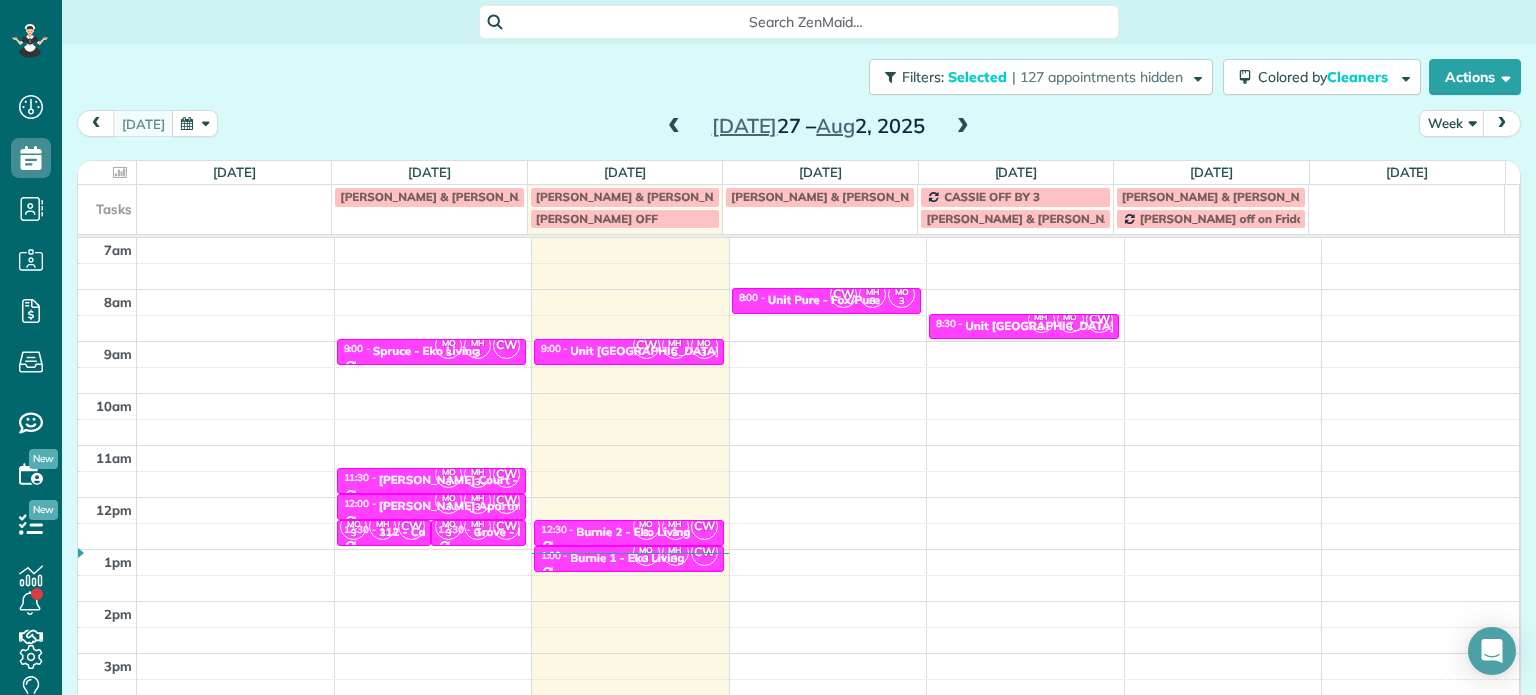 click on "4am 5am 6am 7am 8am 9am 10am 11am 12pm 1pm 2pm 3pm 4pm 5pm MO 3 MH 3 CW 9:00 - 9:30 [GEOGRAPHIC_DATA] - Eko Living [STREET_ADDRESS][PERSON_NAME] 3 MH 3 CW 11:30 - 12:00 [PERSON_NAME][GEOGRAPHIC_DATA] - [PERSON_NAME] [PHONE_NUMBER] [STREET_ADDRESS] MO 3 MH 3 CW 12:00 - 12:30 [PERSON_NAME] Apartments - Circum [STREET_ADDRESS] 3 MH 3 CW 12:30 - 1:00 112 - Capital [STREET_ADDRESS] MO 3 MH 3 CW 12:30 - 1:00 Grove - [GEOGRAPHIC_DATA] Living [STREET_ADDRESS][PERSON_NAME] 3 9:00 - 9:30 Unit [GEOGRAPHIC_DATA][PERSON_NAME][GEOGRAPHIC_DATA] [PHONE_NUMBER] [STREET_ADDRESS] 3 MH 3 CW 12:30 - 1:00 Burnie 2 - Eko Living [STREET_ADDRESS][PERSON_NAME] 3 MH 3 CW 1:00 - 1:30 Burnie 1 - Eko Living [STREET_ADDRESS][PERSON_NAME] 3 8:00 - 8:30 Unit Pure - Fox/Pure [STREET_ADDRESS] MH 3 MO 3 CW 8:30 - 9:00 Unit [GEOGRAPHIC_DATA][PERSON_NAME][GEOGRAPHIC_DATA] [PHONE_NUMBER]" at bounding box center (798, 445) 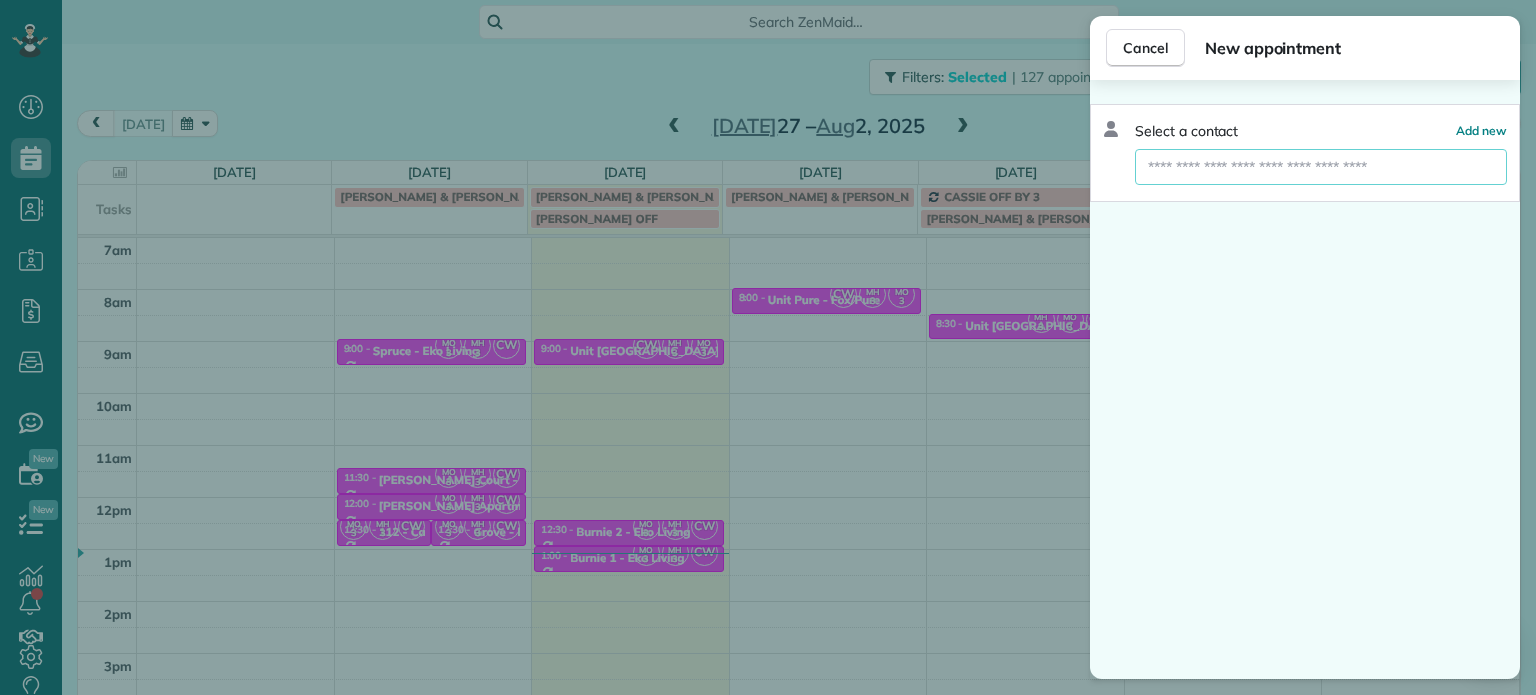 click at bounding box center [1321, 167] 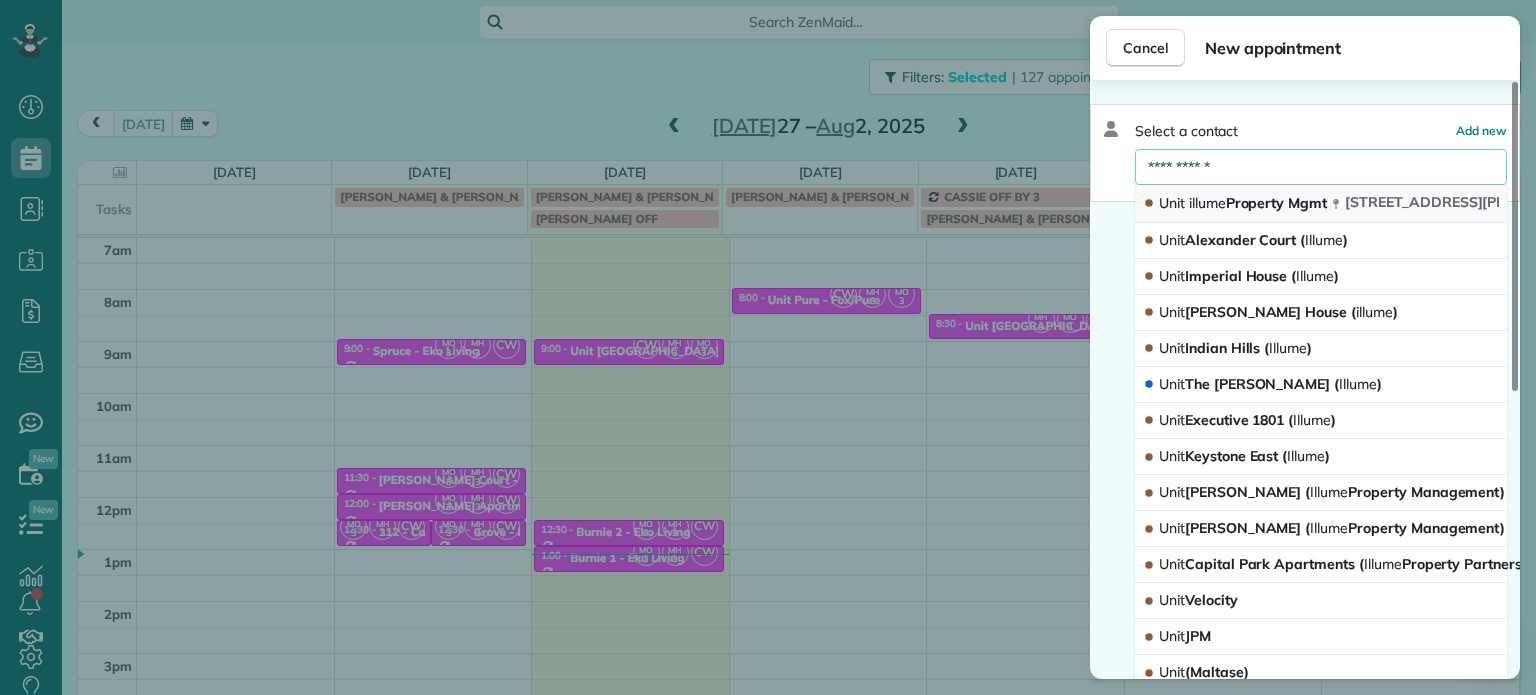 type on "**********" 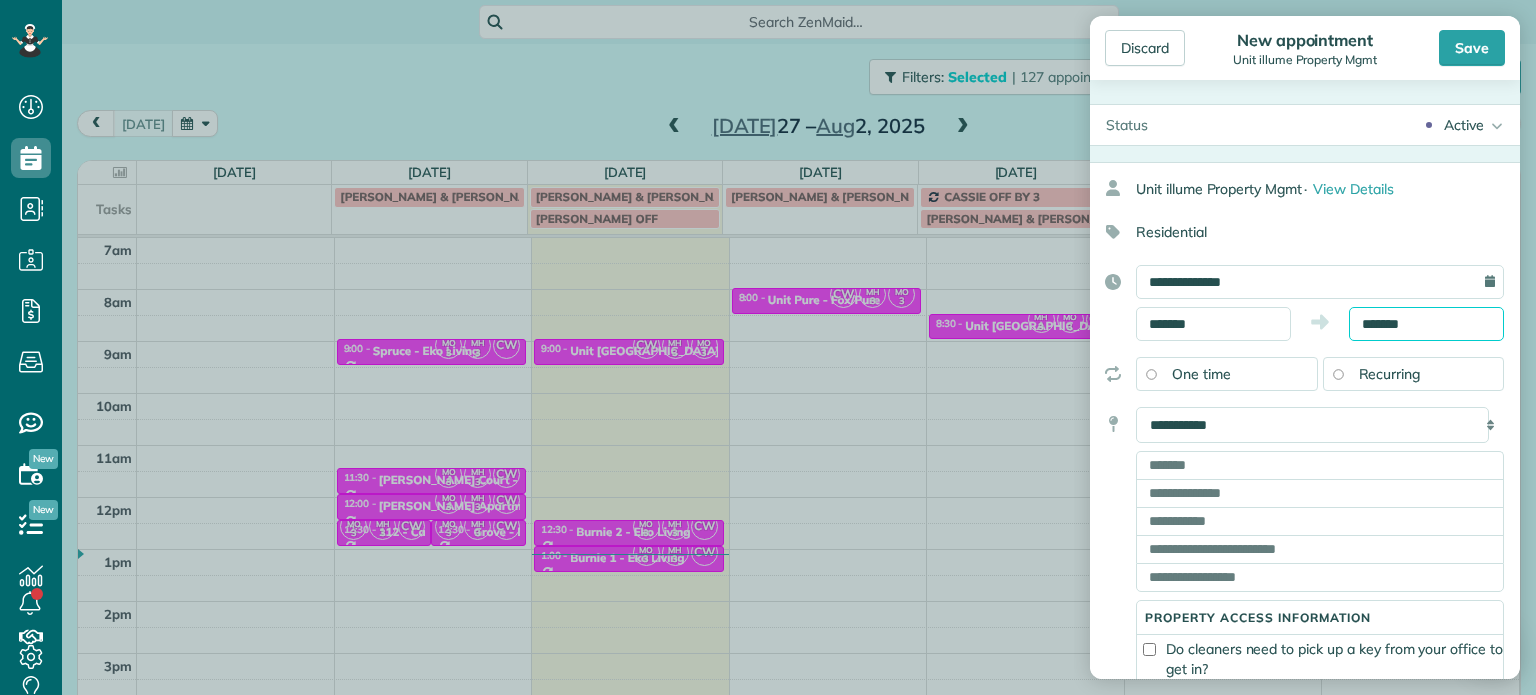 click on "*******" at bounding box center (1426, 324) 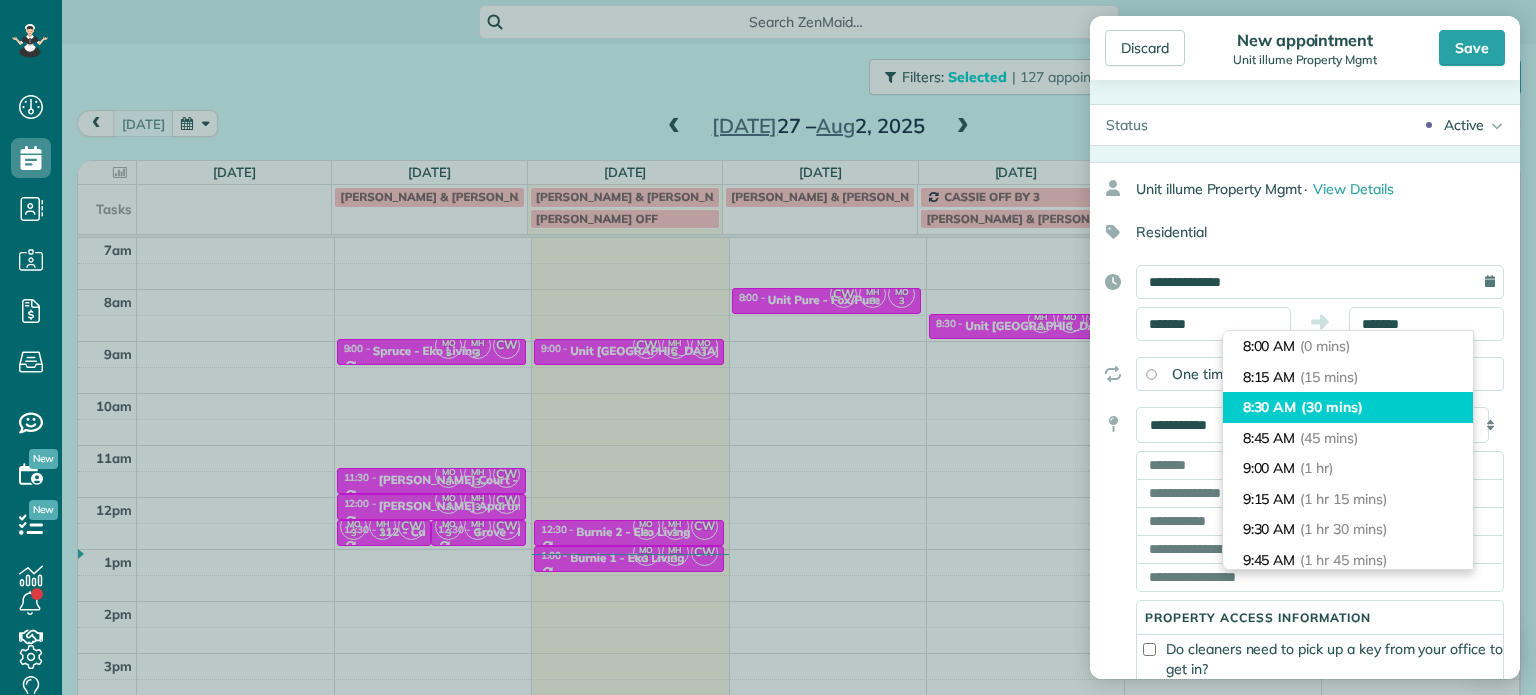 type on "*******" 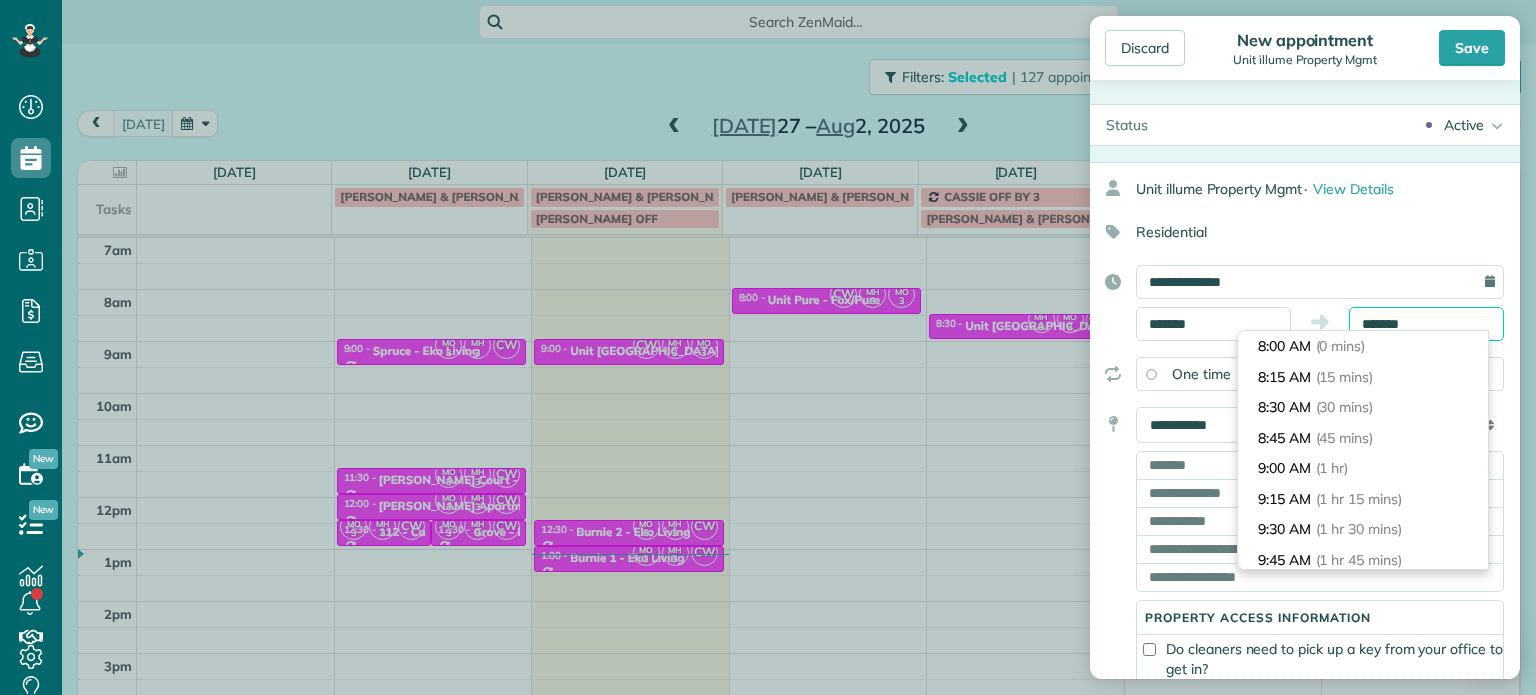 scroll, scrollTop: 30, scrollLeft: 0, axis: vertical 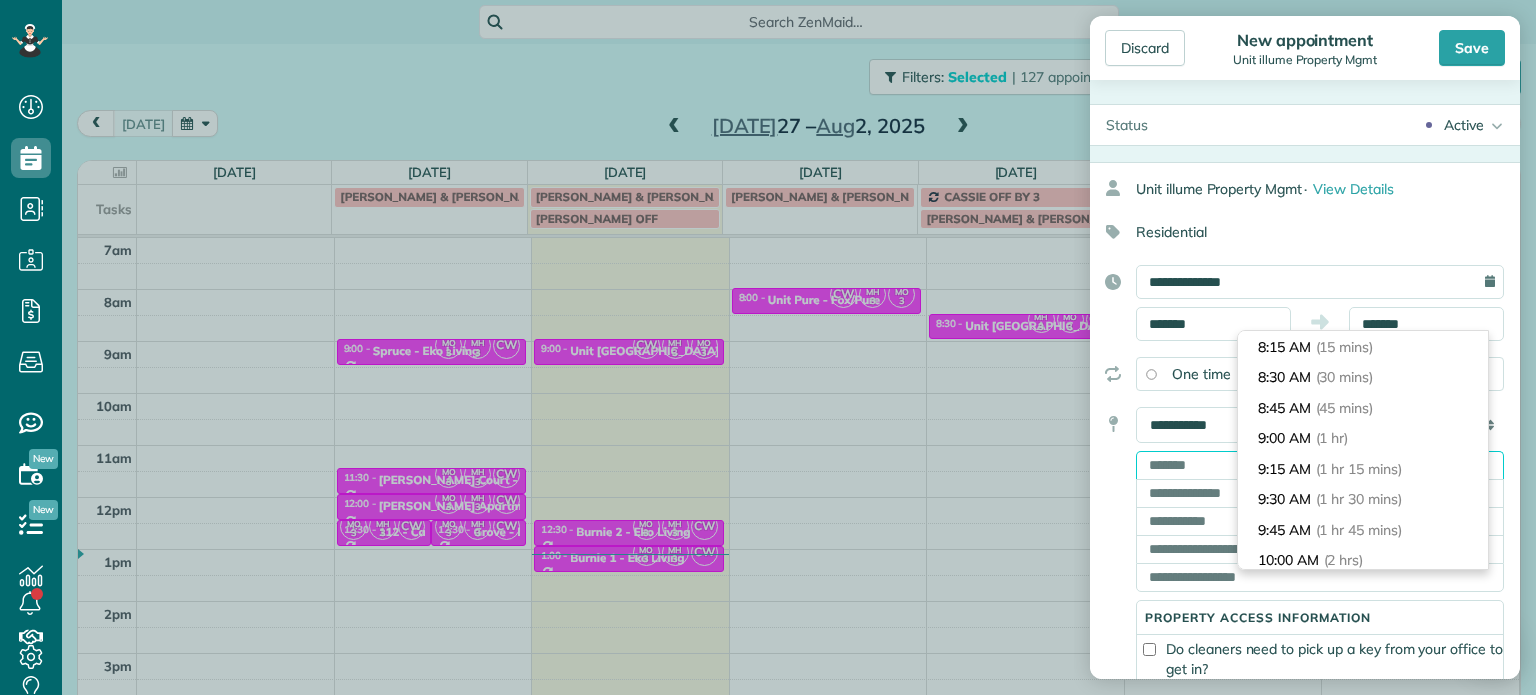 click at bounding box center [1320, 465] 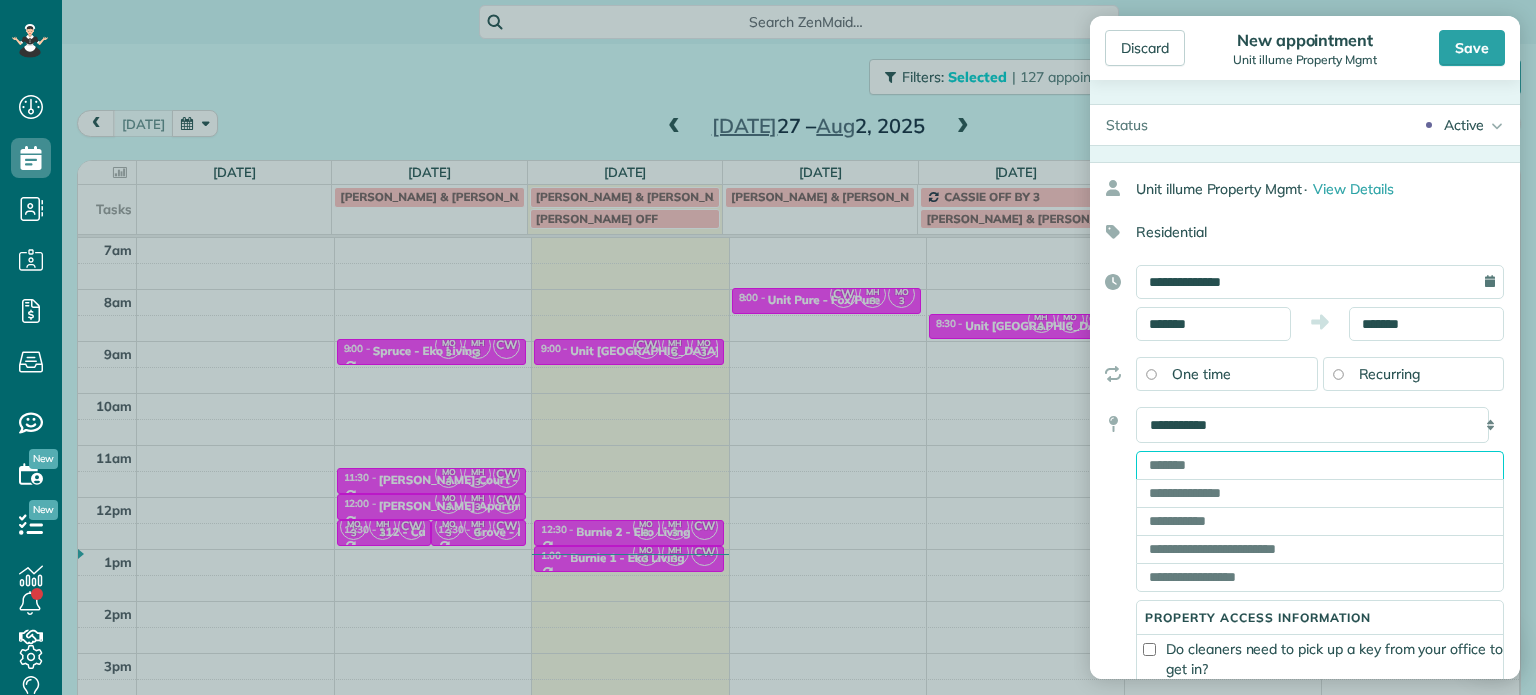 paste on "**********" 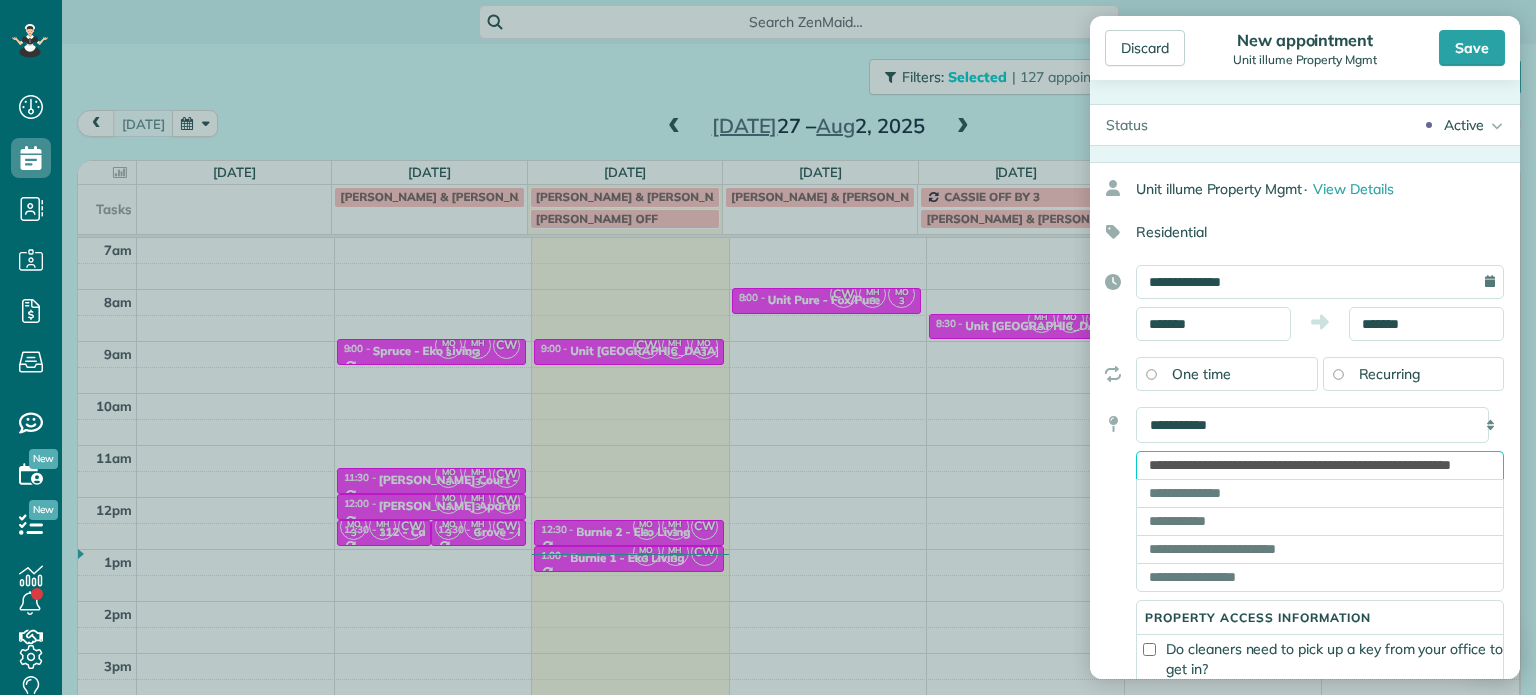 scroll, scrollTop: 0, scrollLeft: 110, axis: horizontal 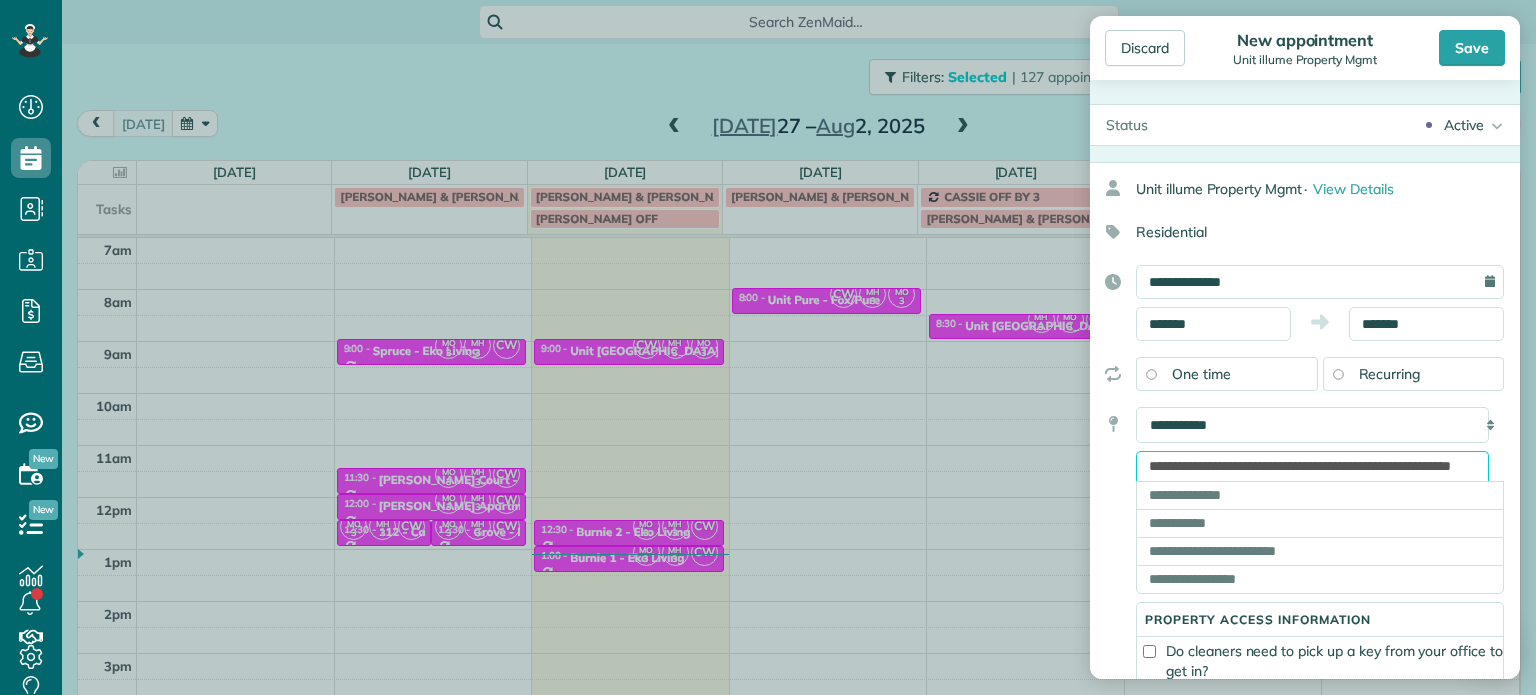 click on "**********" at bounding box center [1312, 466] 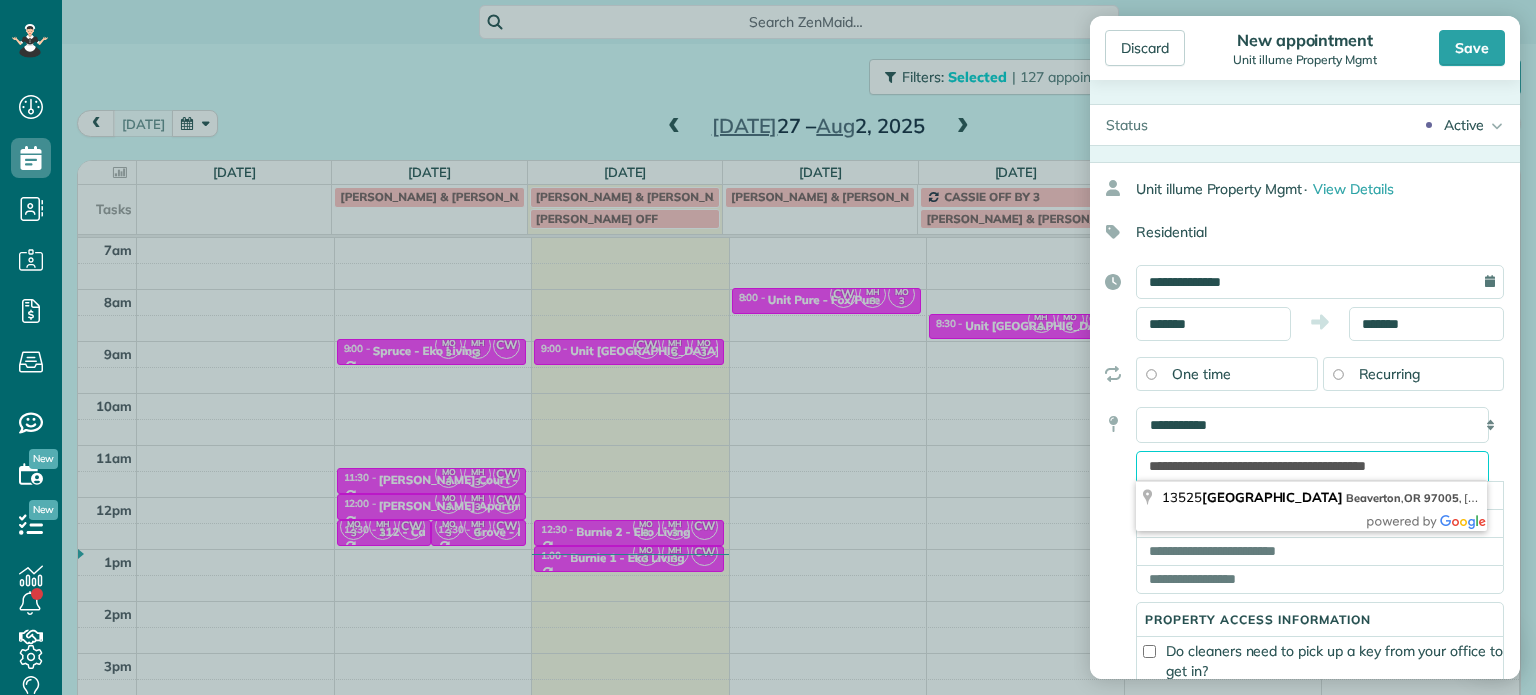 scroll, scrollTop: 0, scrollLeft: 0, axis: both 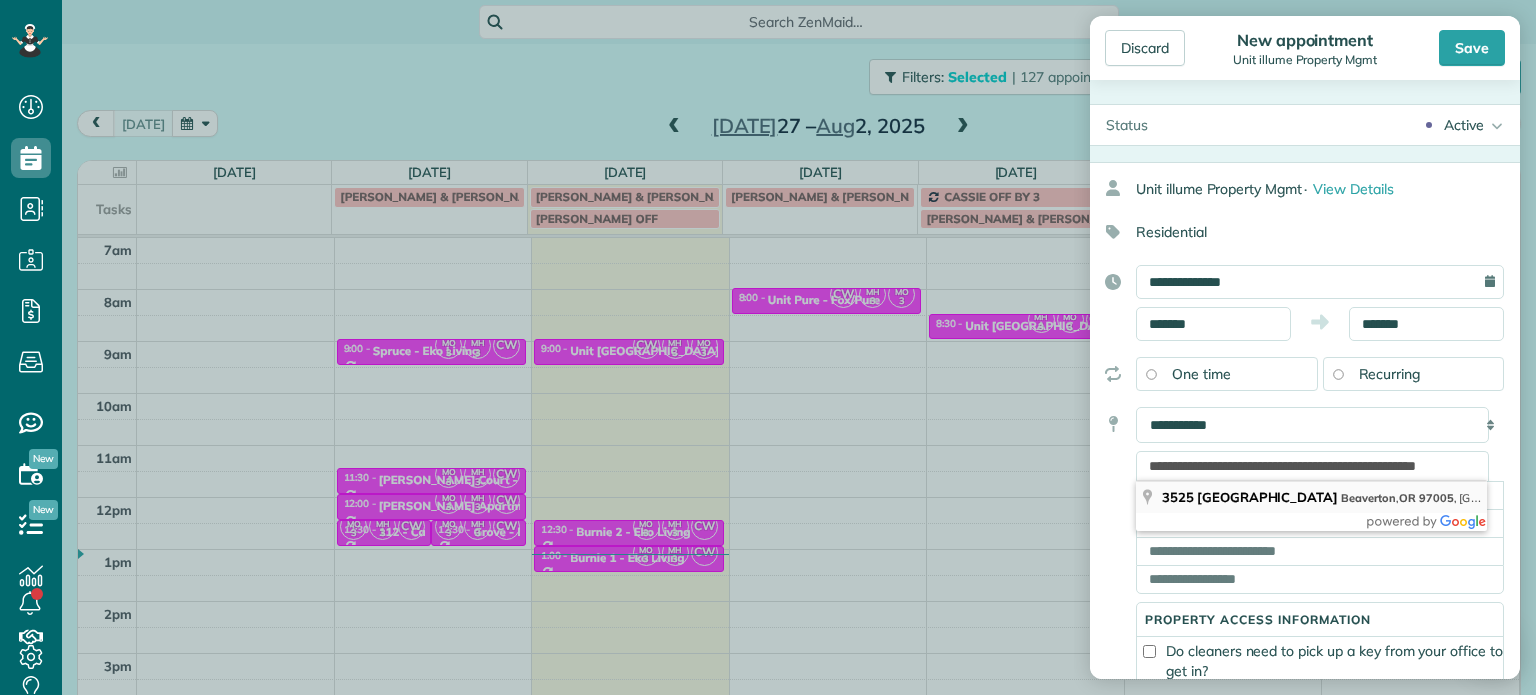 type on "**********" 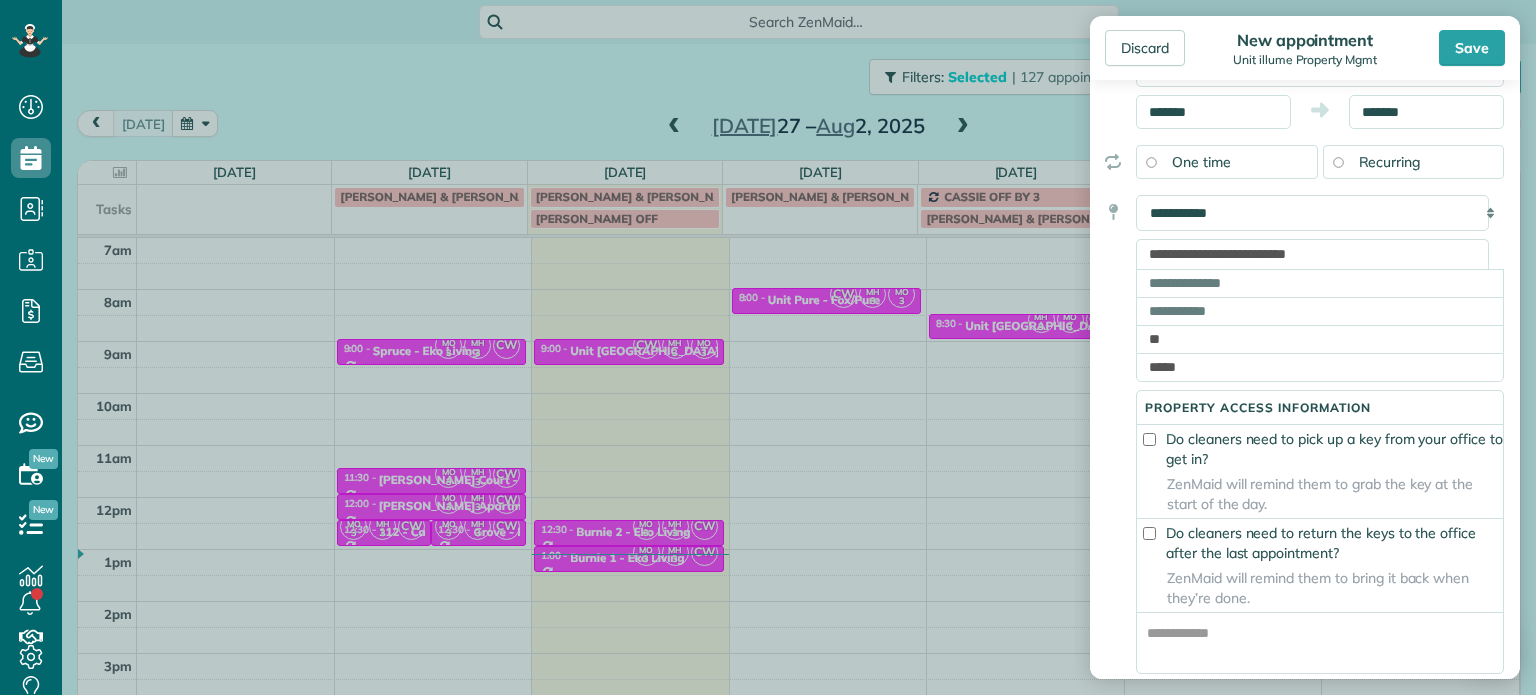 scroll, scrollTop: 200, scrollLeft: 0, axis: vertical 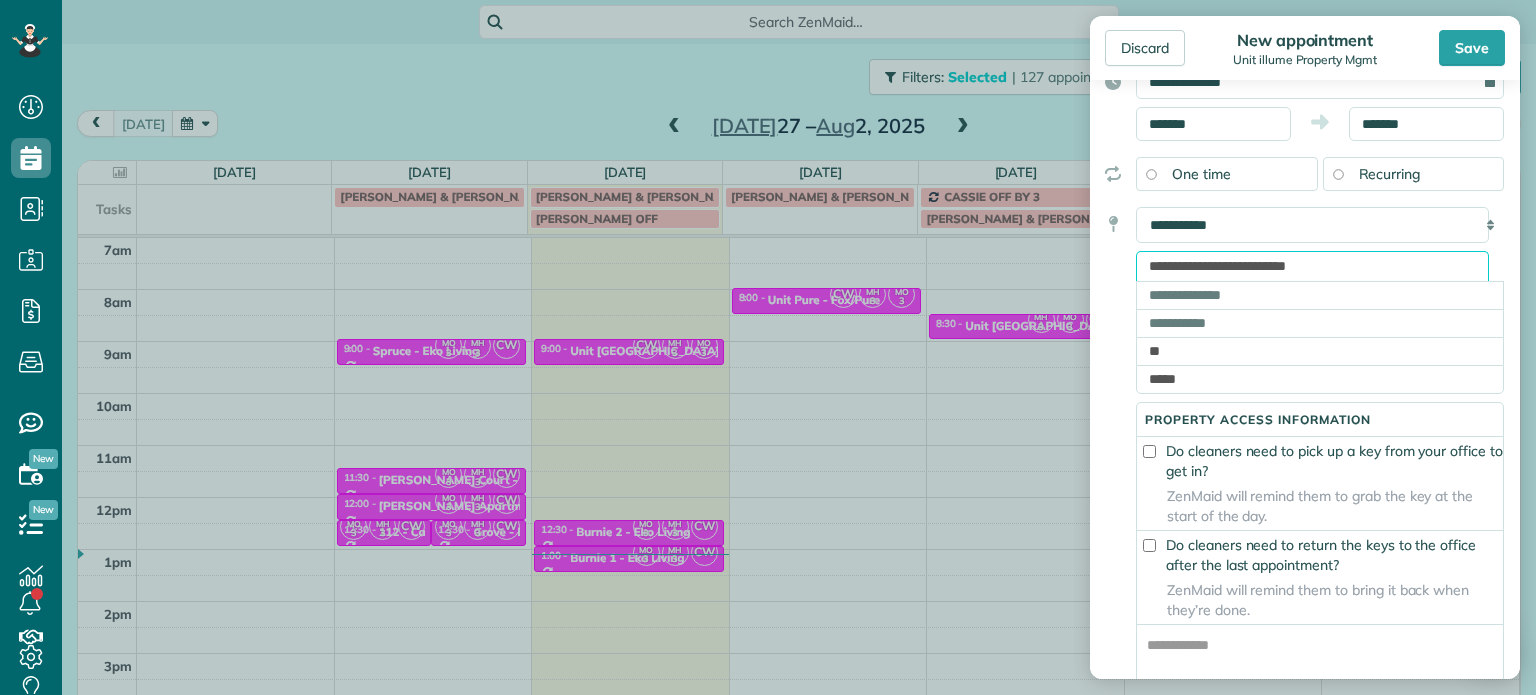 click on "**********" at bounding box center [1312, 266] 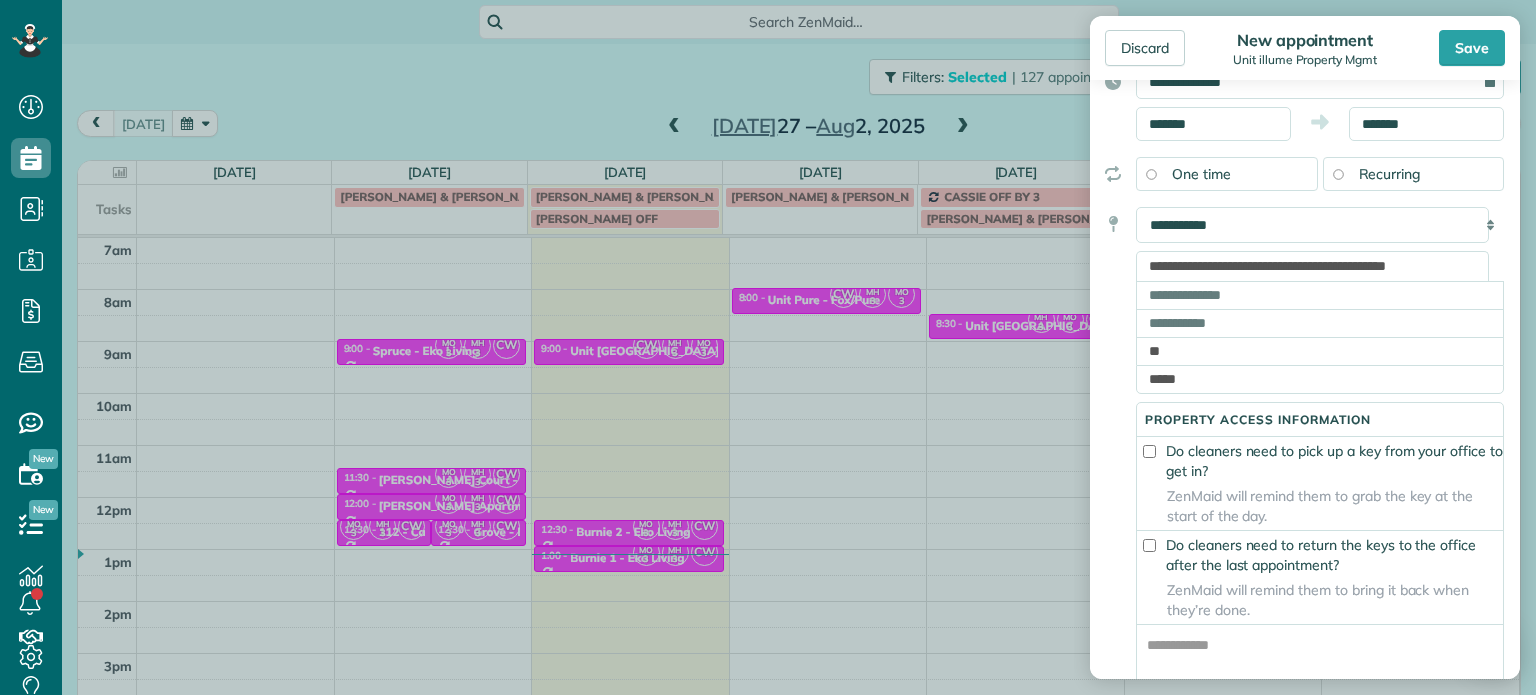 type on "**********" 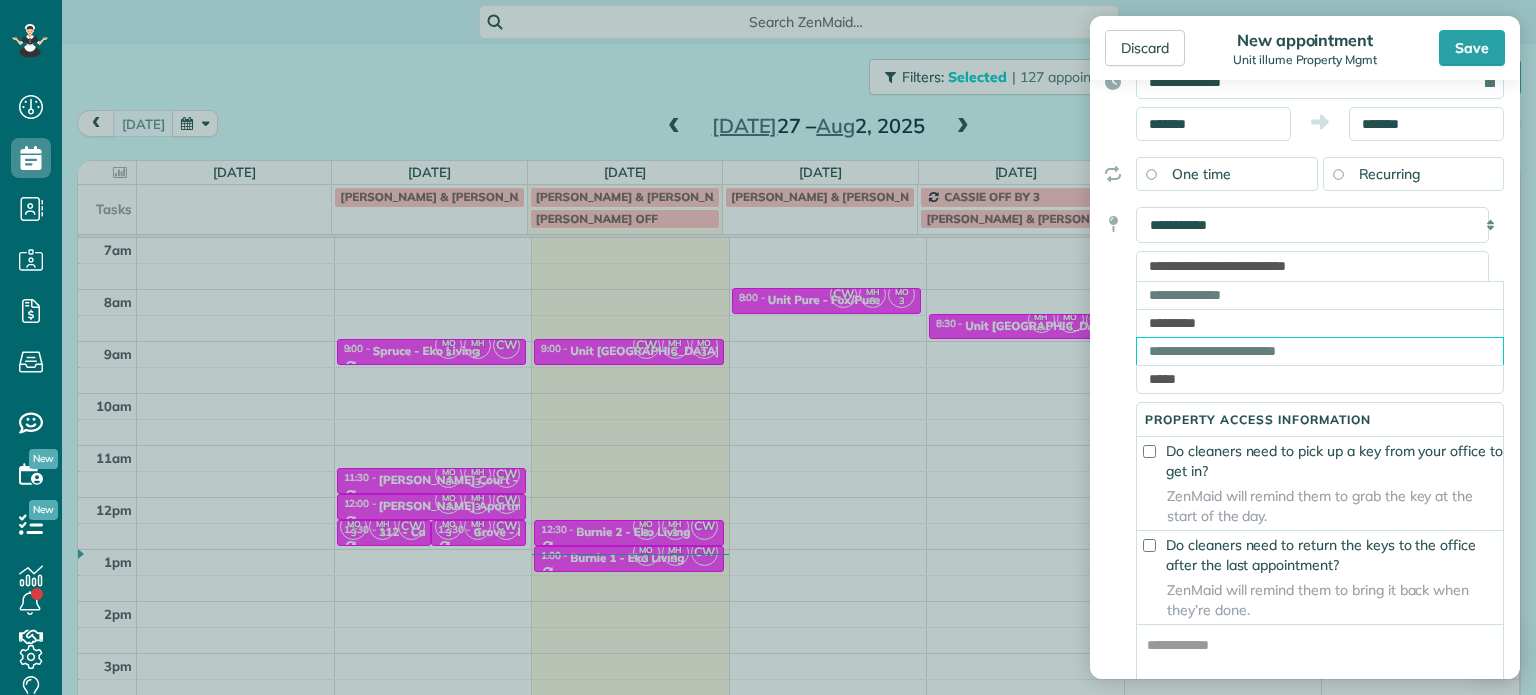 click at bounding box center (1320, 351) 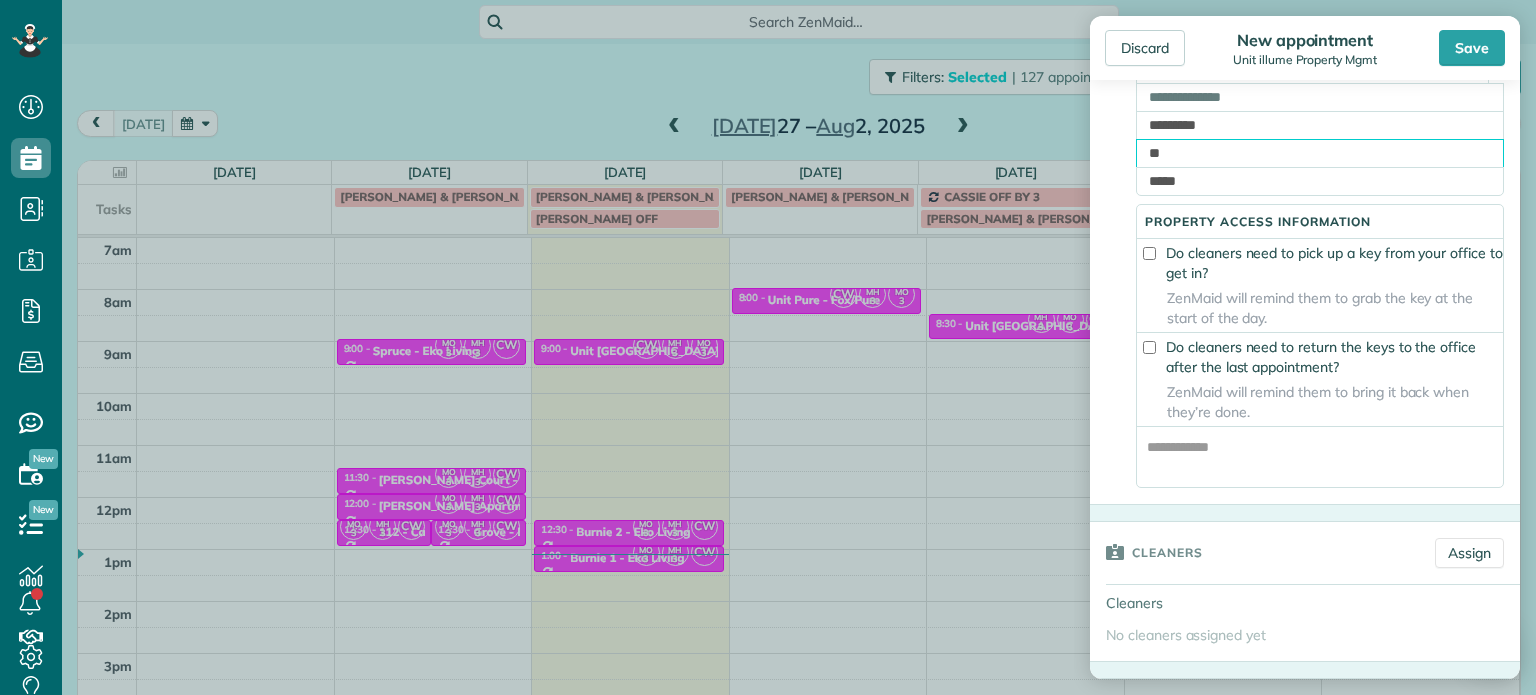 scroll, scrollTop: 400, scrollLeft: 0, axis: vertical 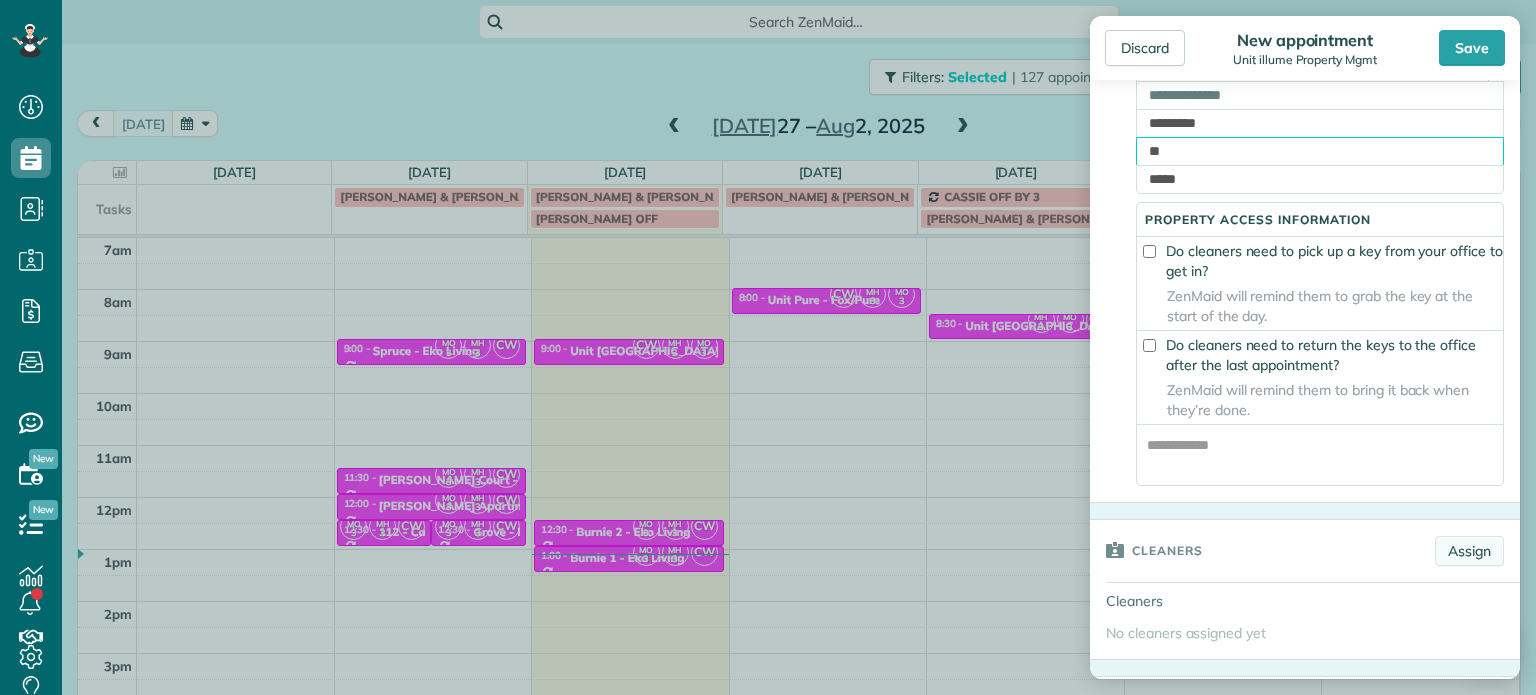 type on "**" 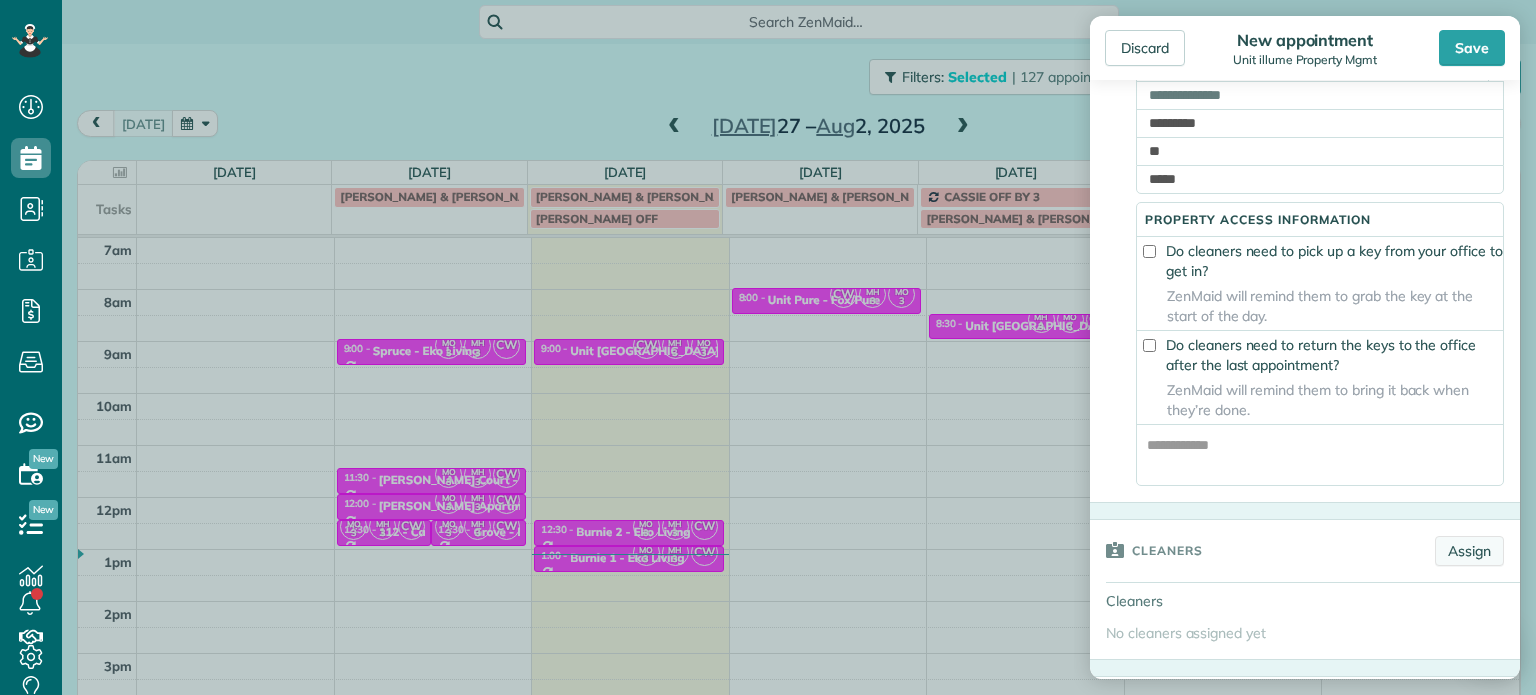 click on "Assign" at bounding box center (1469, 551) 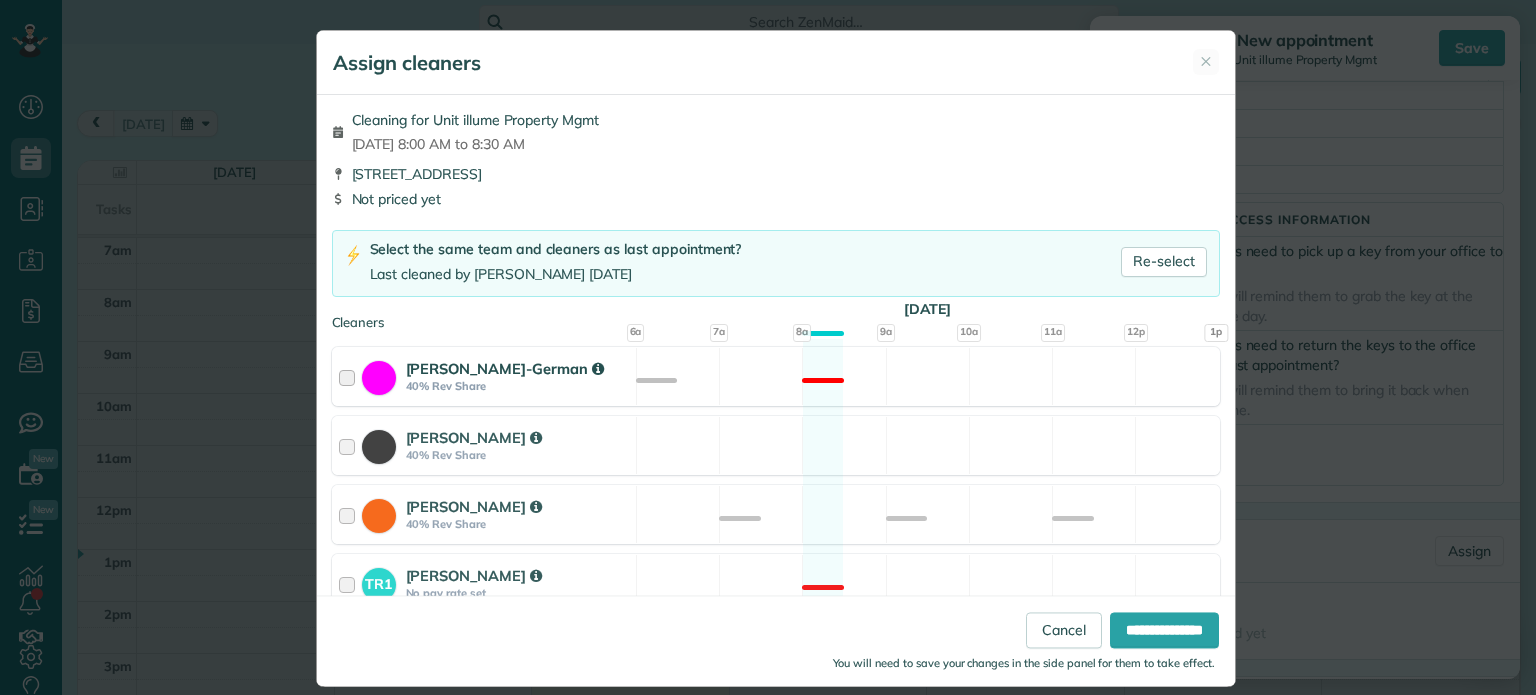 click on "[PERSON_NAME]-German
40% Rev Share
Not available" at bounding box center [776, 376] 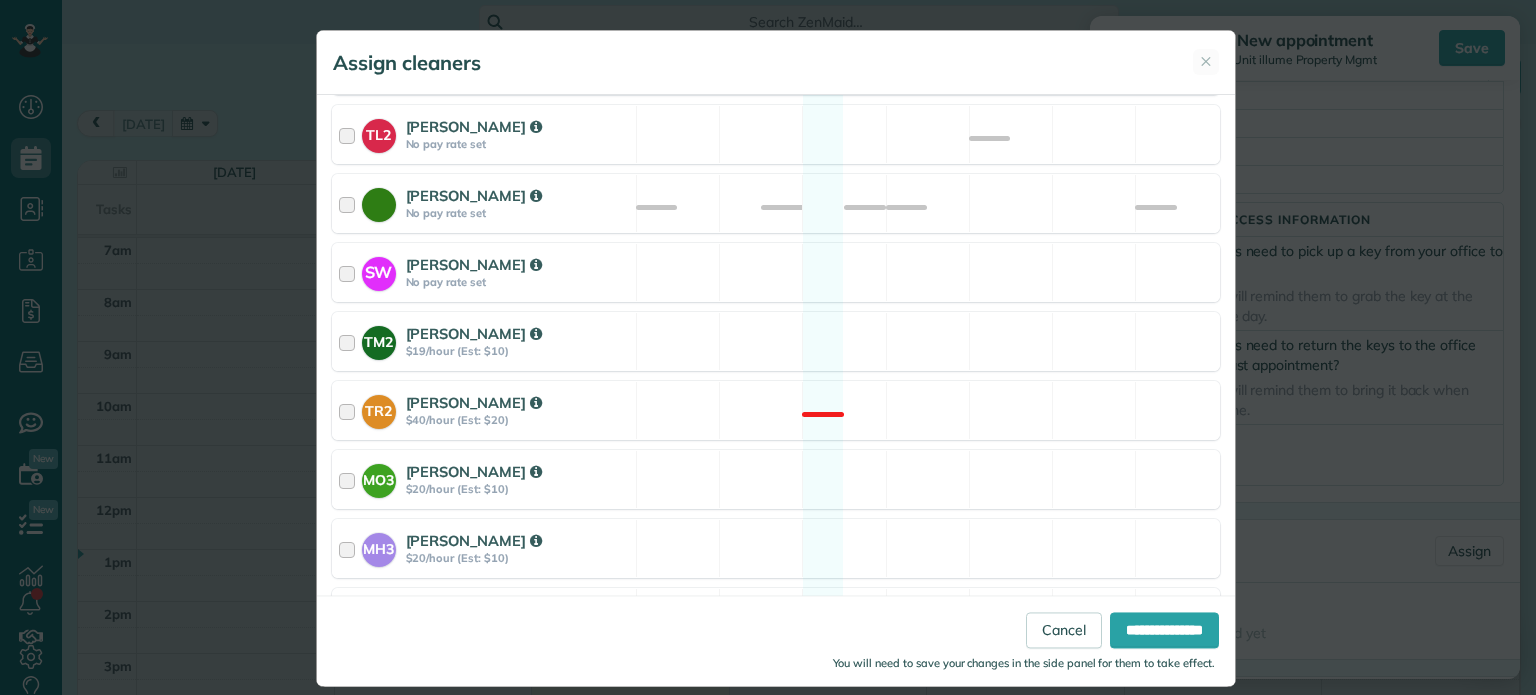 scroll, scrollTop: 980, scrollLeft: 0, axis: vertical 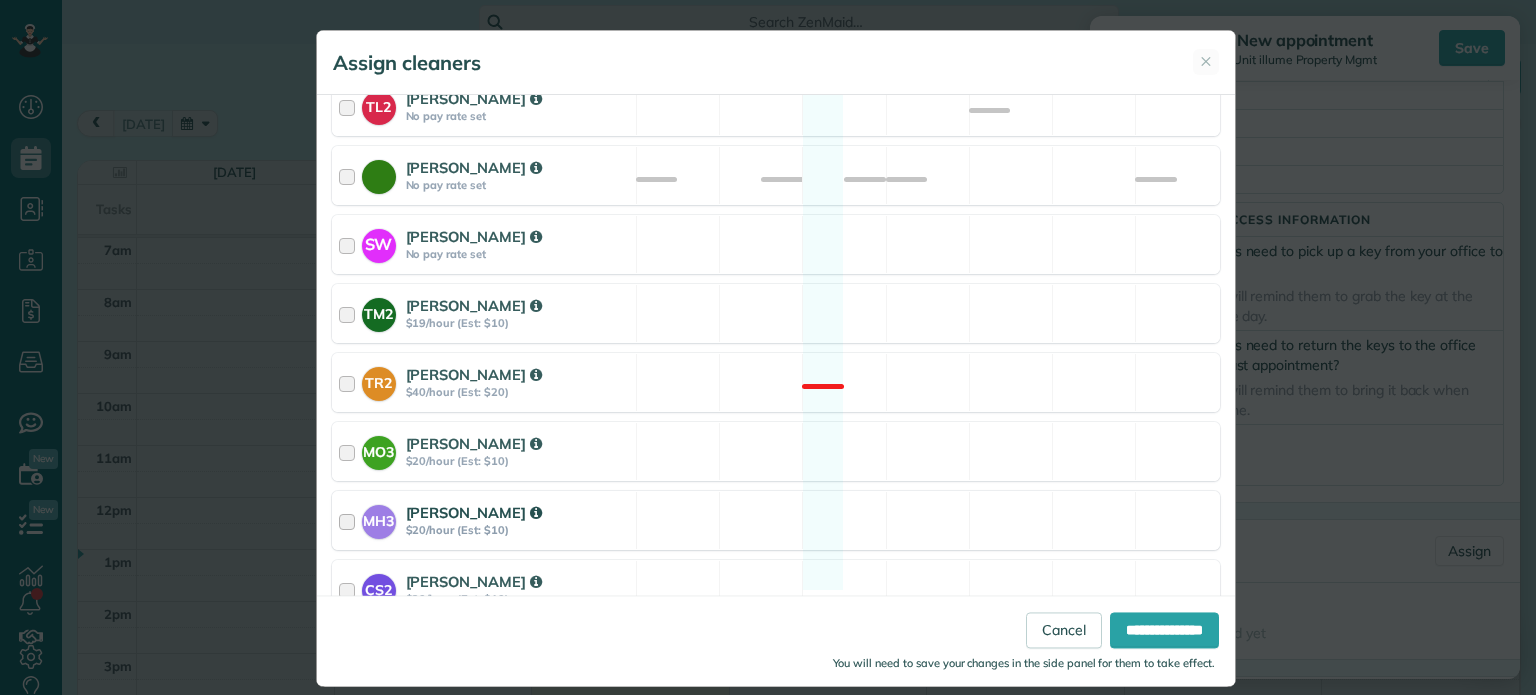 click on "MH3
[PERSON_NAME]
$20/hour (Est: $10)
Available" at bounding box center [776, 520] 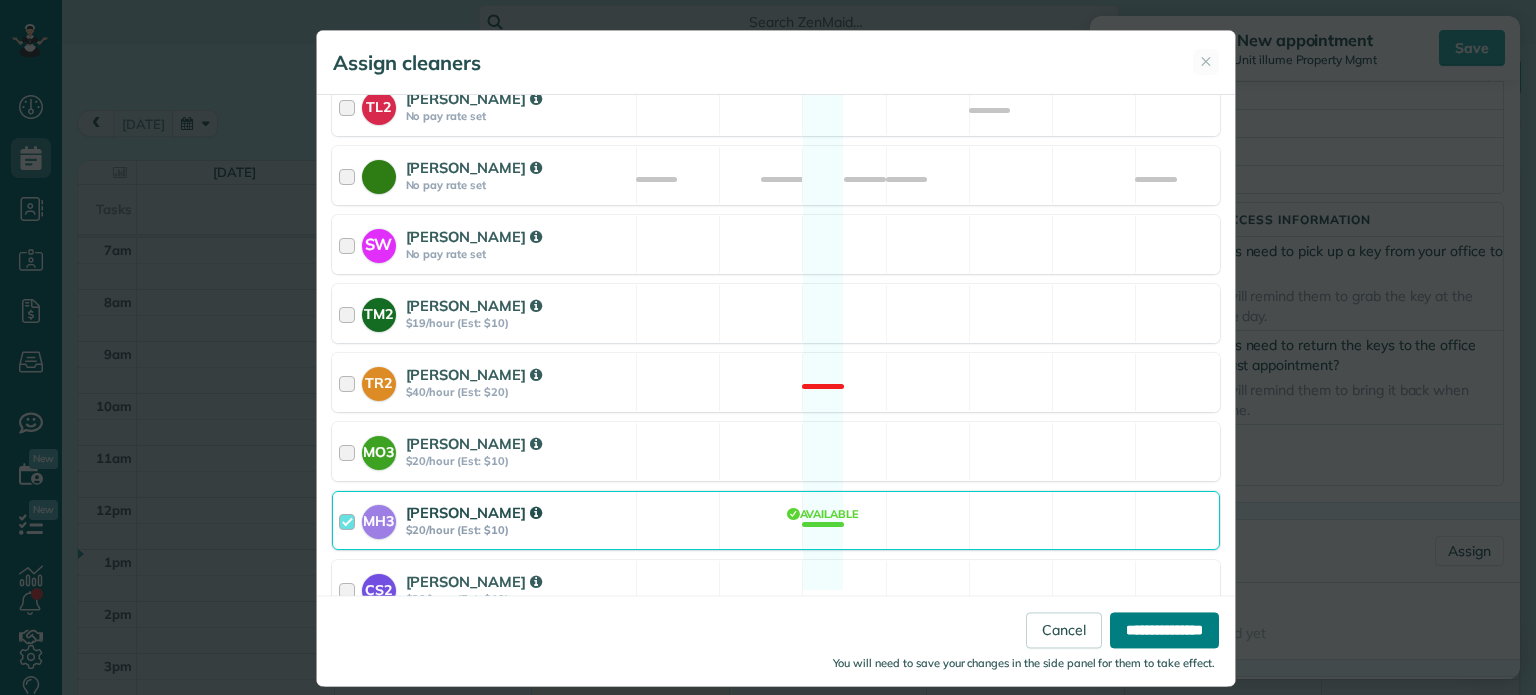 click on "**********" at bounding box center (1164, 631) 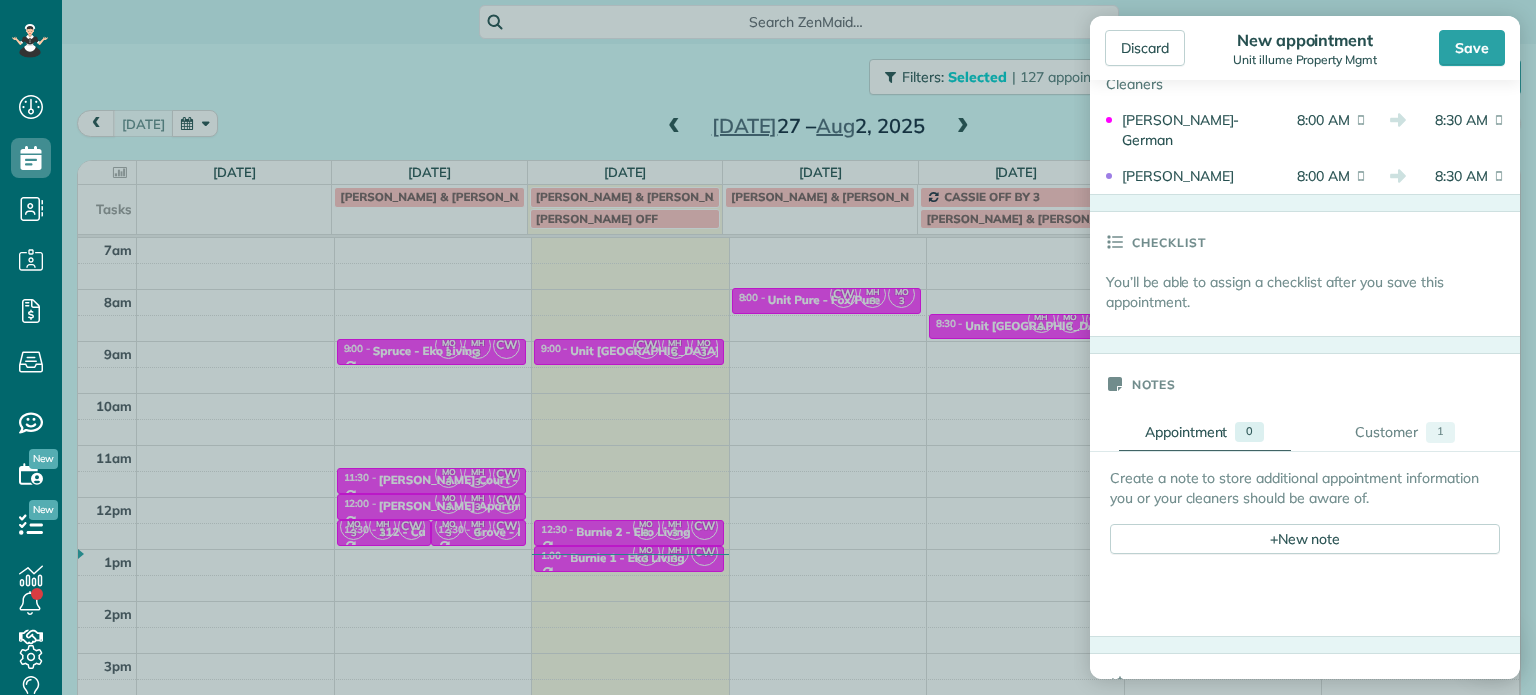 scroll, scrollTop: 1100, scrollLeft: 0, axis: vertical 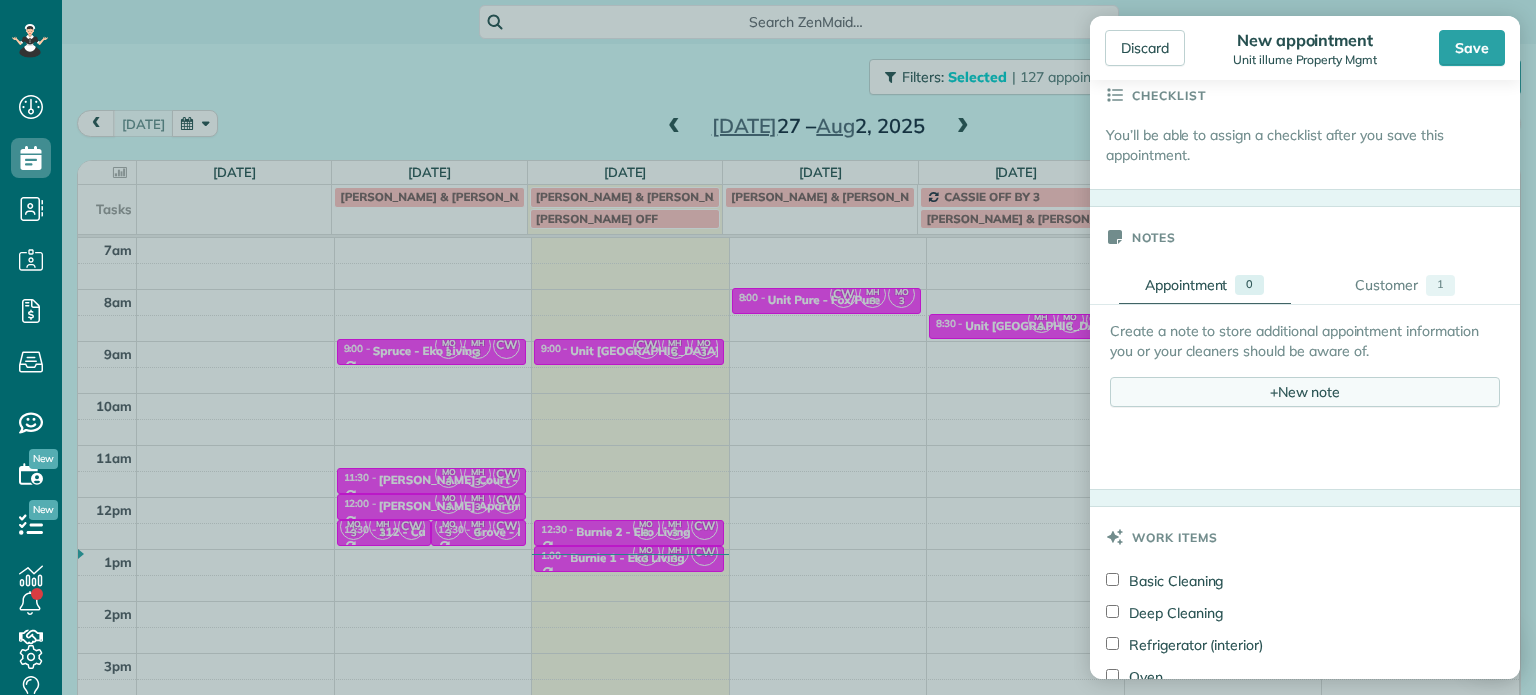 click on "+ New note" at bounding box center [1305, 392] 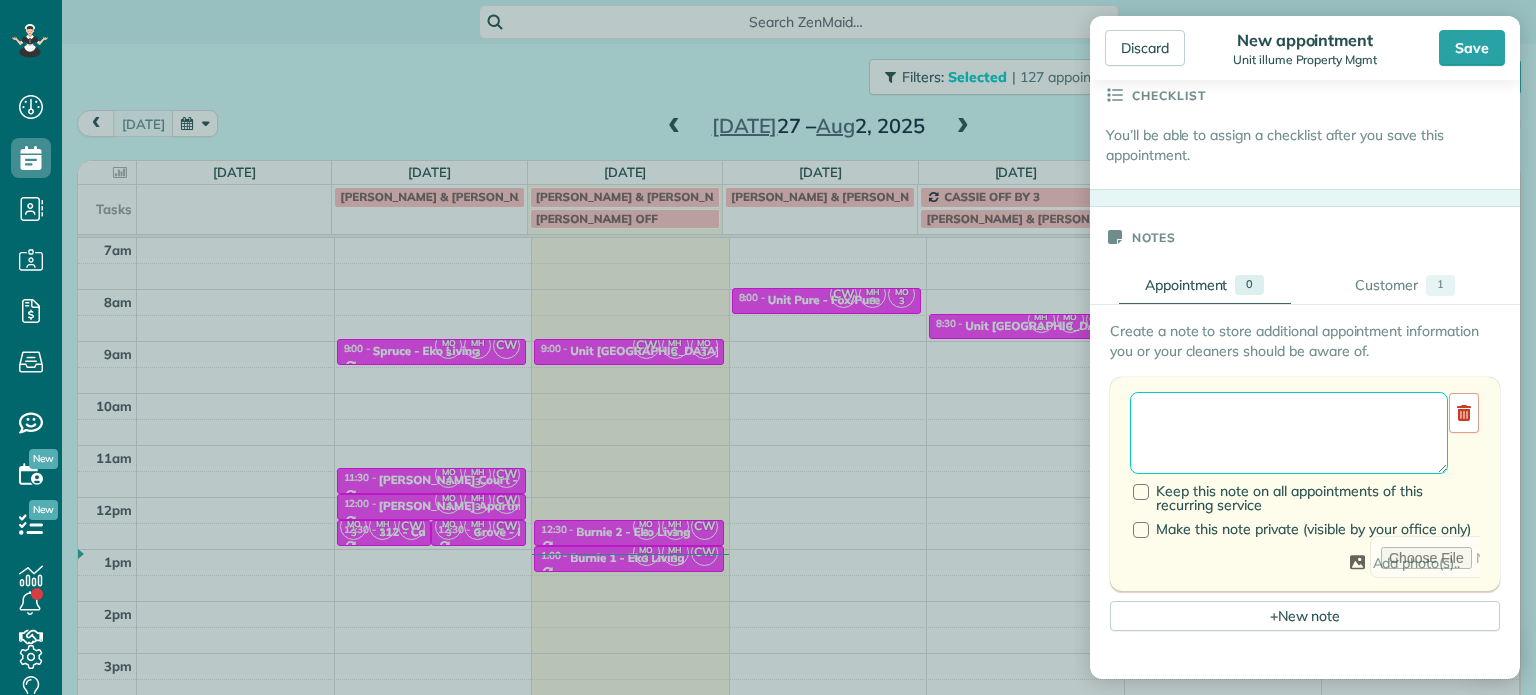click at bounding box center [1289, 433] 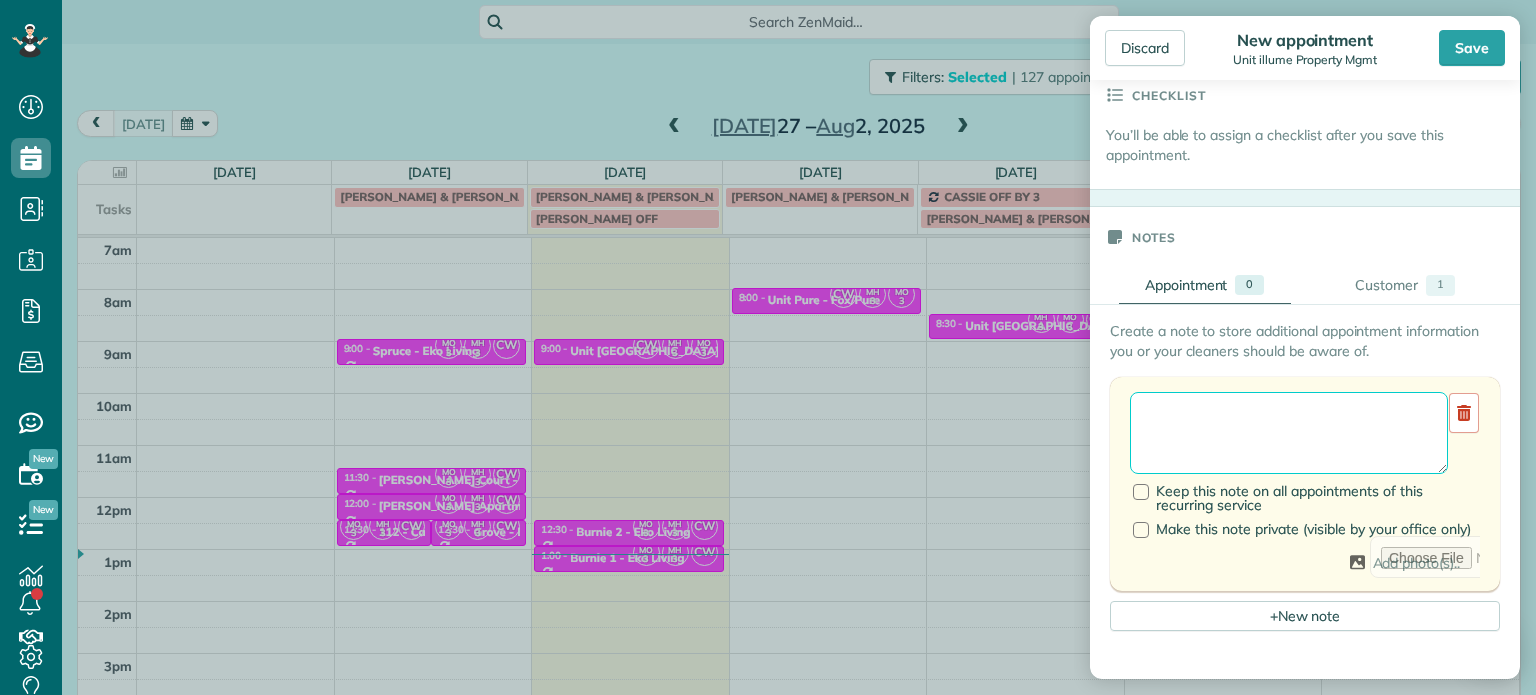 paste on "**********" 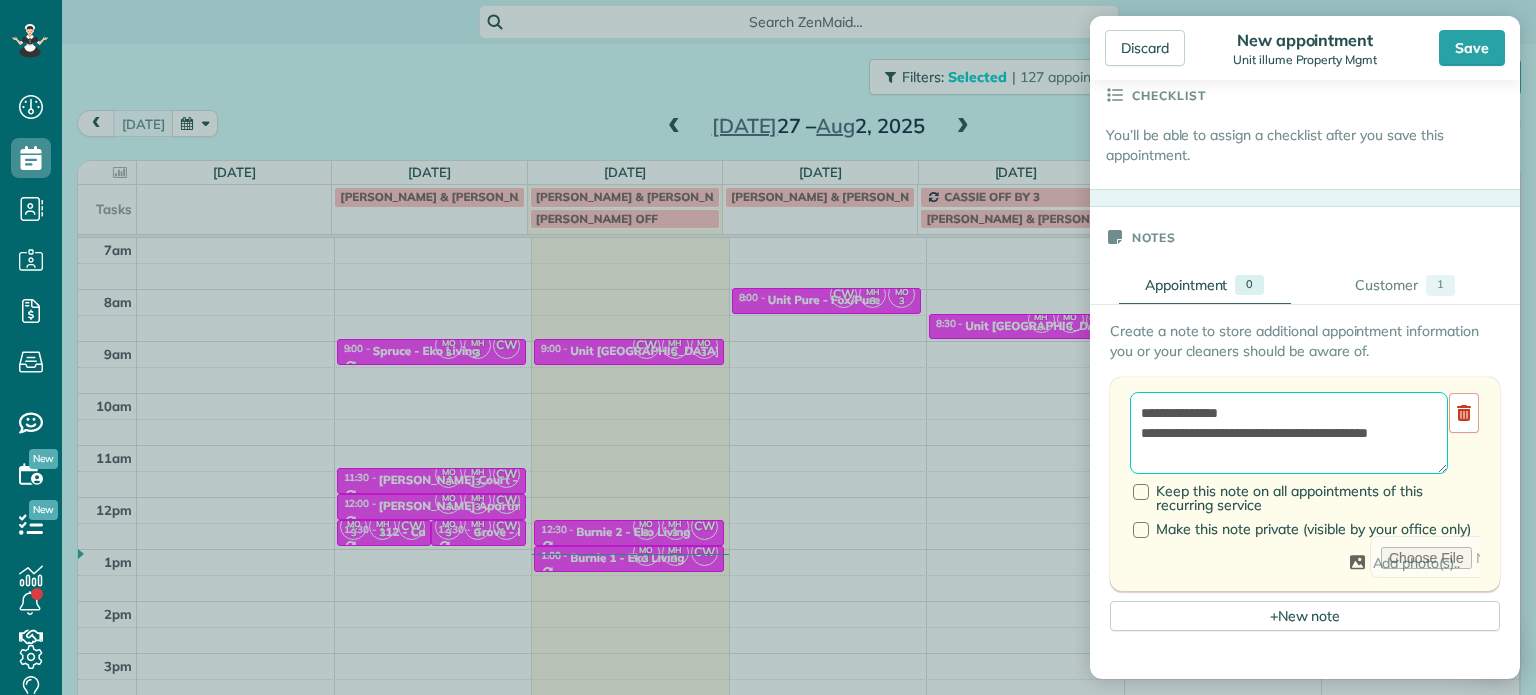 scroll, scrollTop: 8, scrollLeft: 0, axis: vertical 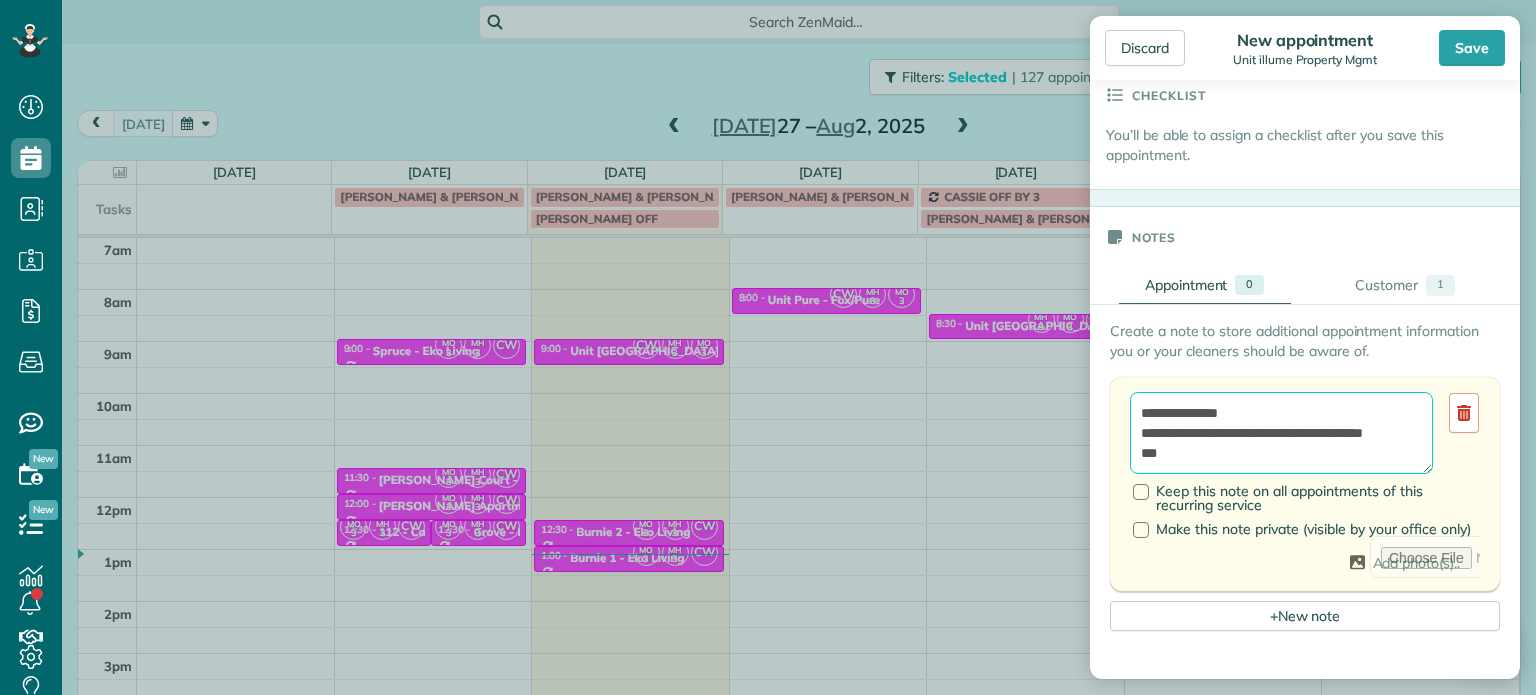paste on "*********" 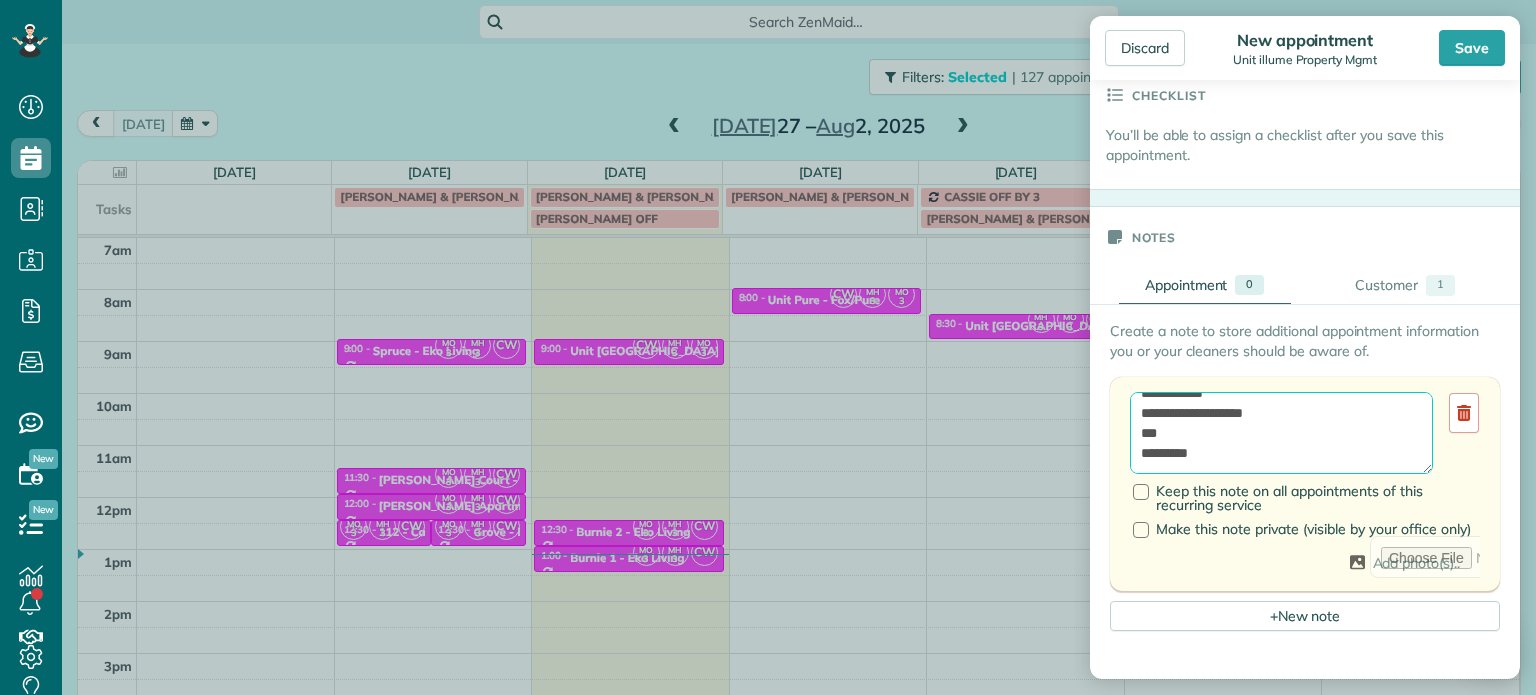 scroll, scrollTop: 108, scrollLeft: 0, axis: vertical 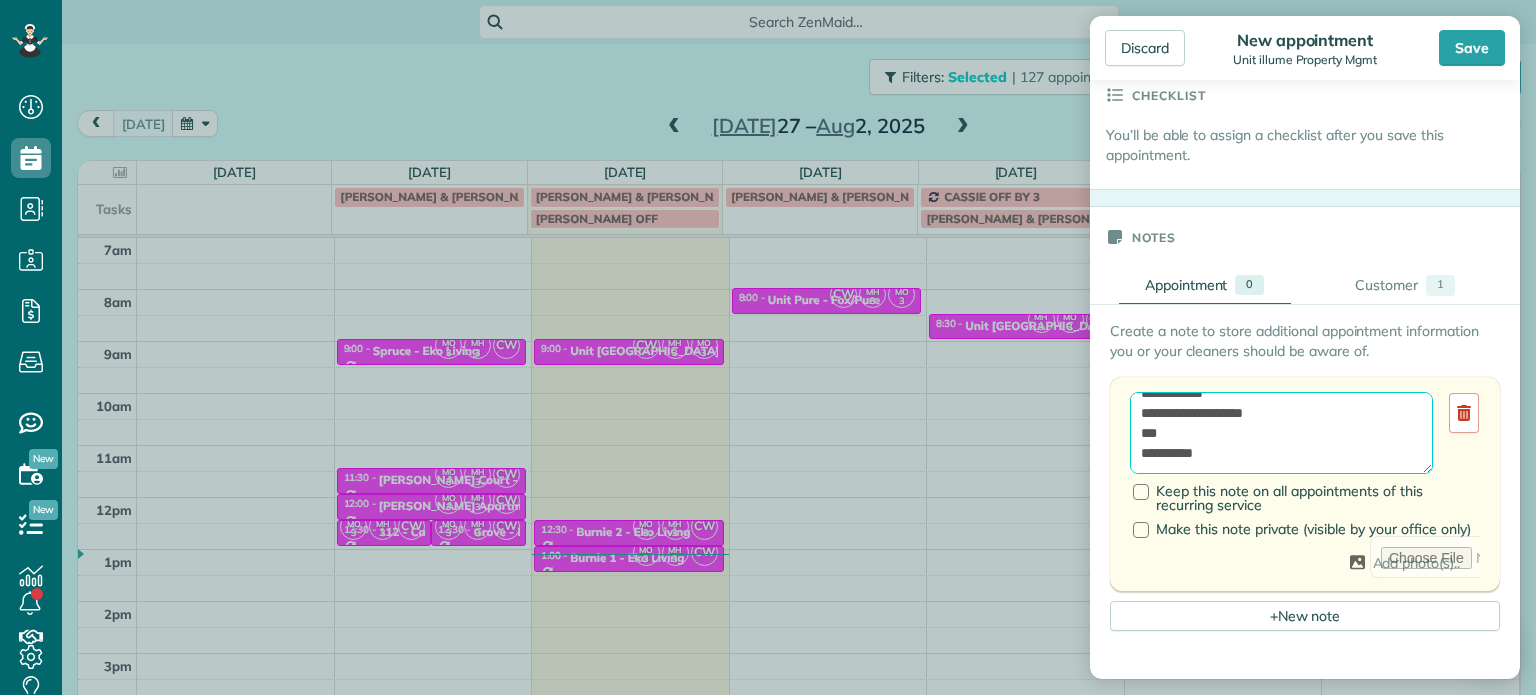 paste on "**********" 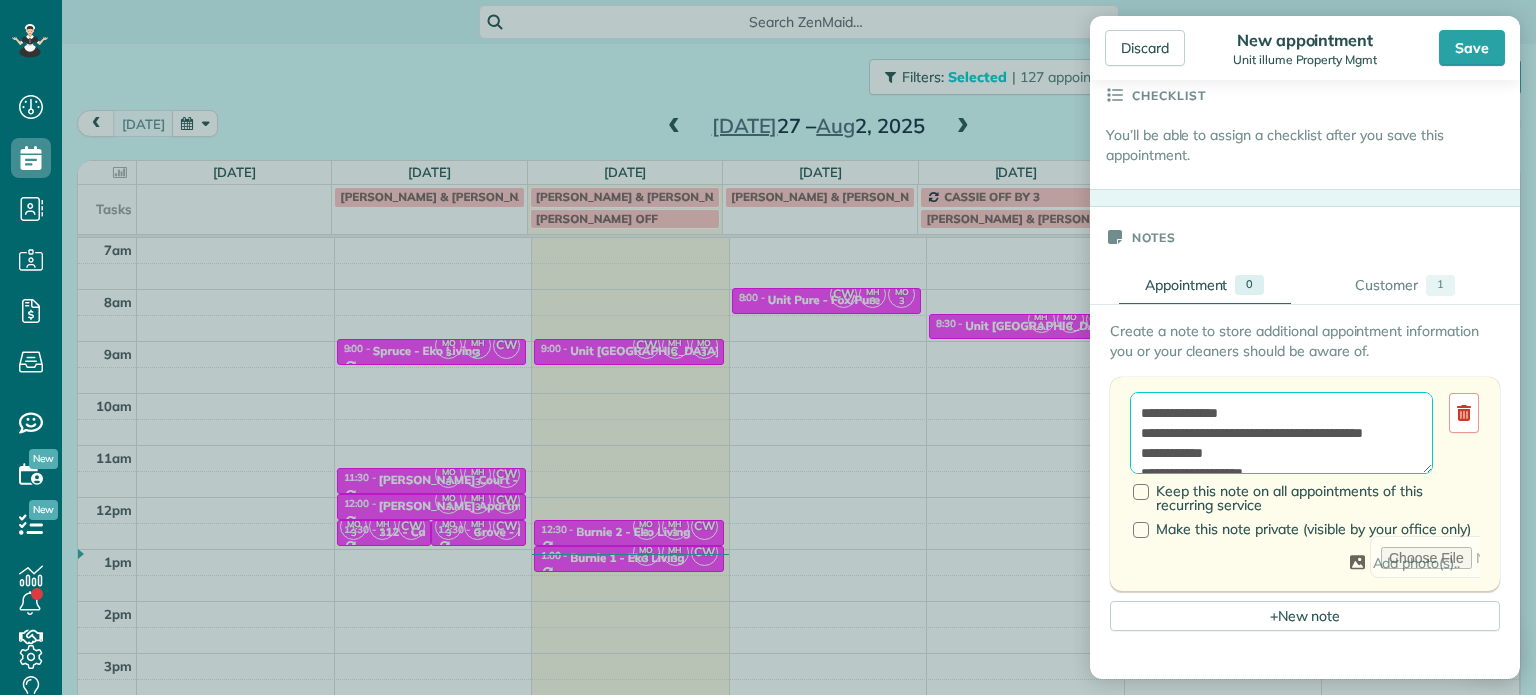 scroll, scrollTop: 0, scrollLeft: 0, axis: both 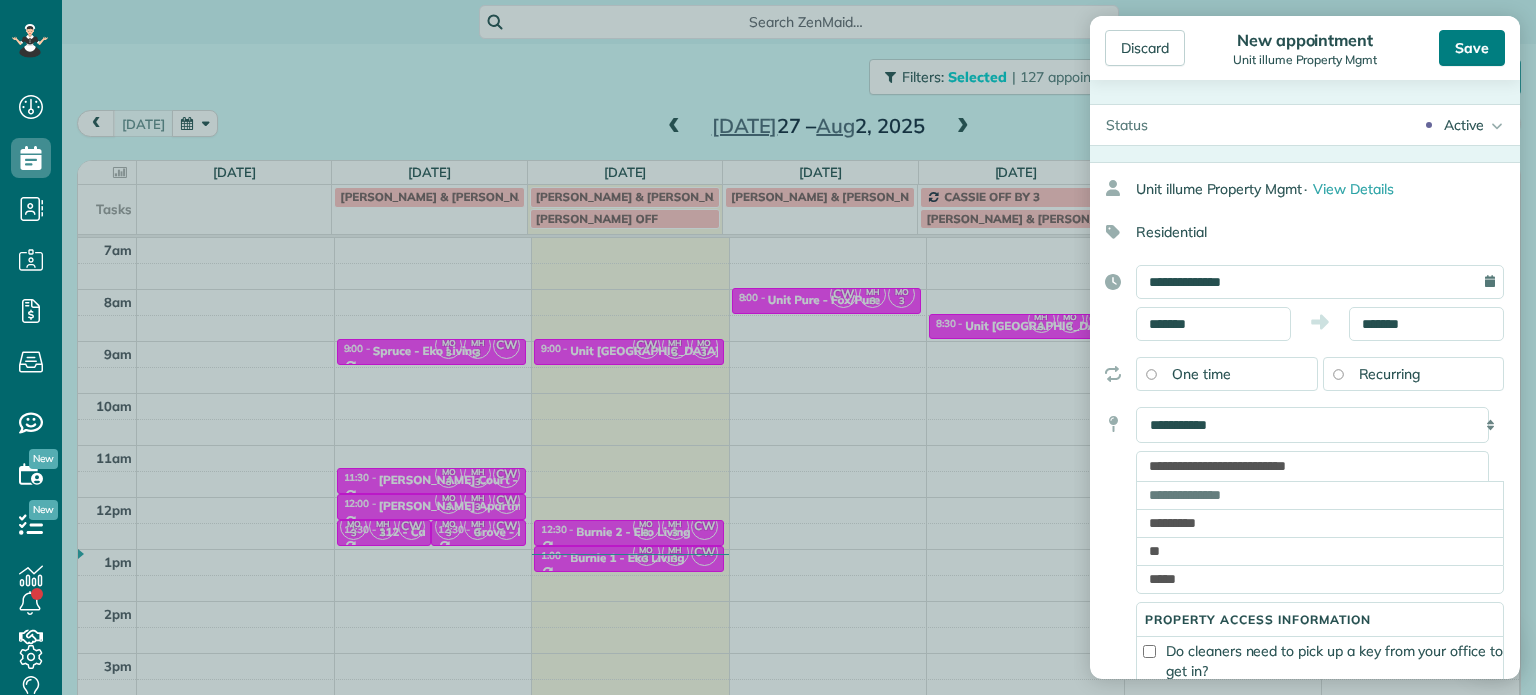 type on "**********" 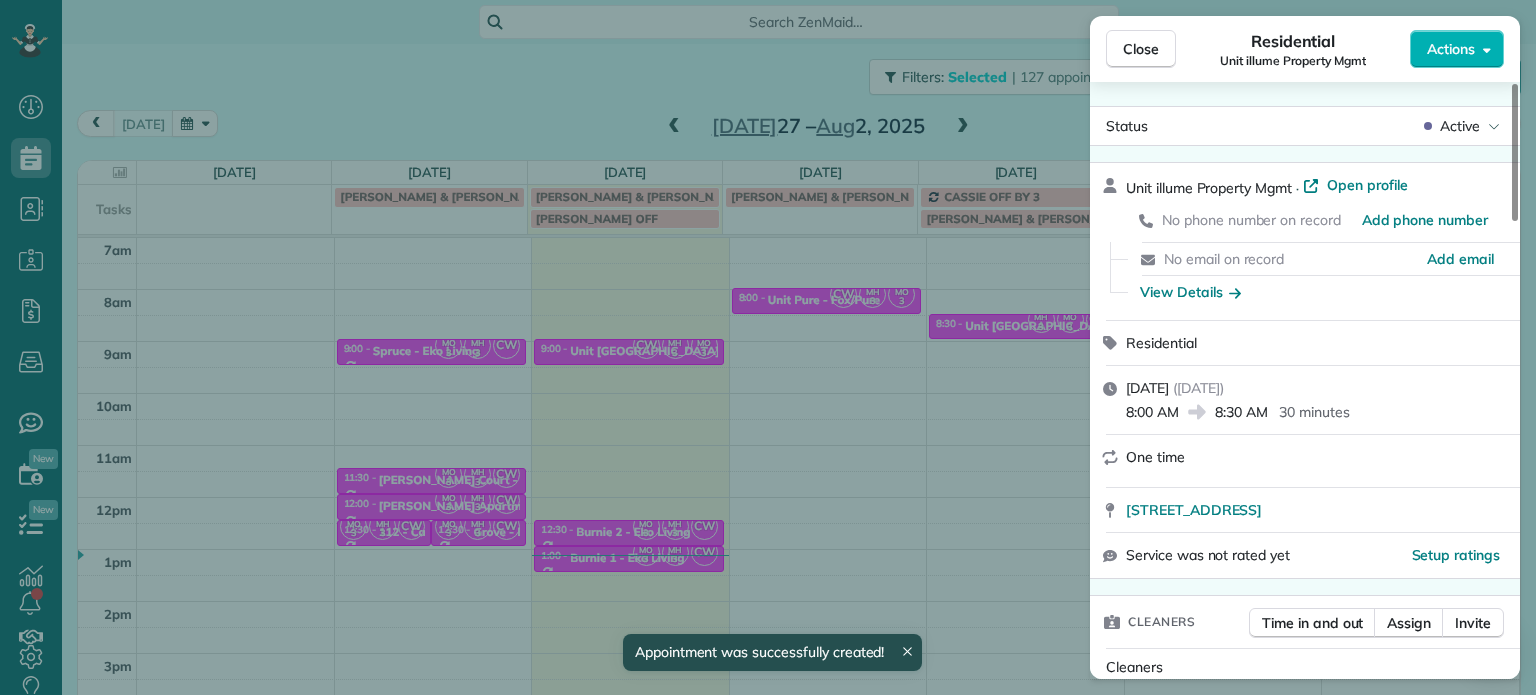 click on "Close Residential Unit illume Property Mgmt Actions Status Active Unit illume Property Mgmt · Open profile No phone number on record Add phone number No email on record Add email View Details Residential [DATE] ( [DATE] ) 8:00 AM 8:30 AM 30 minutes One time [STREET_ADDRESS] Service was not rated yet Setup ratings Cleaners Time in and out Assign Invite Cleaners [PERSON_NAME] 8:00 AM 8:30 AM [PERSON_NAME]-German 8:00 AM 8:30 AM Checklist Try Now Keep this appointment up to your standards. Stay on top of every detail, keep your cleaners organised, and your client happy. Assign a checklist Watch a 5 min demo Billing Billing actions Service Service Price (1x $0.00) $0.00 Add an item Overcharge $0.00 Discount $0.00 Coupon discount - Primary tax - Secondary tax - Total appointment price $0.00 Tips collected New feature! $0.00 [PERSON_NAME] as paid Total including tip $0.00 Get paid online in no-time! Send an invoice and reward your cleaners with tips Work items Notes" at bounding box center (768, 347) 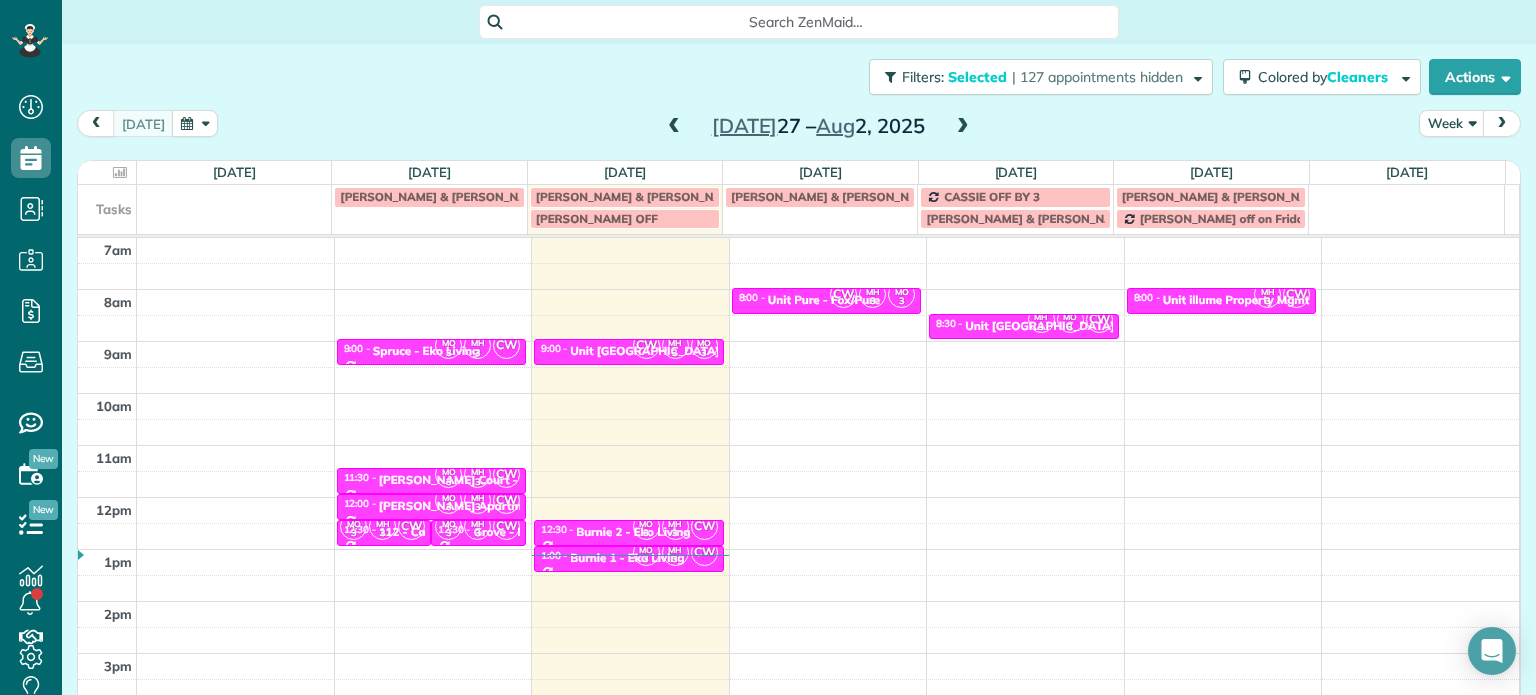 click at bounding box center [963, 127] 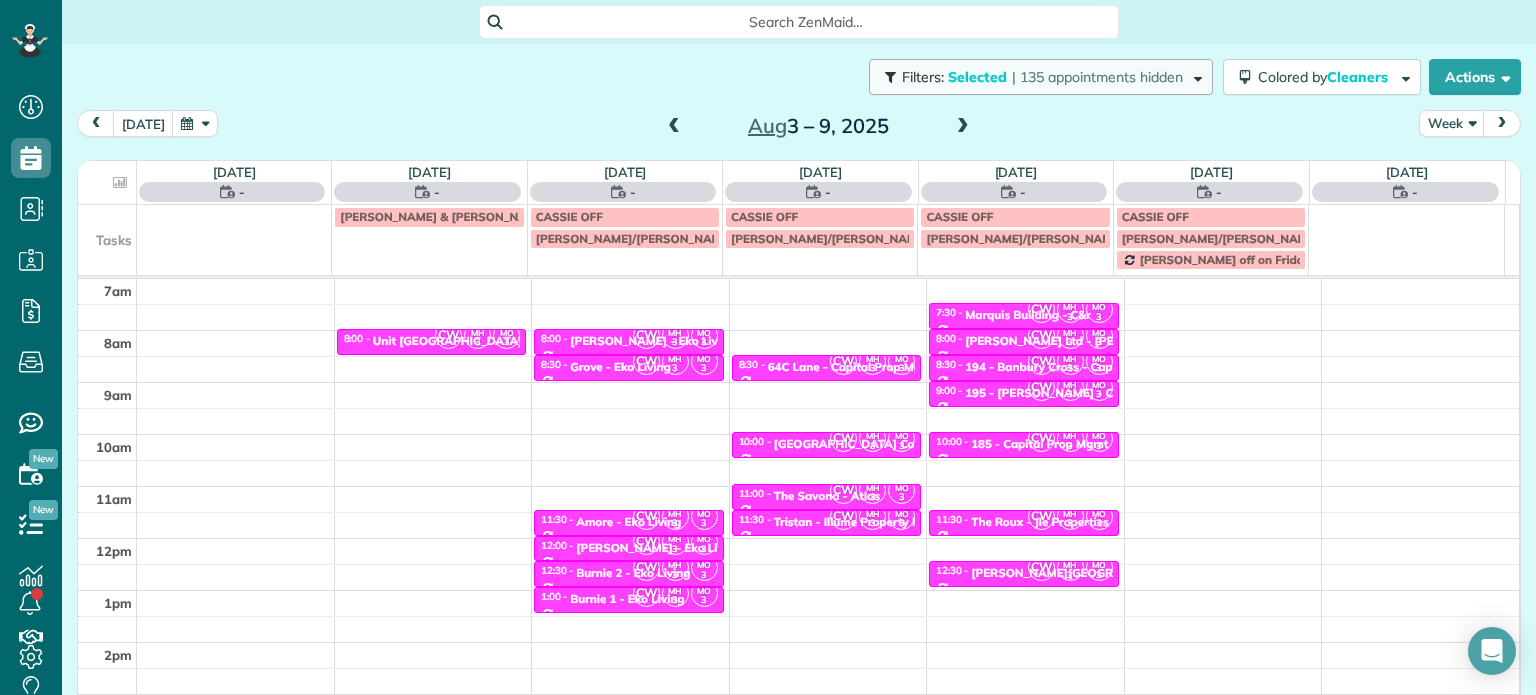 click on "|  135 appointments hidden" at bounding box center [1097, 77] 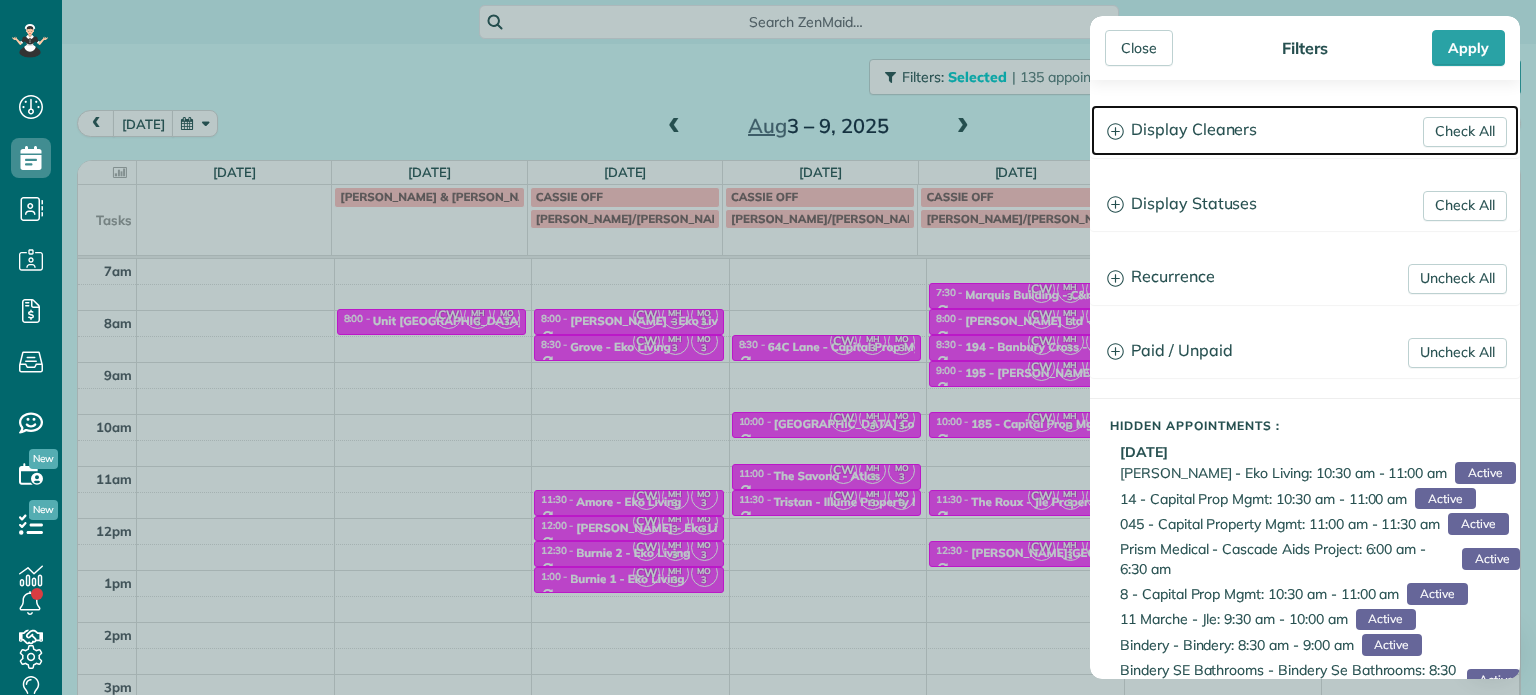 click on "Display Cleaners" at bounding box center (1305, 130) 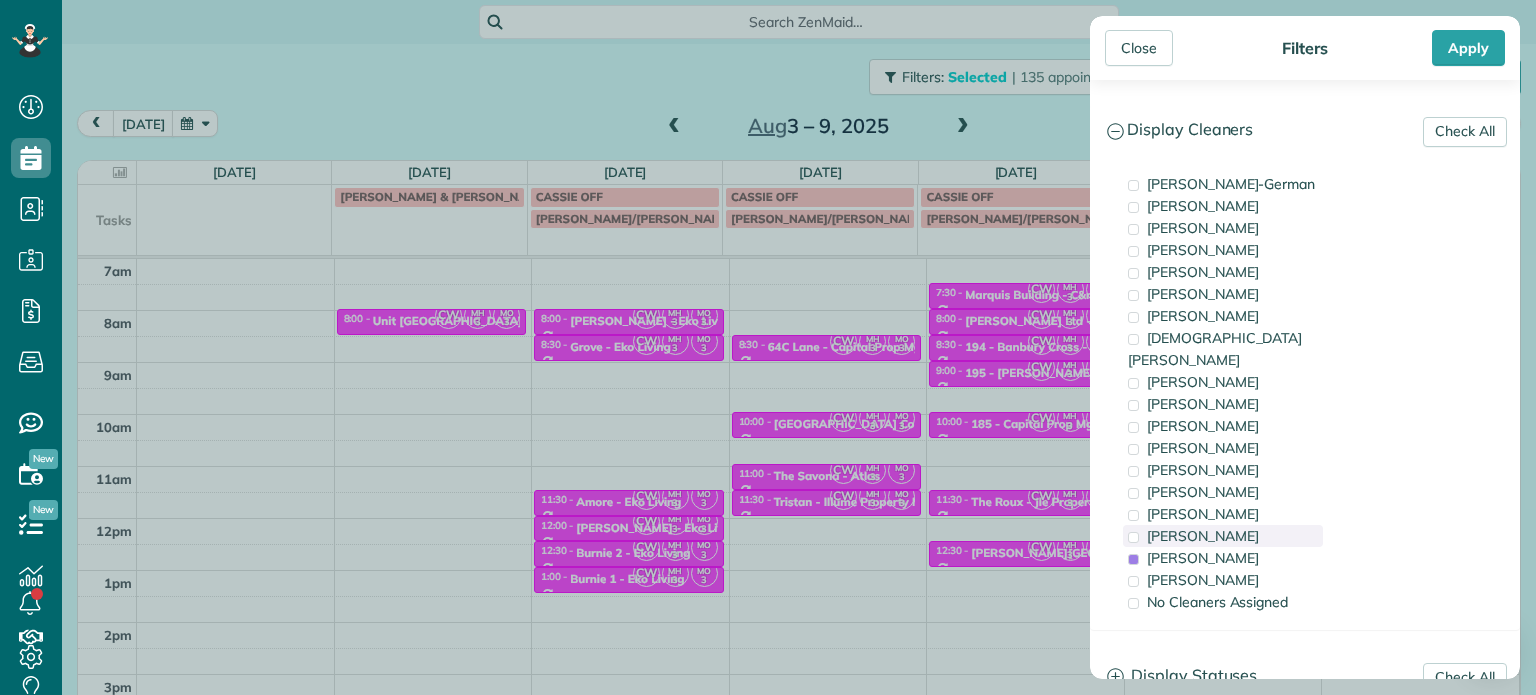 drag, startPoint x: 1204, startPoint y: 537, endPoint x: 1205, endPoint y: 504, distance: 33.01515 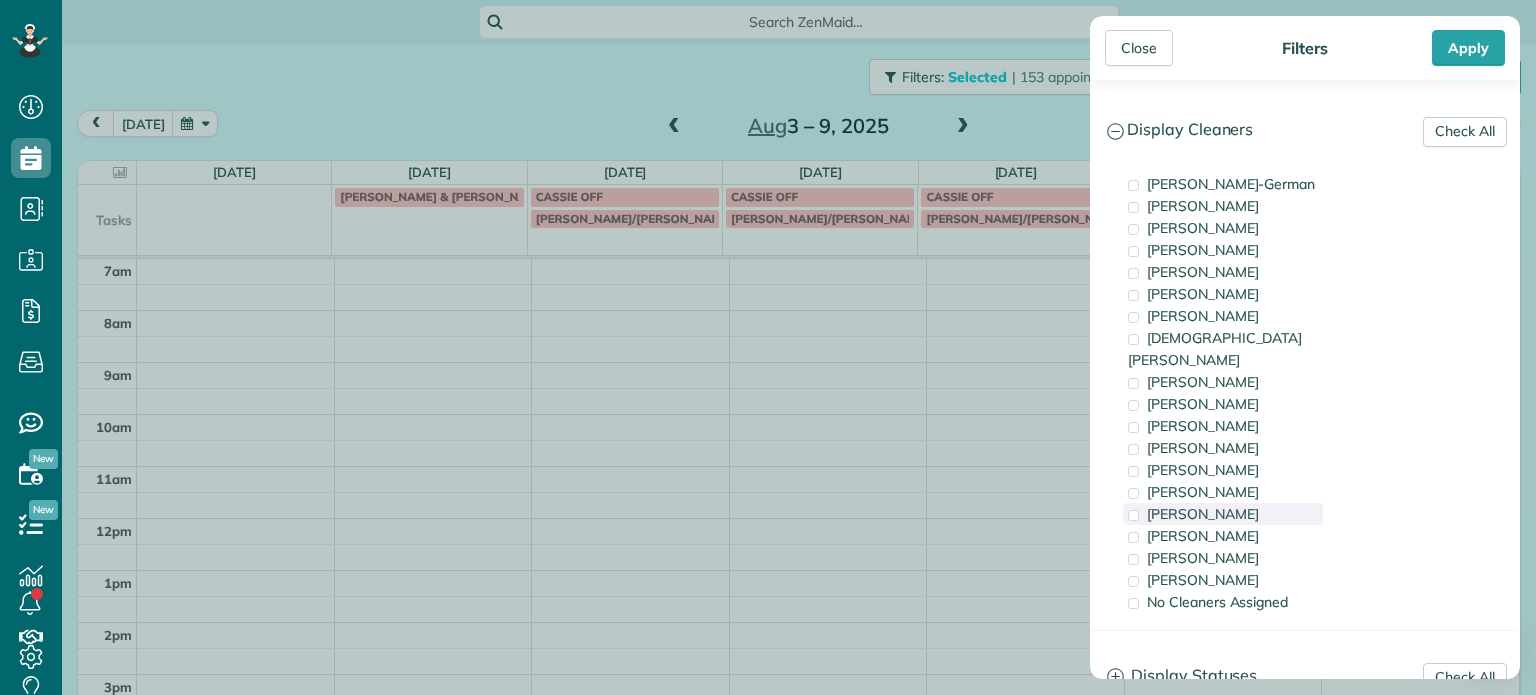 click on "[PERSON_NAME]" at bounding box center (1203, 514) 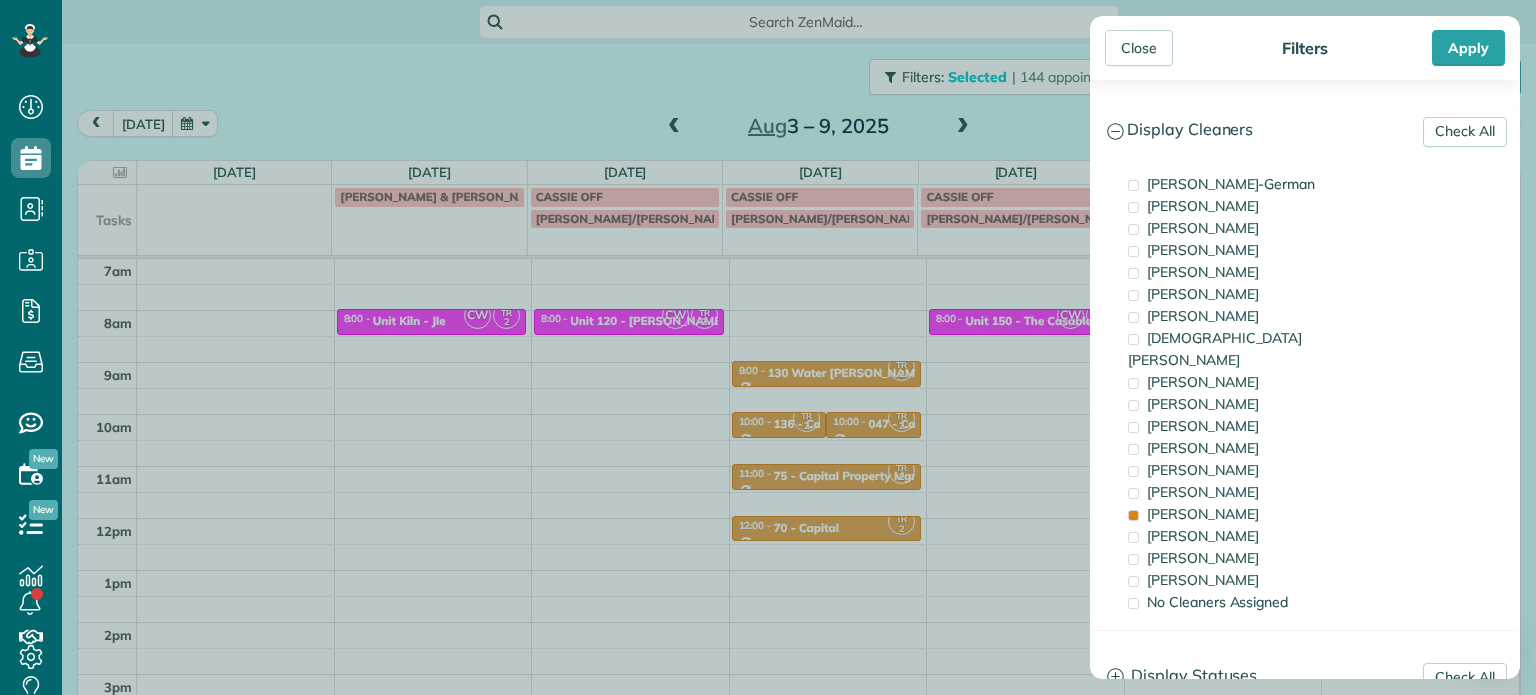 click on "Close
Filters
Apply
Check All
Display Cleaners
[PERSON_NAME]-German
[PERSON_NAME]
[PERSON_NAME]
[PERSON_NAME]
[PERSON_NAME]
[PERSON_NAME]
[PERSON_NAME]" at bounding box center (768, 347) 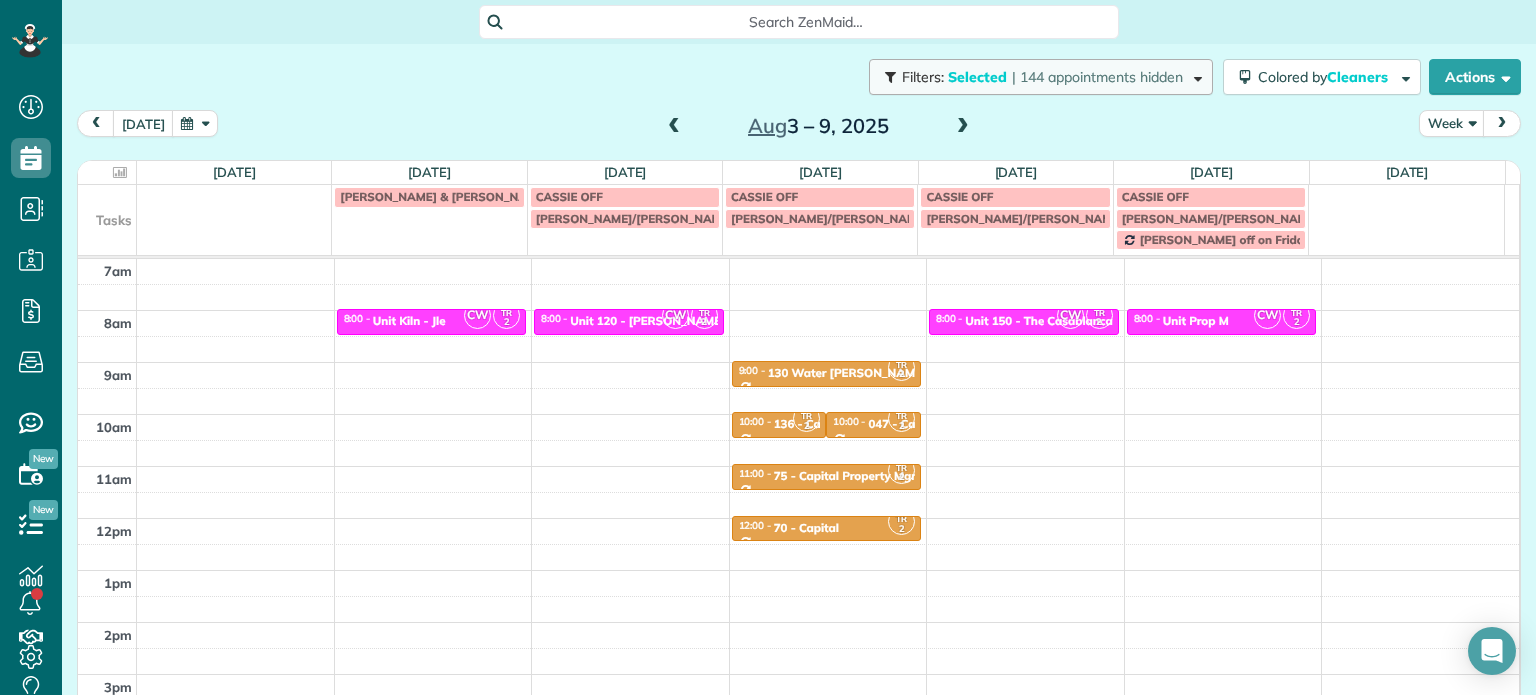 click on "|  144 appointments hidden" at bounding box center (1097, 77) 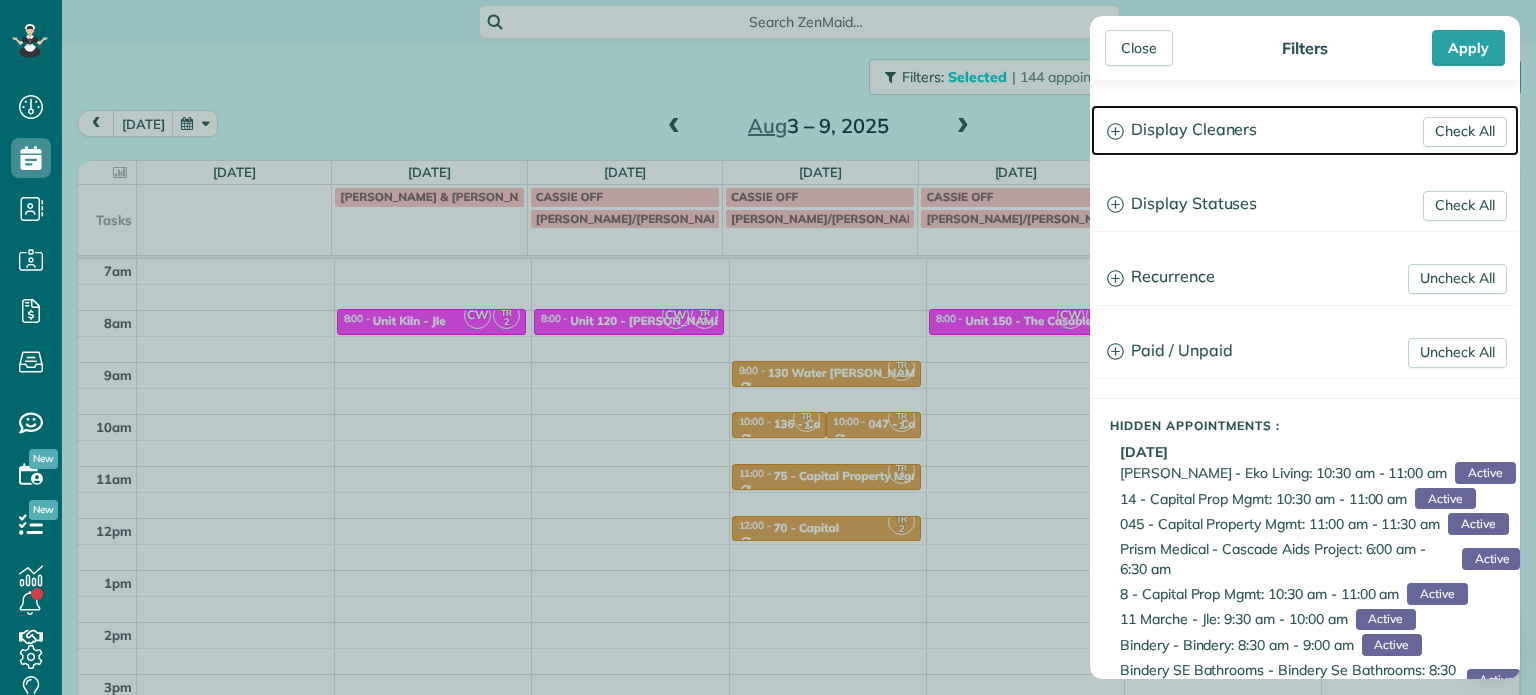 click on "Display Cleaners" at bounding box center [1305, 130] 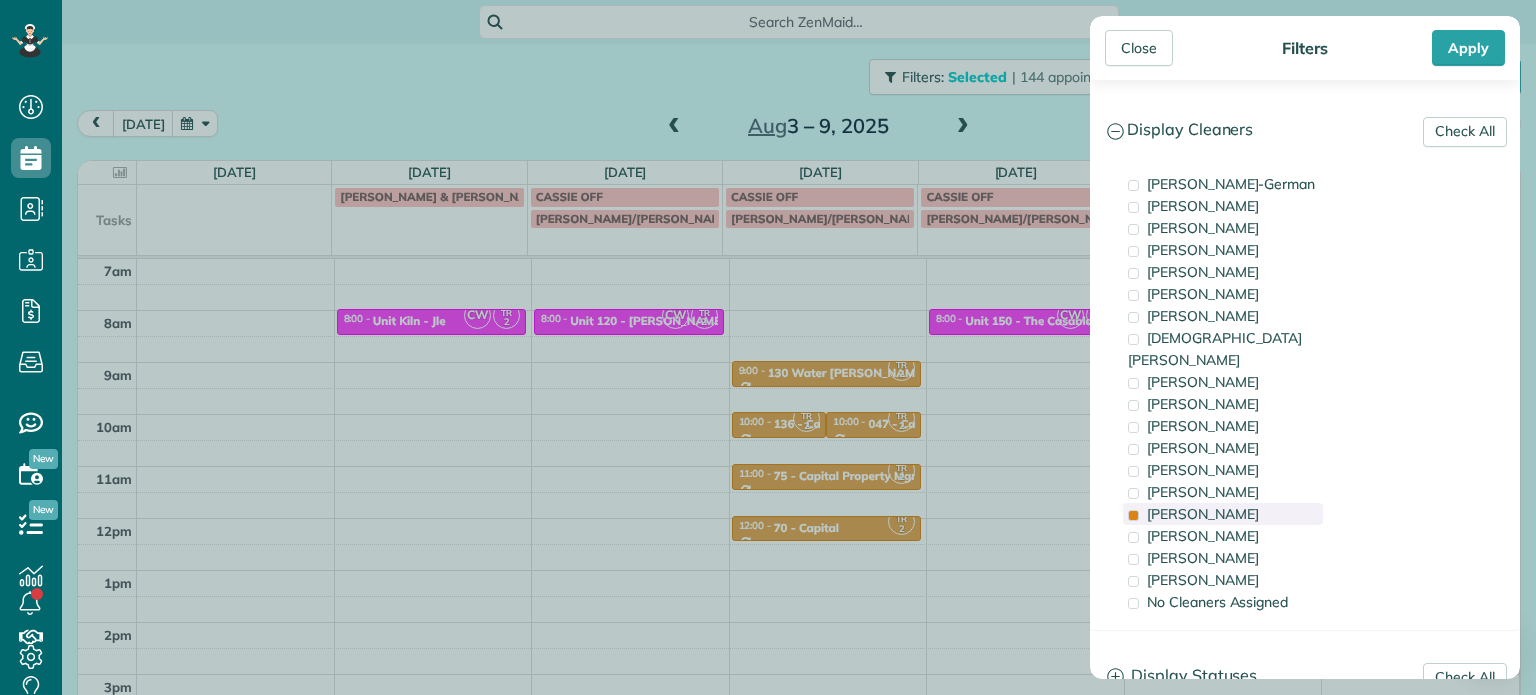 click on "[PERSON_NAME]" at bounding box center [1203, 514] 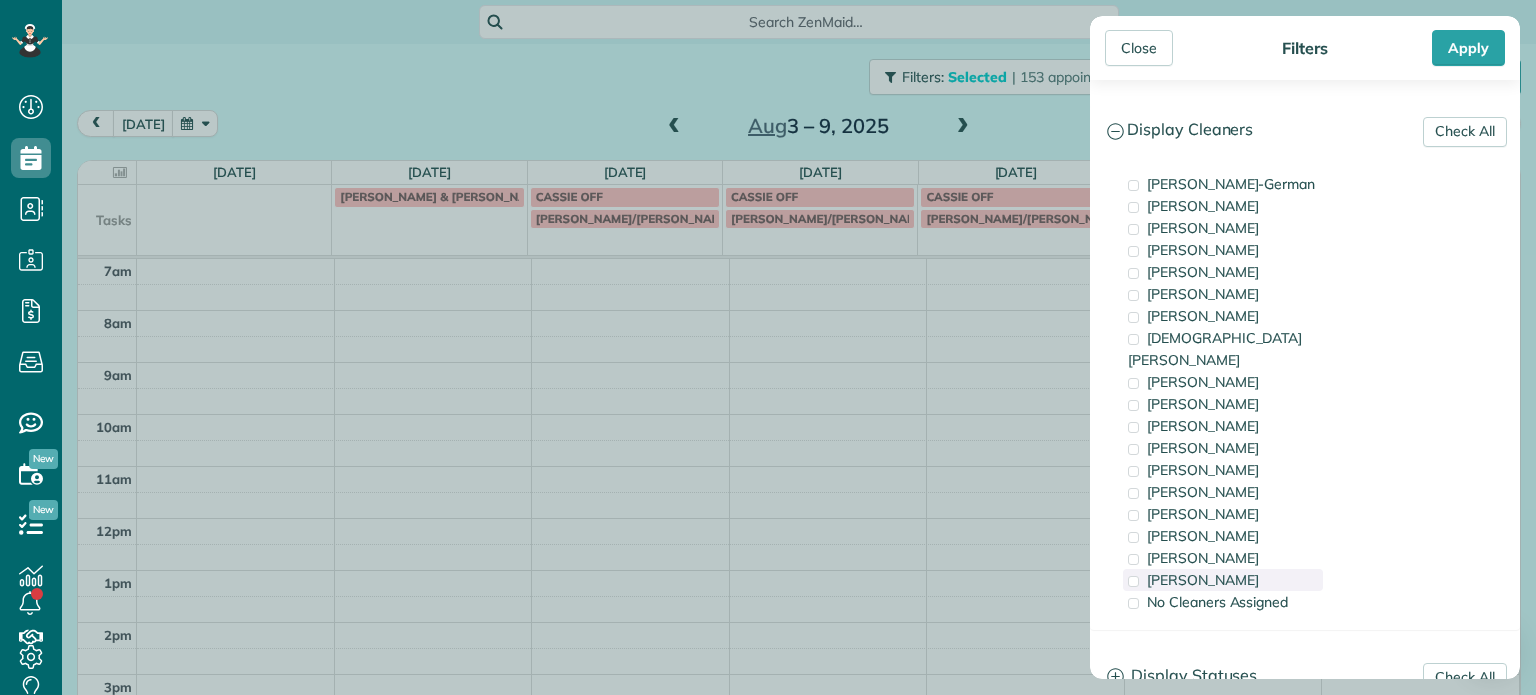 click on "[PERSON_NAME]" at bounding box center (1203, 580) 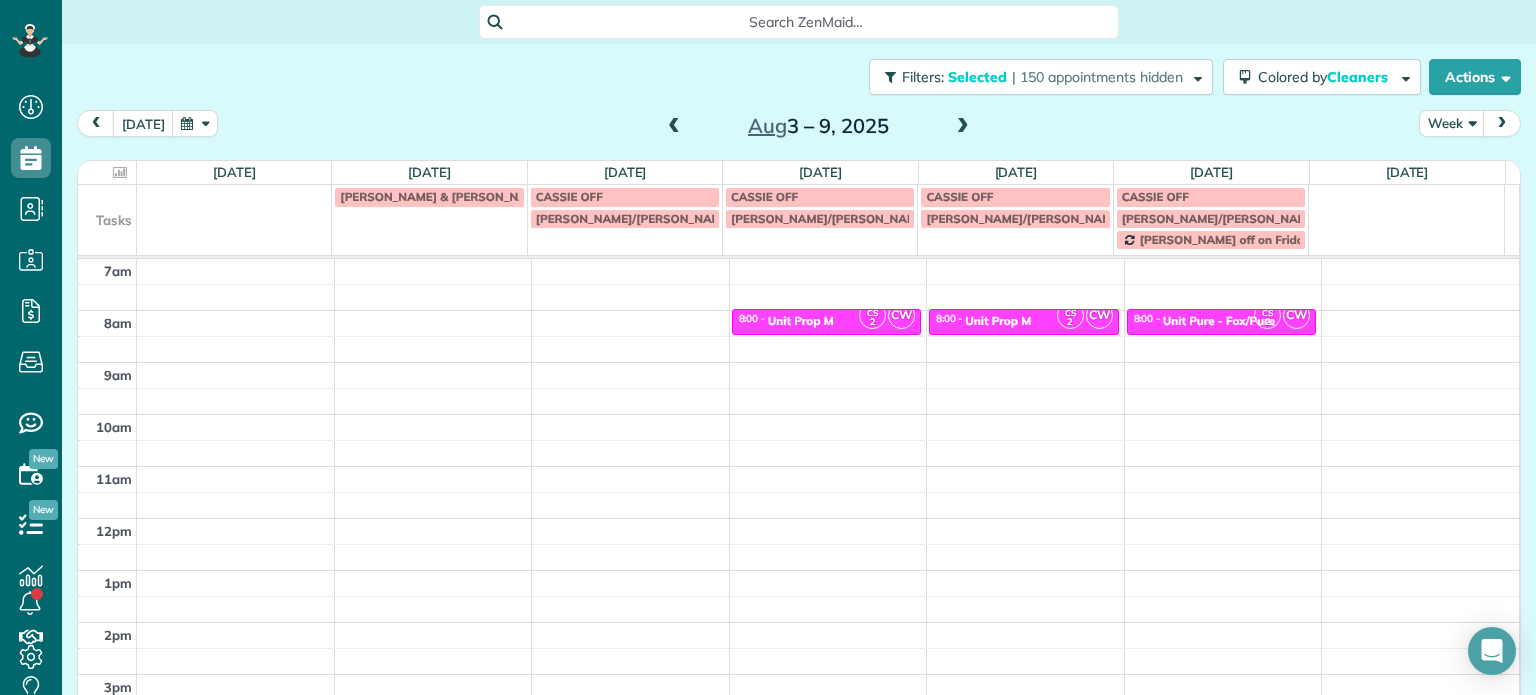 click on "Close
Filters
Apply
Check All
Display Cleaners
[PERSON_NAME]-German
[PERSON_NAME]
[PERSON_NAME]
[PERSON_NAME]
[PERSON_NAME]
[PERSON_NAME]
[PERSON_NAME]" at bounding box center [768, 347] 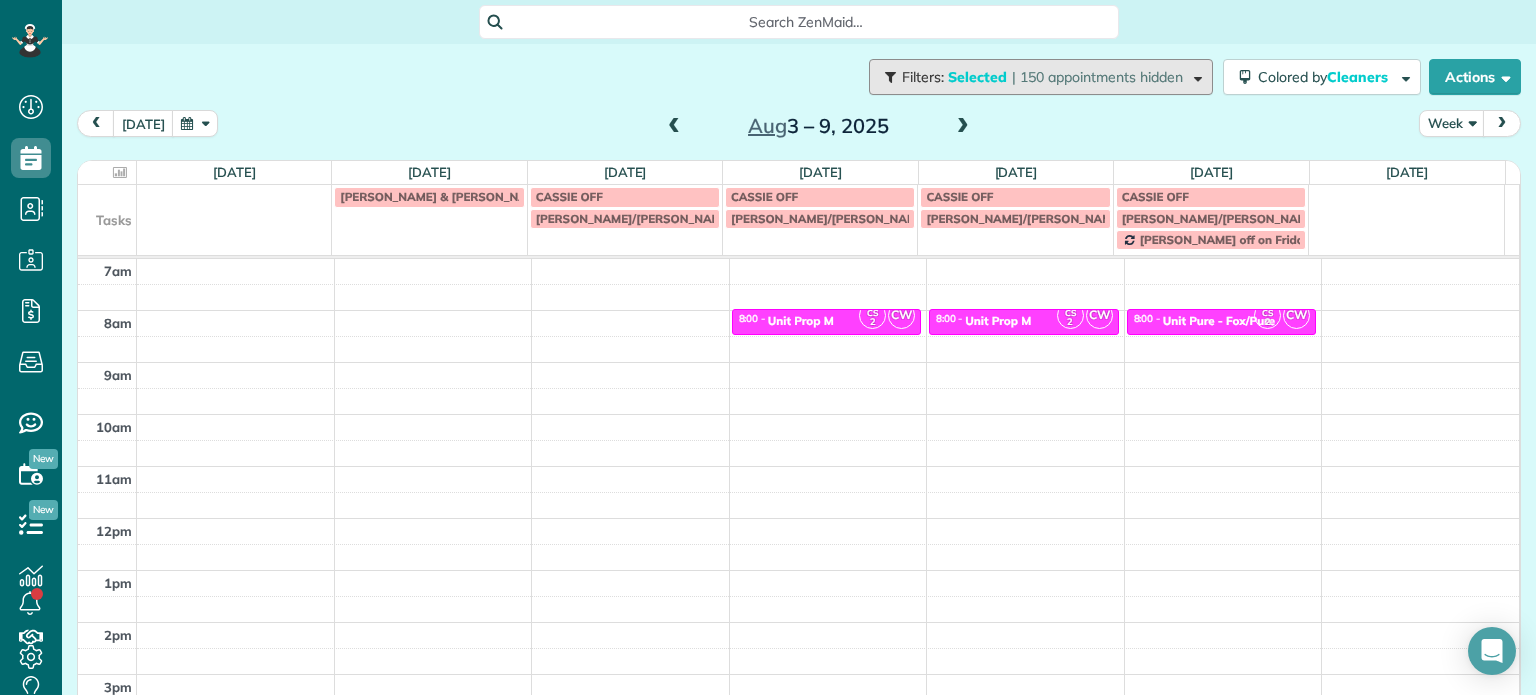 click on "|  150 appointments hidden" at bounding box center (1097, 77) 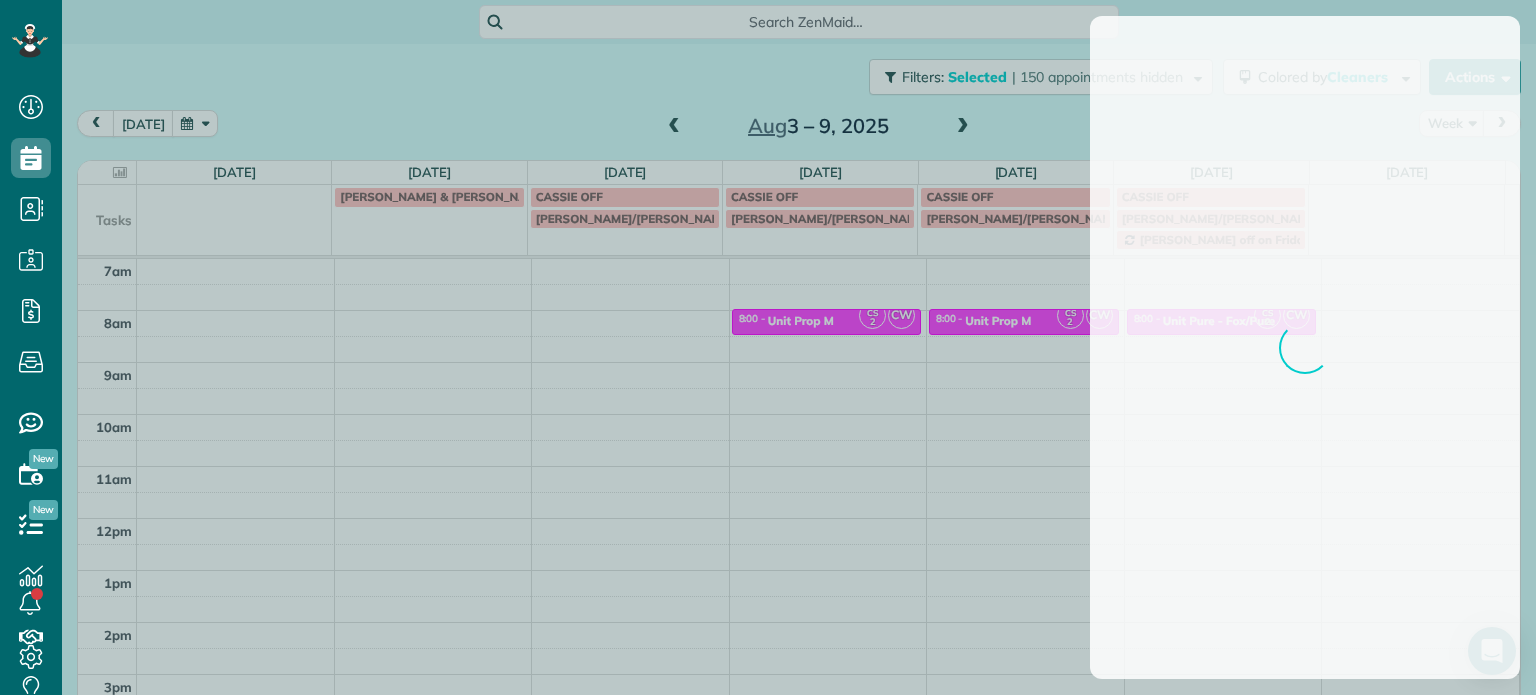 click at bounding box center (768, 347) 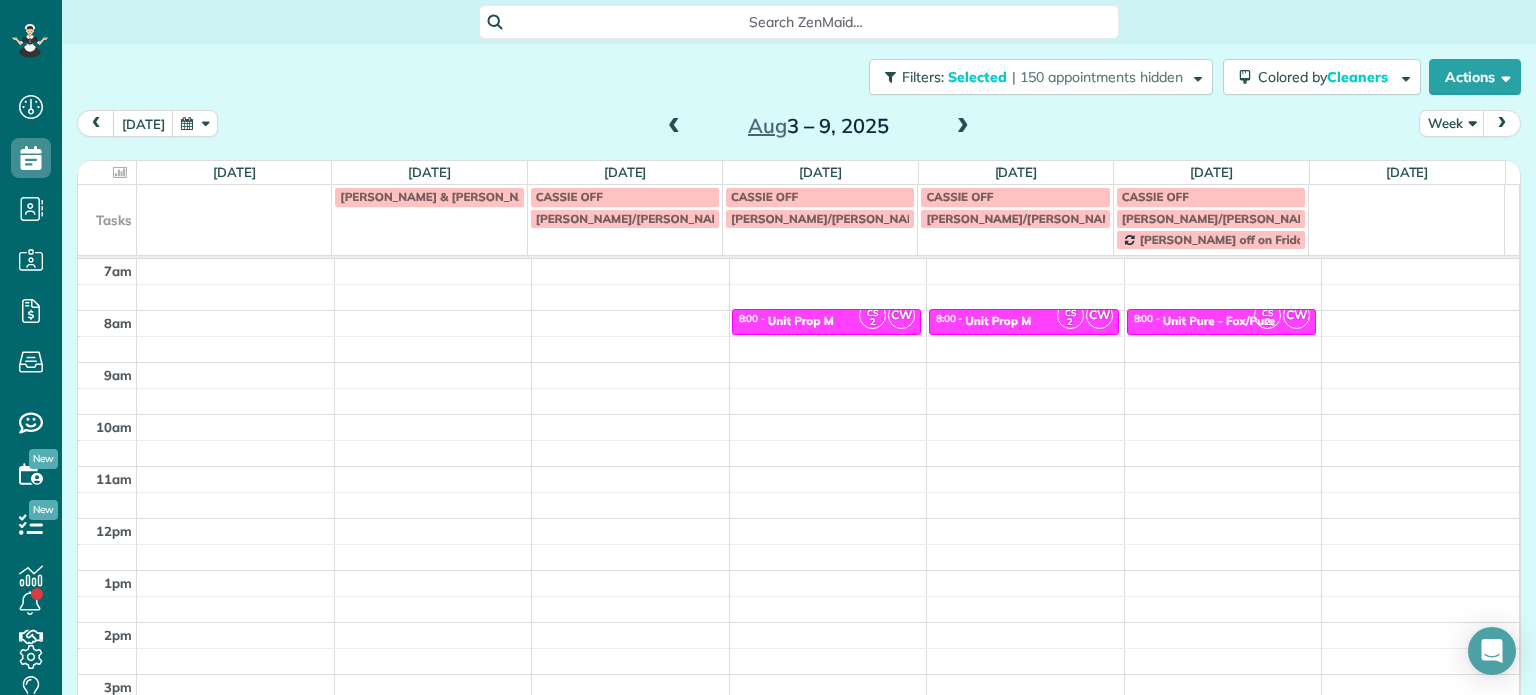 click at bounding box center [963, 127] 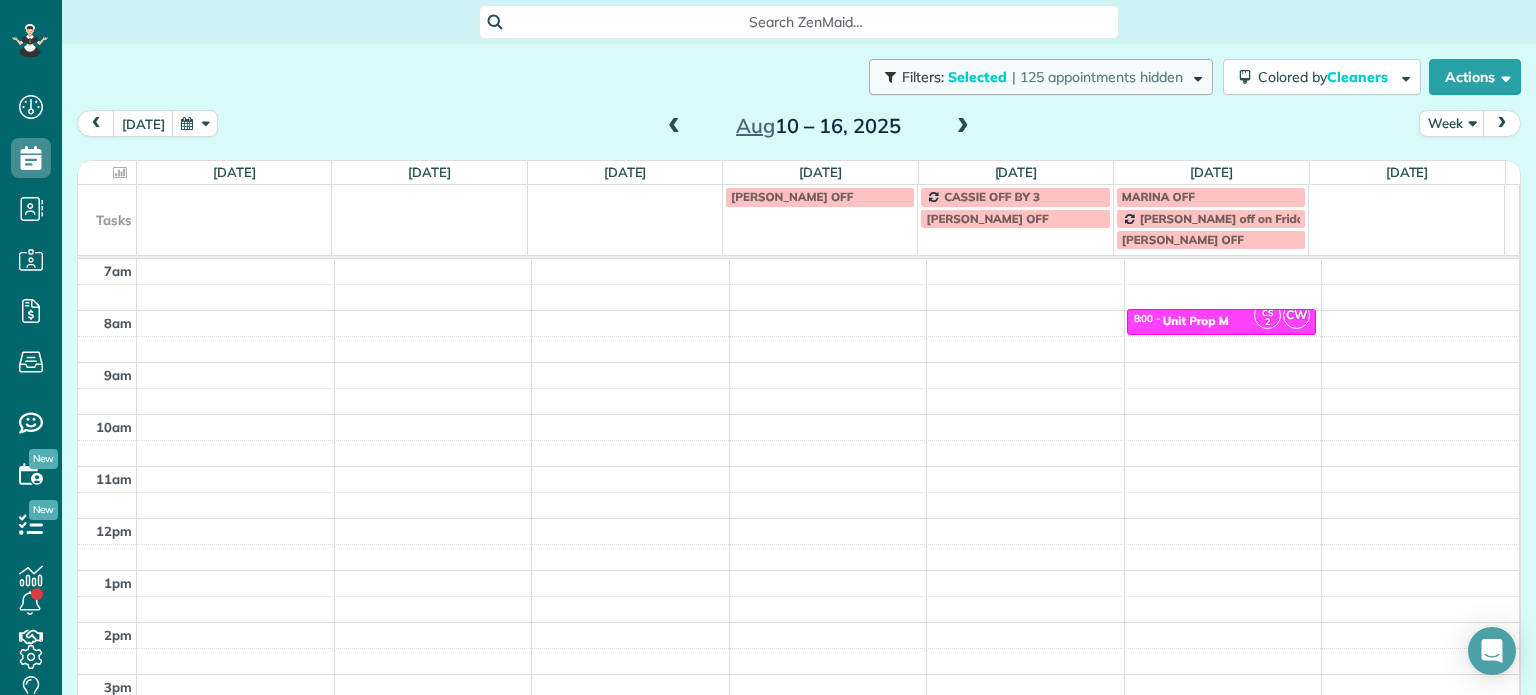 click on "|  125 appointments hidden" at bounding box center [1097, 77] 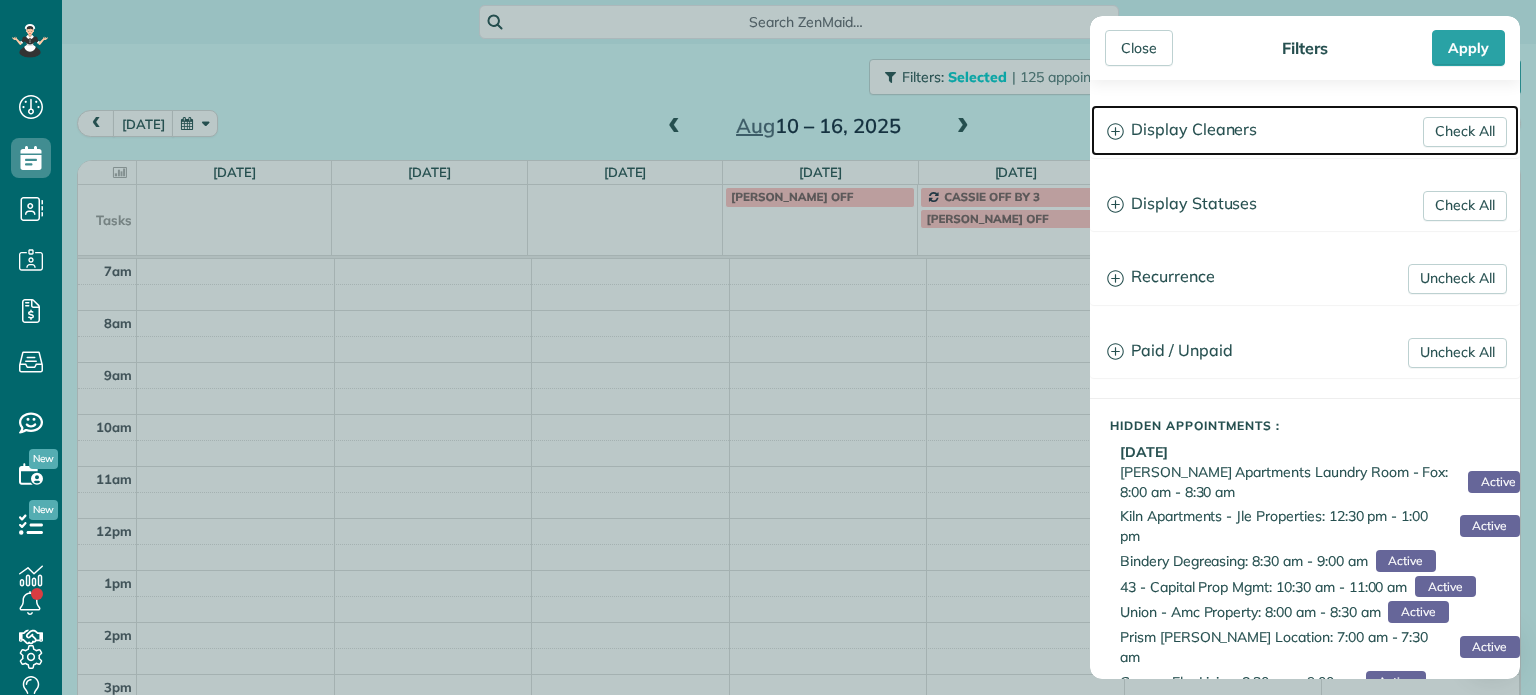 click on "Display Cleaners" at bounding box center [1305, 130] 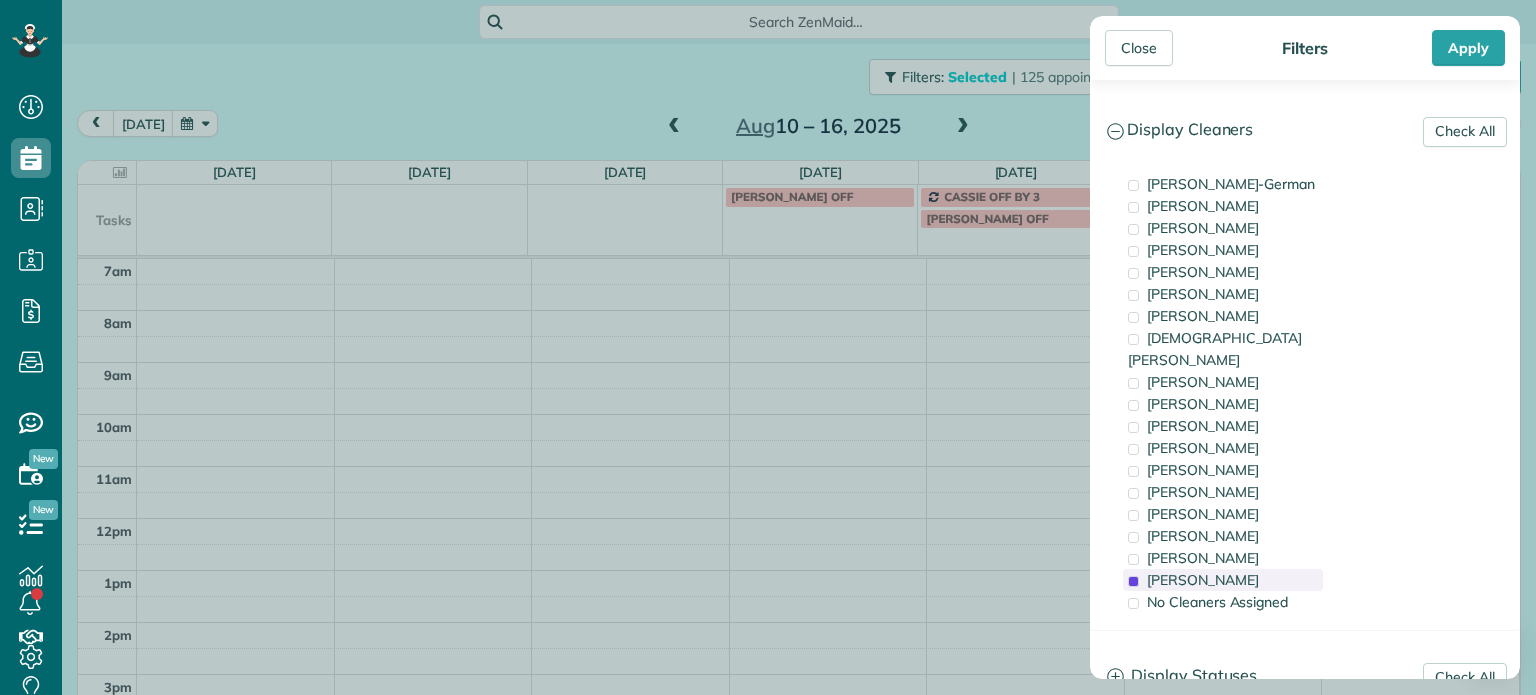 click on "[PERSON_NAME]" at bounding box center [1203, 580] 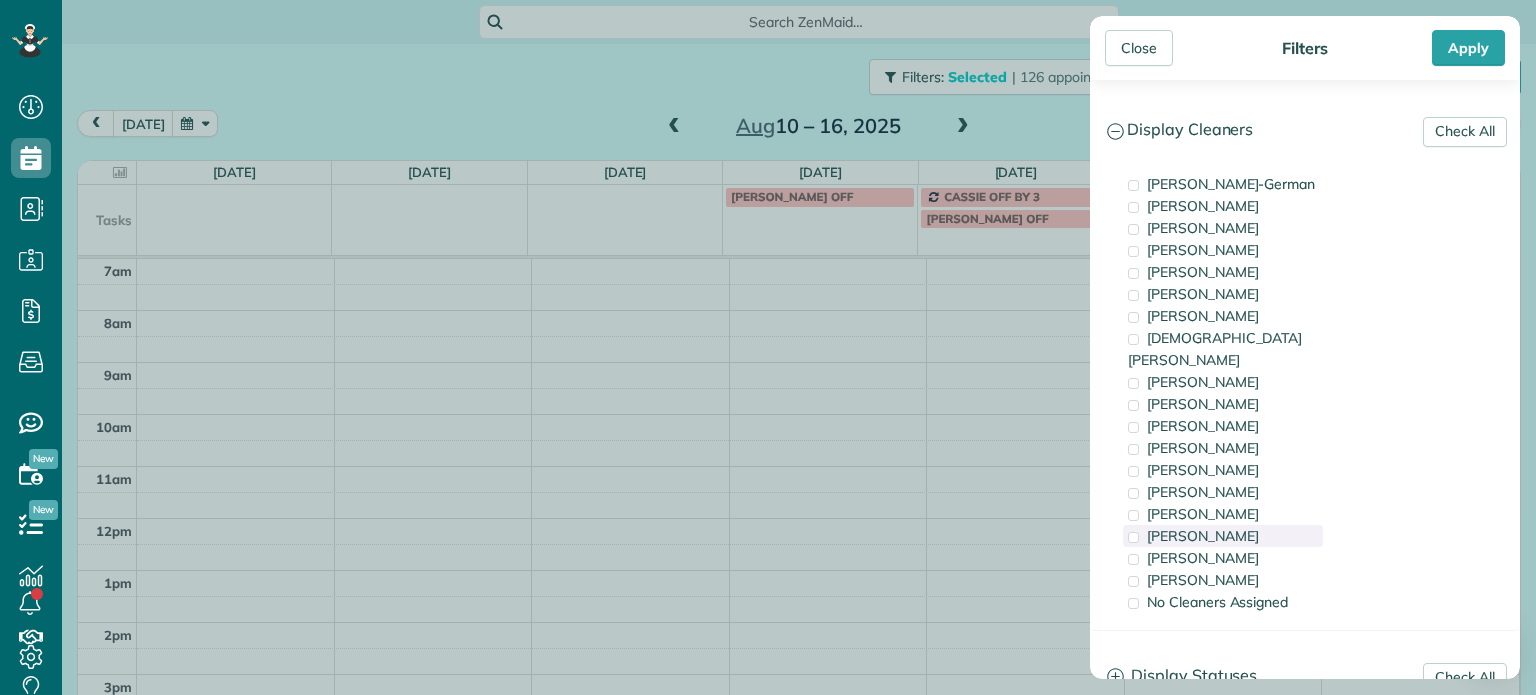 click on "[PERSON_NAME]" at bounding box center (1203, 536) 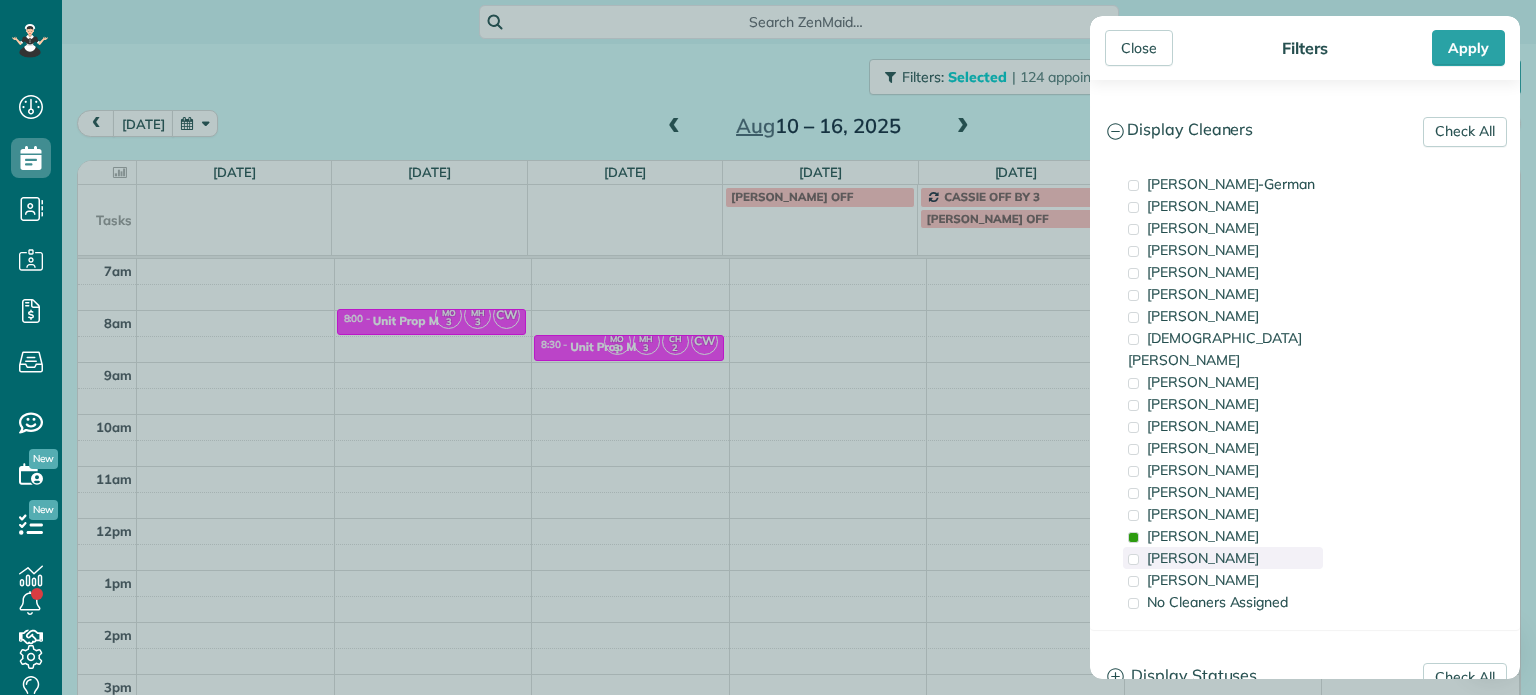 click on "[PERSON_NAME]" at bounding box center [1203, 558] 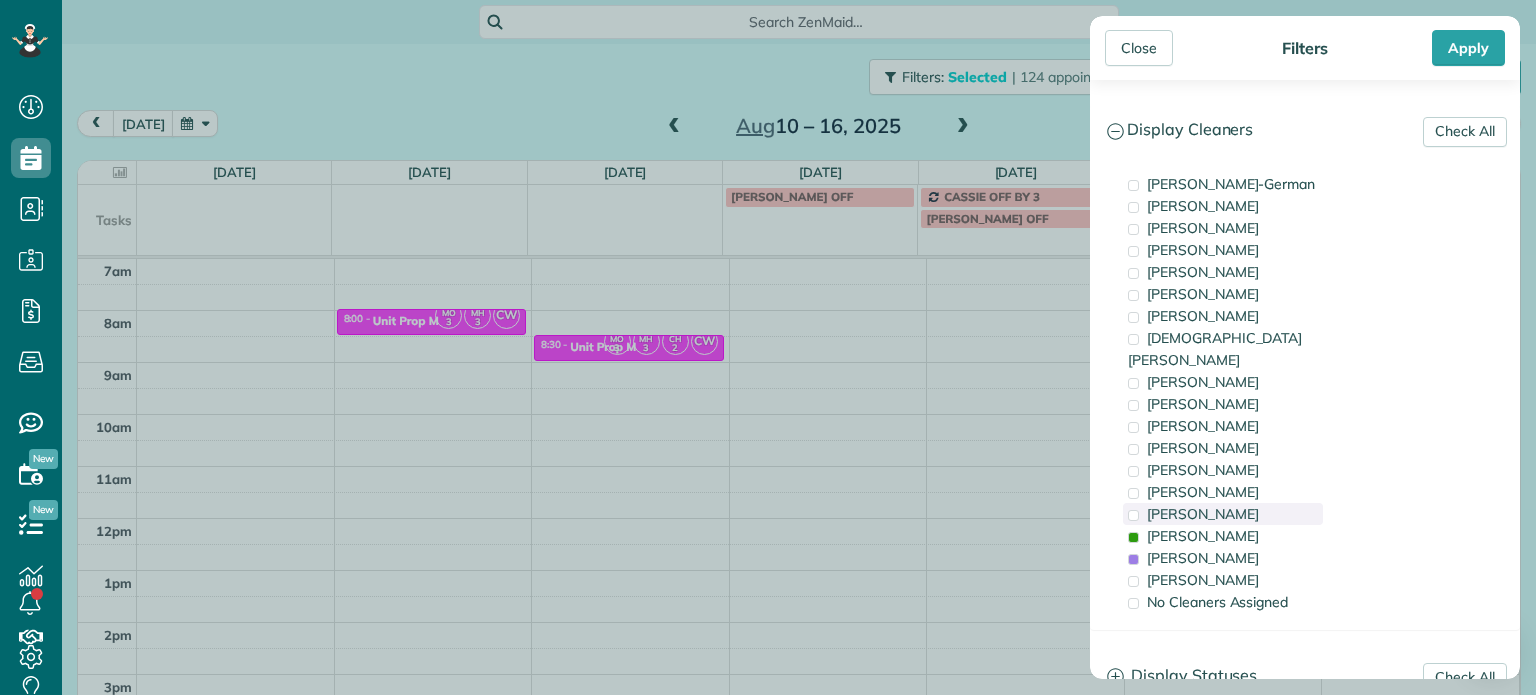 click on "[PERSON_NAME]" at bounding box center (1223, 514) 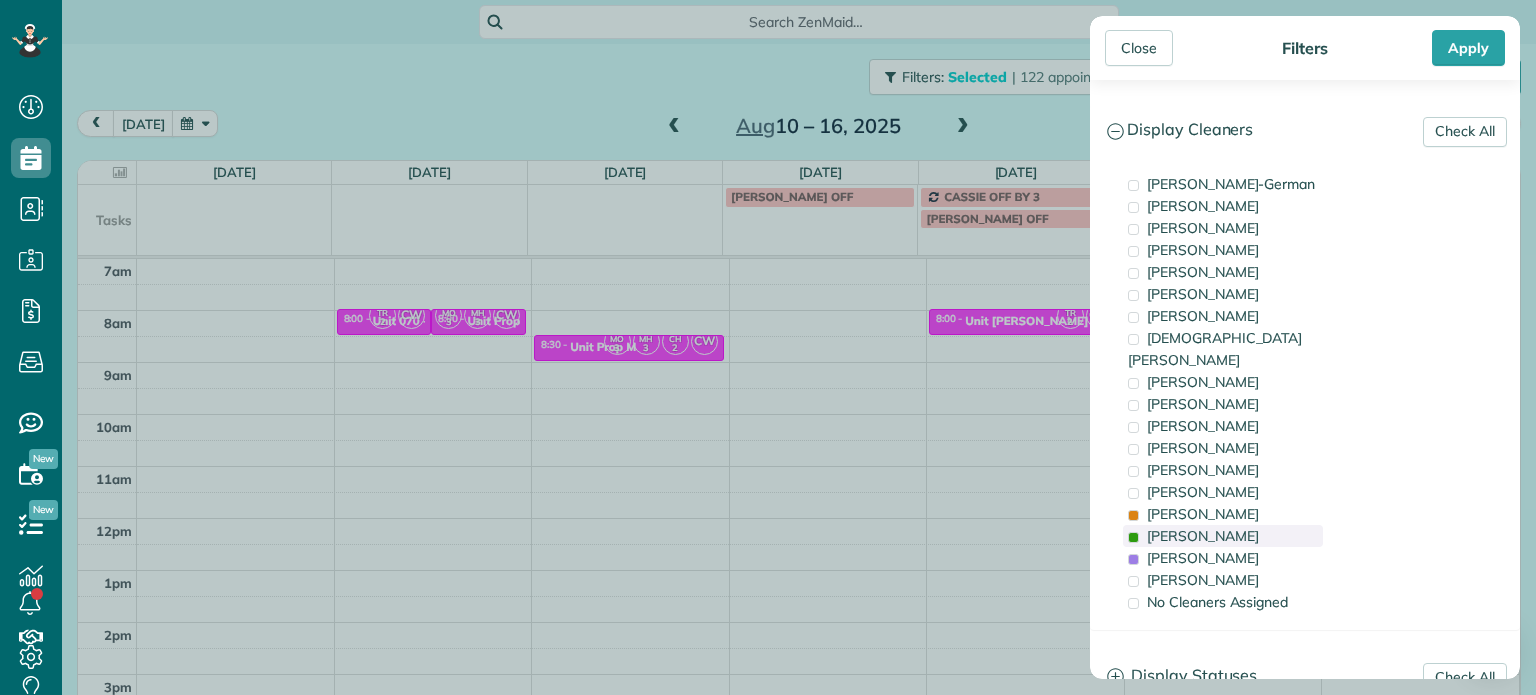 click on "[PERSON_NAME]" at bounding box center (1203, 536) 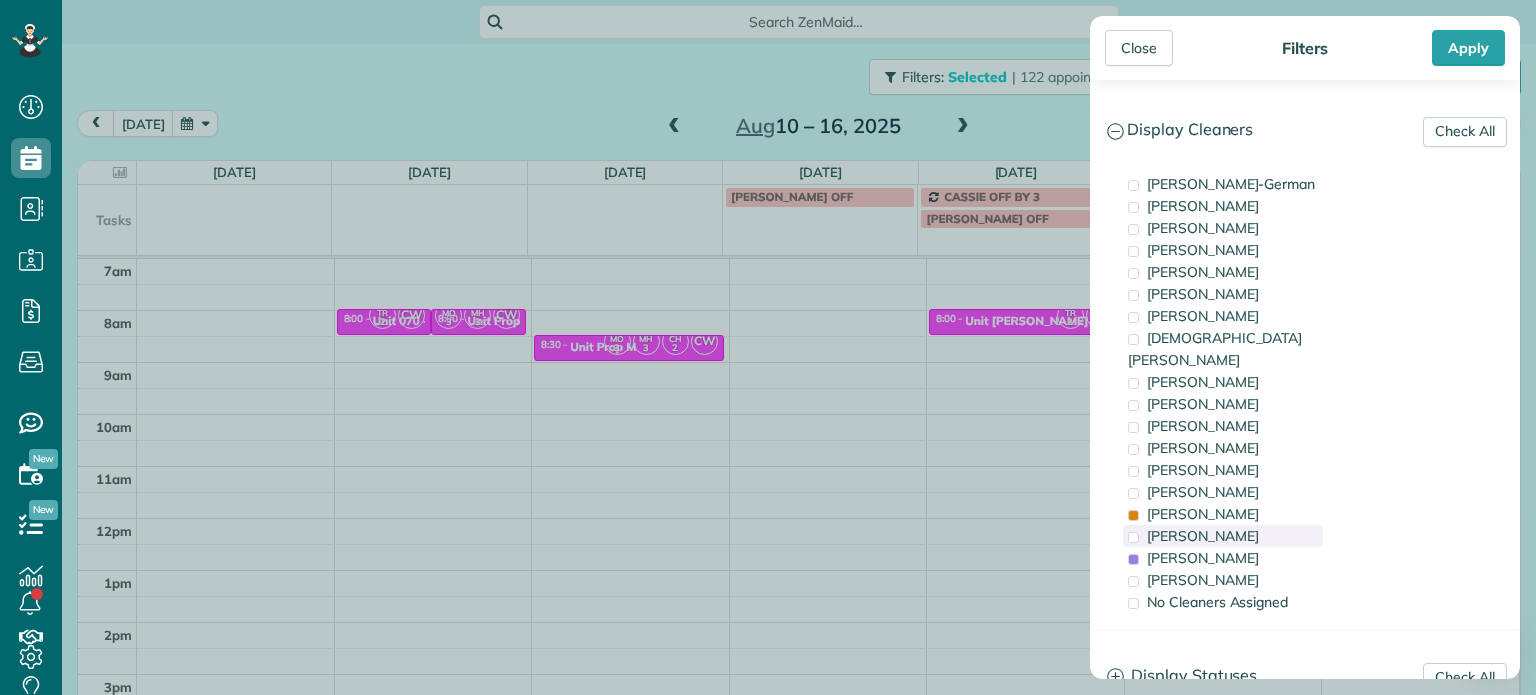 click on "[PERSON_NAME]" at bounding box center (1223, 536) 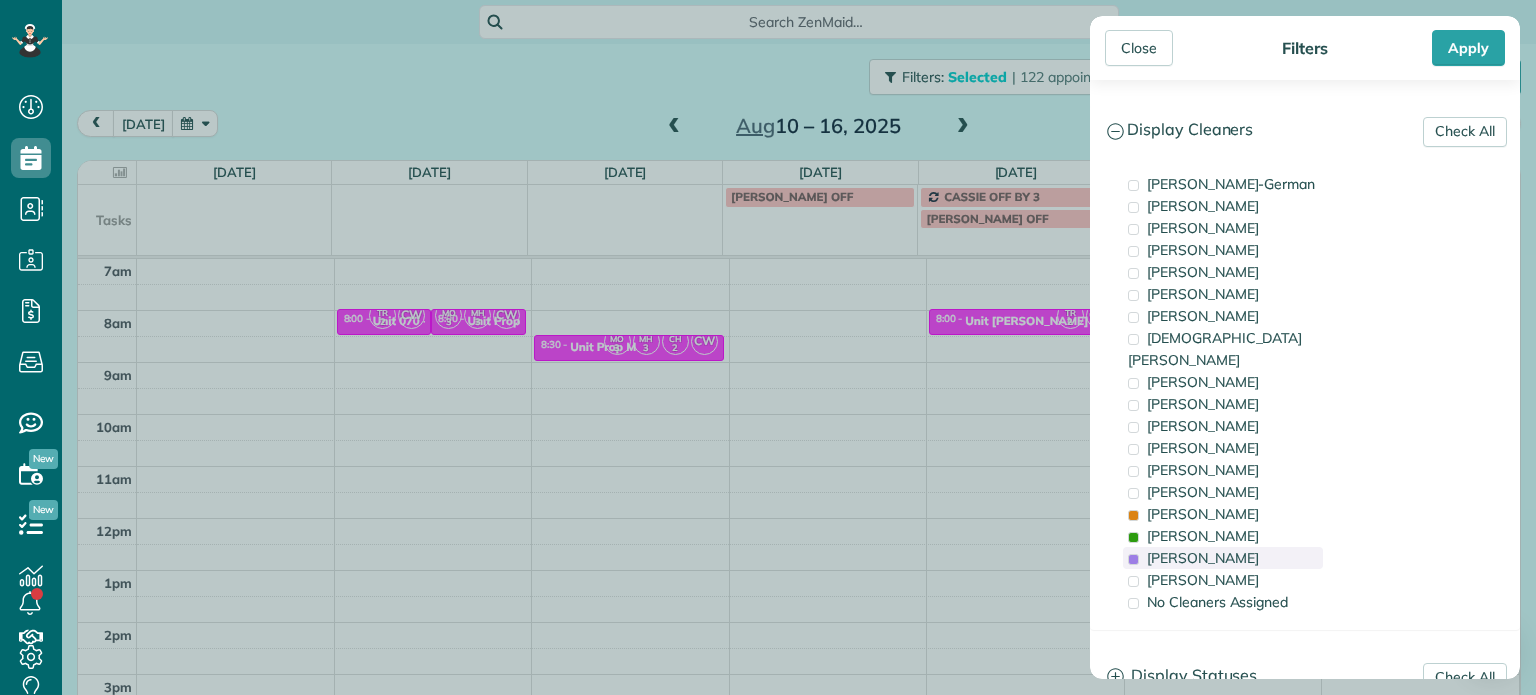 click on "[PERSON_NAME]" at bounding box center (1223, 558) 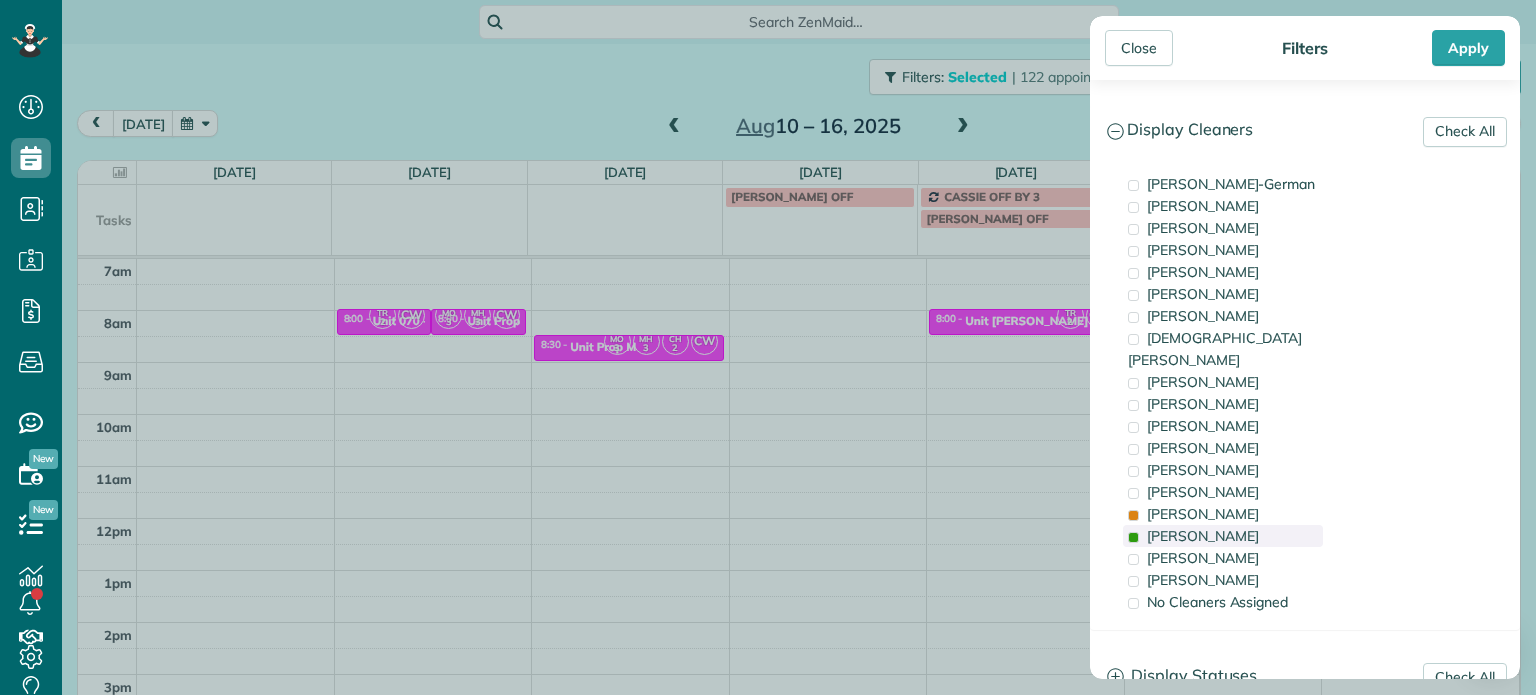 click on "[PERSON_NAME]" at bounding box center (1203, 536) 